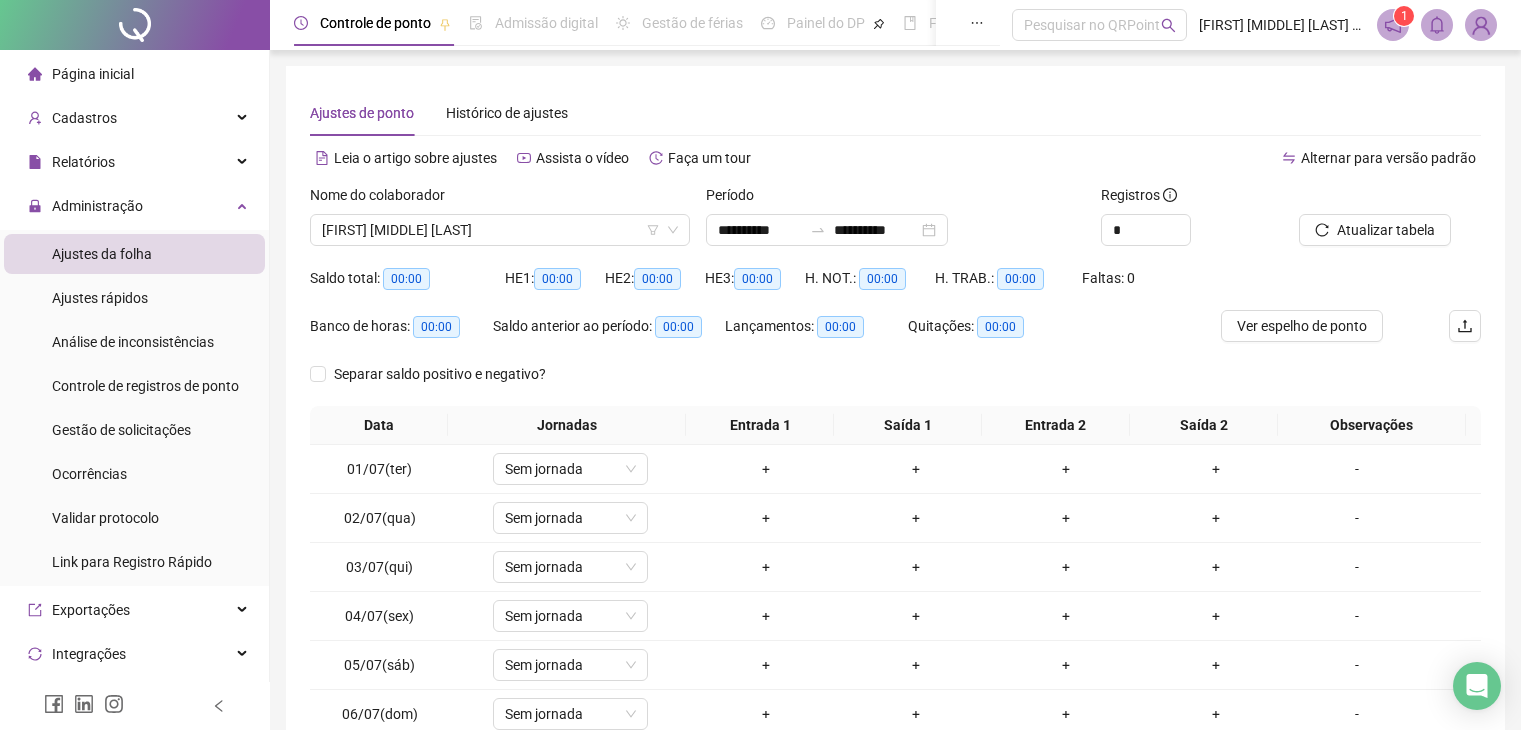 scroll, scrollTop: 0, scrollLeft: 0, axis: both 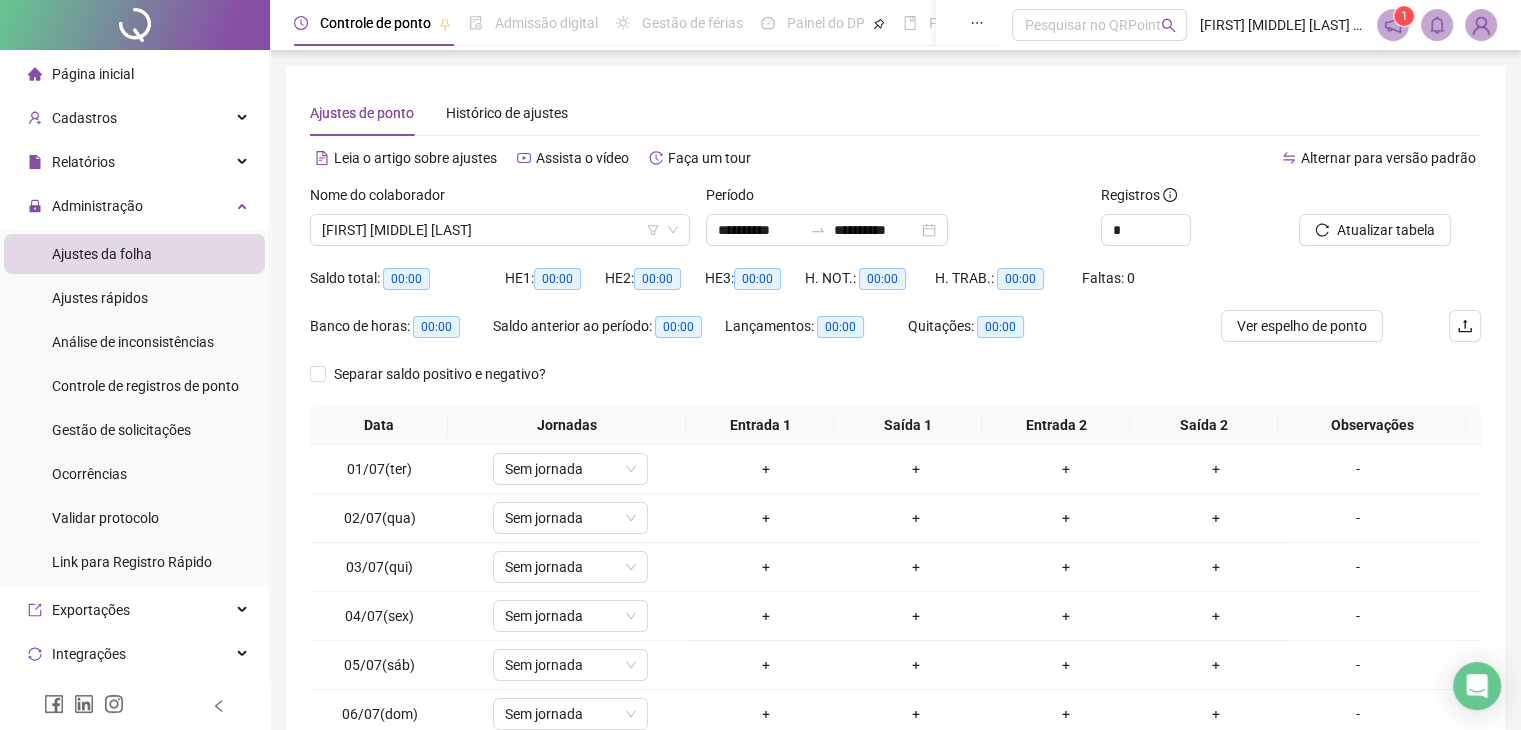 click on "Página inicial" at bounding box center [134, 74] 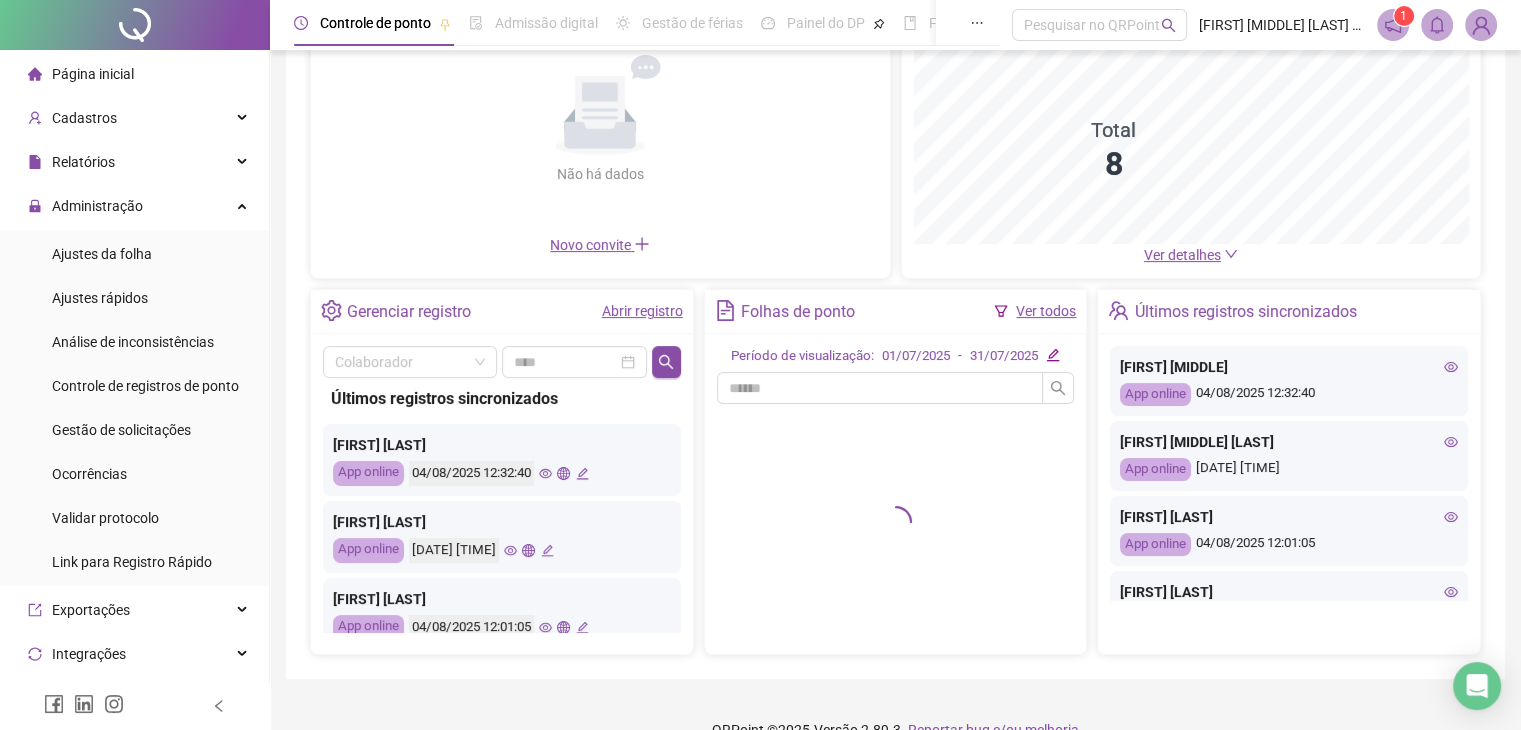scroll, scrollTop: 200, scrollLeft: 0, axis: vertical 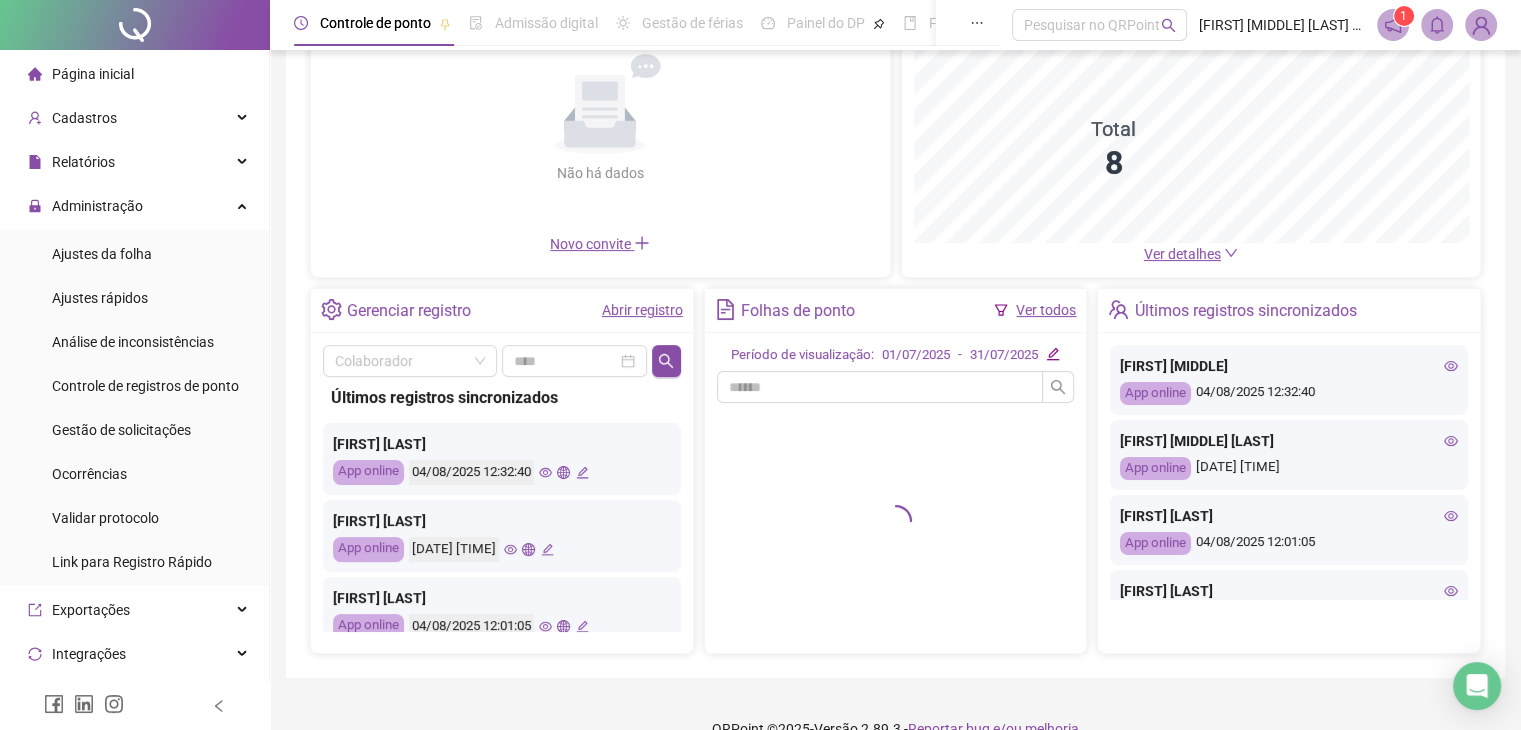 click on "Ver todos" at bounding box center [1046, 310] 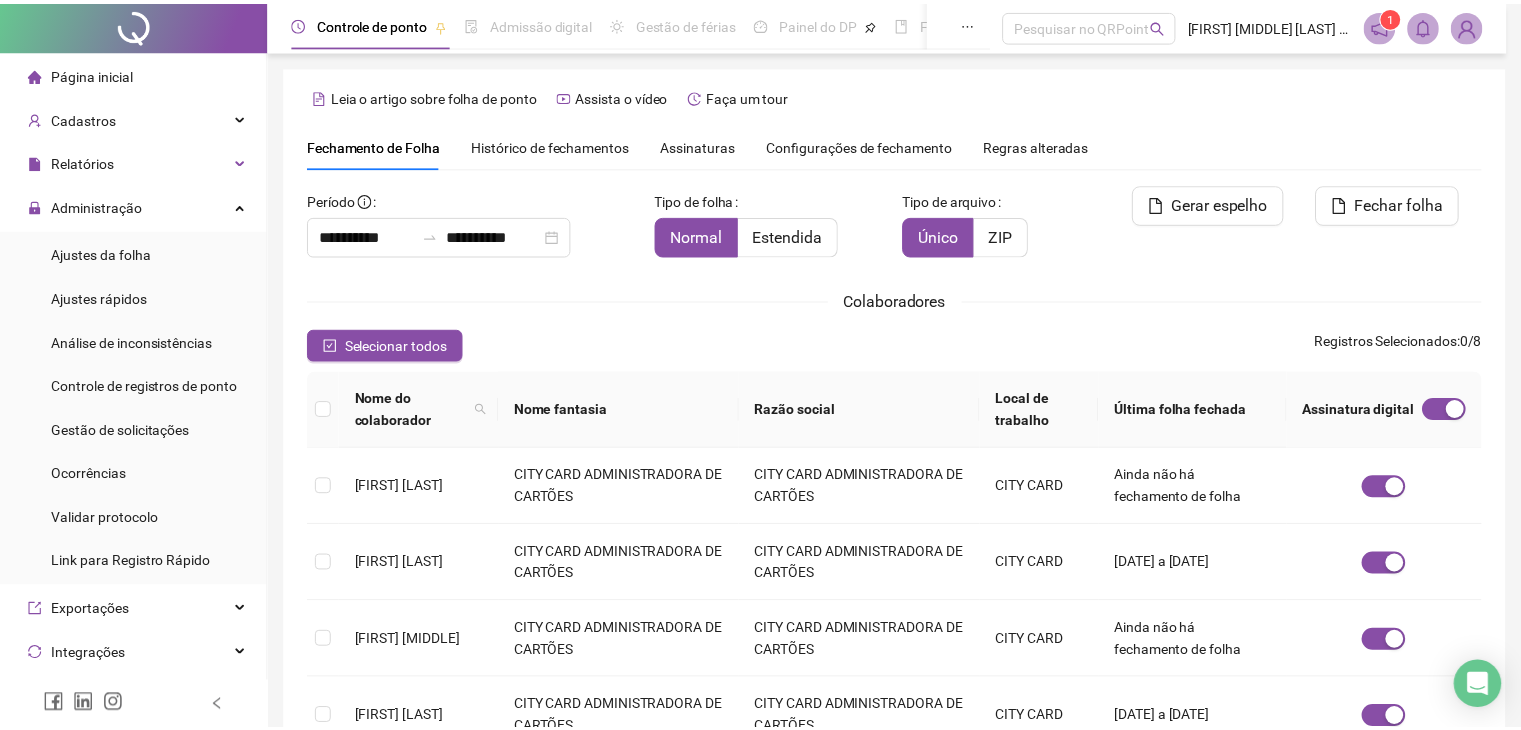 scroll, scrollTop: 44, scrollLeft: 0, axis: vertical 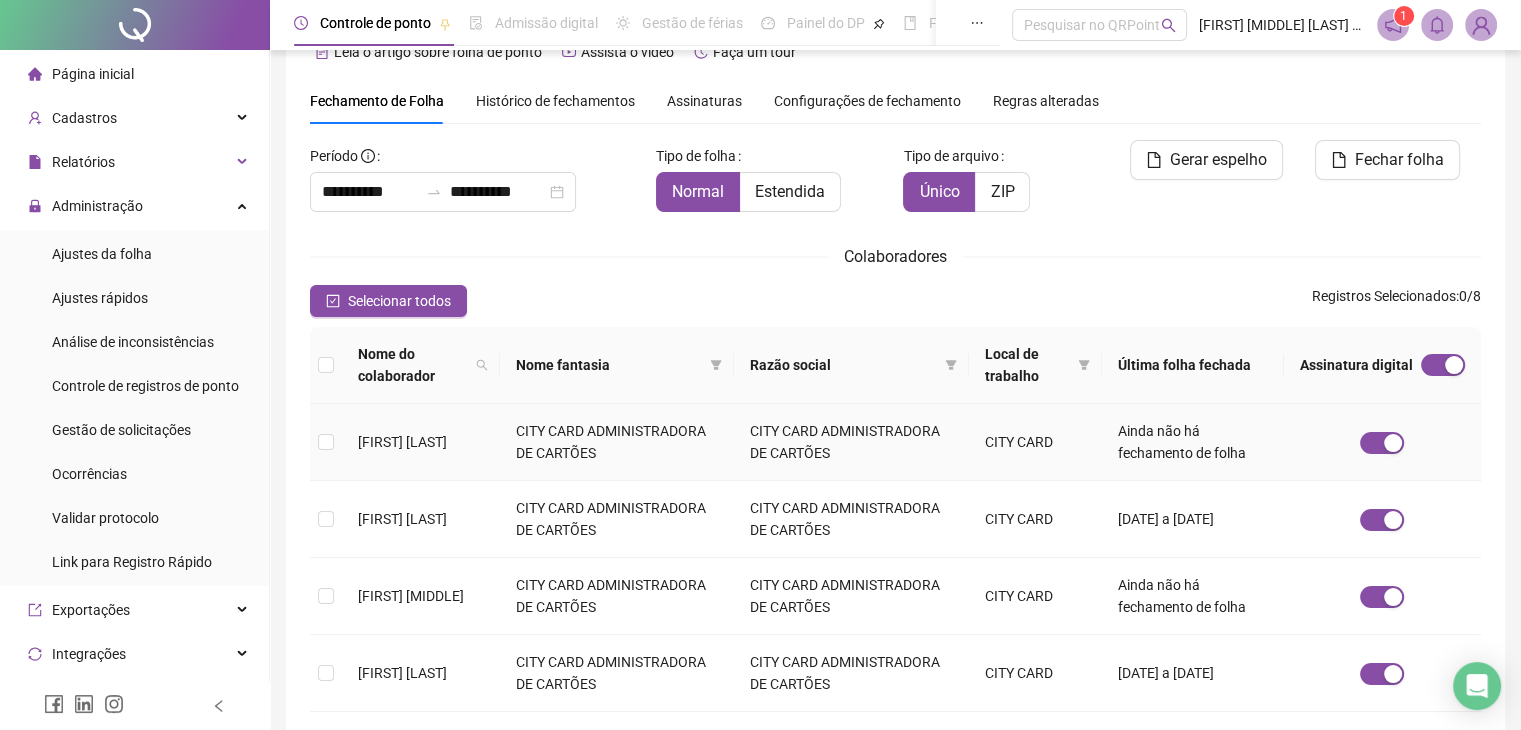 click on "Ainda não há fechamento de folha" at bounding box center [1182, 442] 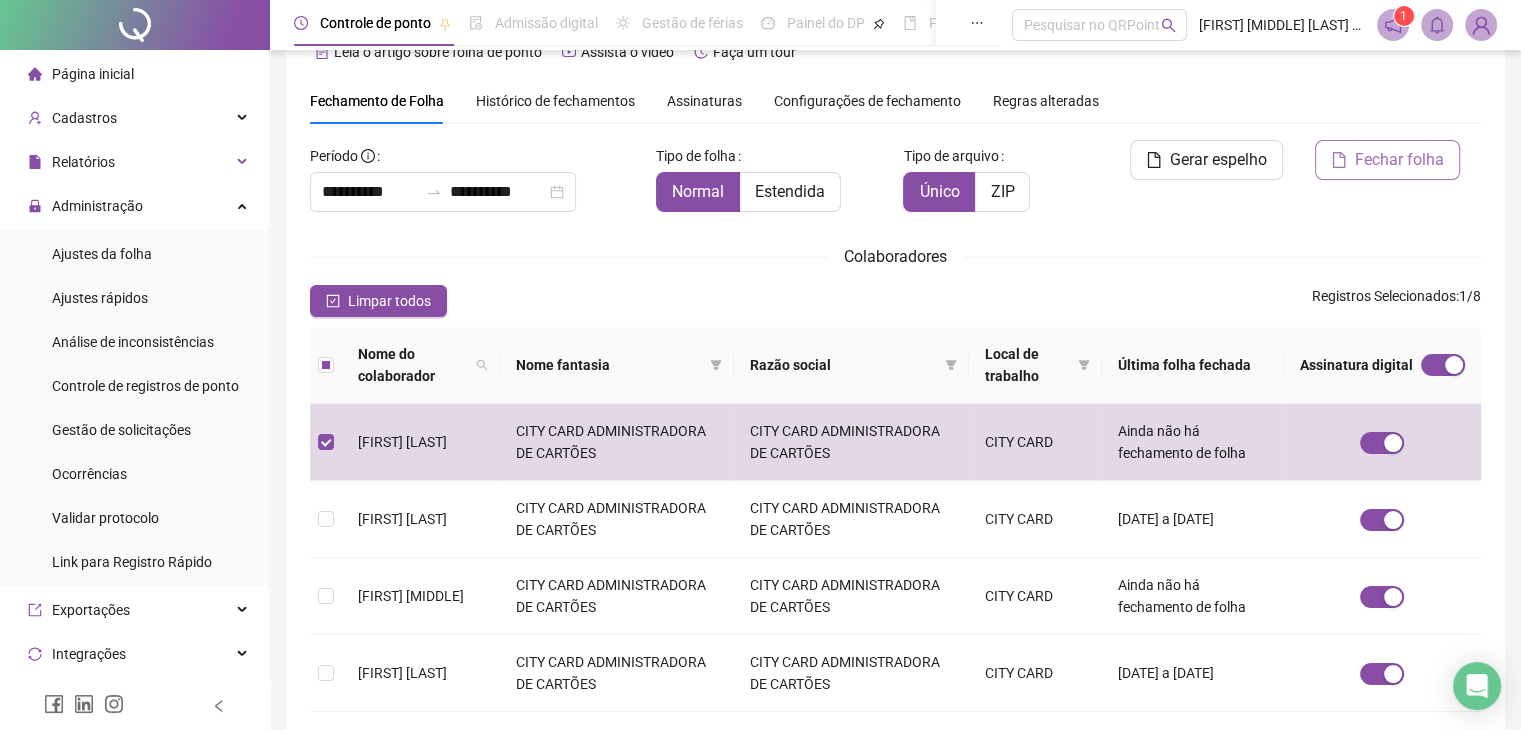 click on "Fechar folha" at bounding box center (1399, 160) 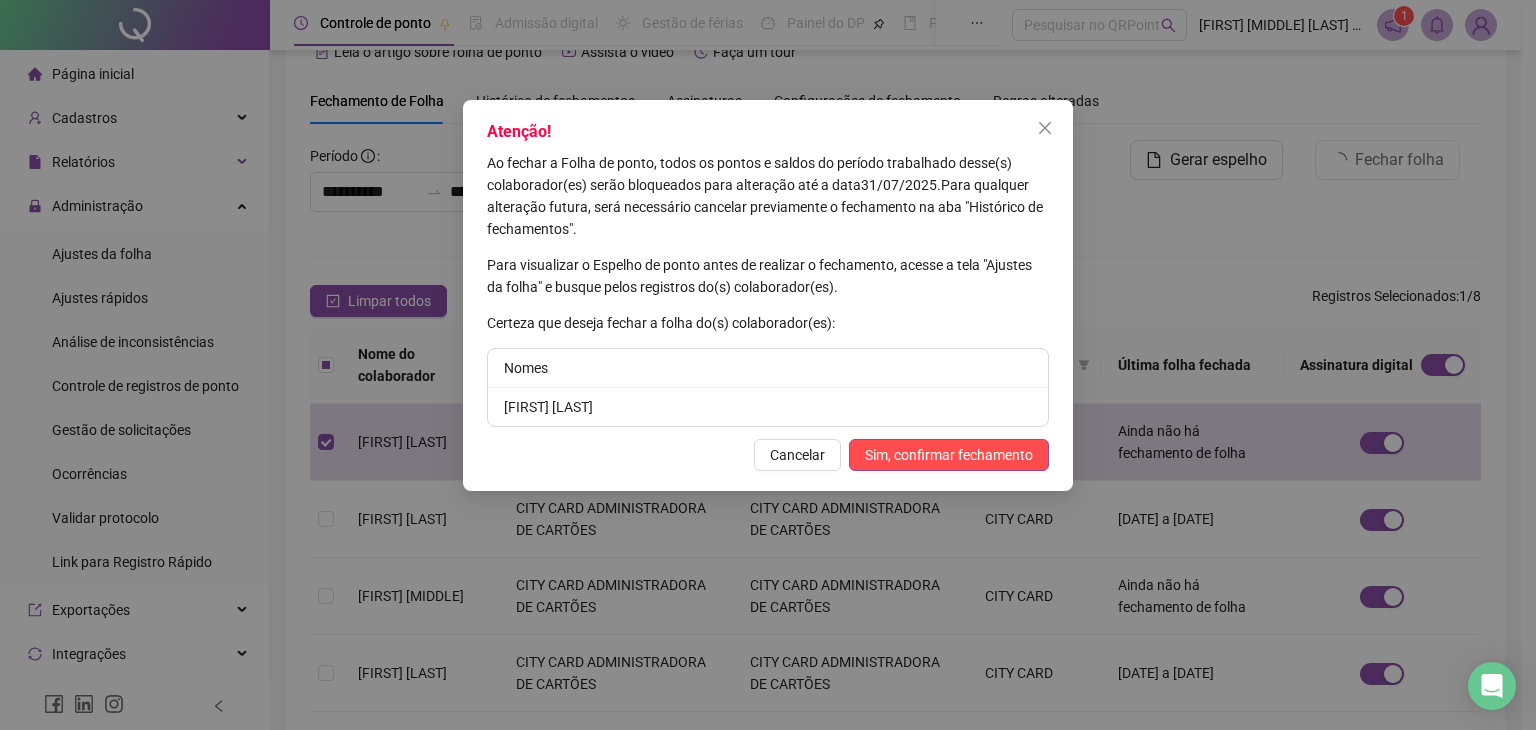 click on "Atenção! Ao fechar a Folha de ponto, todos os pontos e saldos do período trabalhado desse(s)
colaborador(es) serão bloqueados para alteração até a data  [DATE] .  Para qualquer alteração futura, será necessário cancelar previamente o fechamento na aba
"Histórico de fechamentos". Para visualizar o Espelho de ponto antes de realizar o fechamento, acesse a tela "Ajustes da
folha" e busque pelos registros do(s) colaborador(es). Certeza que deseja fechar a folha do(s) colaborador(es): Nomes [FIRST] [LAST]  Cancelar Sim, confirmar fechamento" at bounding box center [768, 365] 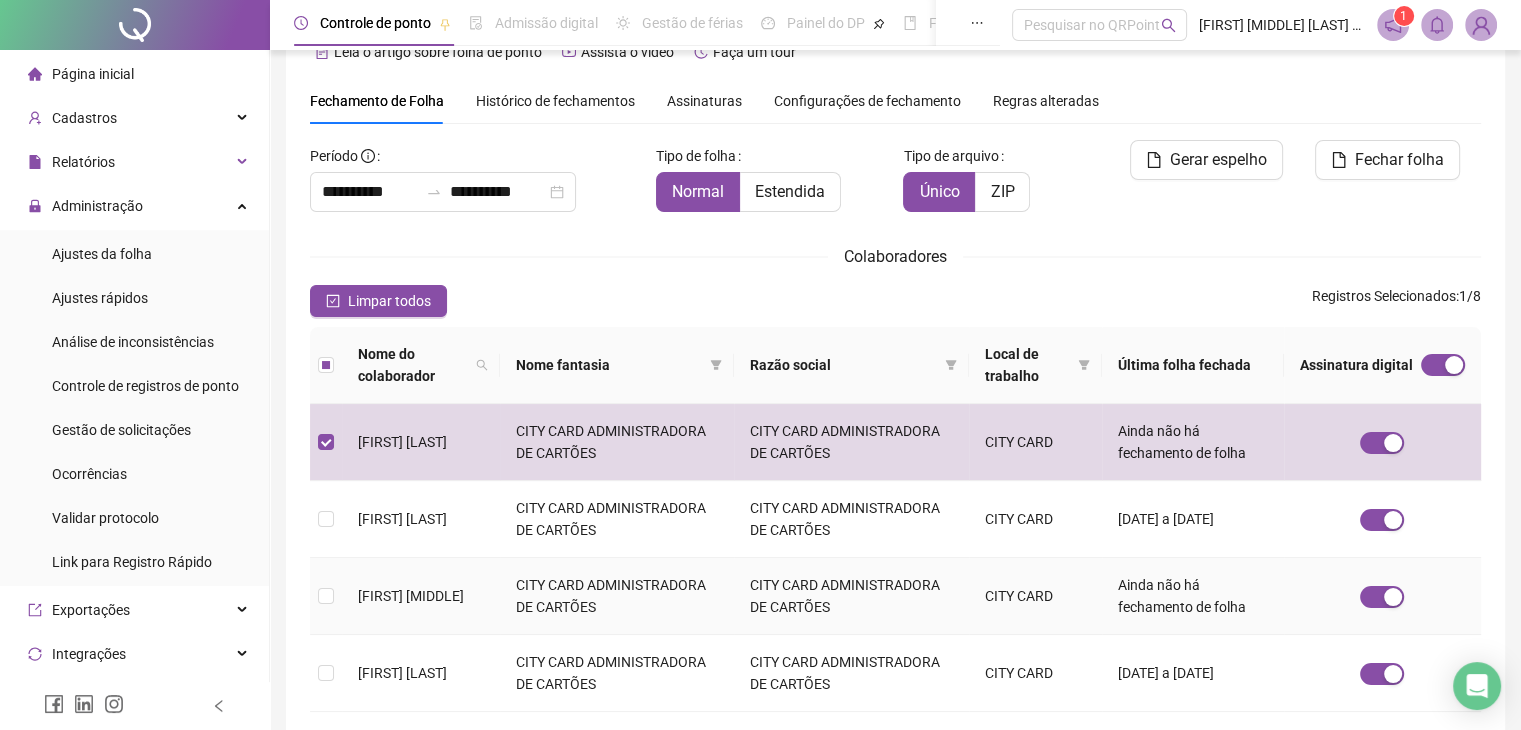 scroll, scrollTop: 144, scrollLeft: 0, axis: vertical 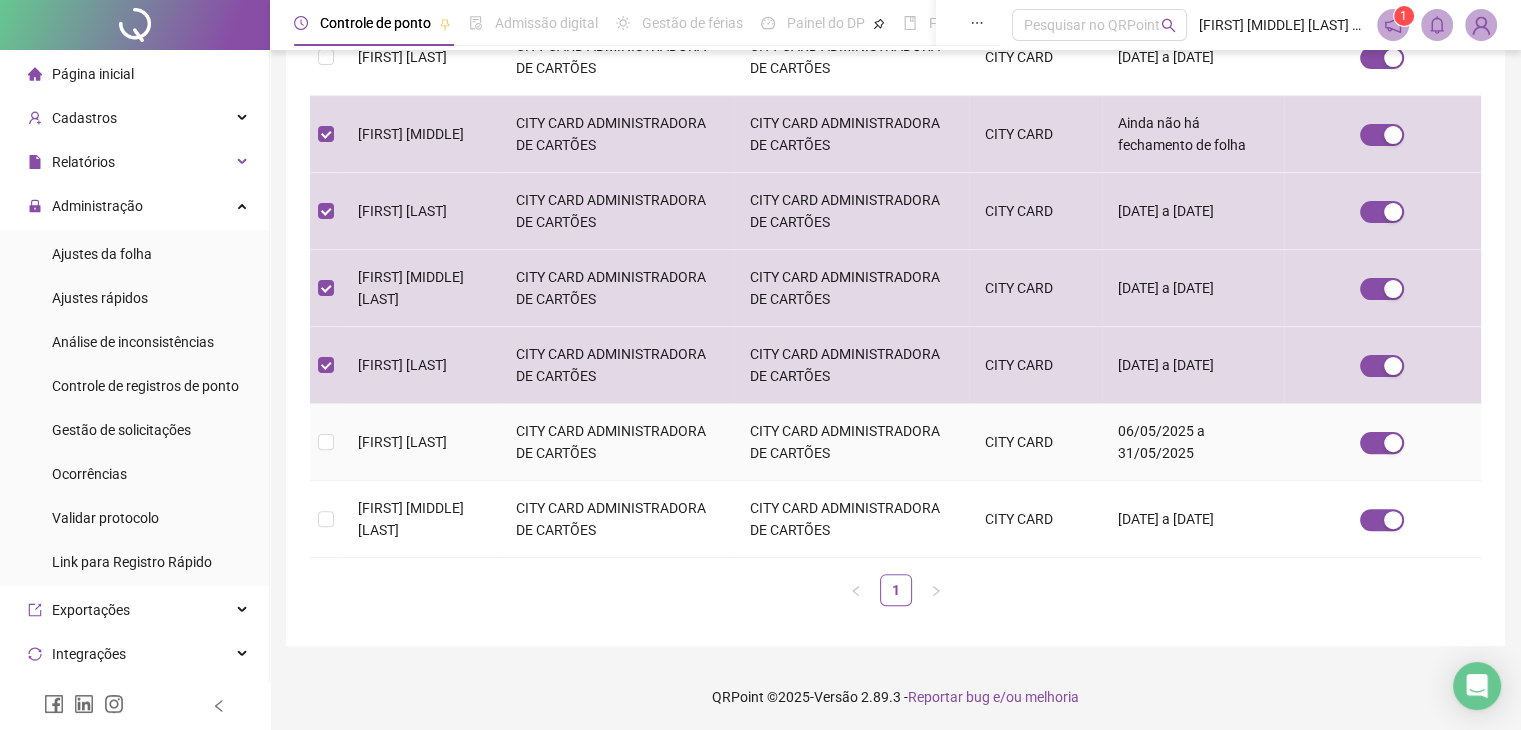 click at bounding box center [326, 442] 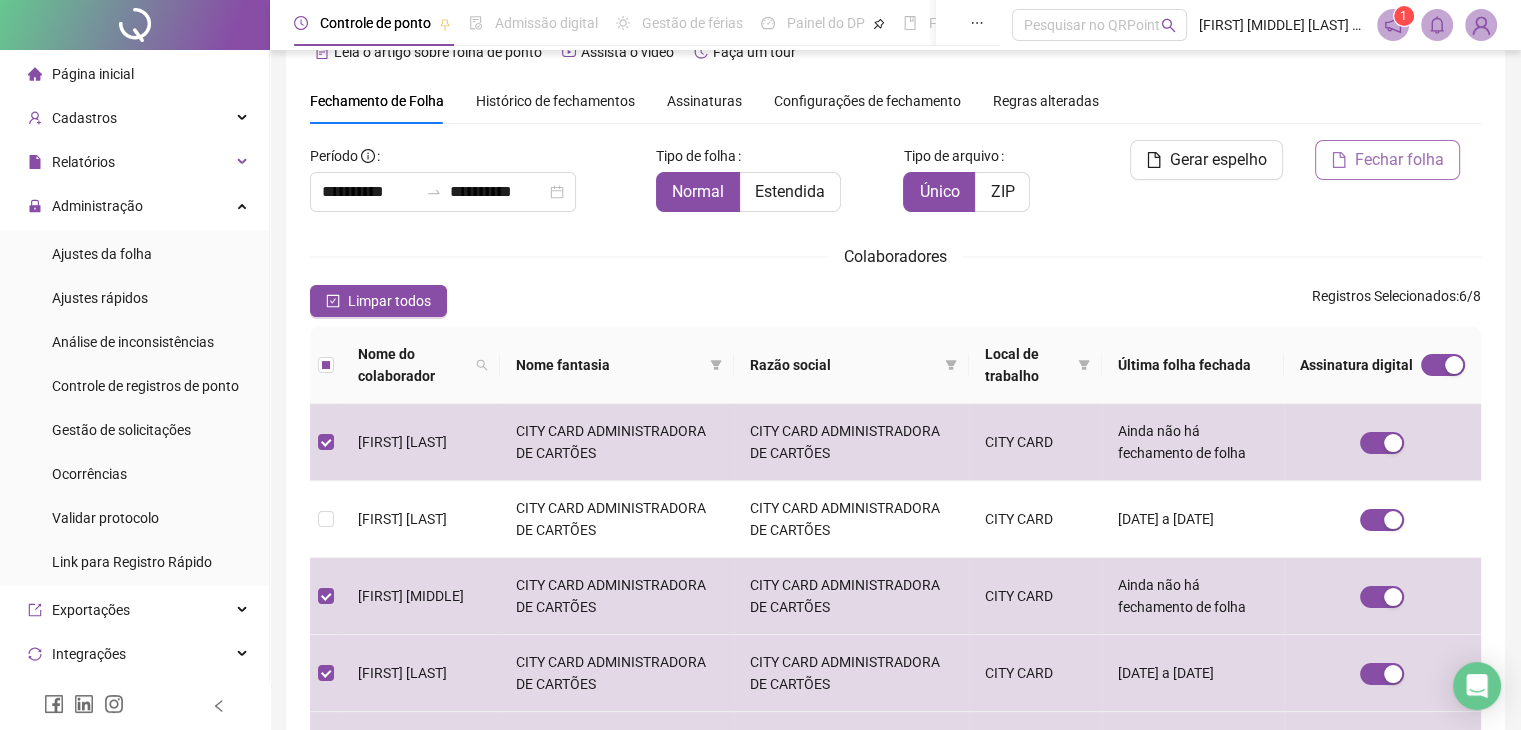 click on "Fechar folha" at bounding box center [1399, 160] 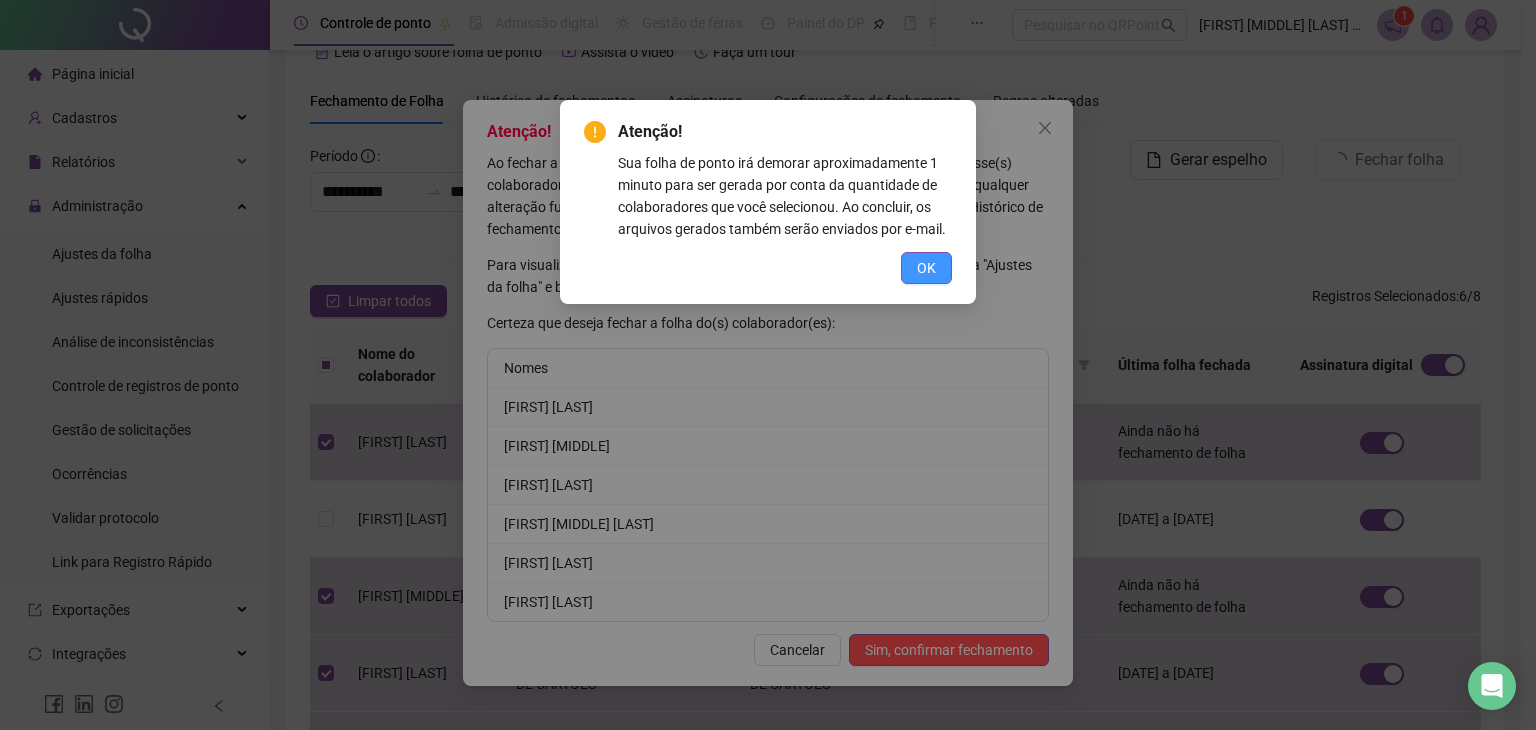 click on "OK" at bounding box center [926, 268] 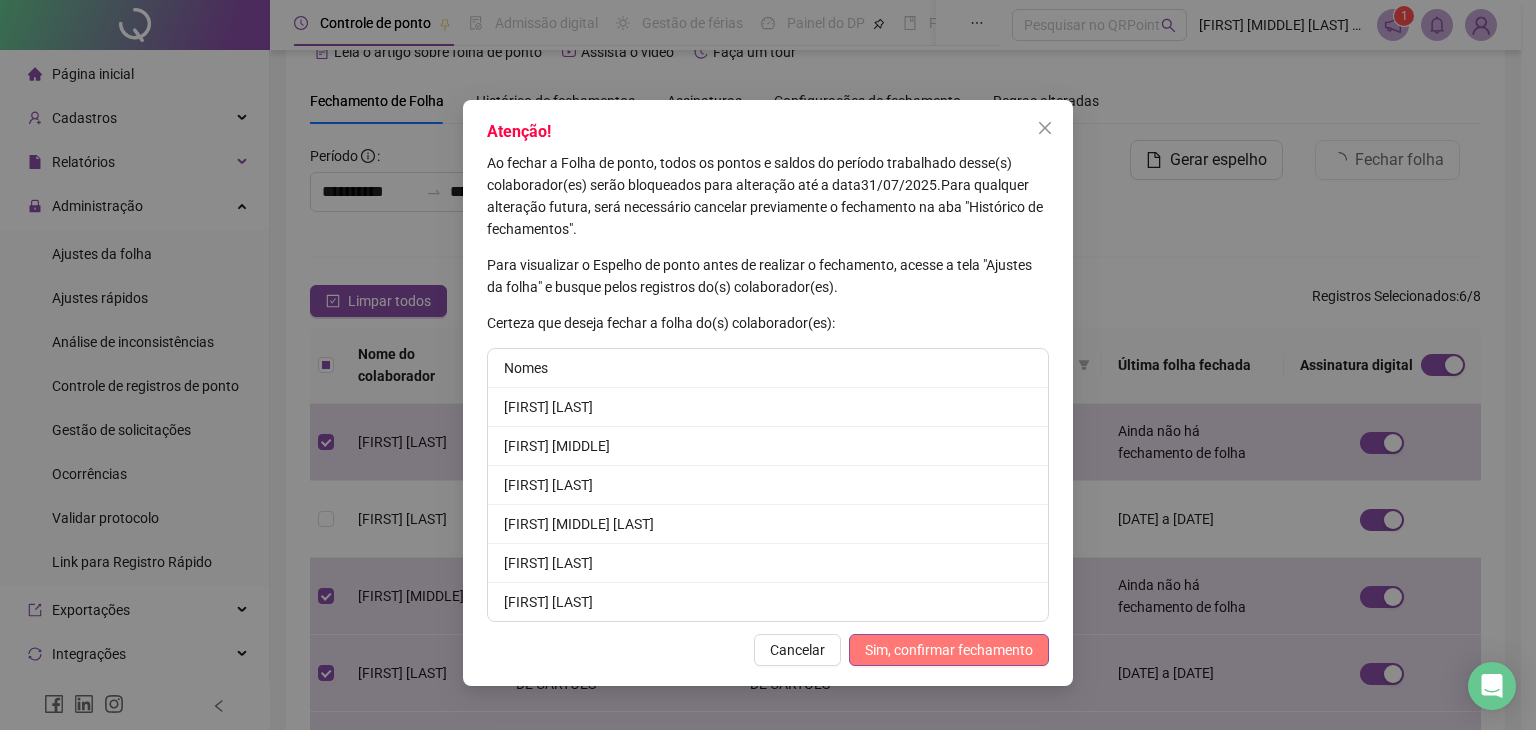 click on "Sim, confirmar fechamento" at bounding box center [949, 650] 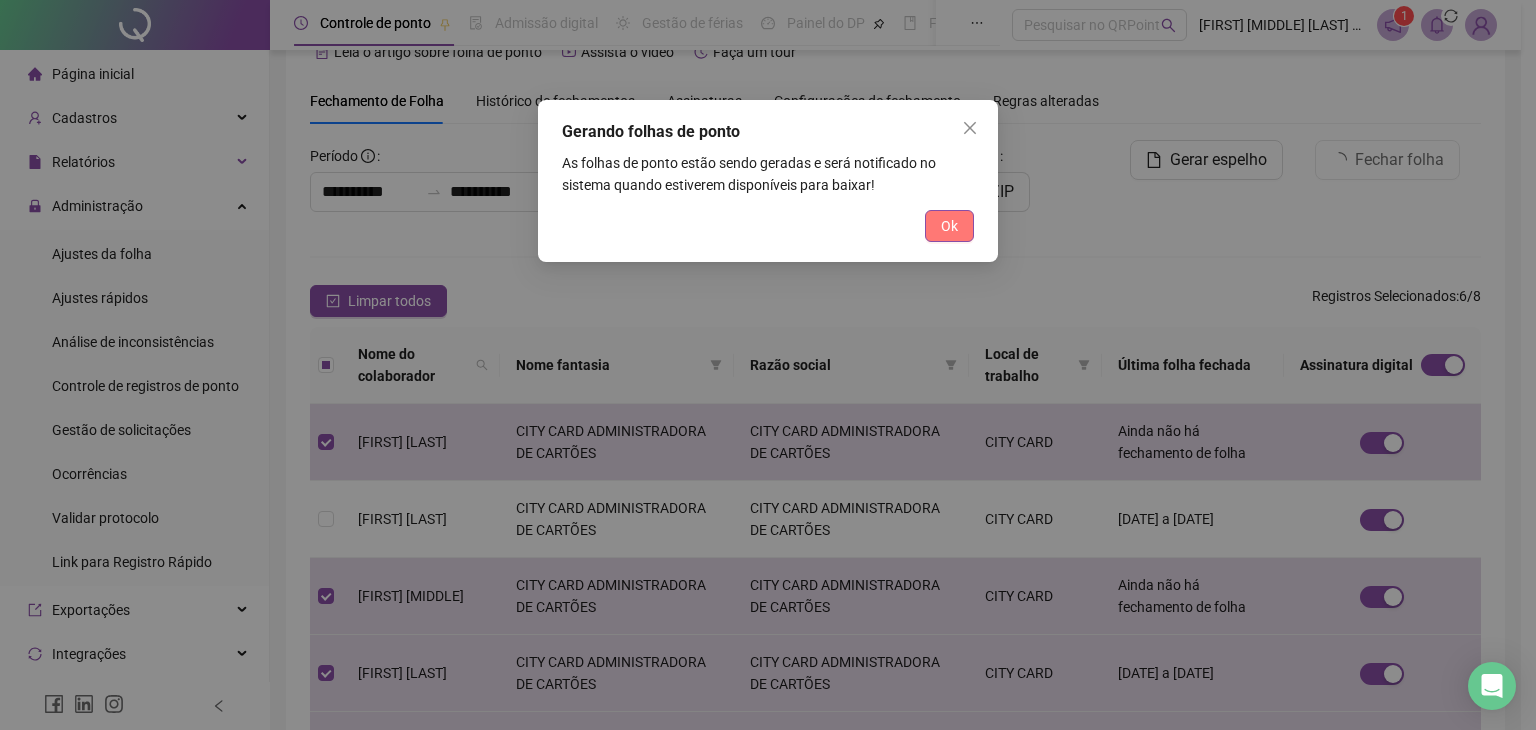 click on "Ok" at bounding box center [949, 226] 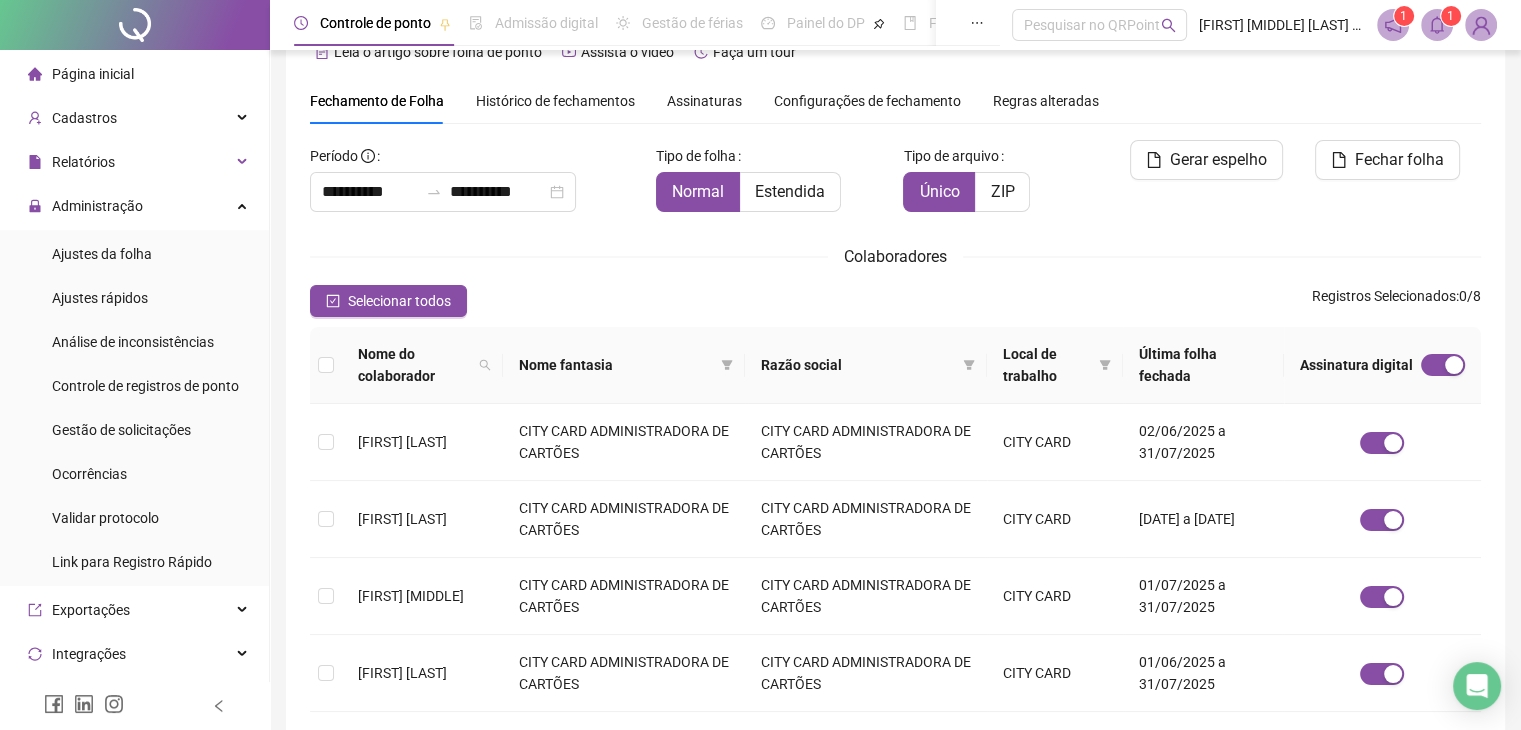click 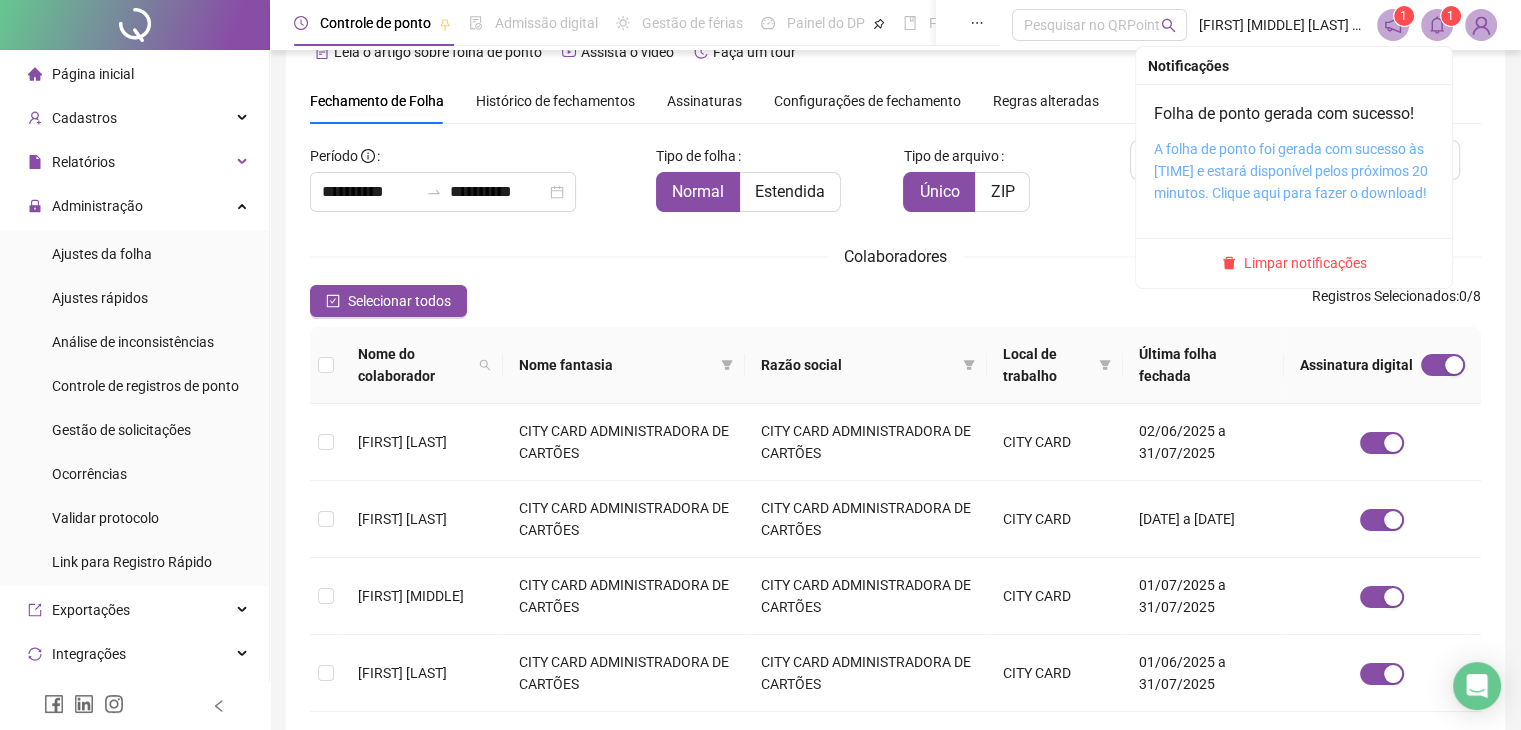 click on "A folha de ponto foi gerada com sucesso às [TIME] e estará disponível pelos próximos 20 minutos.
Clique aqui para fazer o download!" at bounding box center (1291, 171) 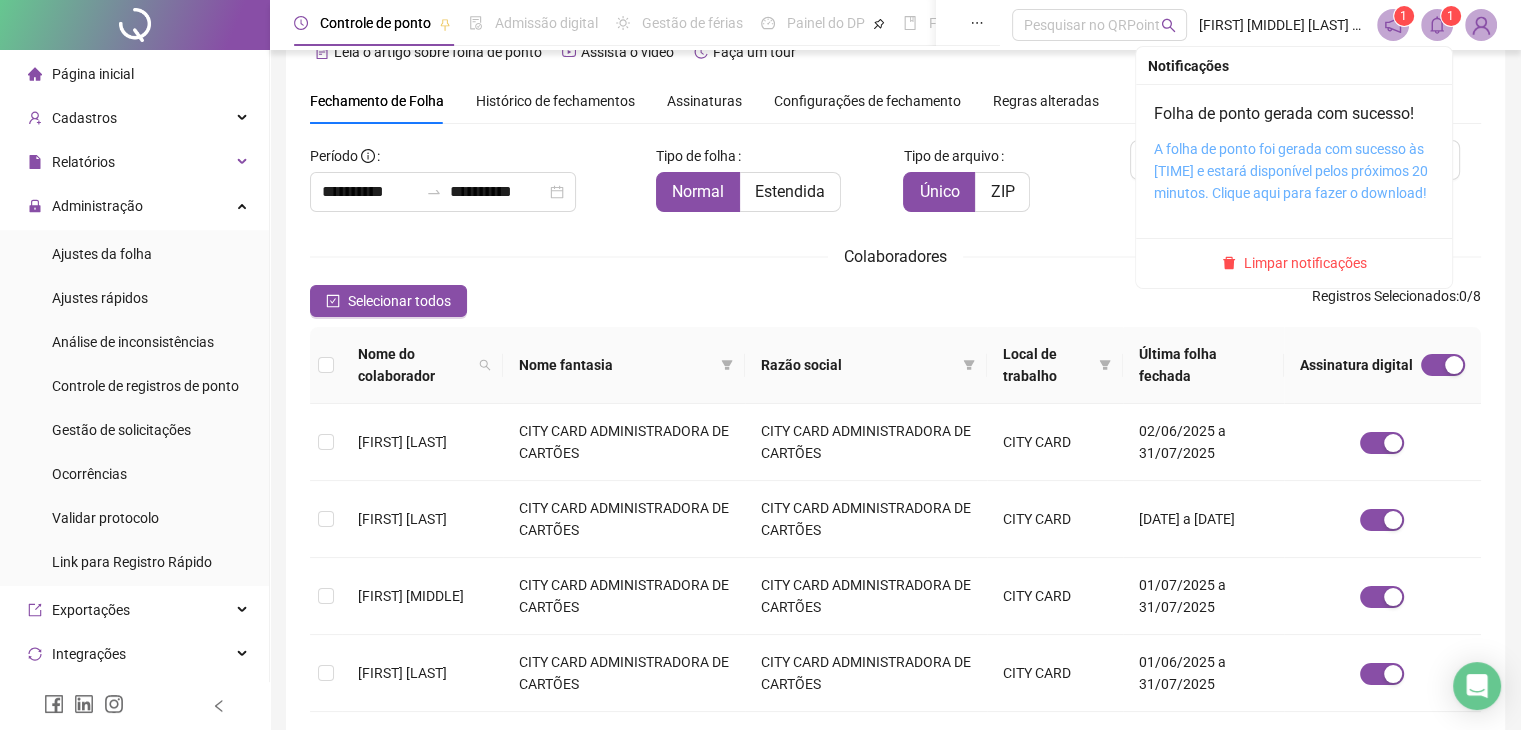 click on "A folha de ponto foi gerada com sucesso às [TIME] e estará disponível pelos próximos 20 minutos.
Clique aqui para fazer o download!" at bounding box center [1291, 171] 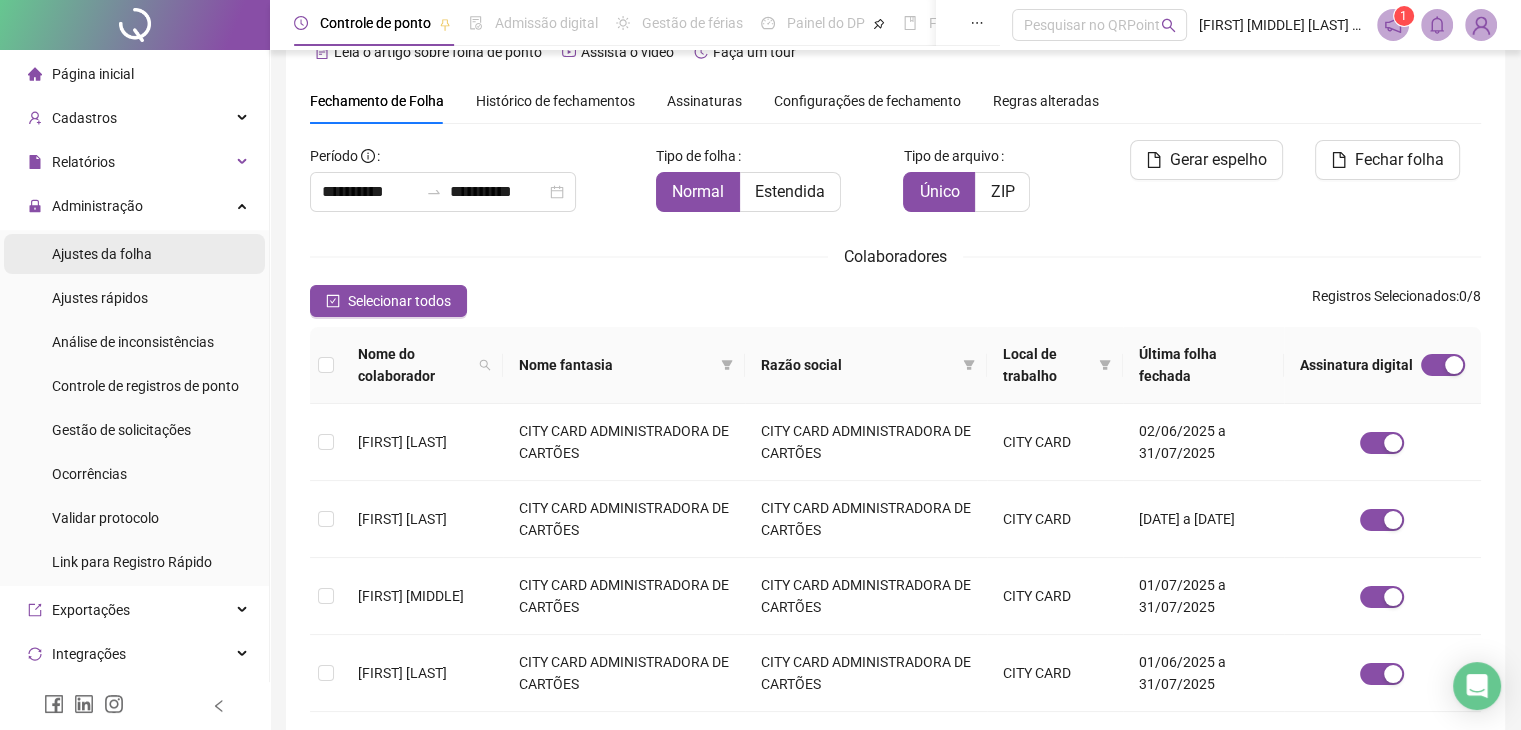 click on "Ajustes da folha" at bounding box center (134, 254) 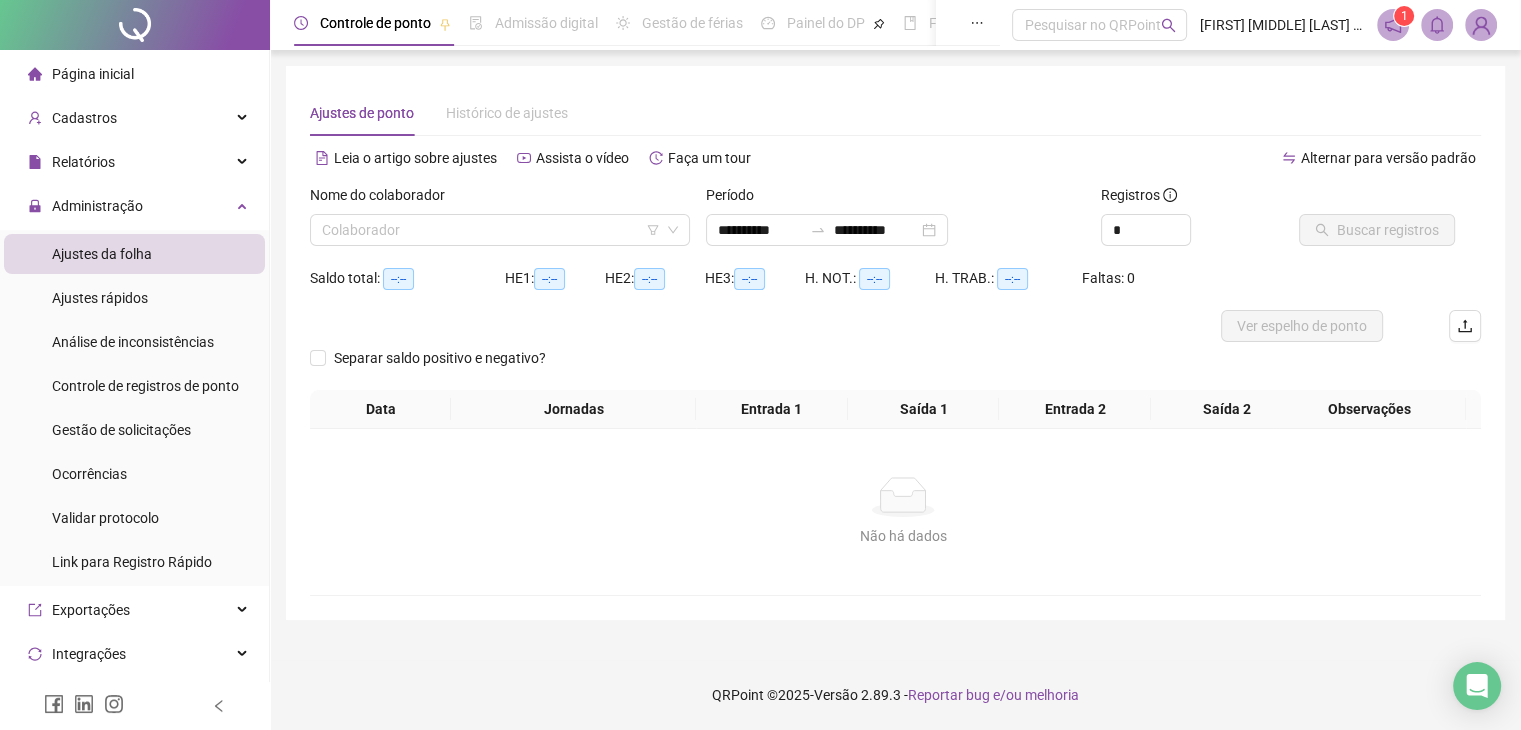 scroll, scrollTop: 0, scrollLeft: 0, axis: both 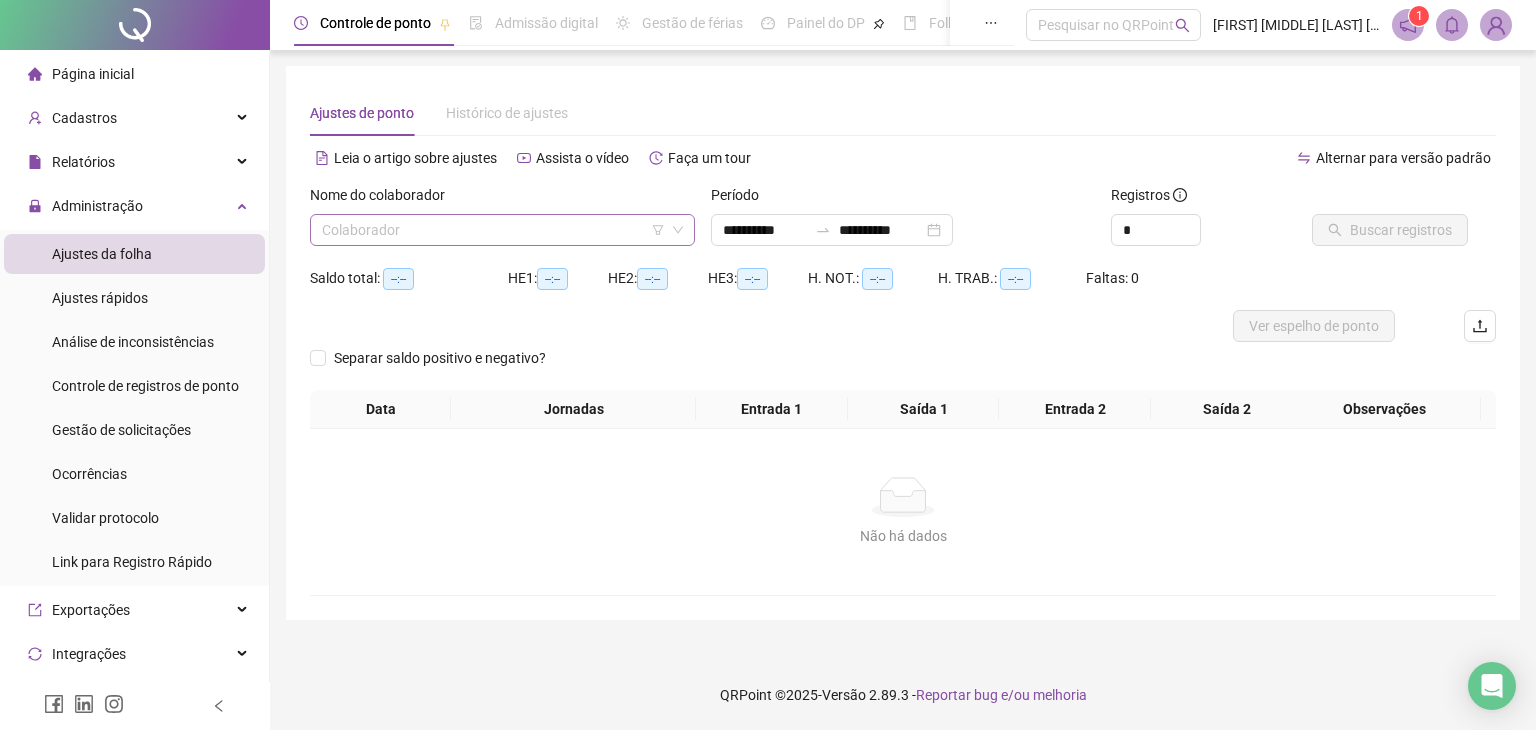 click at bounding box center (493, 230) 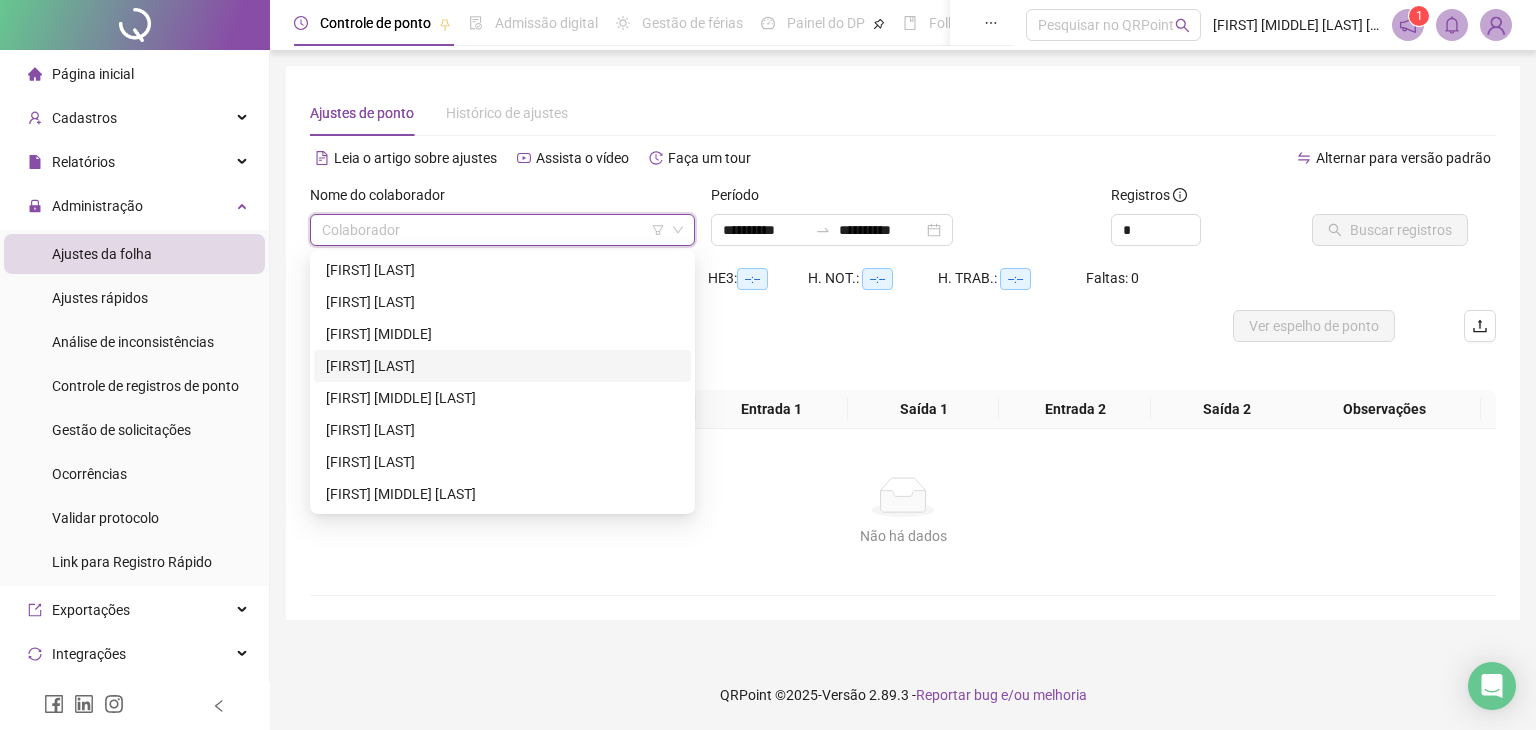 click on "[FIRST] [LAST]" at bounding box center (502, 366) 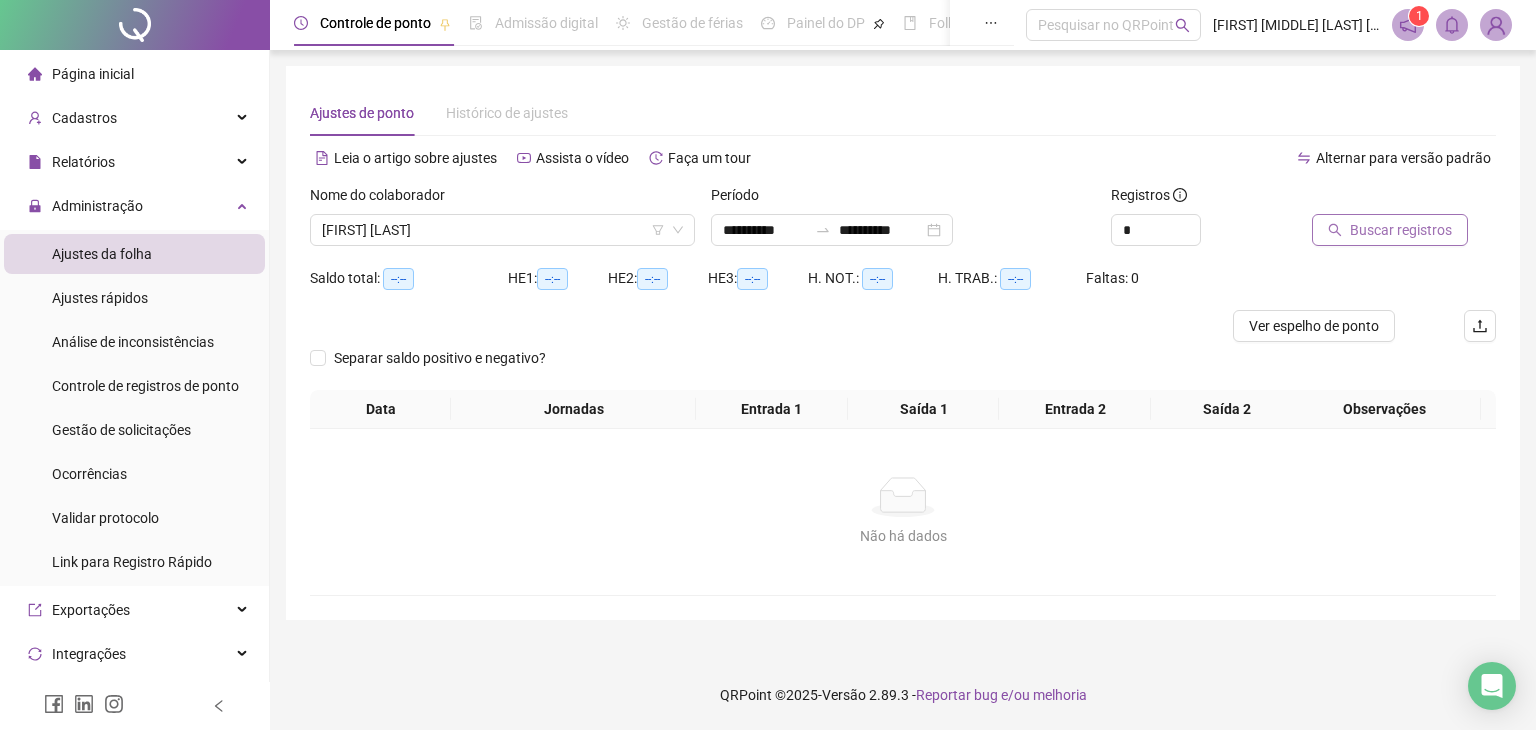 click on "Buscar registros" at bounding box center (1401, 230) 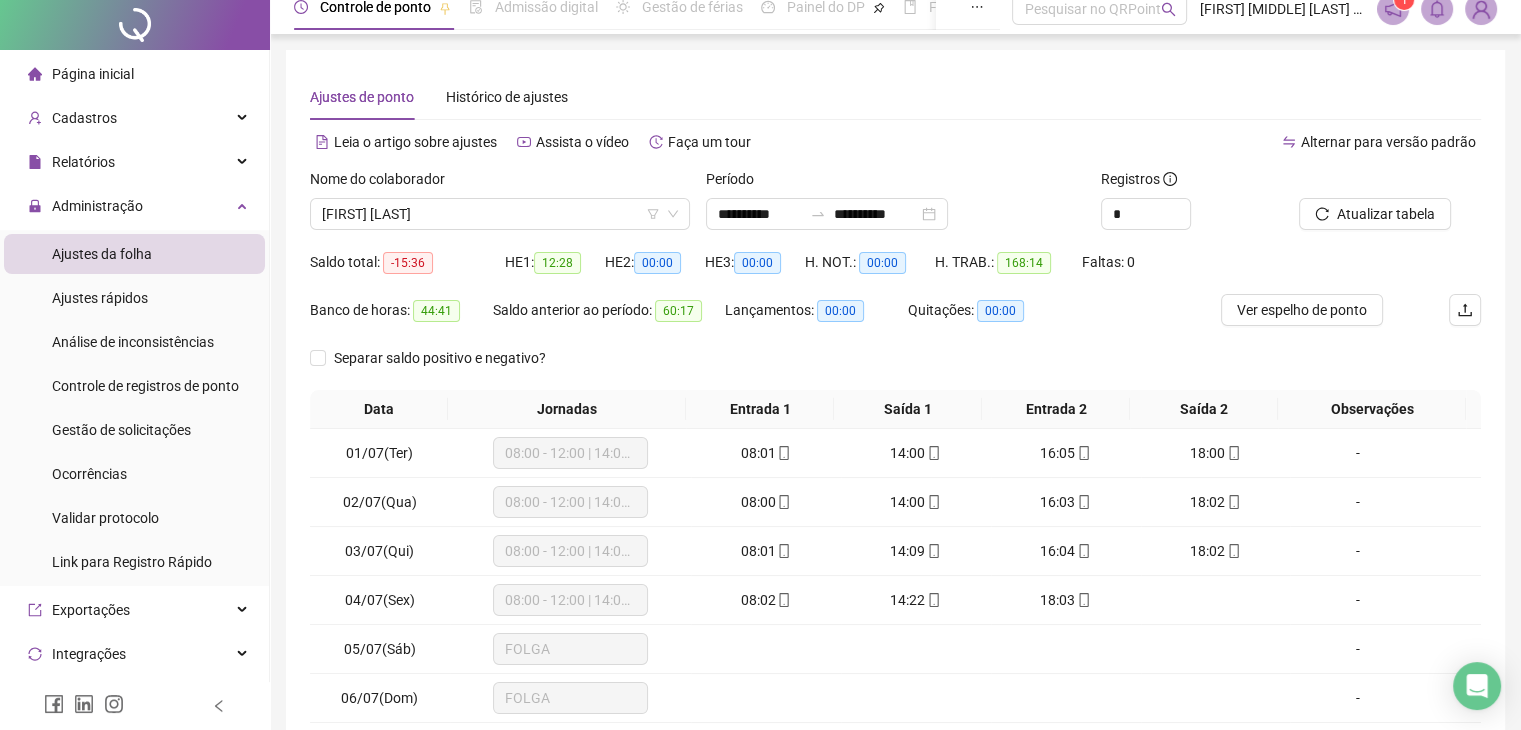 scroll, scrollTop: 0, scrollLeft: 0, axis: both 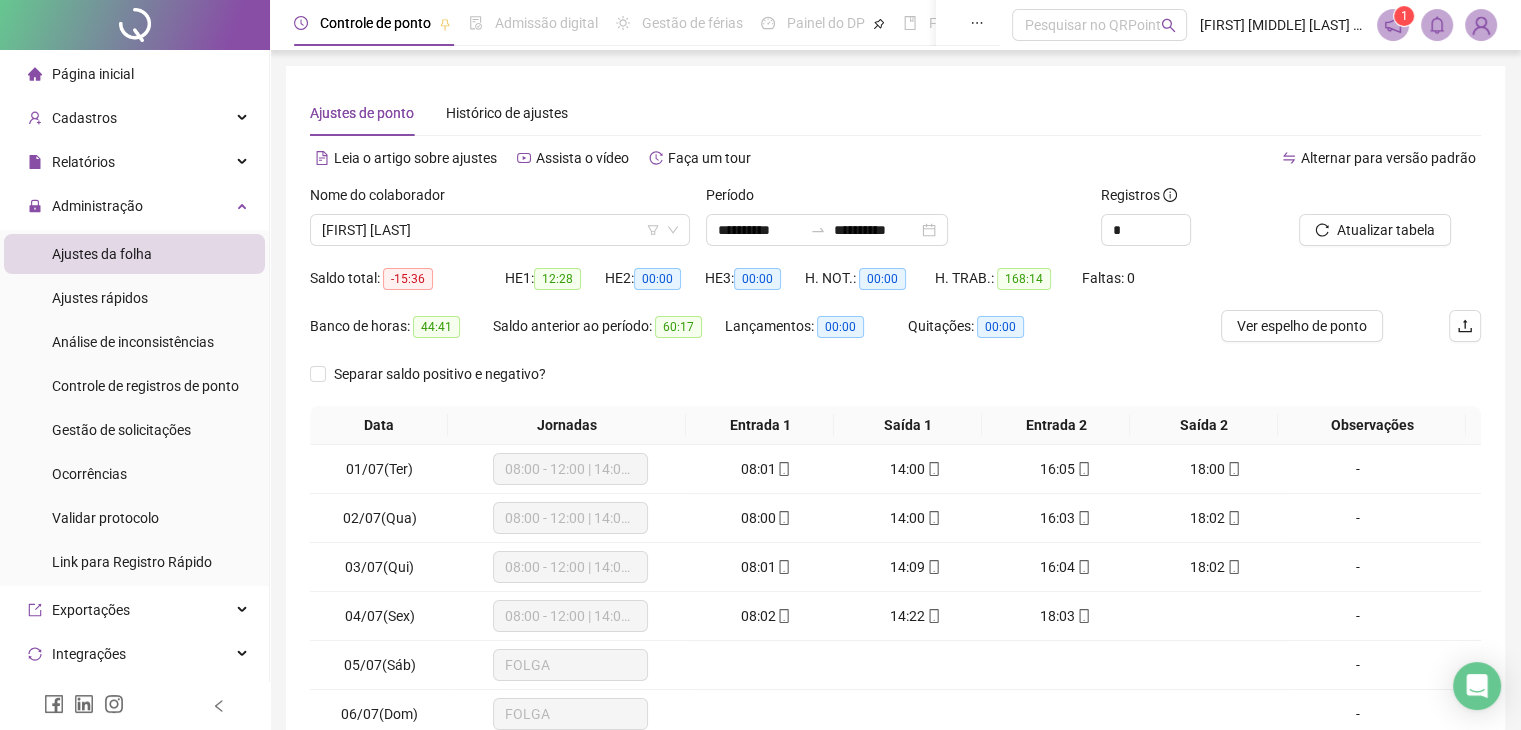 click on "Página inicial" at bounding box center [134, 74] 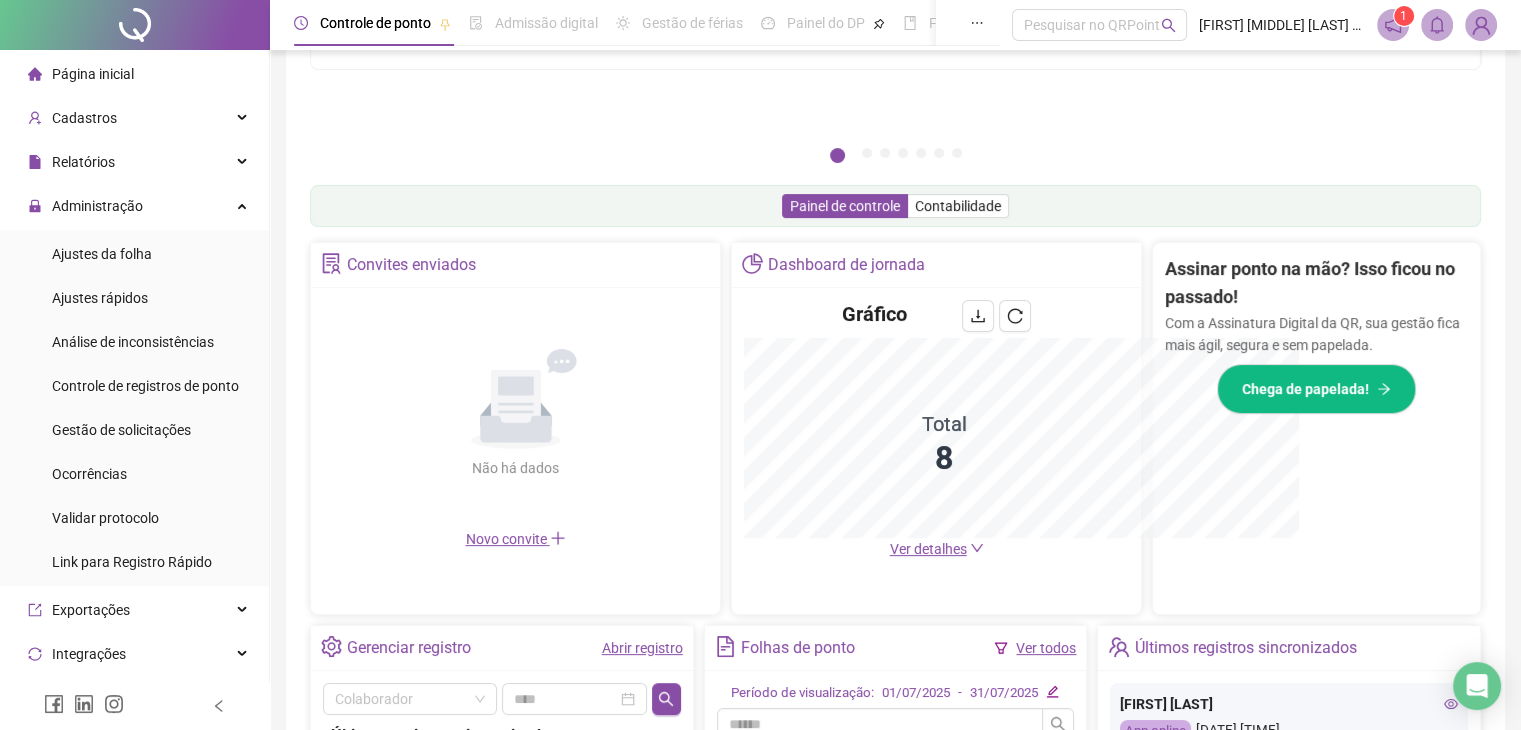 scroll, scrollTop: 494, scrollLeft: 0, axis: vertical 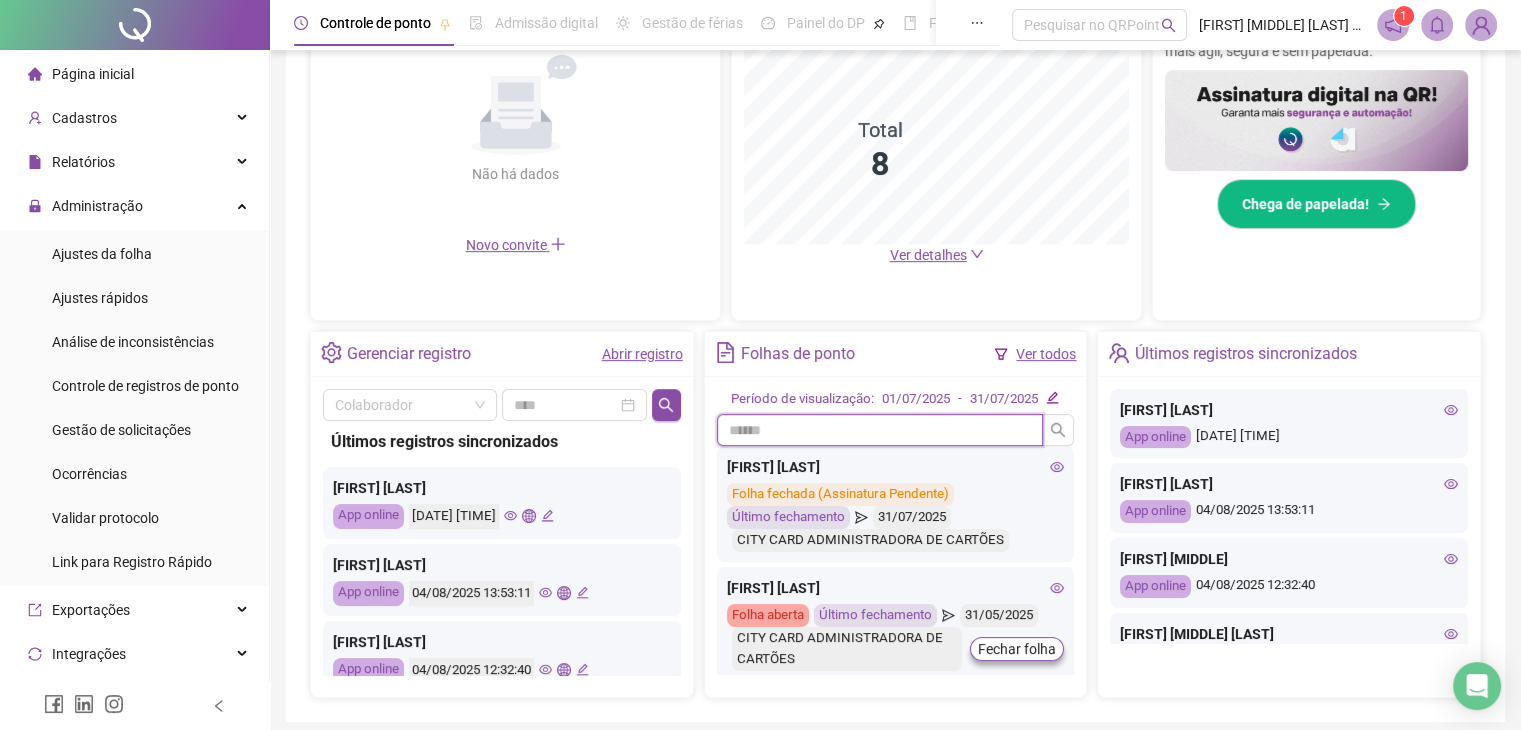 click at bounding box center (880, 430) 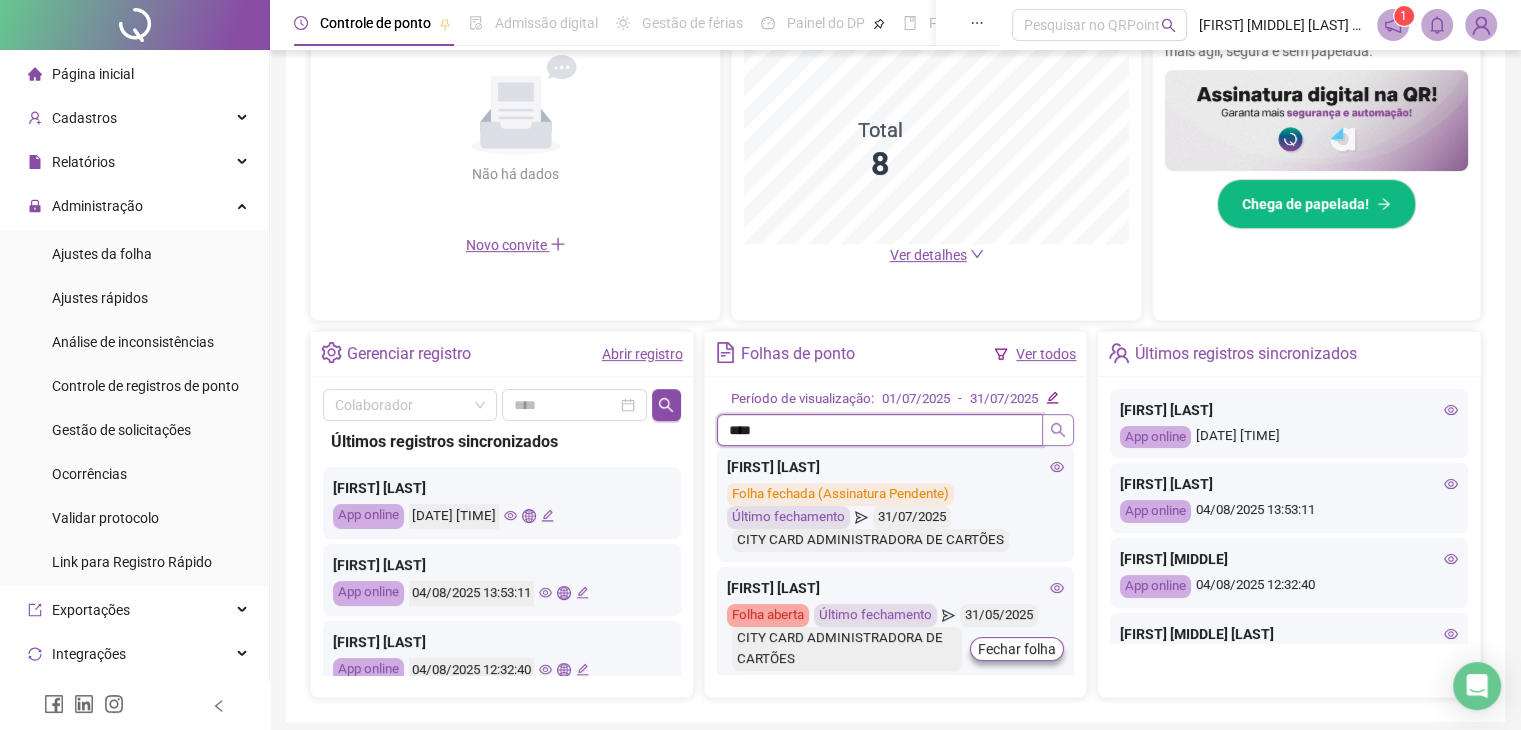 click 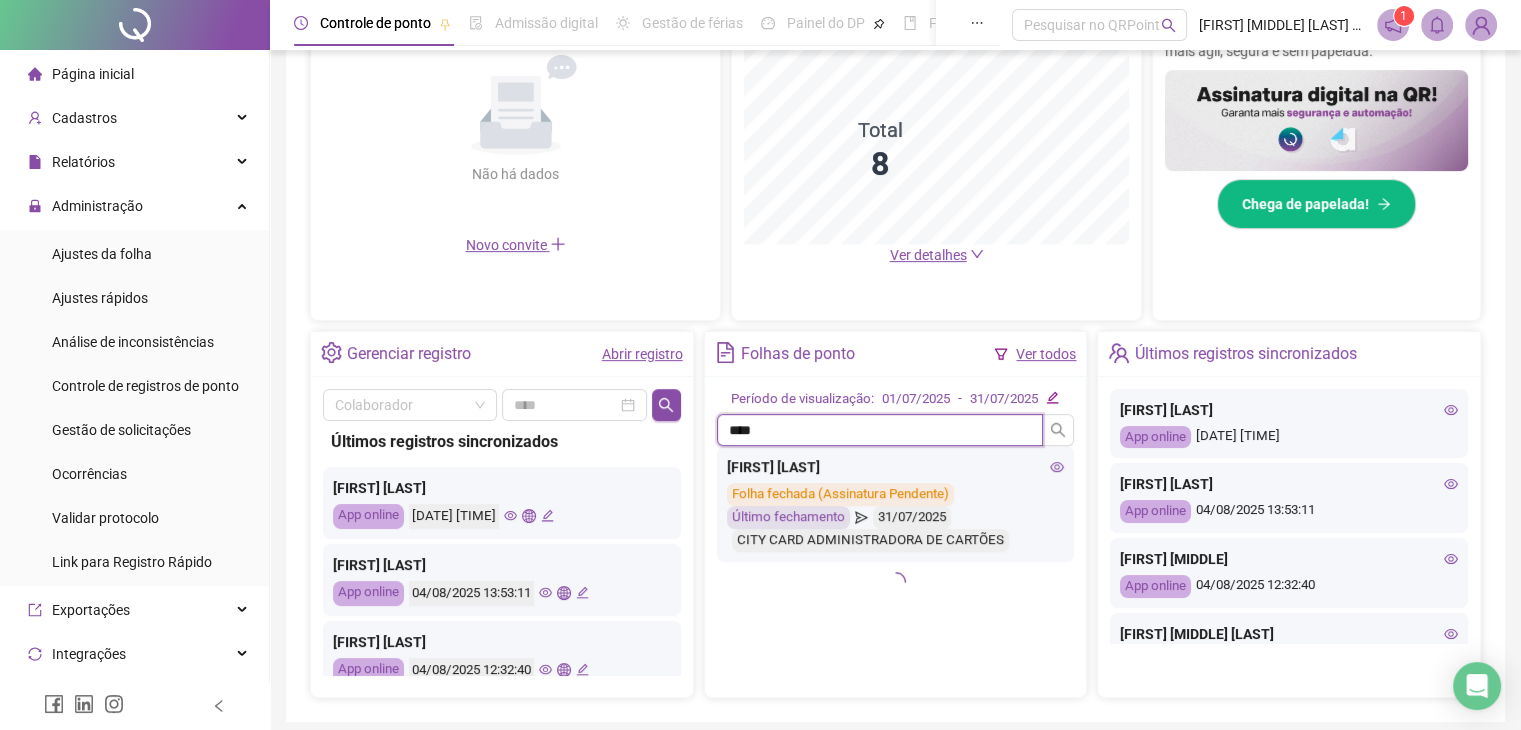 type on "****" 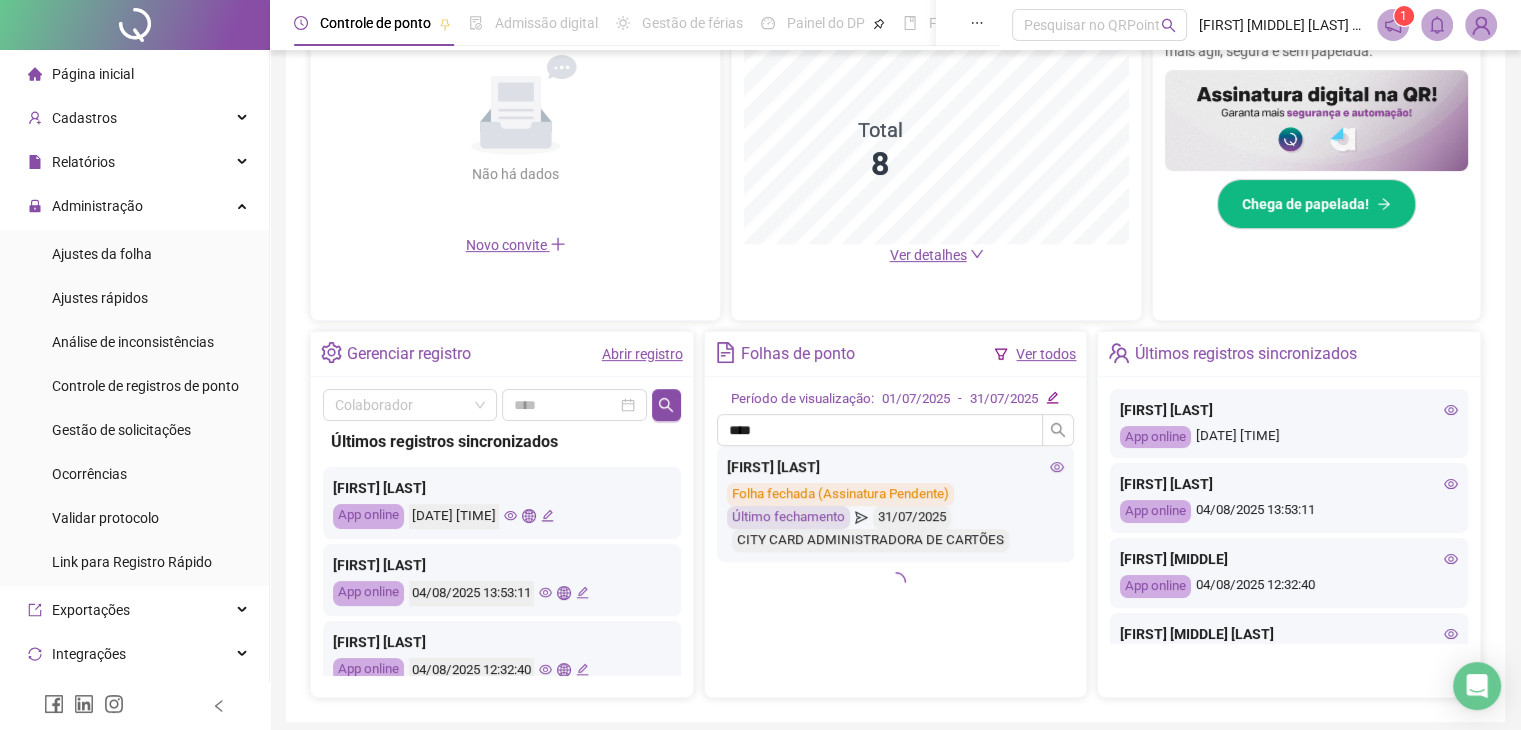 click on "Último fechamento" at bounding box center [788, 517] 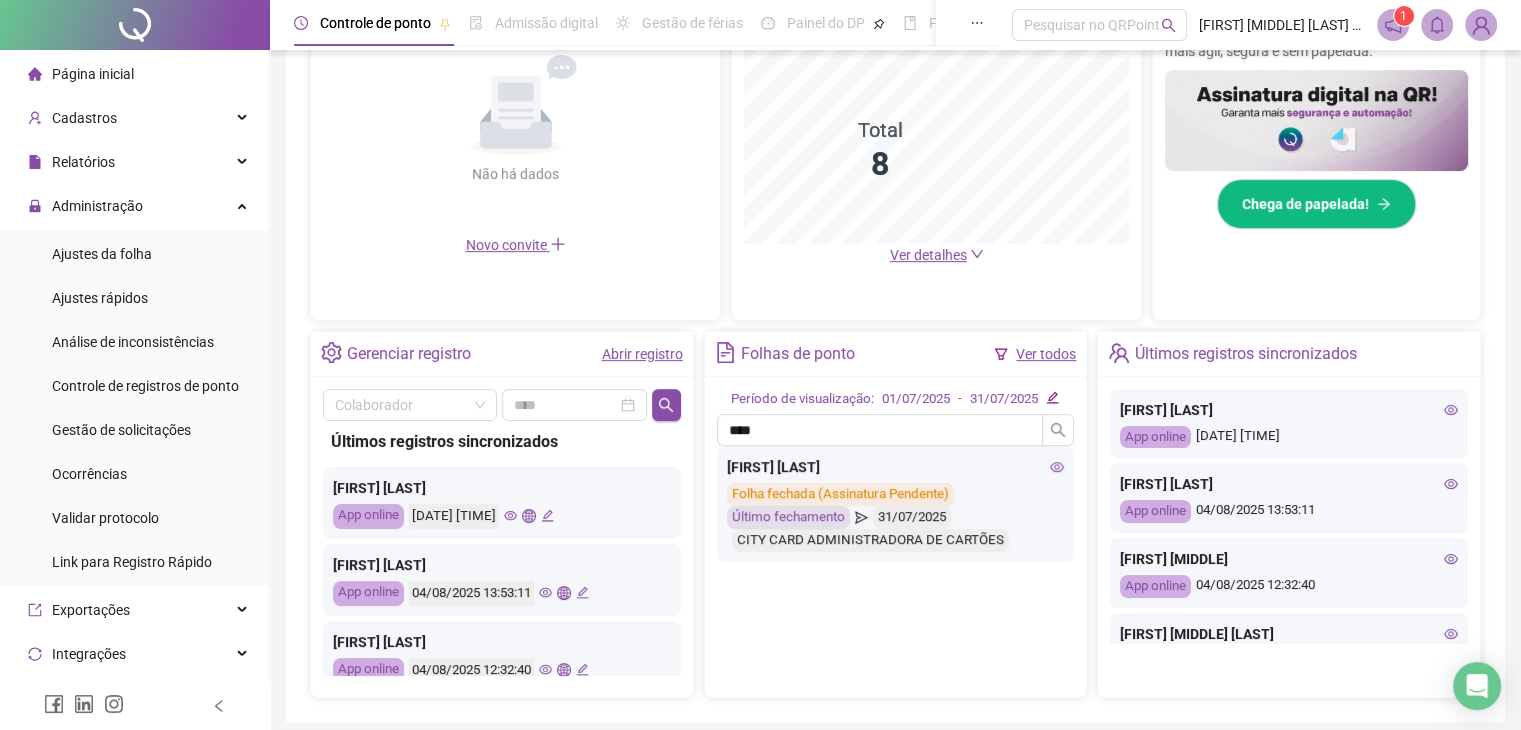 click 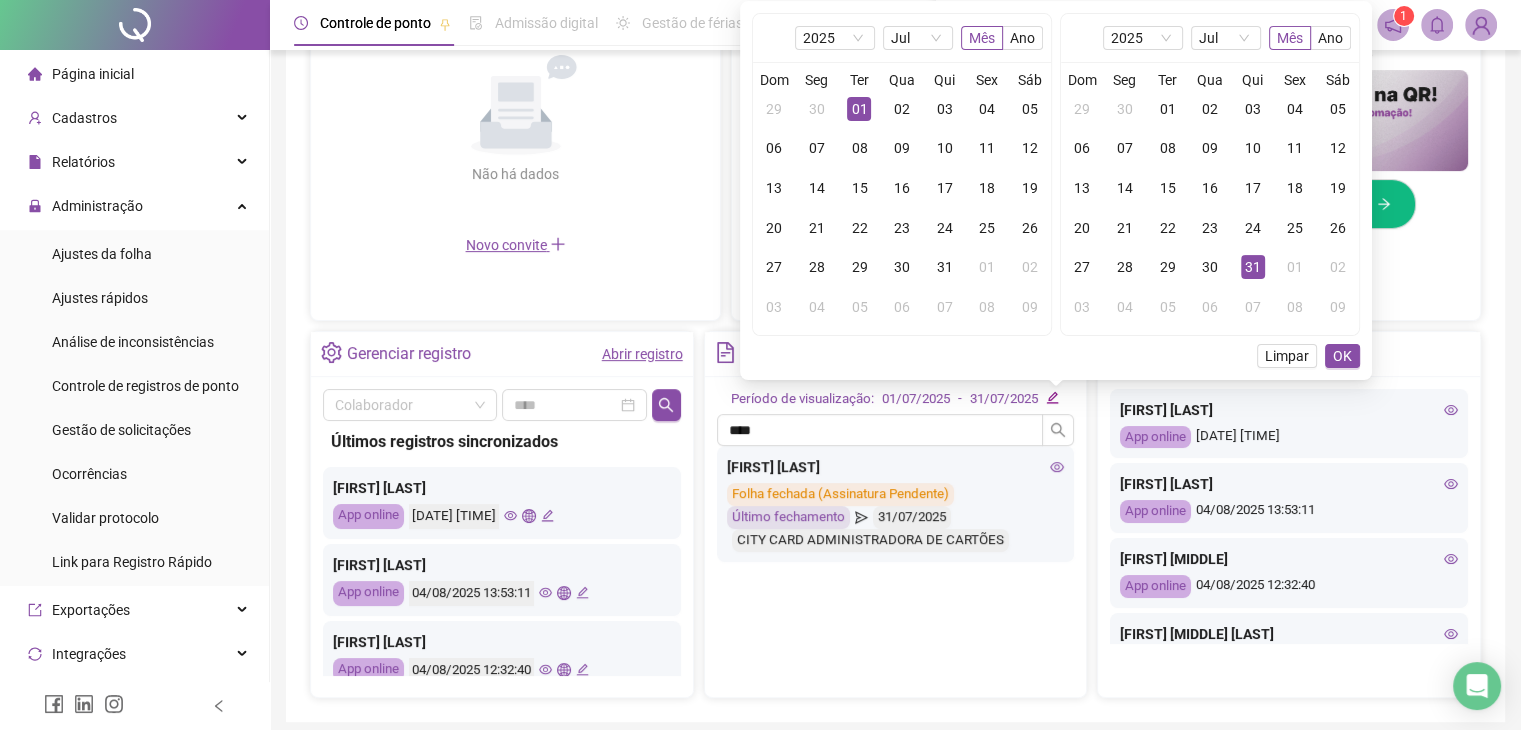 click on "Período de visualização:" at bounding box center (802, 399) 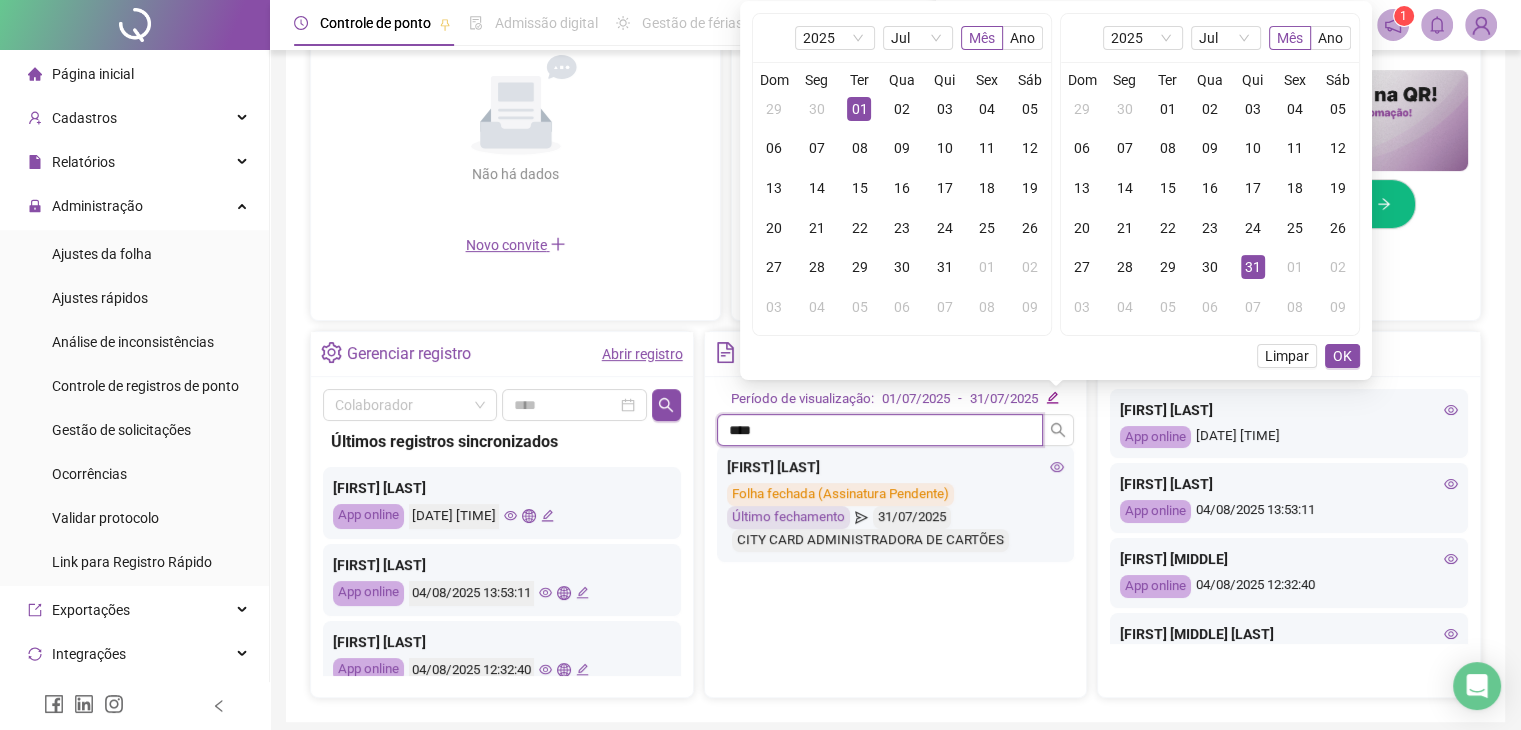click on "****" at bounding box center [880, 430] 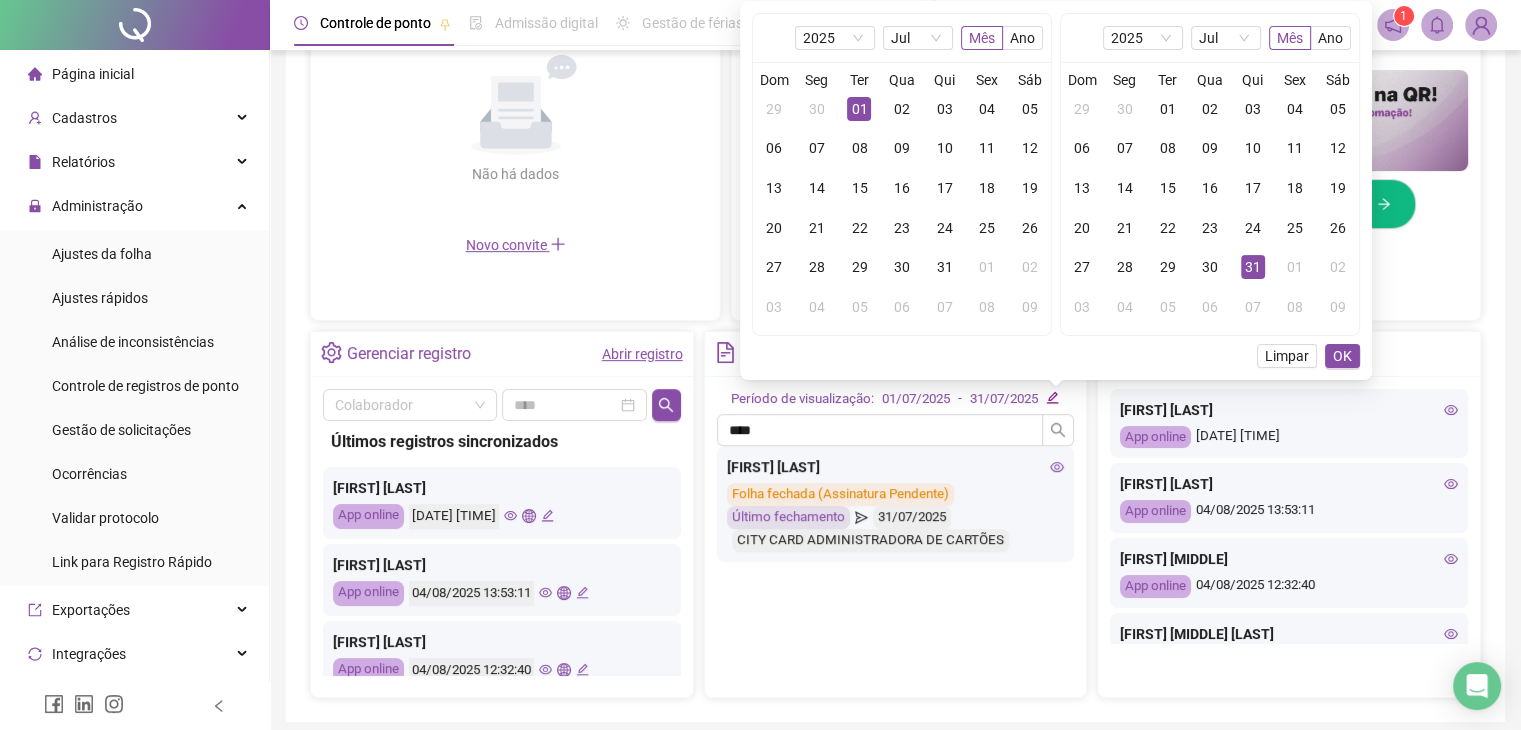 click on "[FIRST] [LAST]" at bounding box center [896, 467] 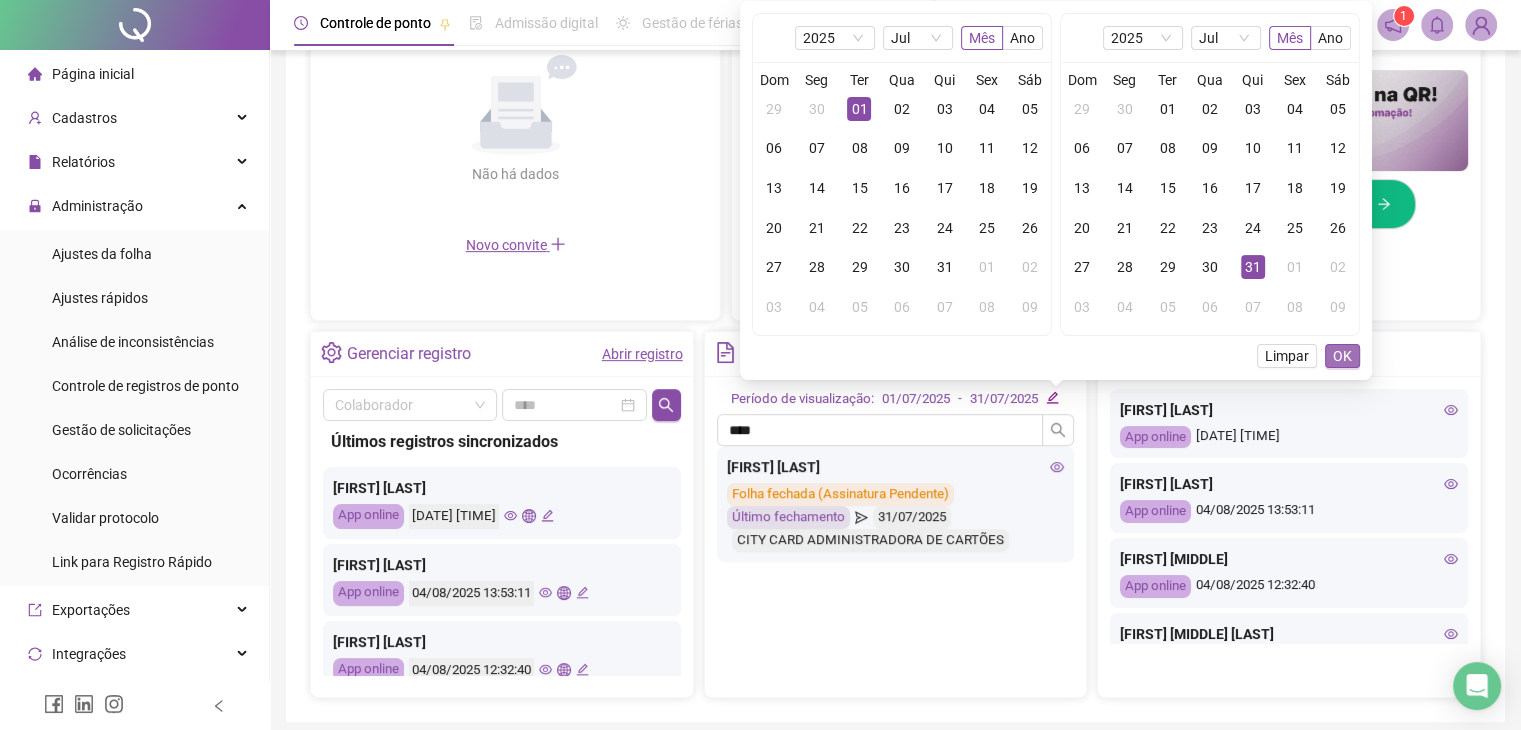 click on "OK" at bounding box center [1342, 356] 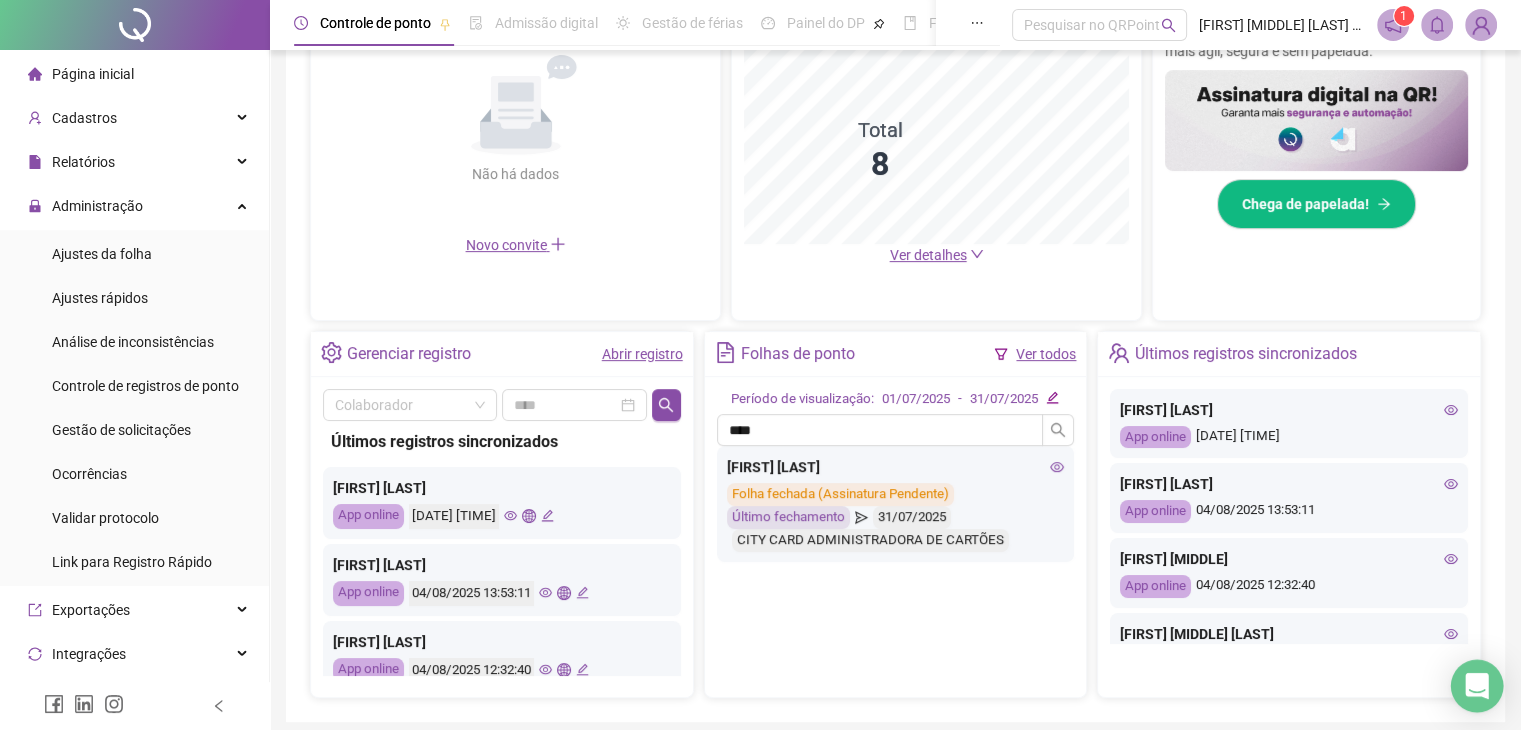 click 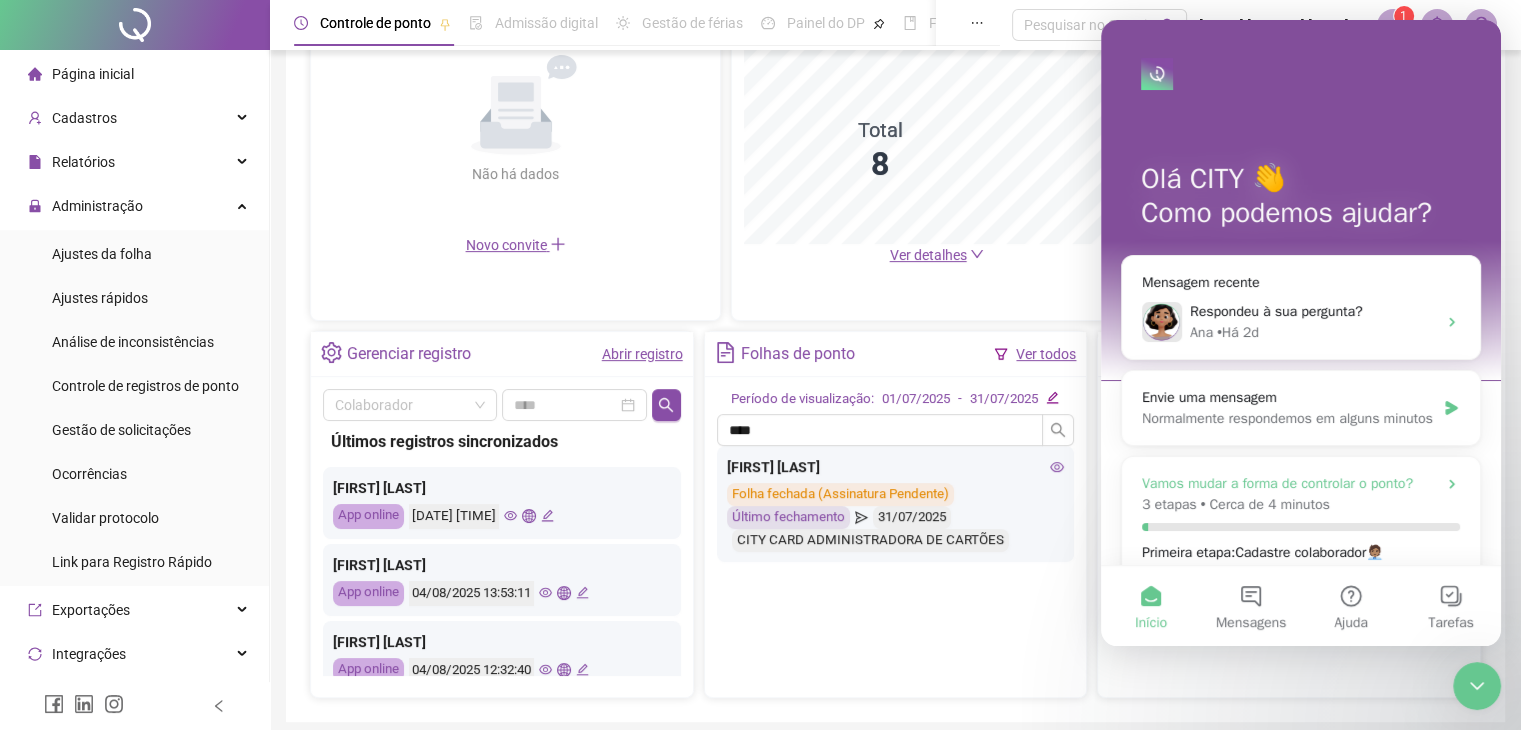 scroll, scrollTop: 0, scrollLeft: 0, axis: both 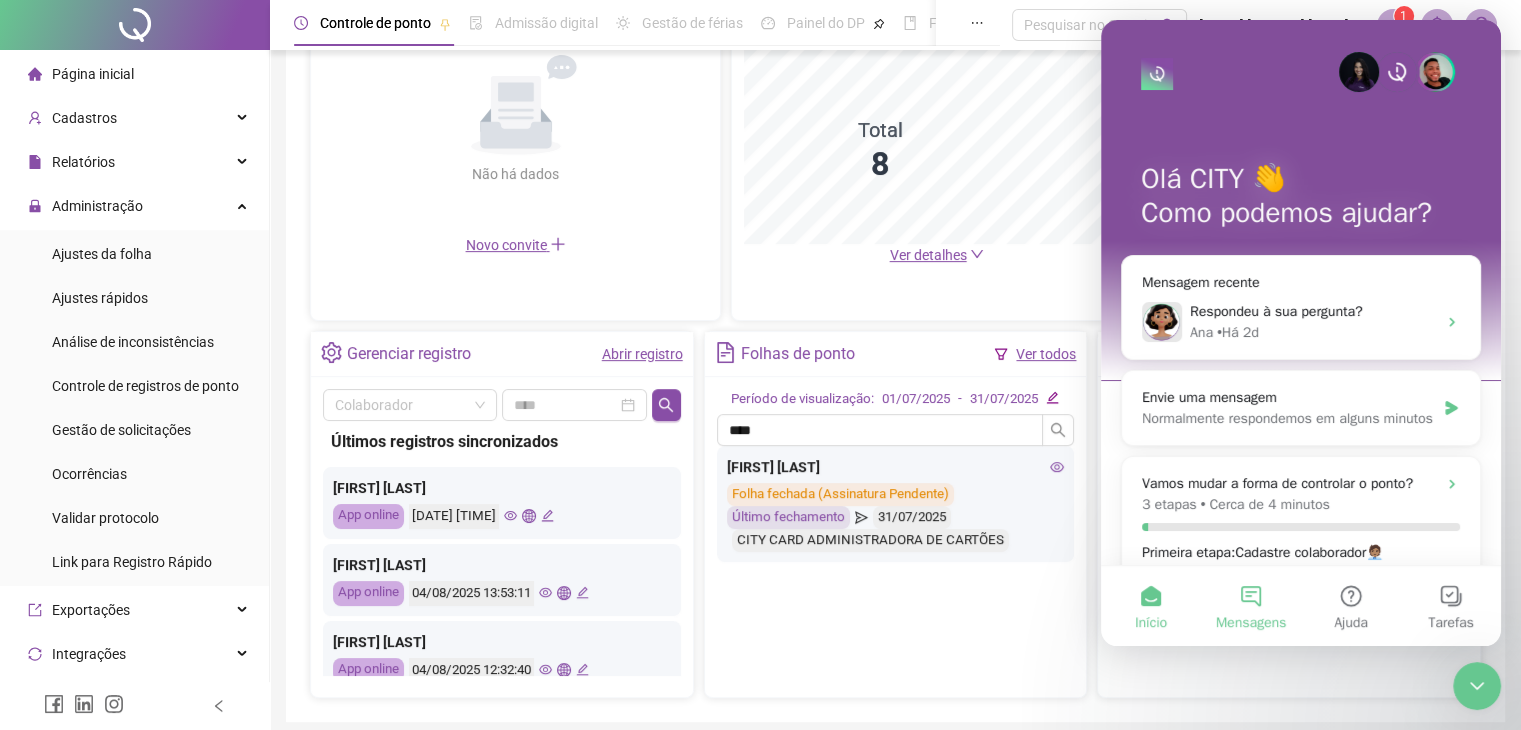 click on "Mensagens" at bounding box center [1251, 606] 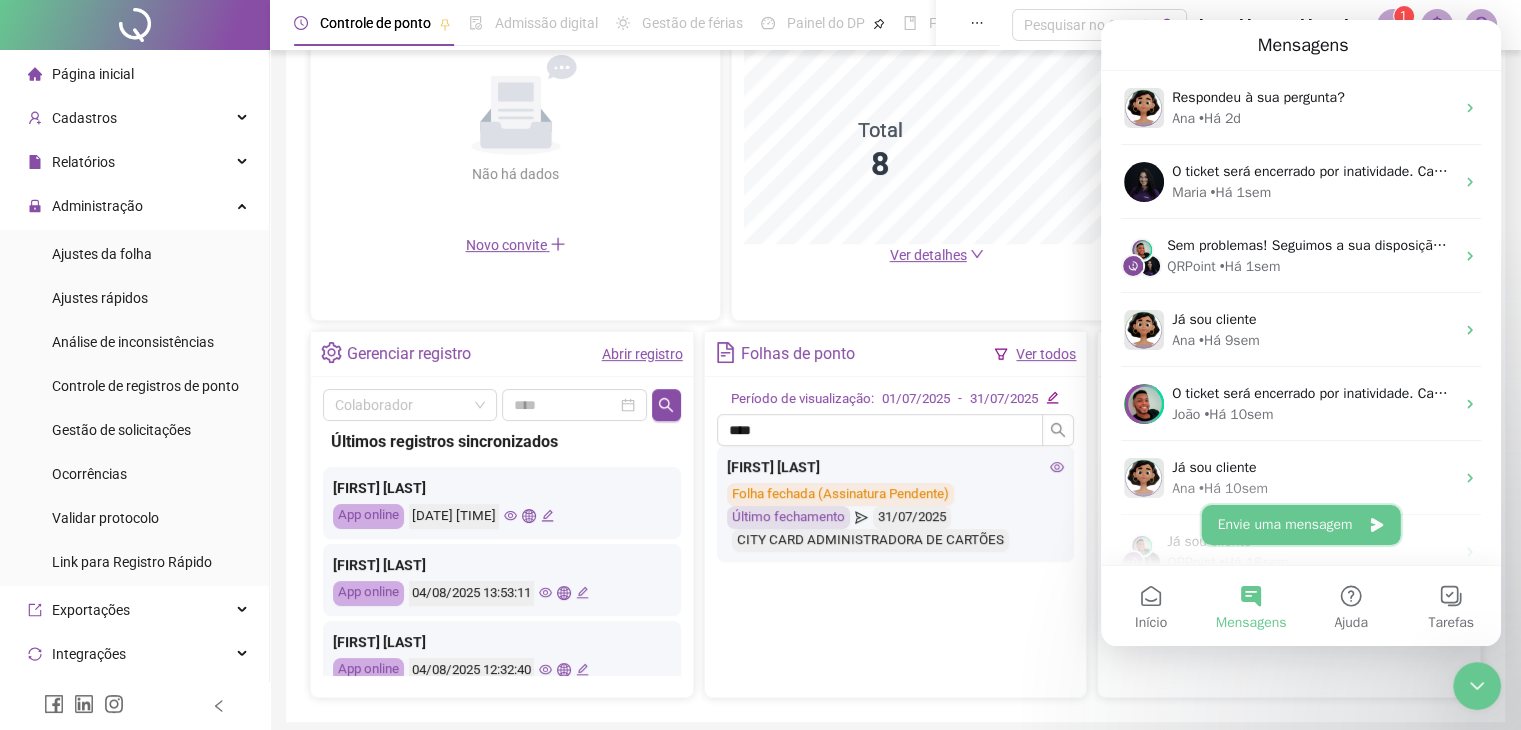 click on "Envie uma mensagem" at bounding box center (1301, 525) 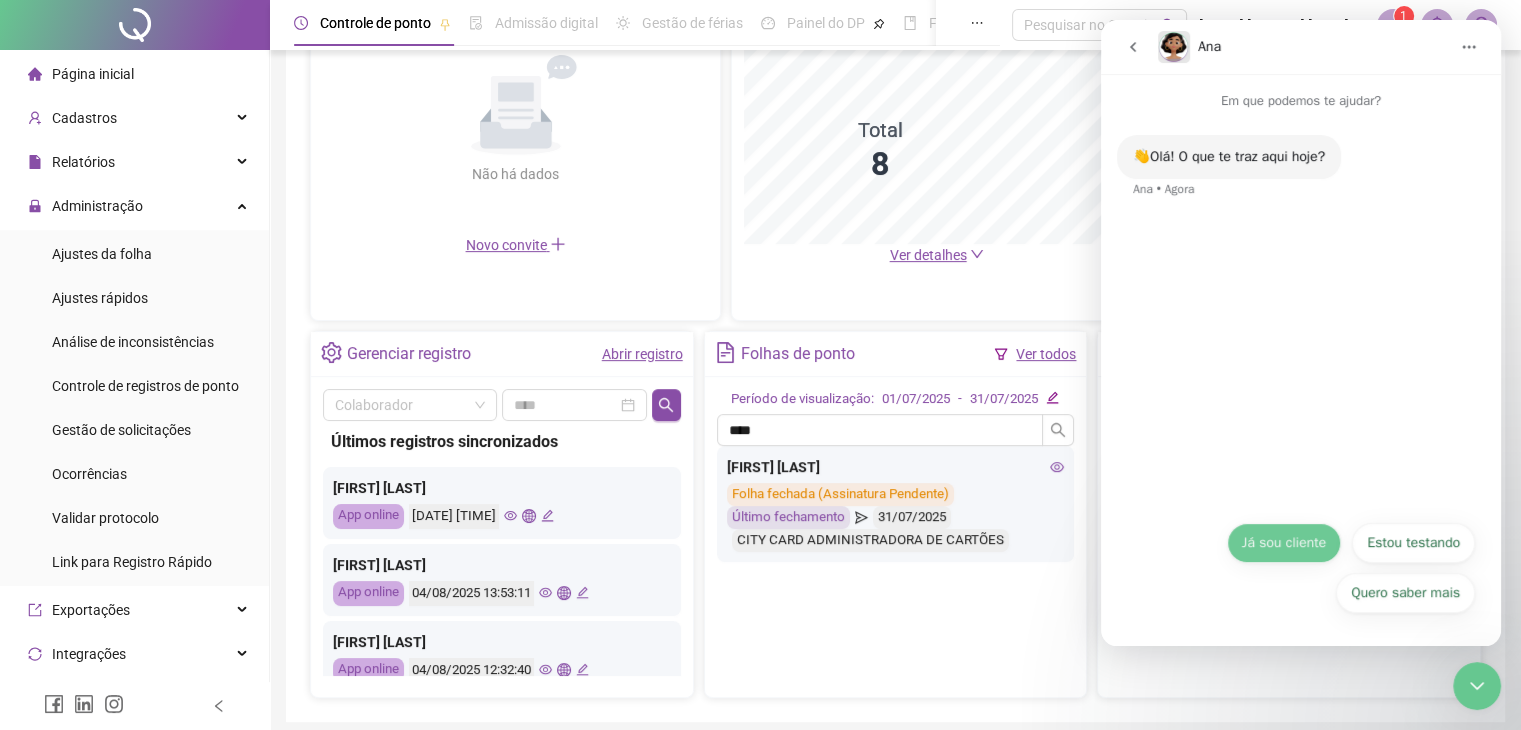 click on "Já sou cliente" at bounding box center [1284, 543] 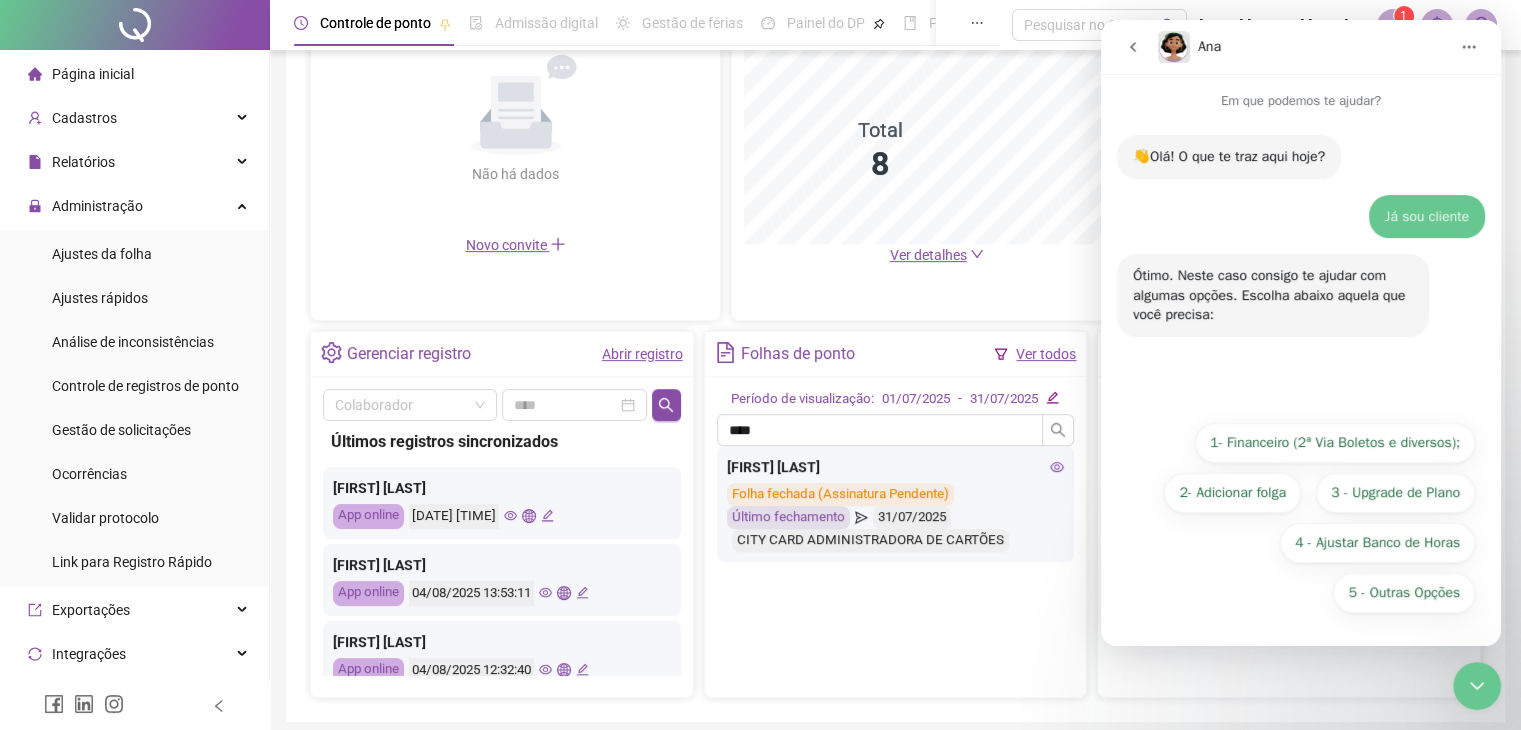 click on "5 - Outras Opções 1- Financeiro (2ª Via Boletos e diversos); 2- Adicionar folga 3 - Upgrade de Plano 4 - Ajustar Banco de Horas 5 - Outras Opções" at bounding box center (1301, 523) 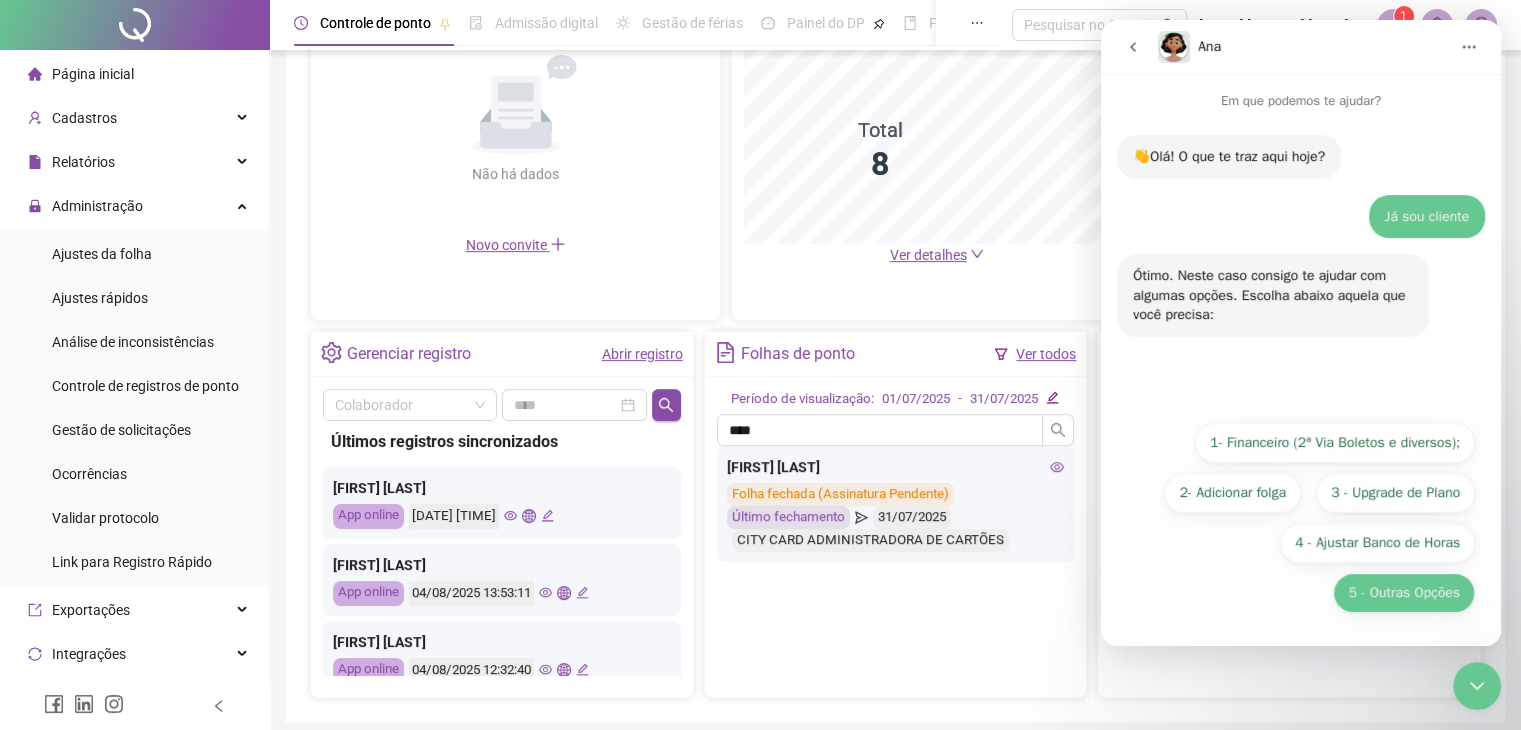 click on "5 - Outras Opções" at bounding box center [1404, 593] 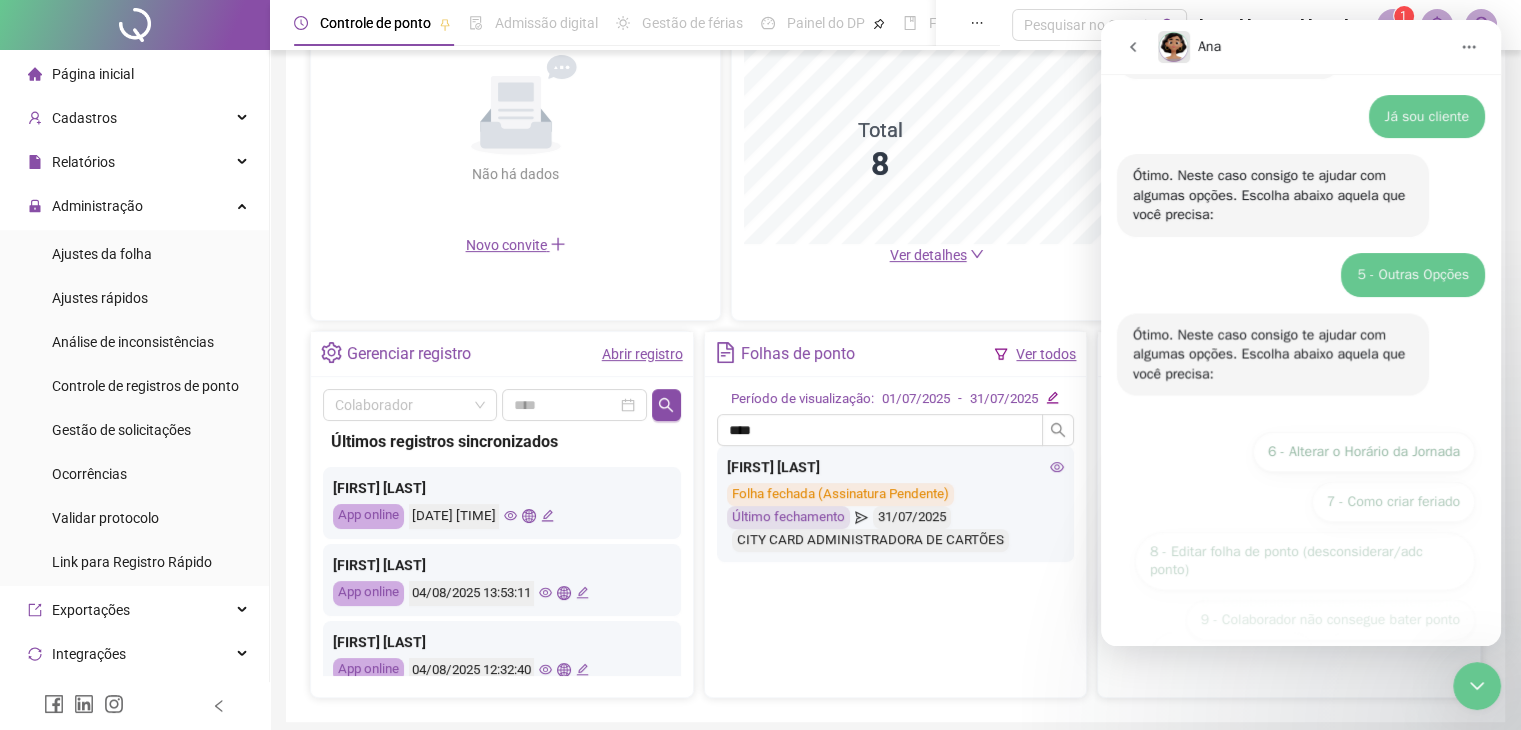 scroll, scrollTop: 177, scrollLeft: 0, axis: vertical 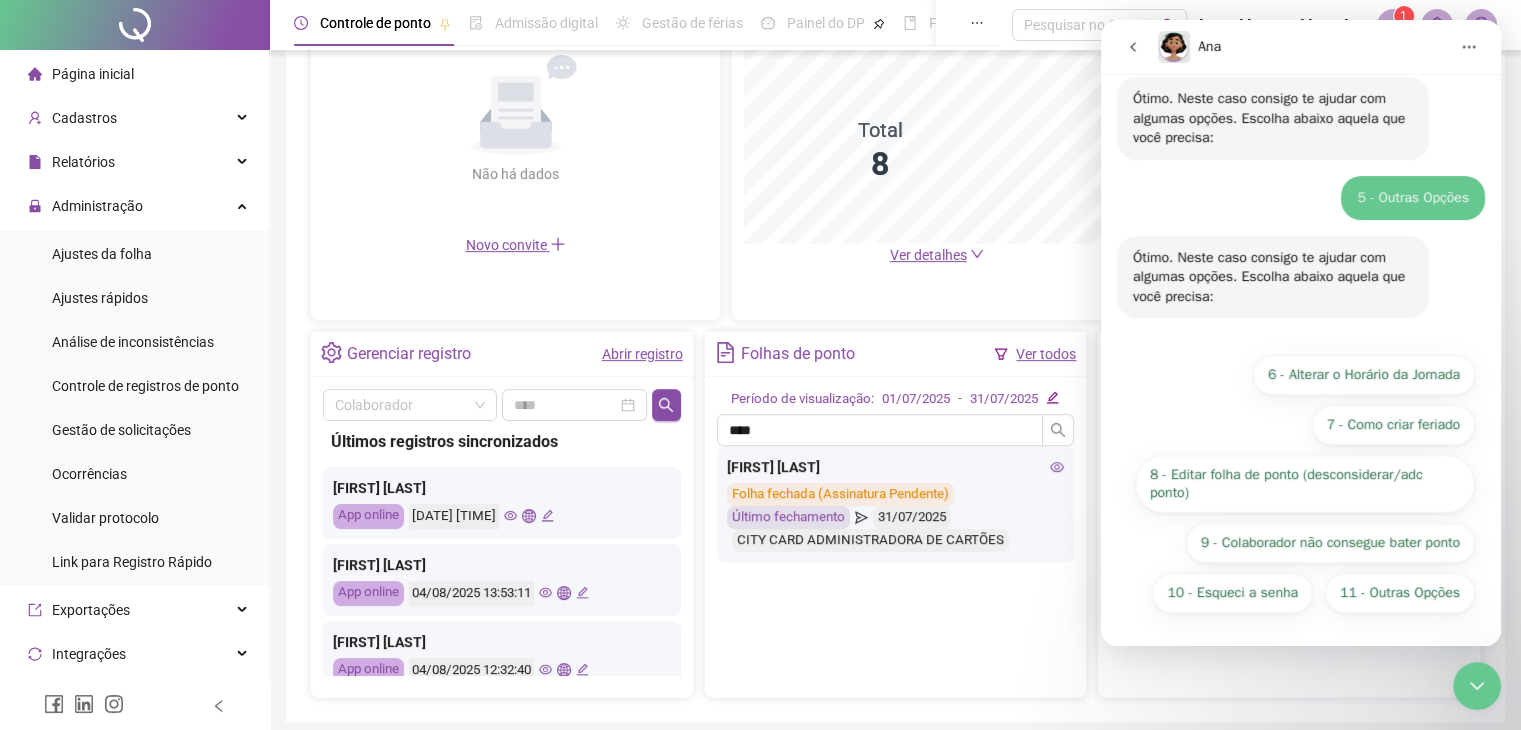 drag, startPoint x: 1360, startPoint y: 601, endPoint x: 1342, endPoint y: 613, distance: 21.633308 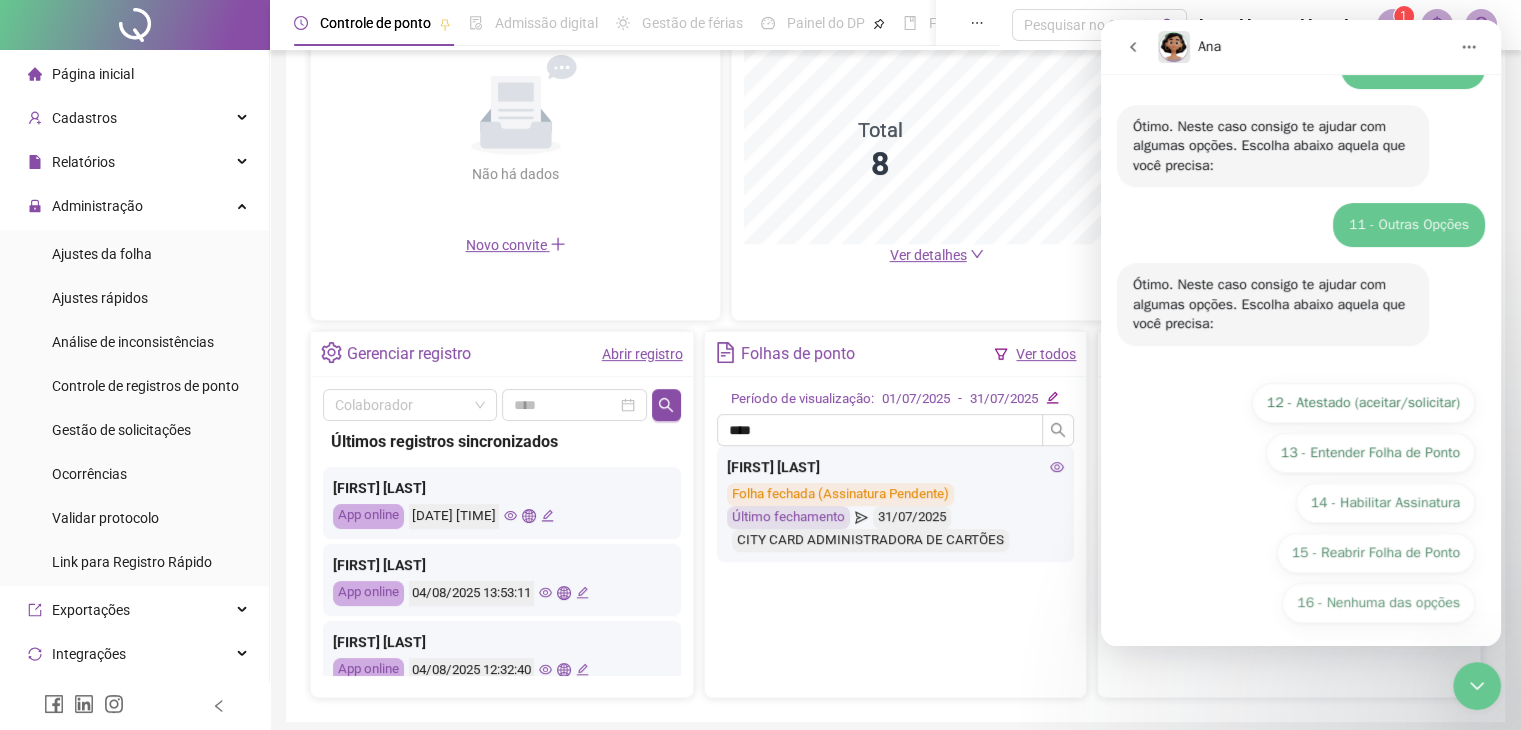 scroll, scrollTop: 317, scrollLeft: 0, axis: vertical 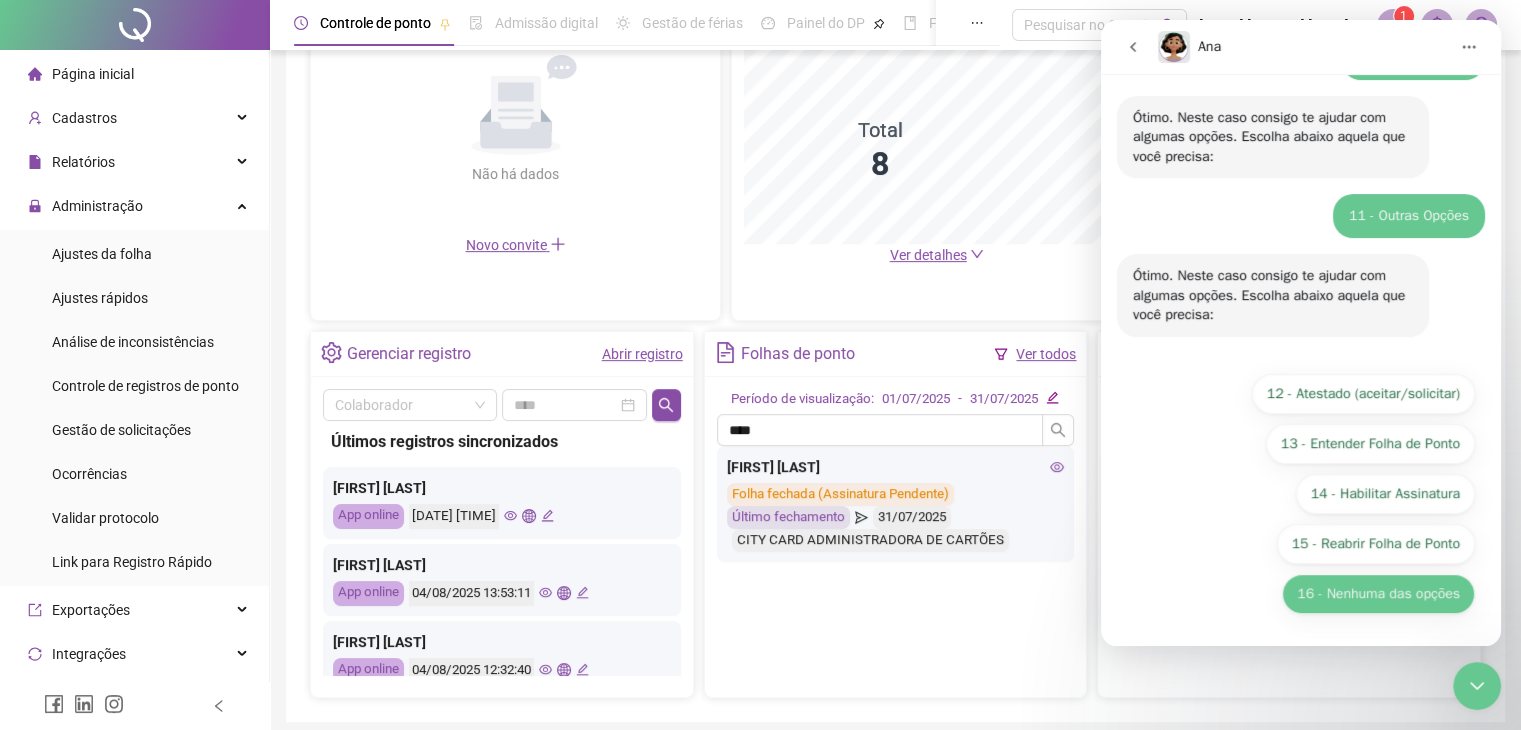 click on "16 - Nenhuma das opções" at bounding box center (1378, 594) 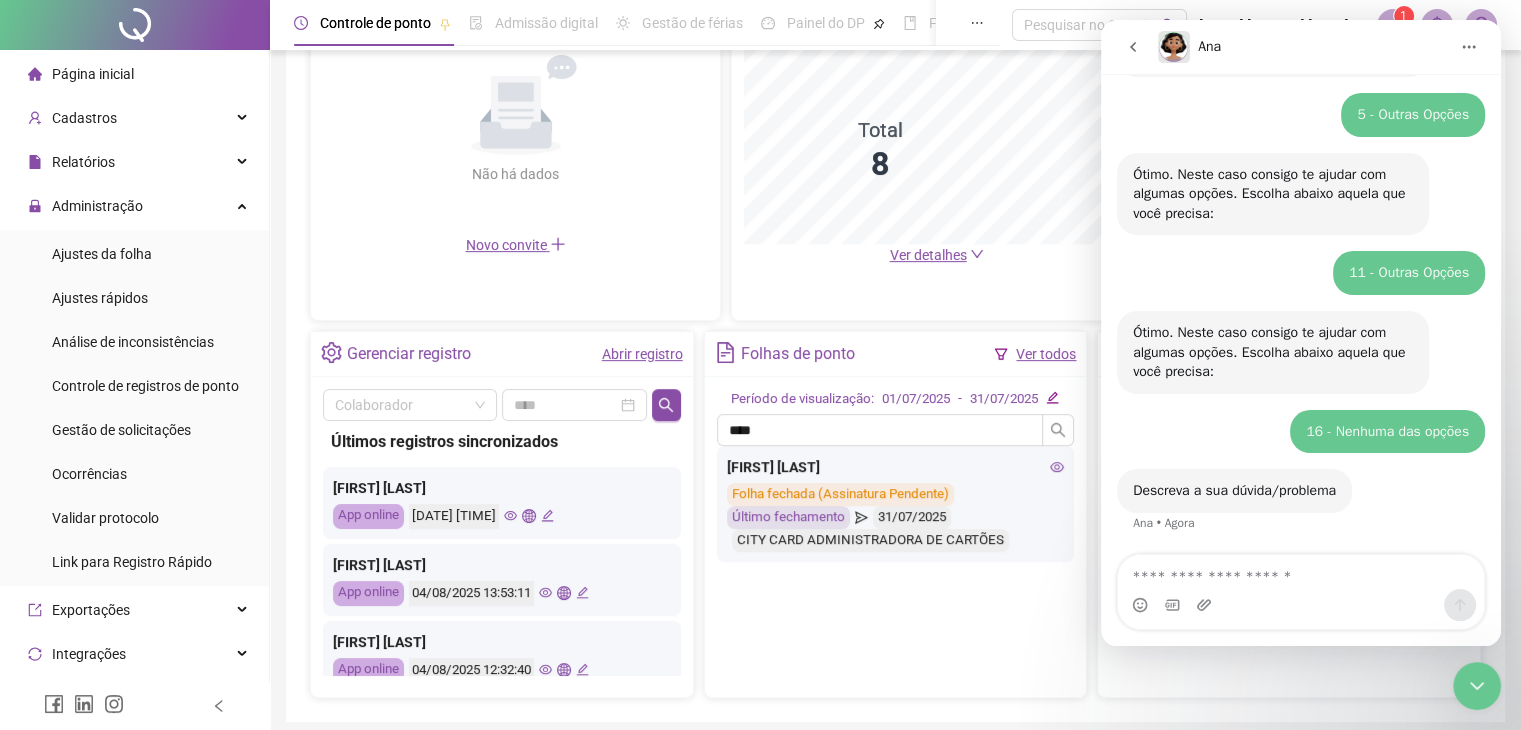 scroll, scrollTop: 350, scrollLeft: 0, axis: vertical 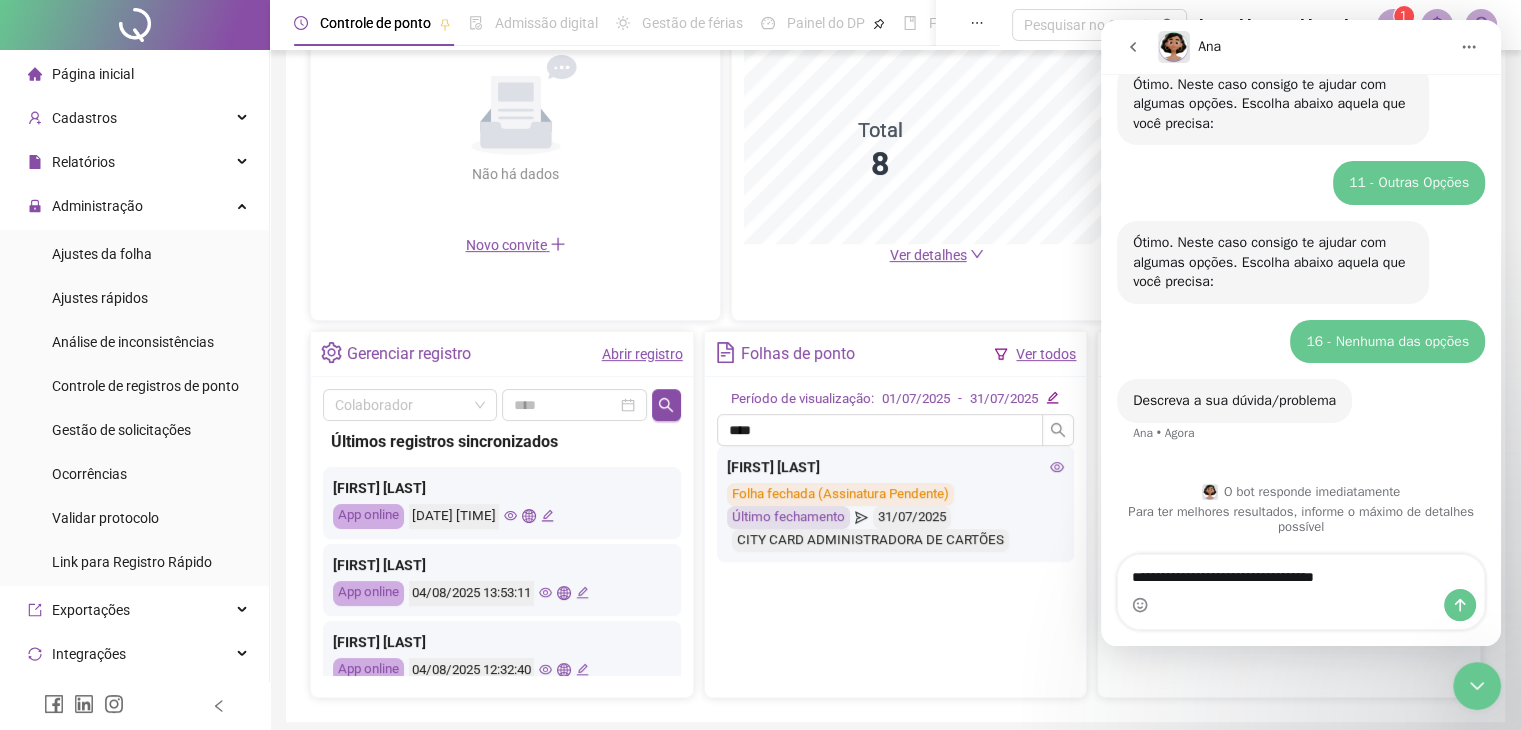type on "**********" 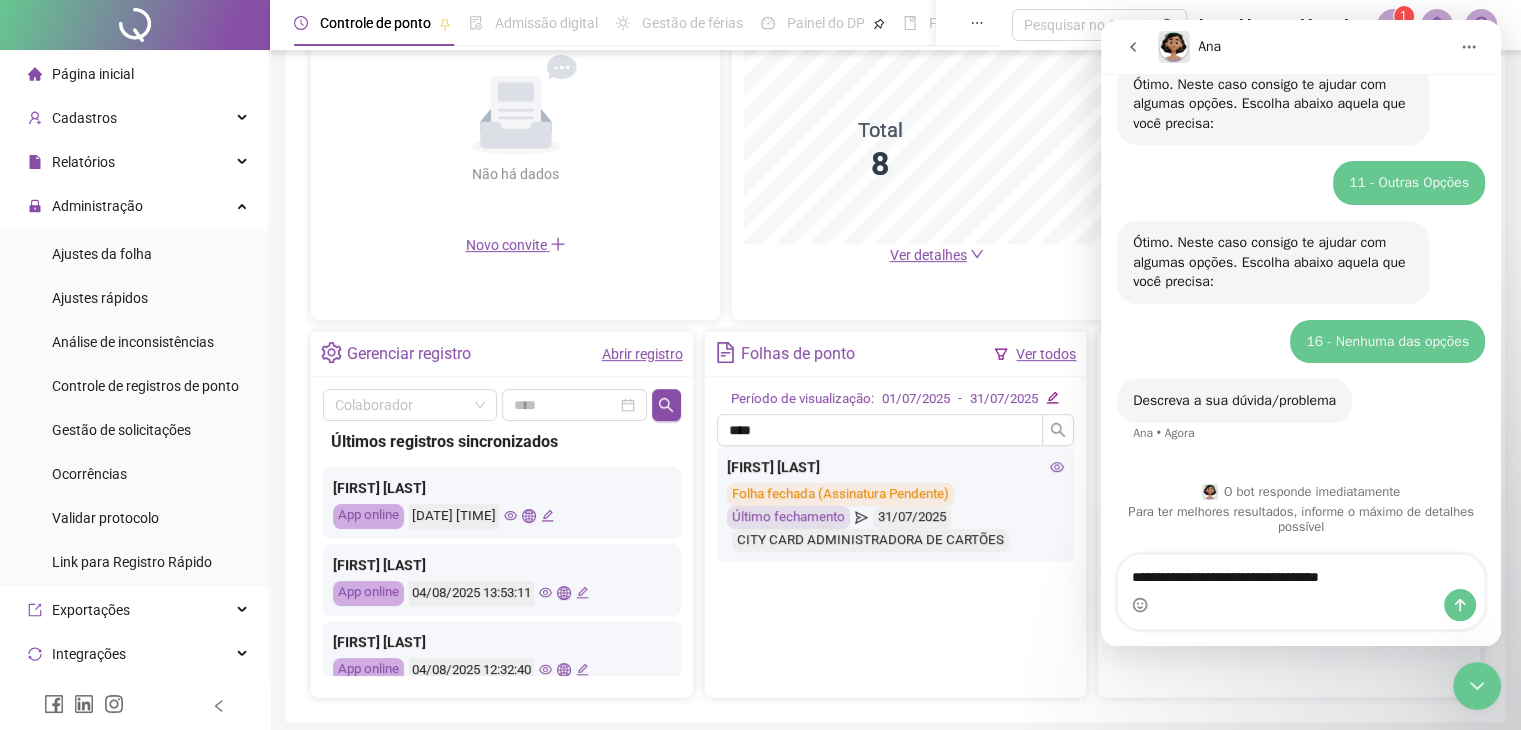 type 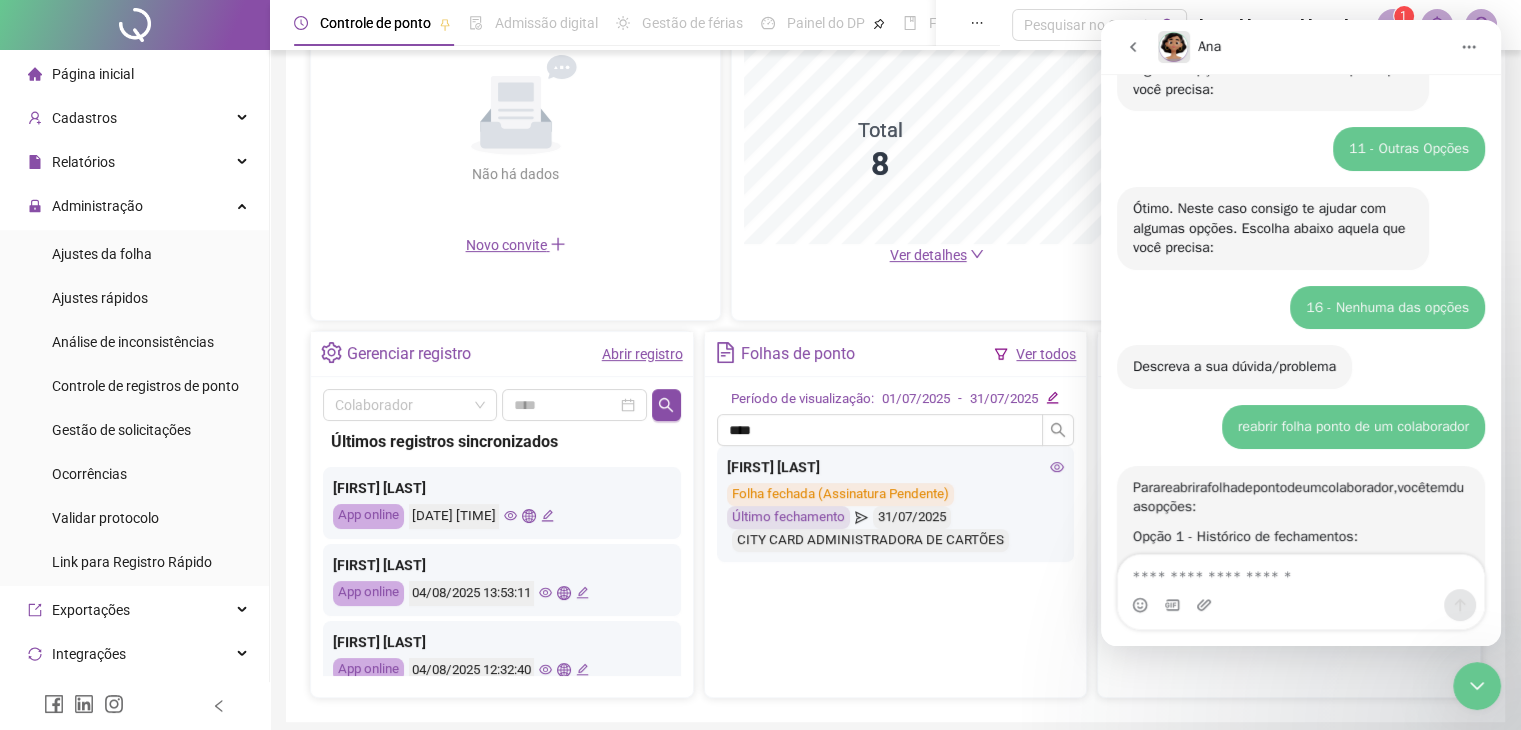 scroll, scrollTop: 409, scrollLeft: 0, axis: vertical 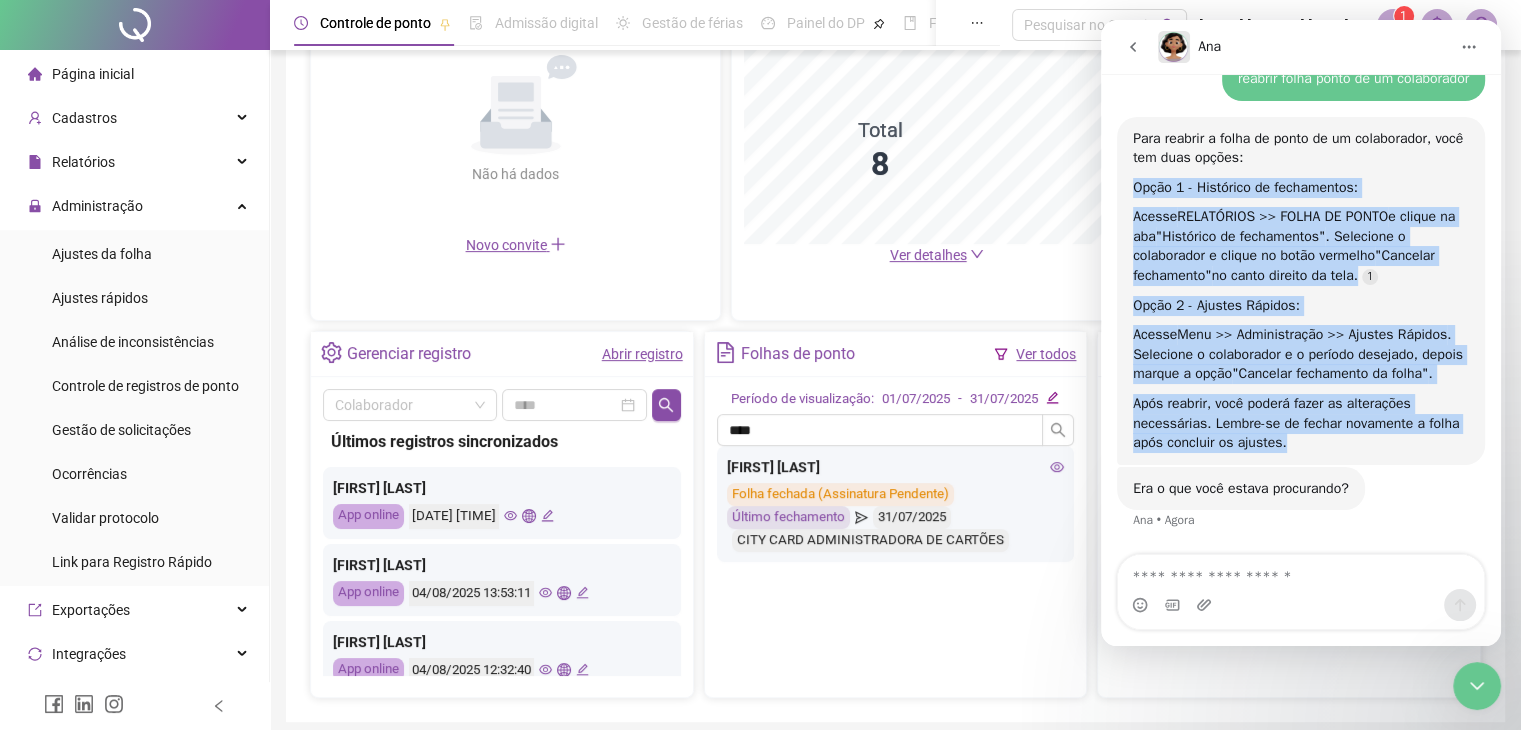 drag, startPoint x: 1282, startPoint y: 443, endPoint x: 1126, endPoint y: 167, distance: 317.0363 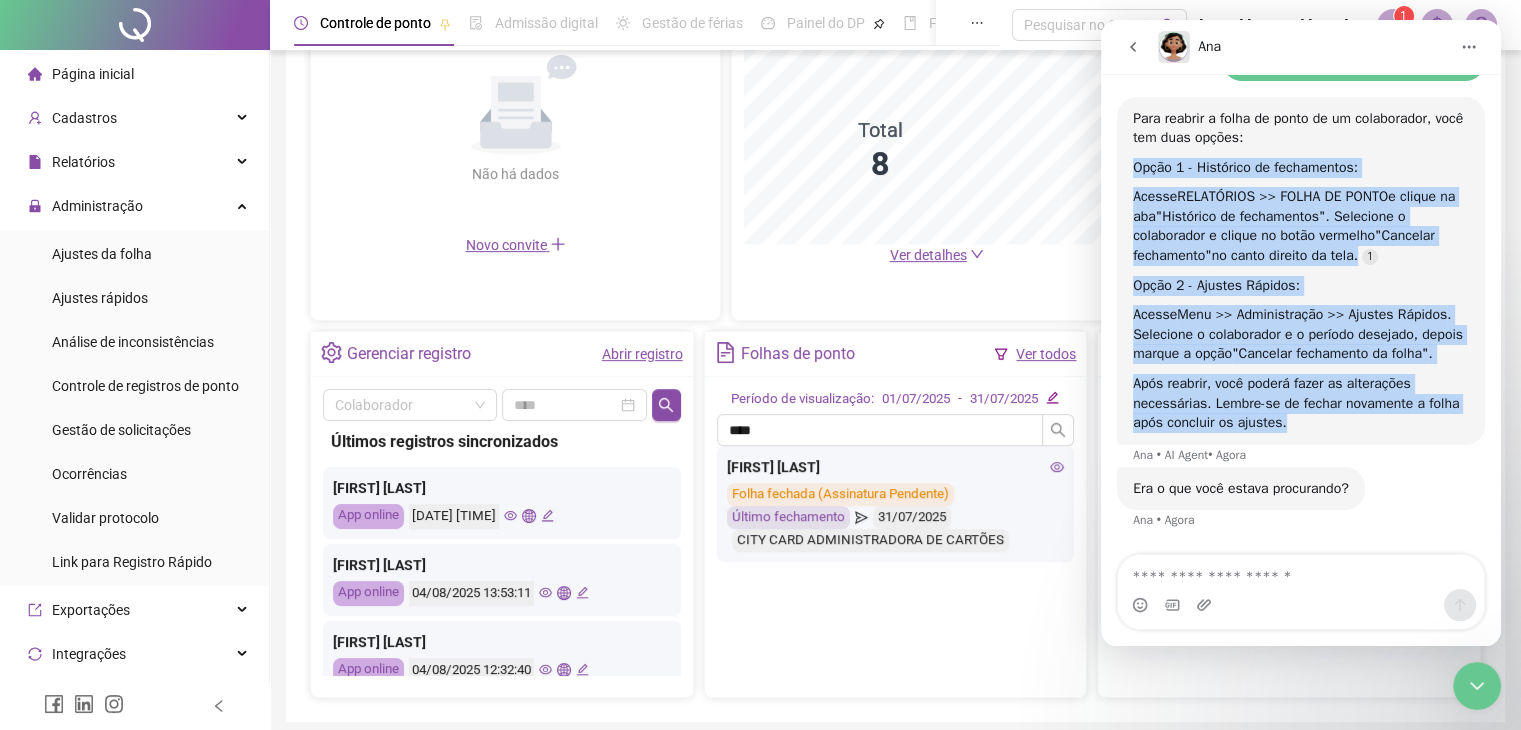 scroll, scrollTop: 2, scrollLeft: 0, axis: vertical 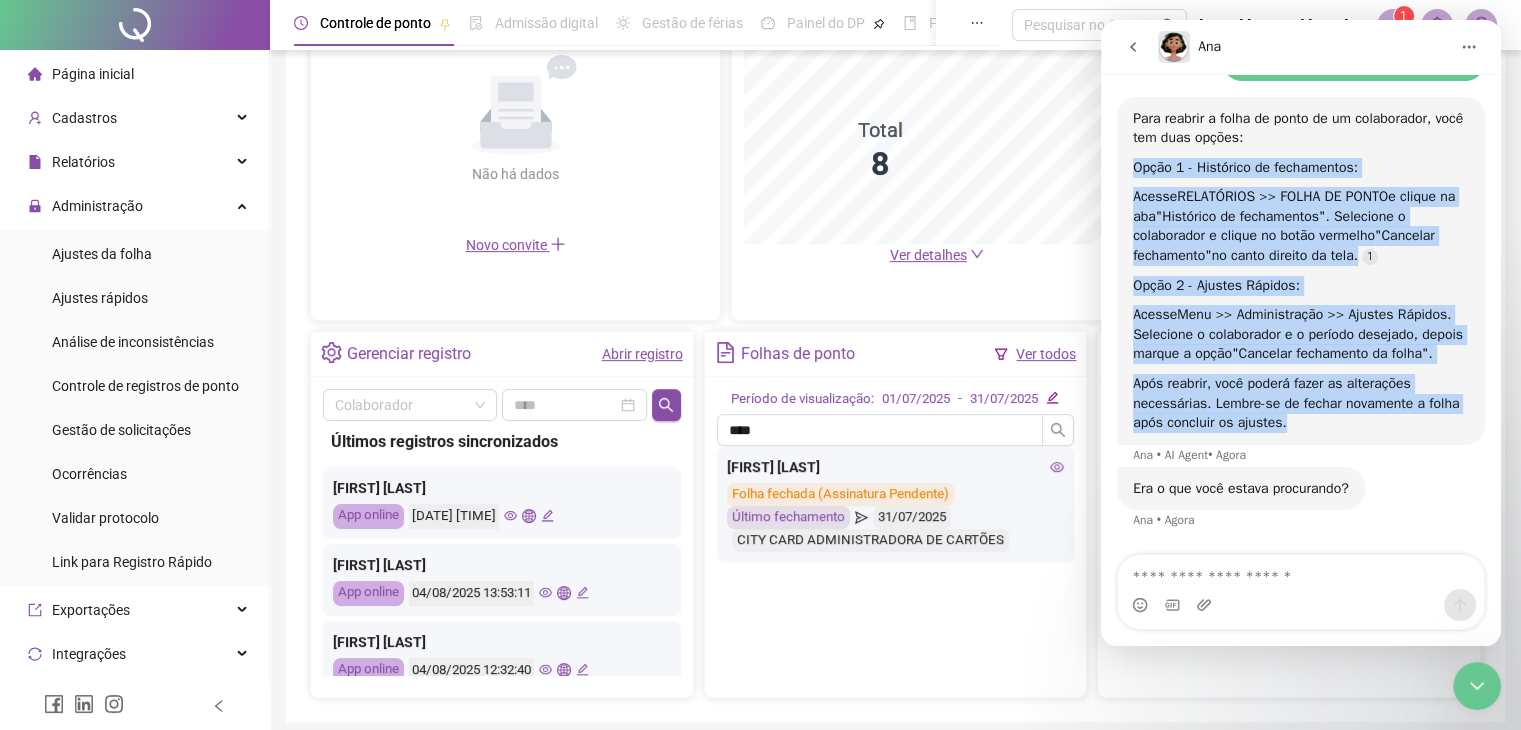 copy on "Opção 1 - Histórico de fechamentos: Acesse  RELATÓRIOS >> FOLHA DE PONTO  e clique na aba  "Histórico de fechamentos" . Selecione o colaborador e clique no botão vermelho  "Cancelar fechamento"  no canto direito da tela. Opção 2 - Ajustes Rápidos: Acesse  Menu >> Administração >> Ajustes Rápidos . Selecione o colaborador e o período desejado, depois marque a opção  "Cancelar fechamento da folha" . Após reabrir, você poderá fazer as alterações necessárias. Lembre-se de fechar novamente a folha após concluir os ajustes." 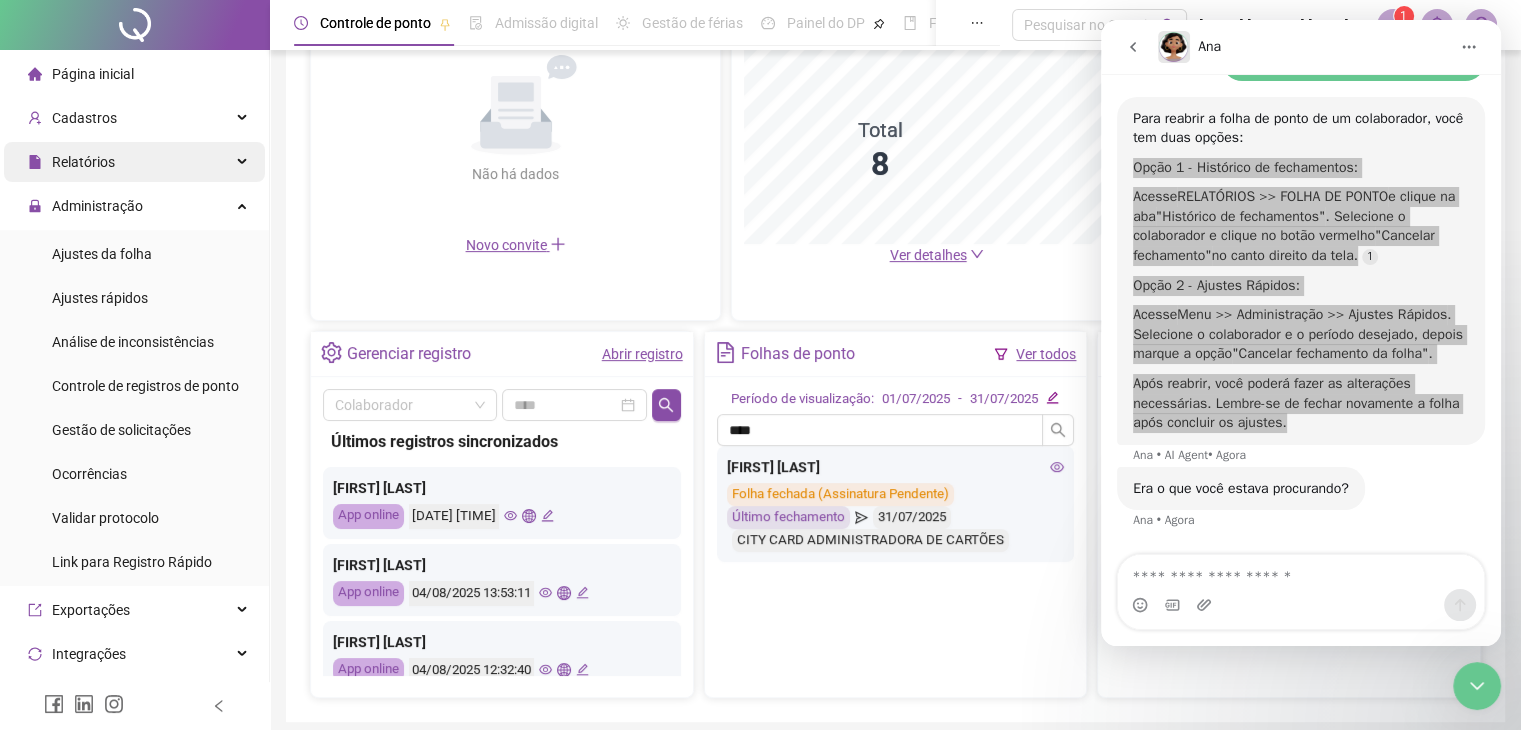 click on "Relatórios" at bounding box center [134, 162] 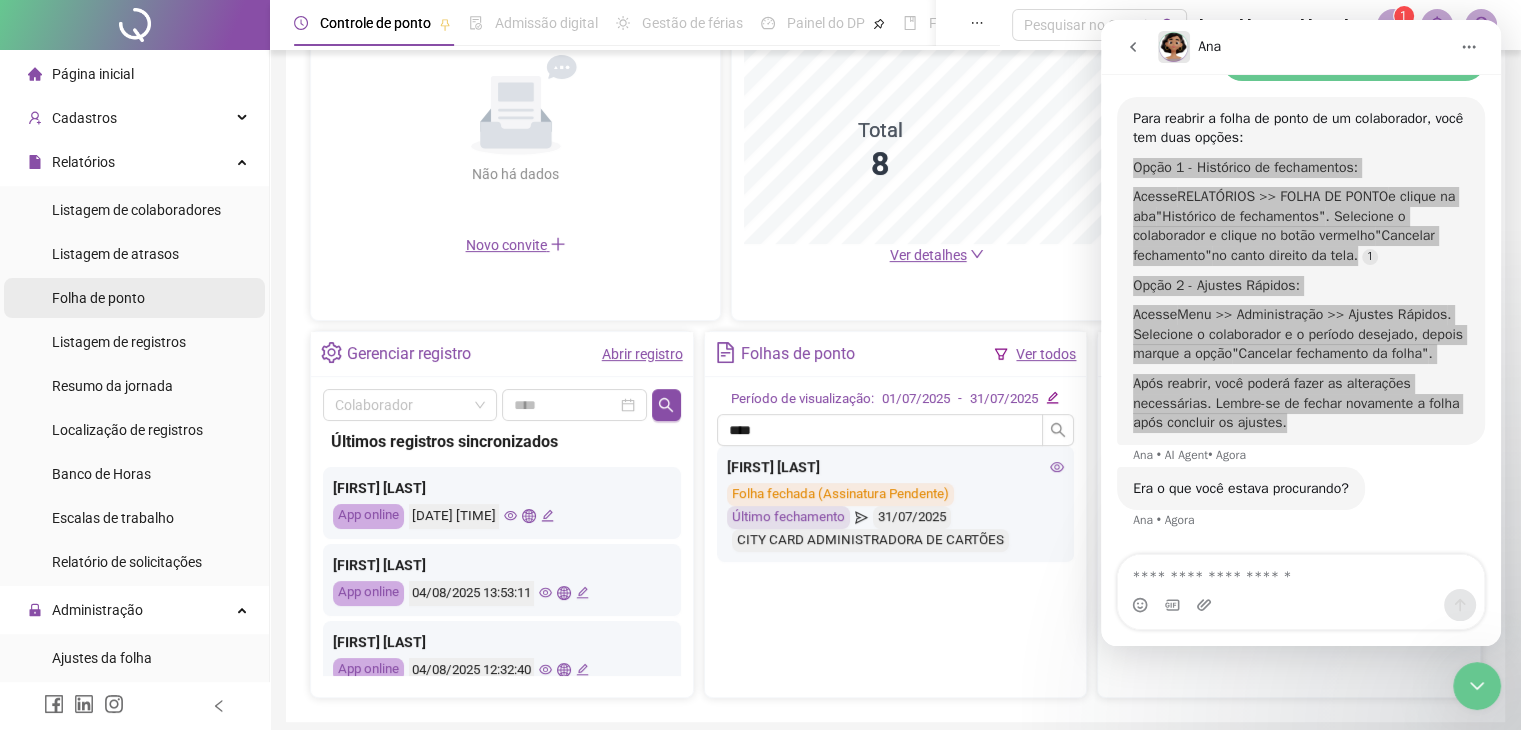 click on "Folha de ponto" at bounding box center (134, 298) 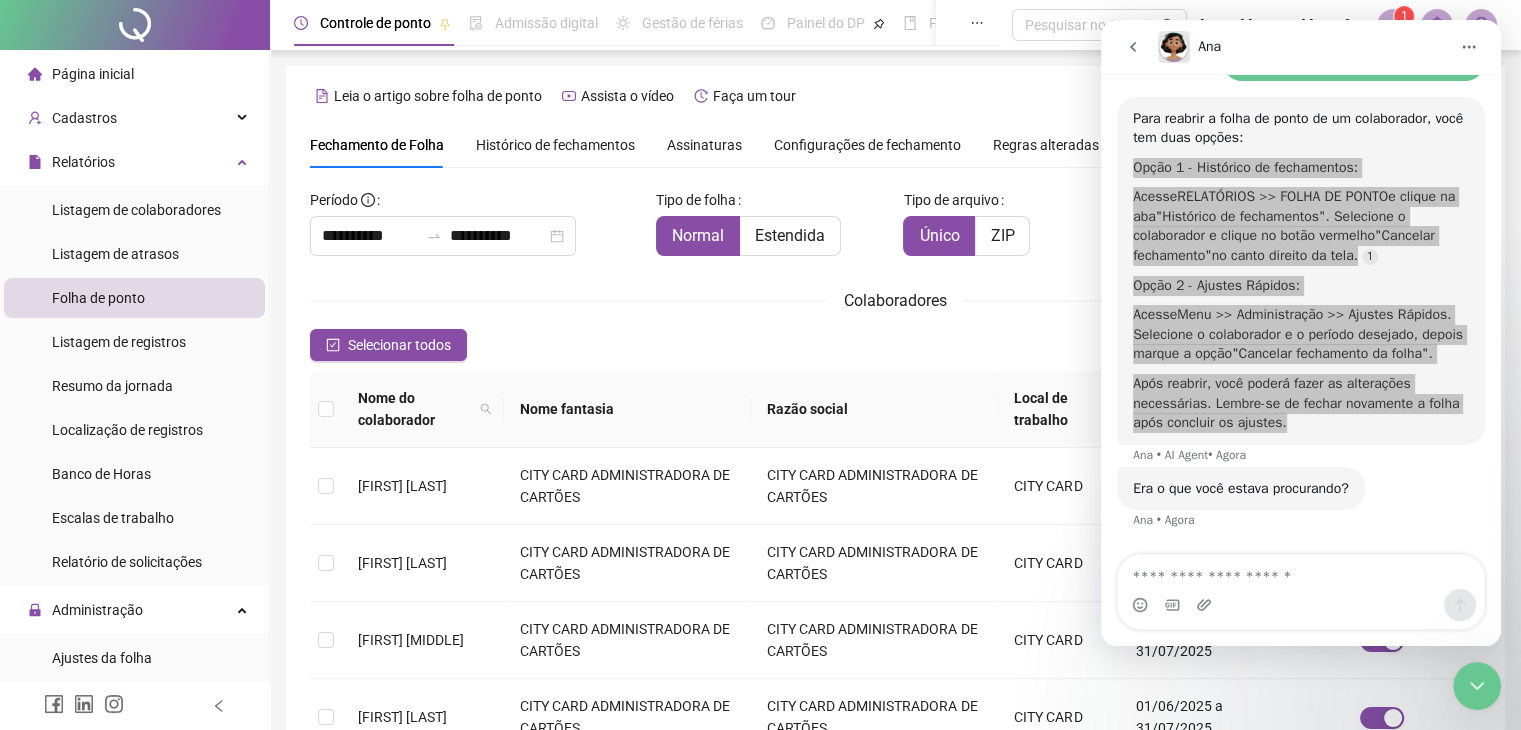 scroll, scrollTop: 44, scrollLeft: 0, axis: vertical 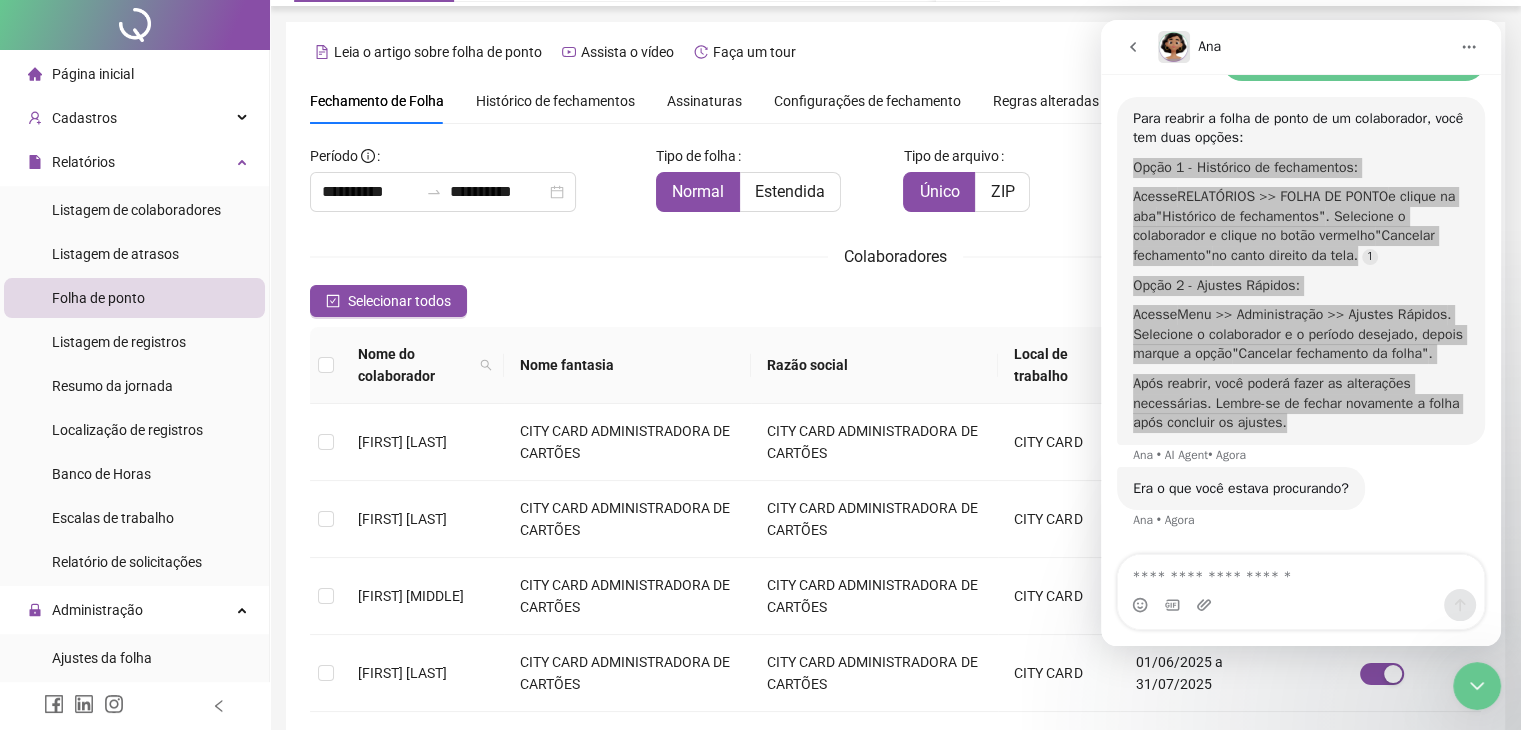 click on "**********" at bounding box center (475, 176) 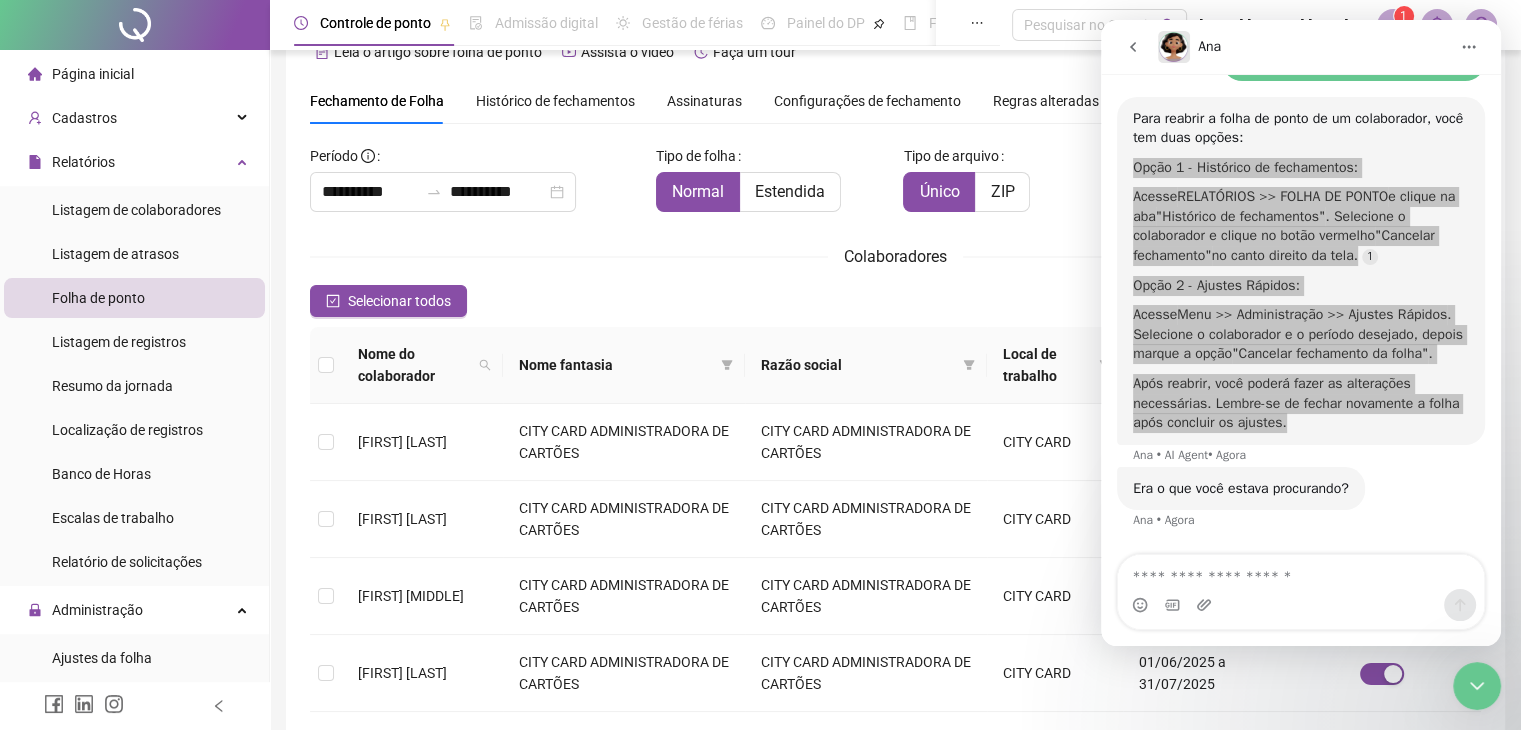 click on "Histórico de fechamentos" at bounding box center (555, 101) 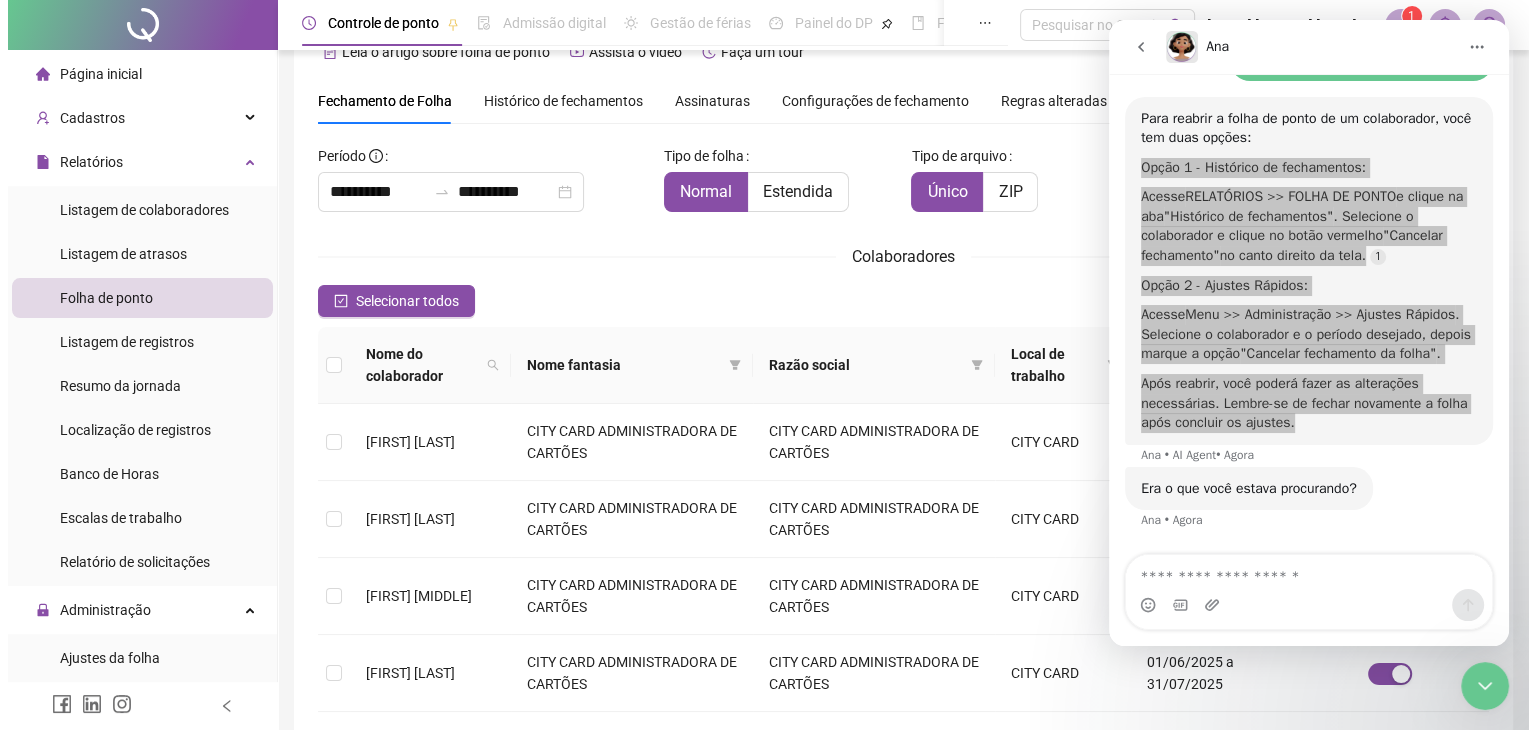 scroll, scrollTop: 0, scrollLeft: 0, axis: both 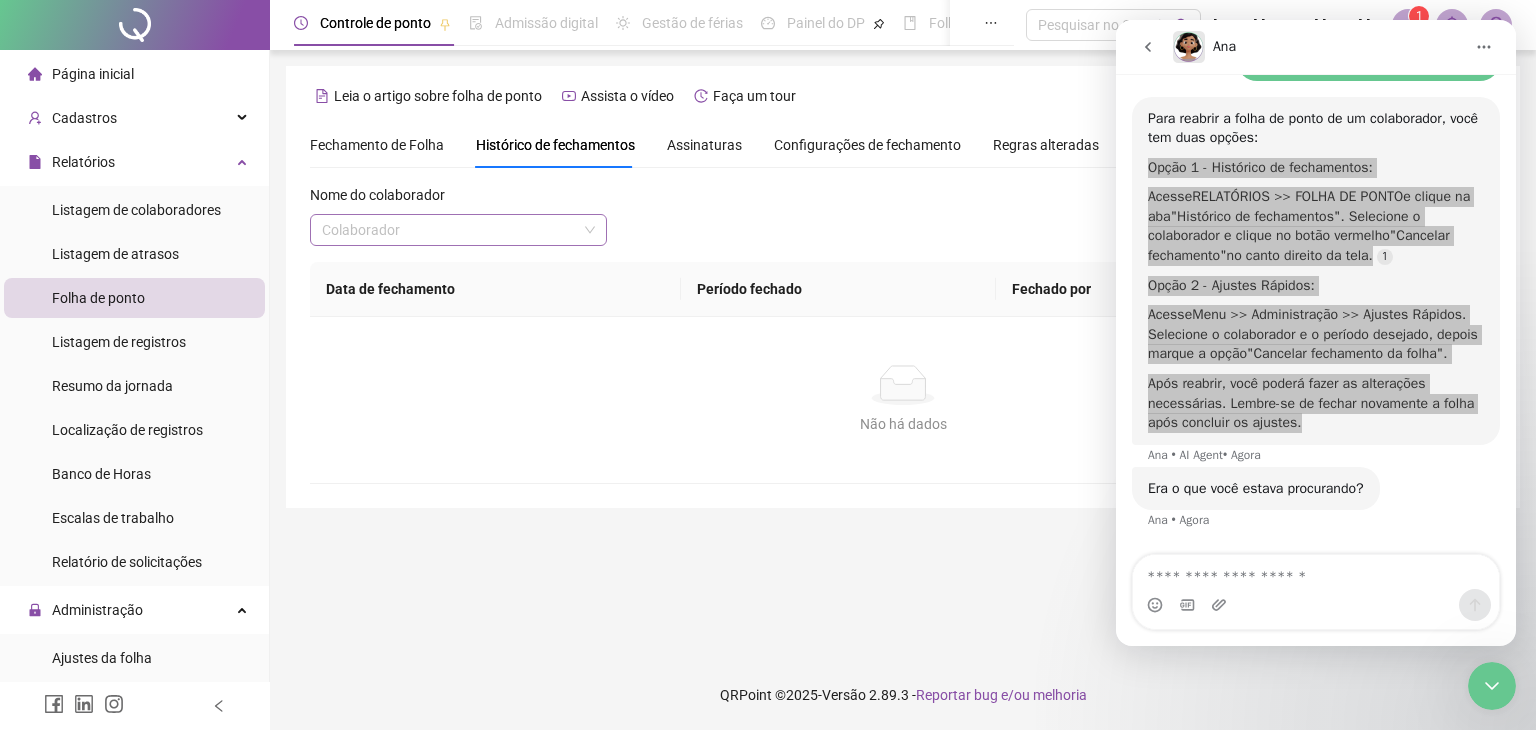 click at bounding box center (449, 230) 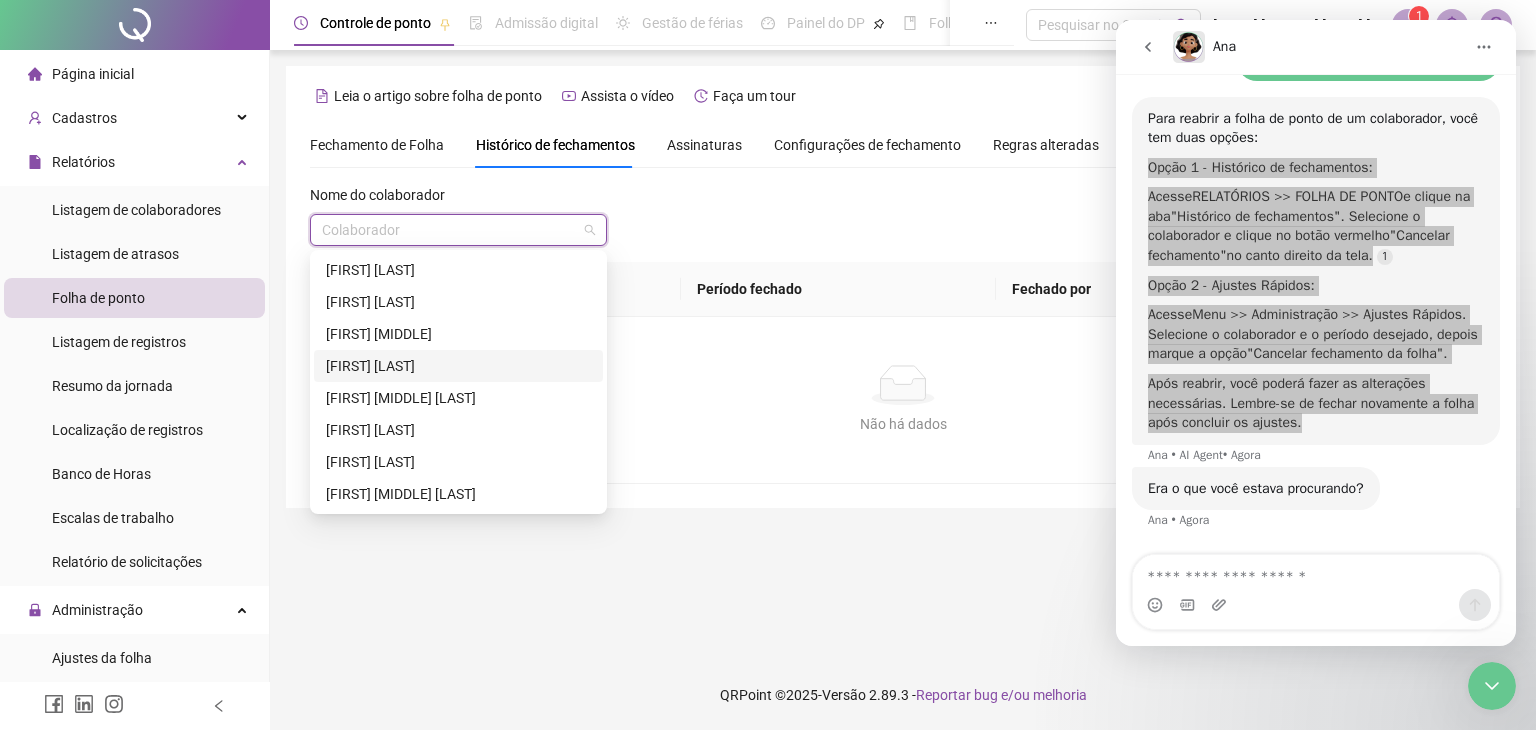 click on "[FIRST] [LAST]" at bounding box center (458, 366) 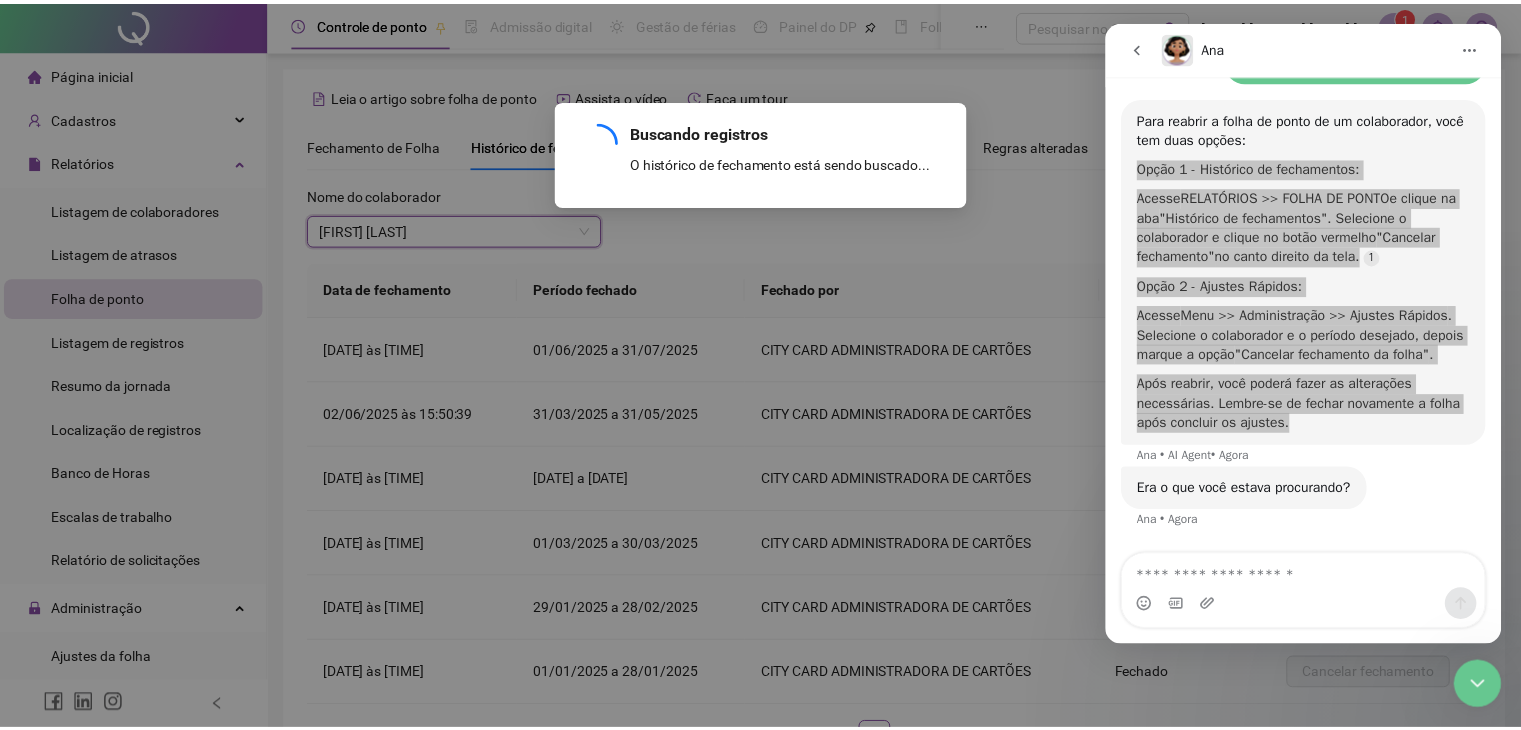 scroll, scrollTop: 150, scrollLeft: 0, axis: vertical 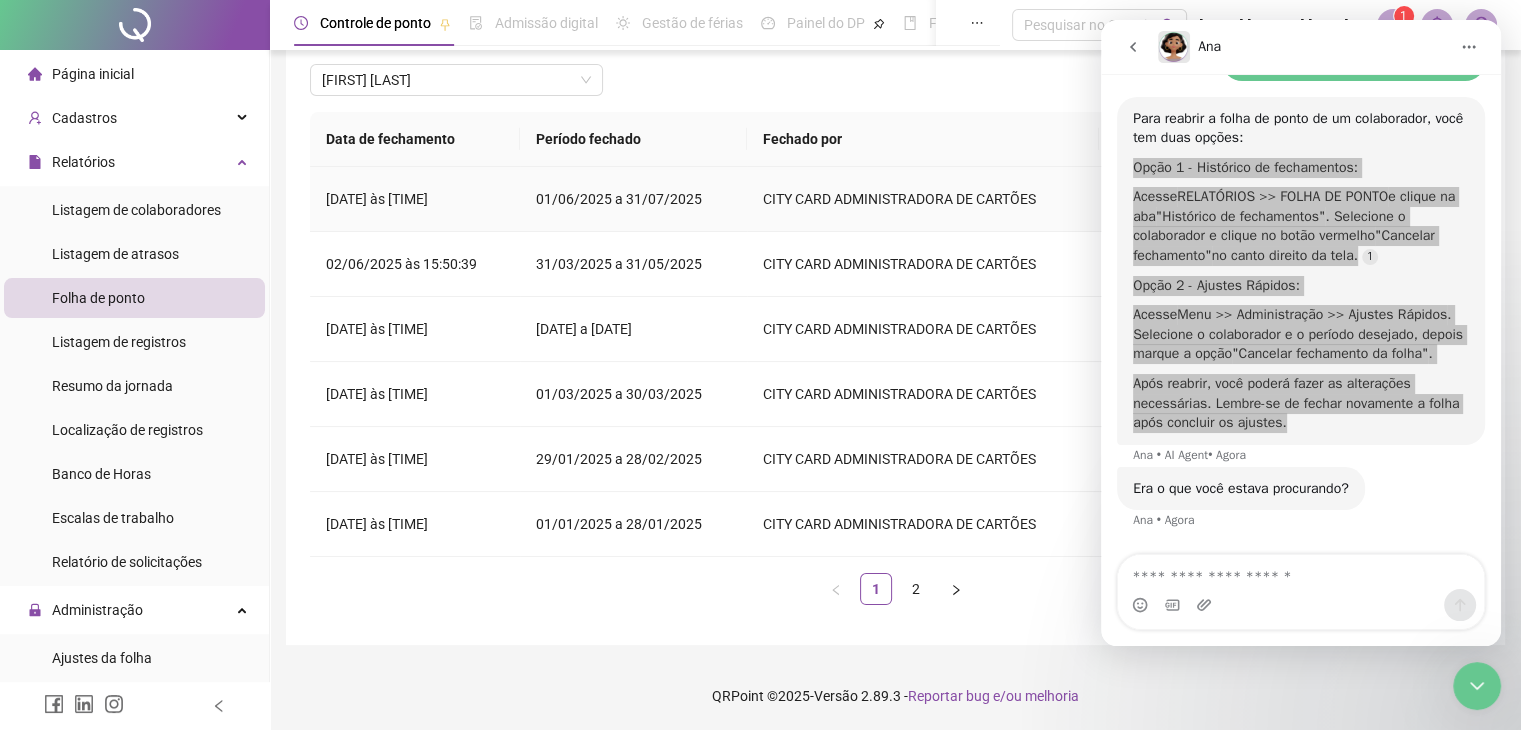 click on "CITY CARD ADMINISTRADORA DE CARTÕES" at bounding box center (901, 199) 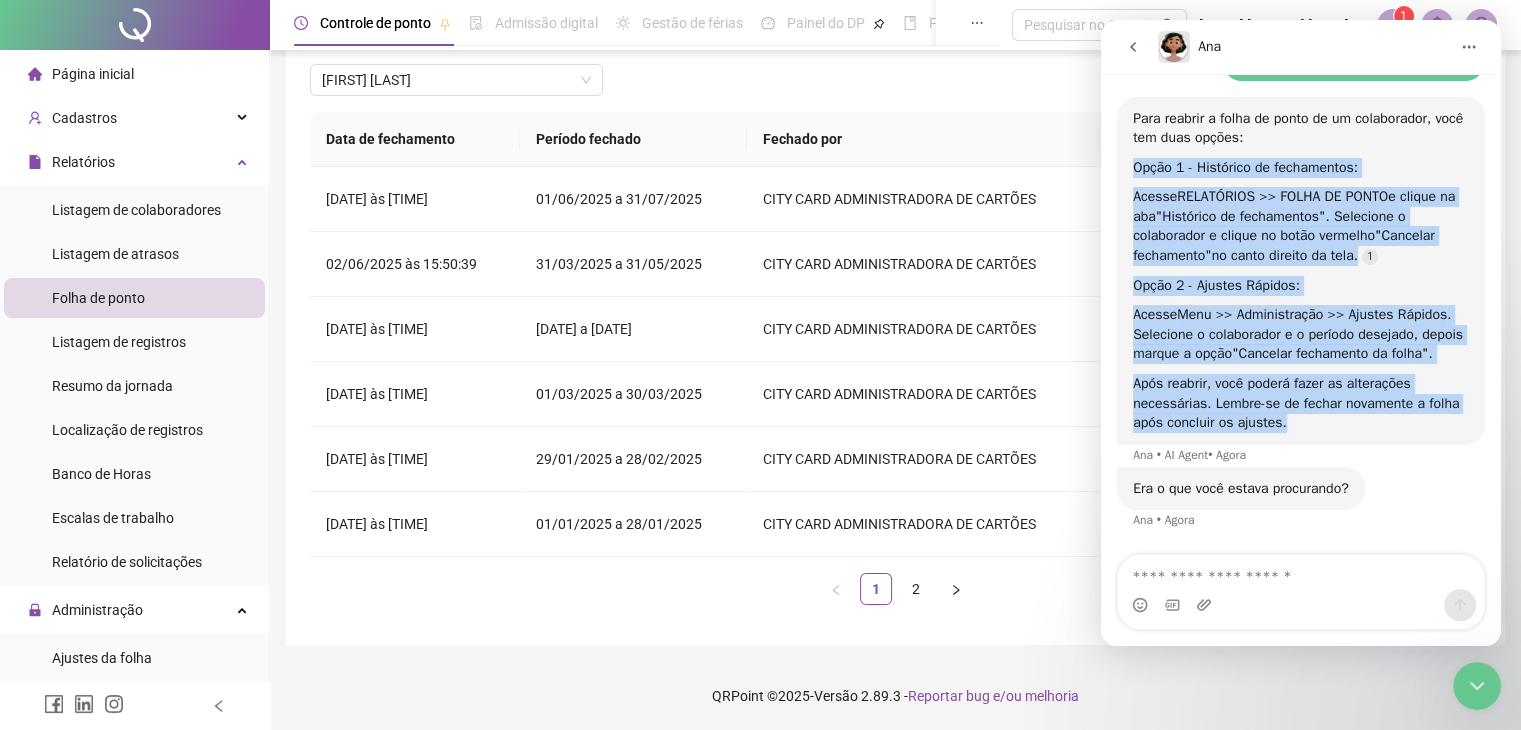 click 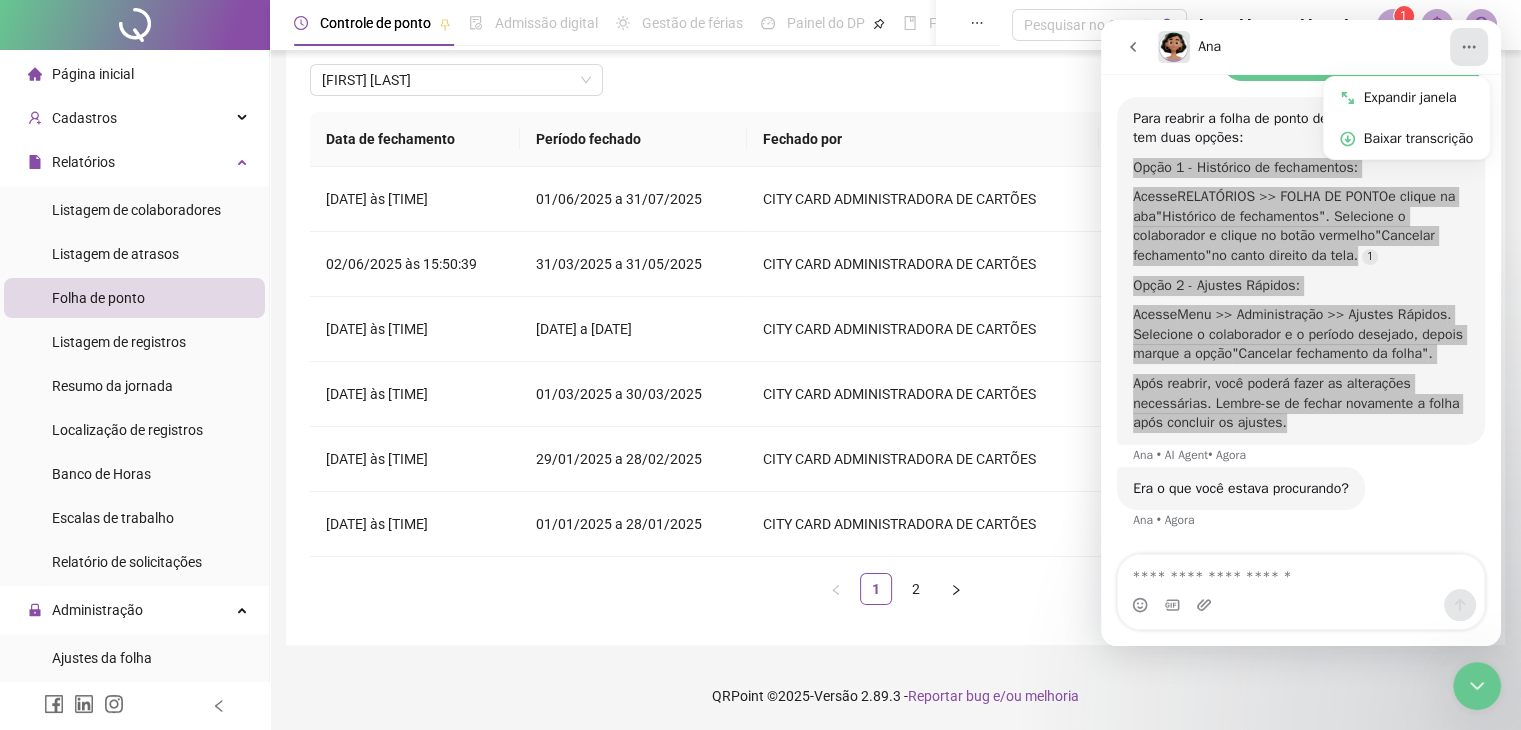 click at bounding box center [1477, 686] 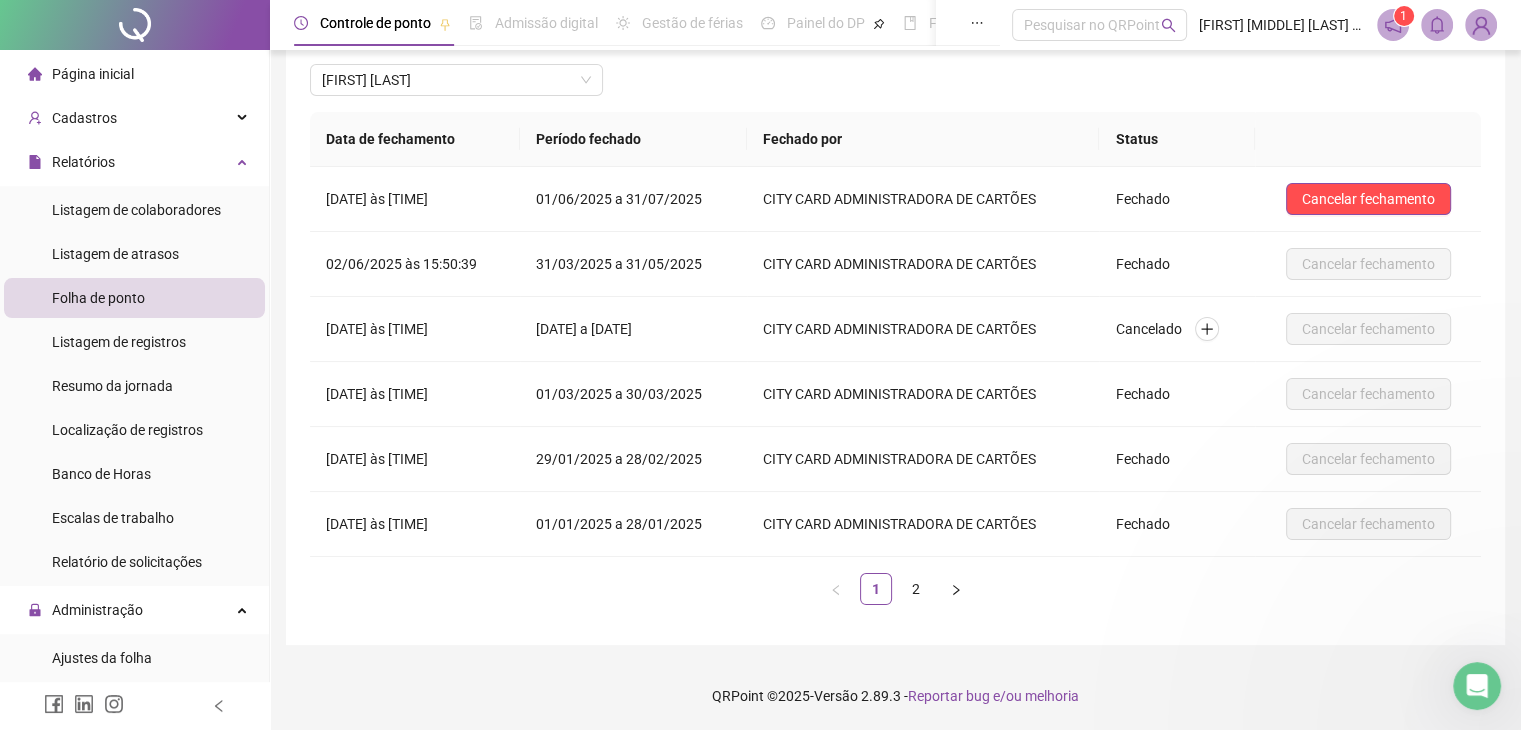 scroll, scrollTop: 0, scrollLeft: 0, axis: both 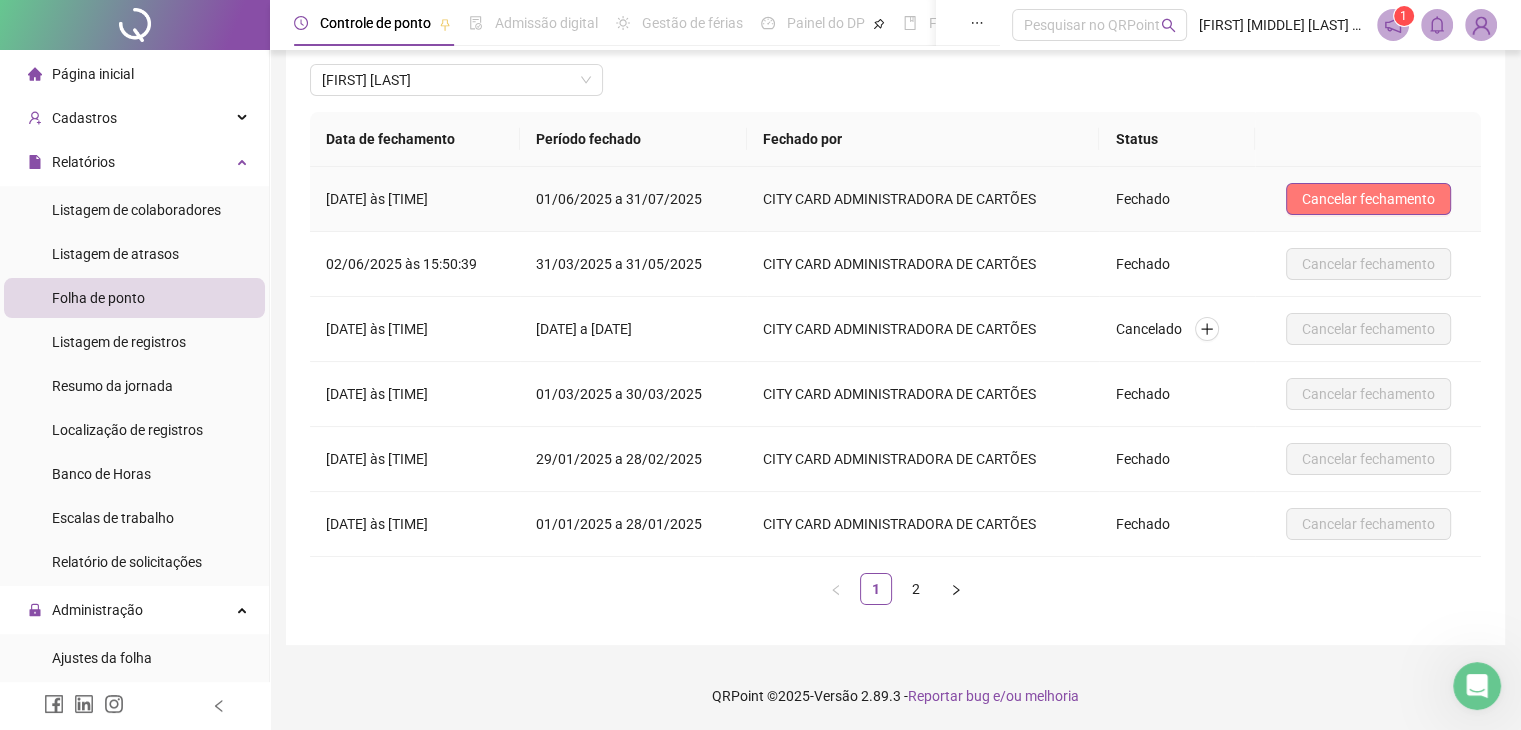 click on "Cancelar fechamento" at bounding box center (1368, 199) 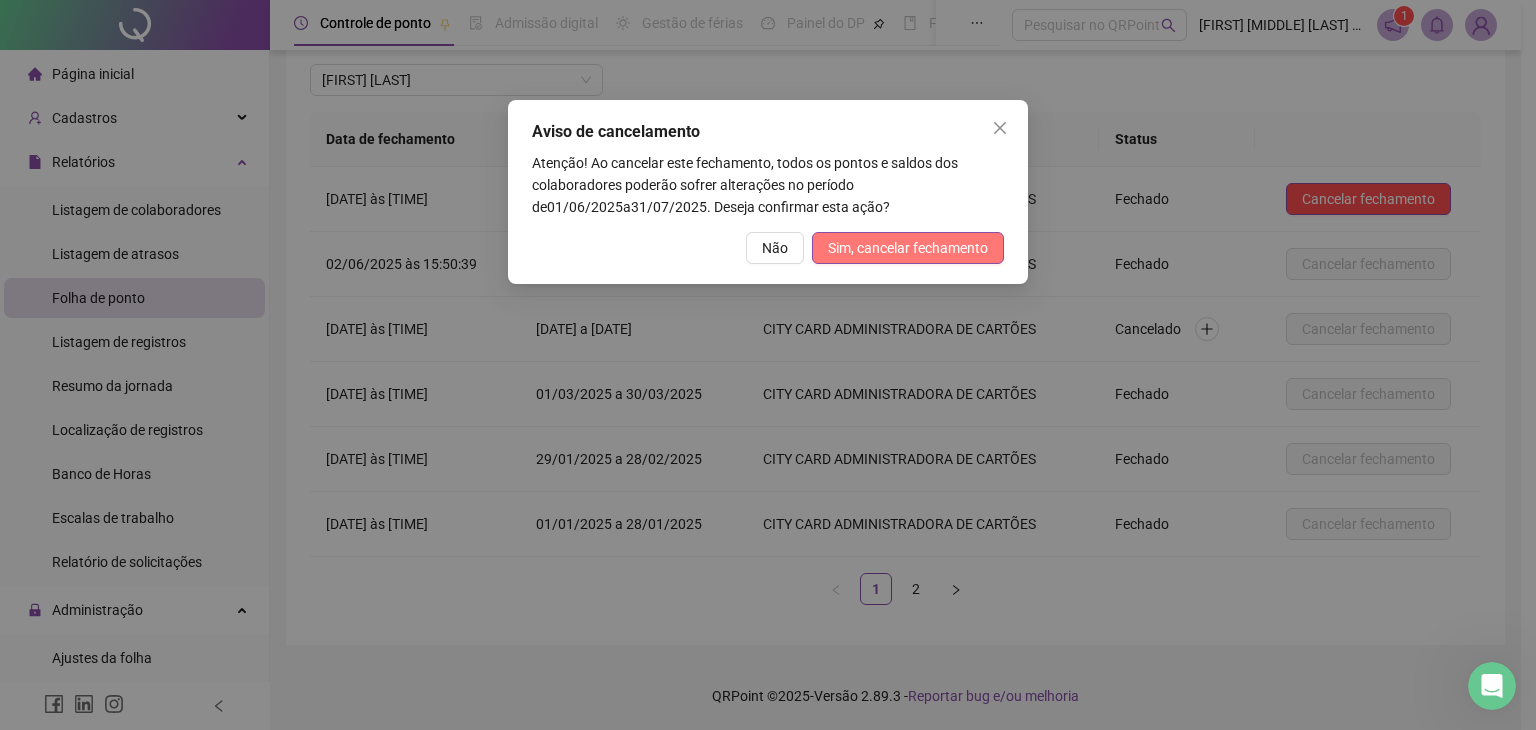 click on "Sim, cancelar fechamento" at bounding box center (908, 248) 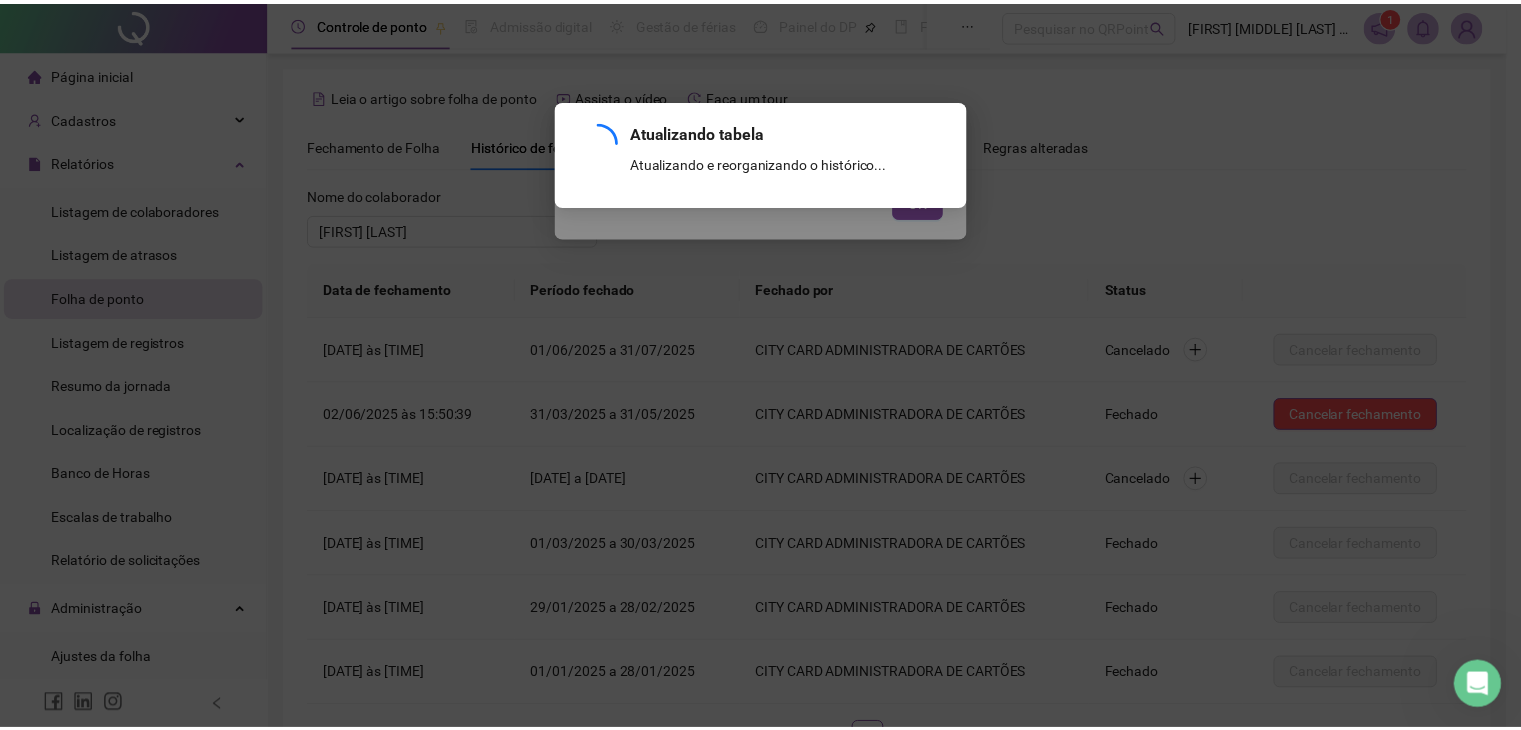 scroll, scrollTop: 150, scrollLeft: 0, axis: vertical 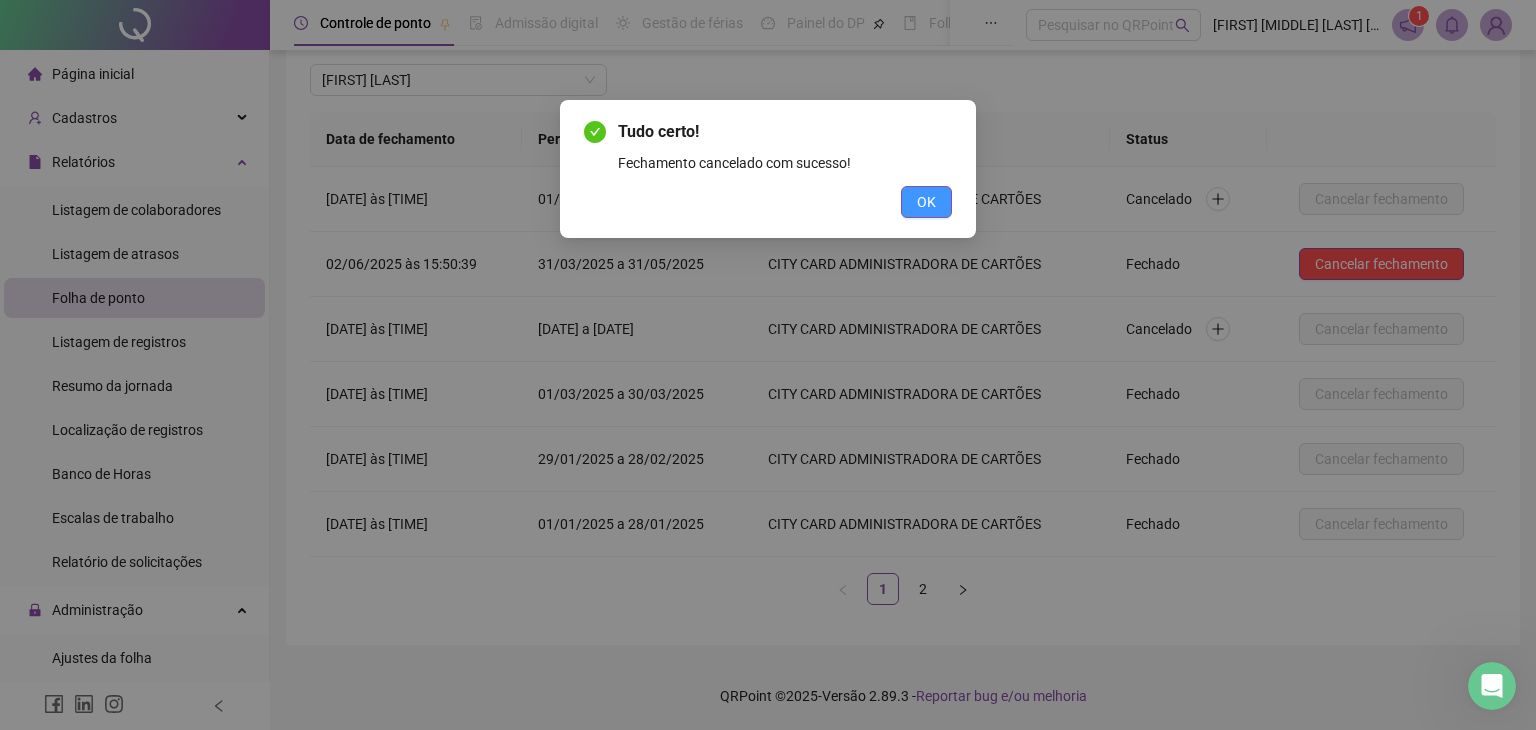 click on "OK" at bounding box center (926, 202) 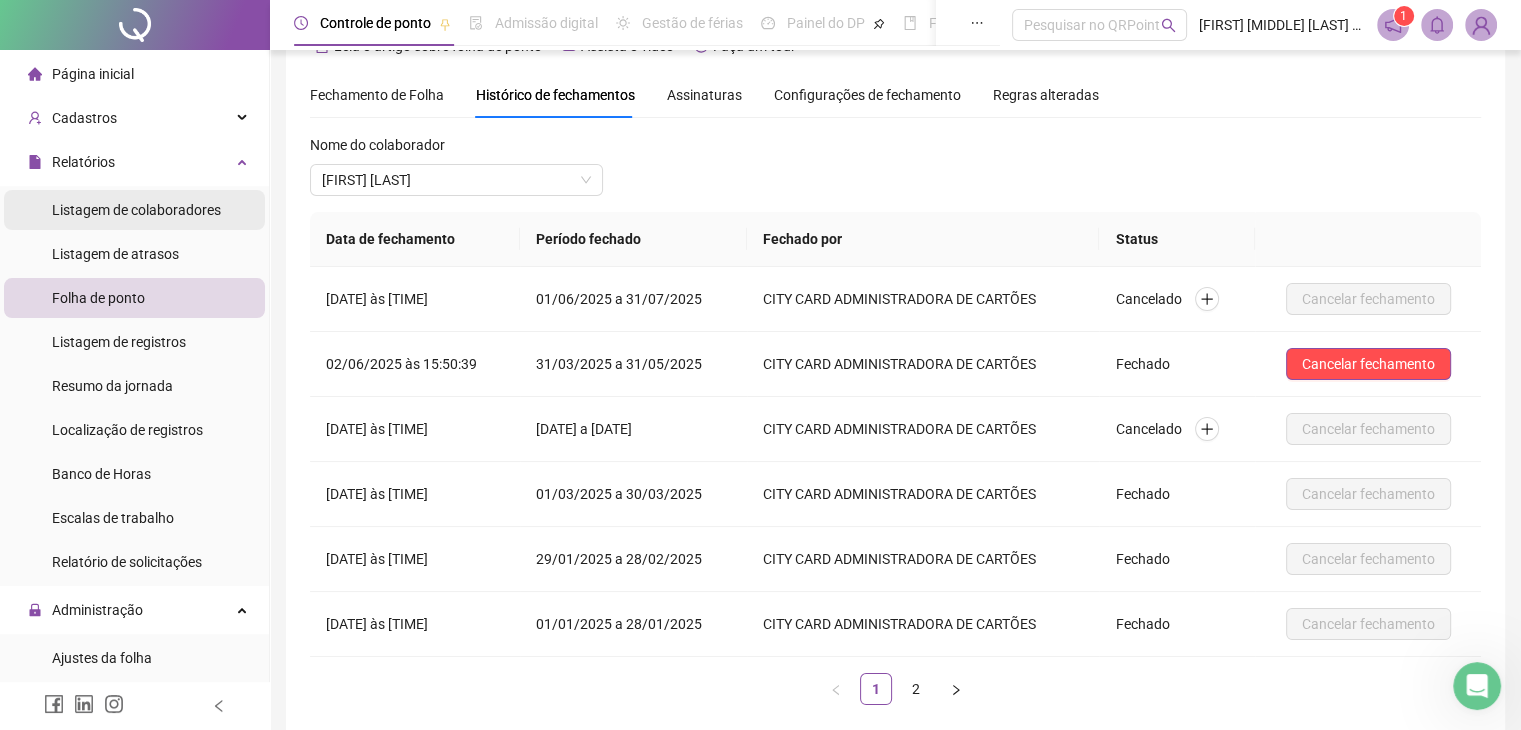 scroll, scrollTop: 0, scrollLeft: 0, axis: both 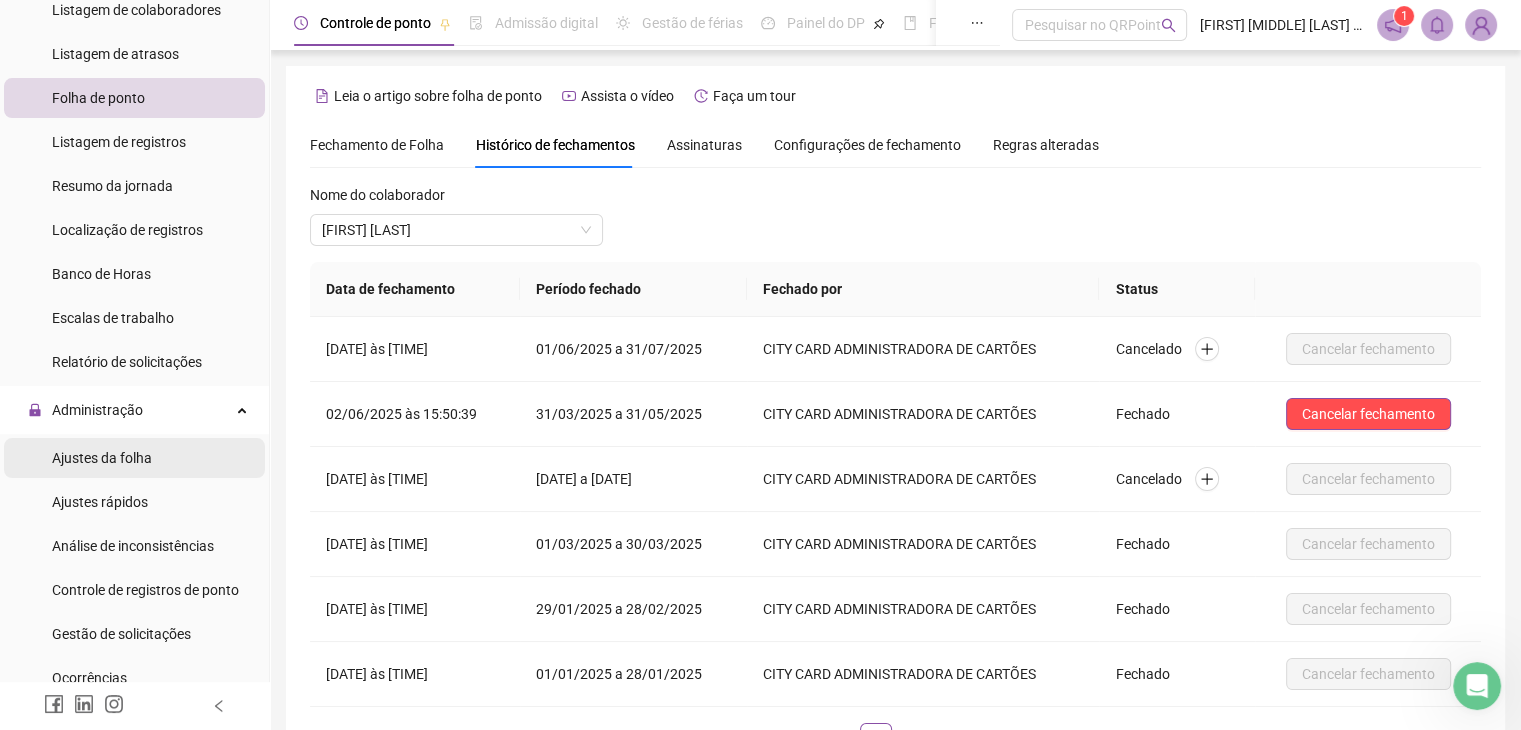 click on "Ajustes da folha" at bounding box center [102, 458] 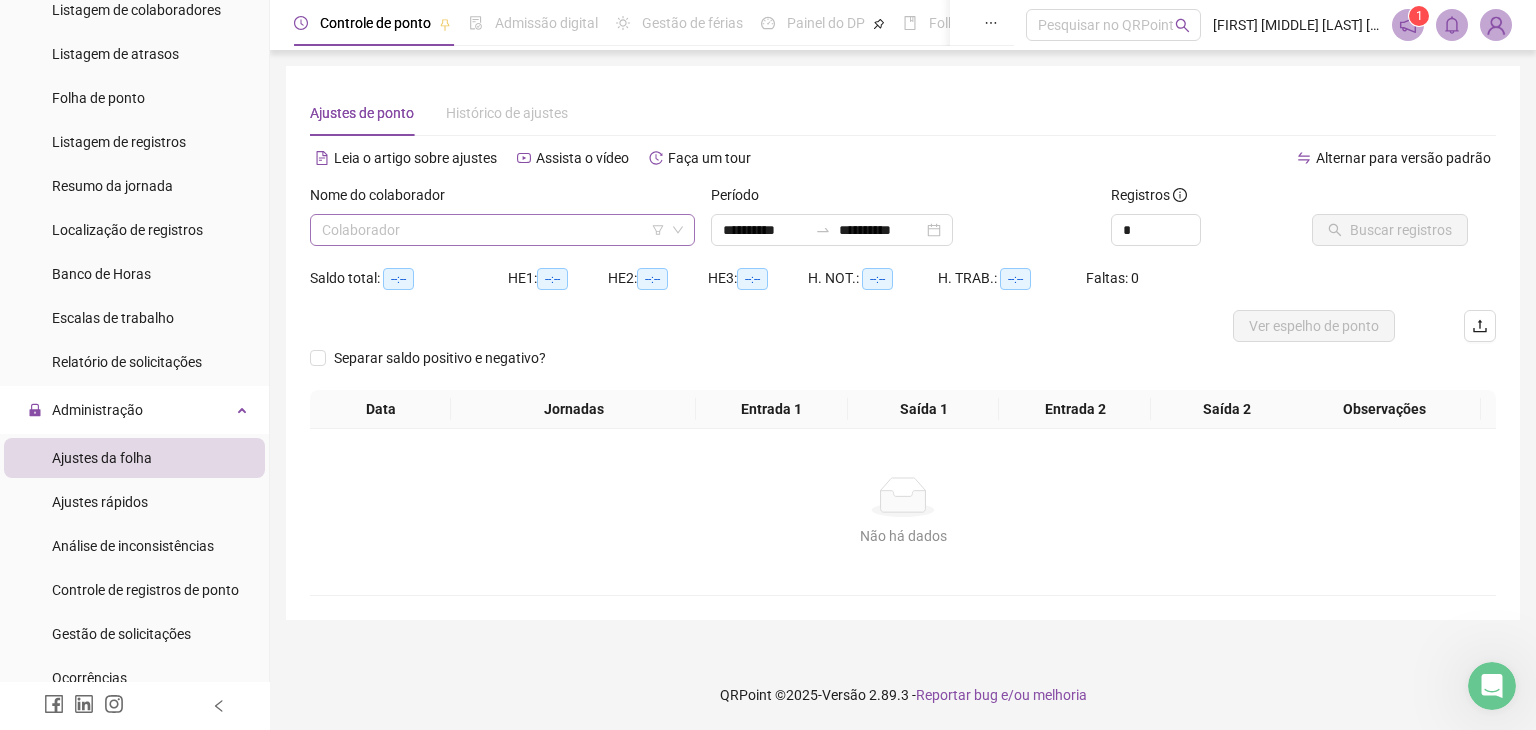 click at bounding box center [493, 230] 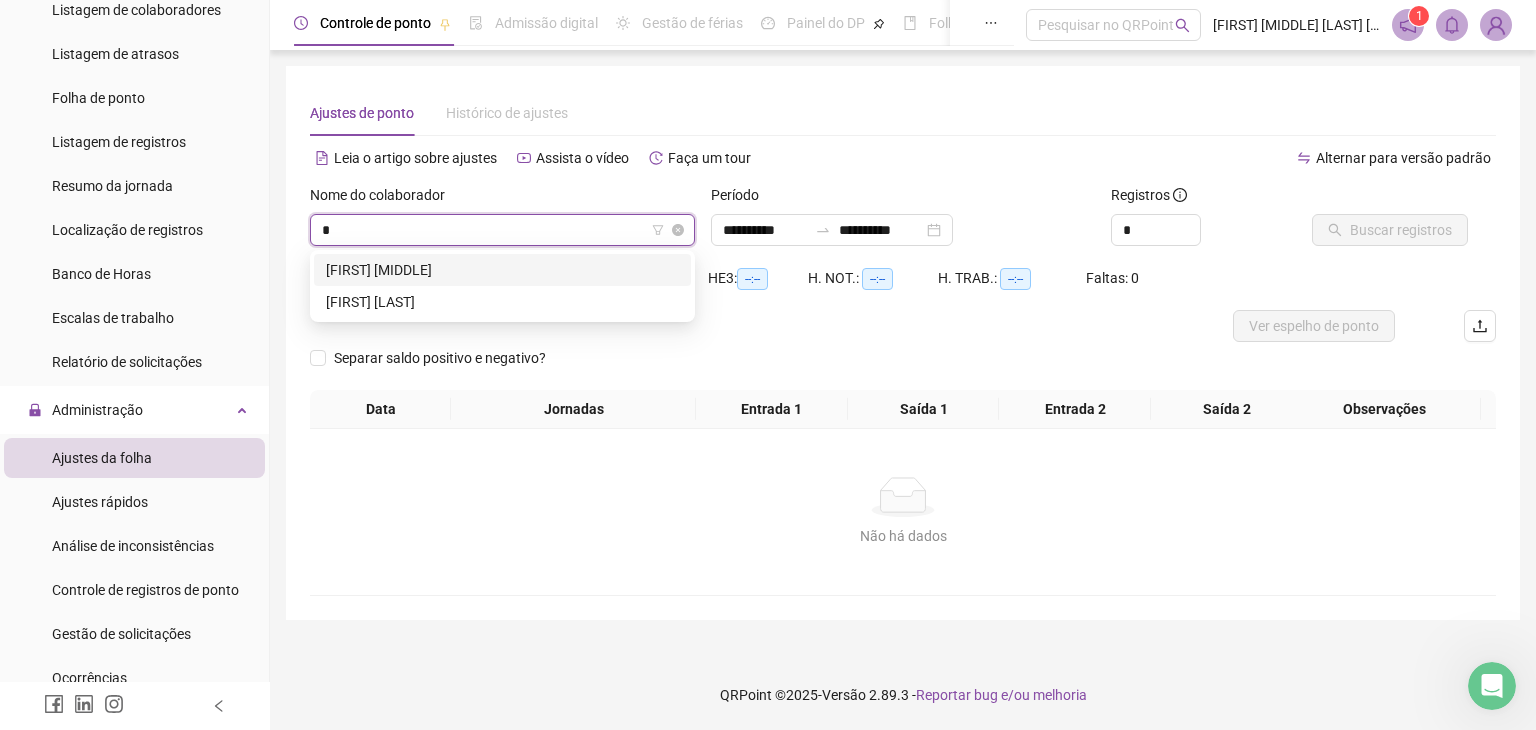 type on "**" 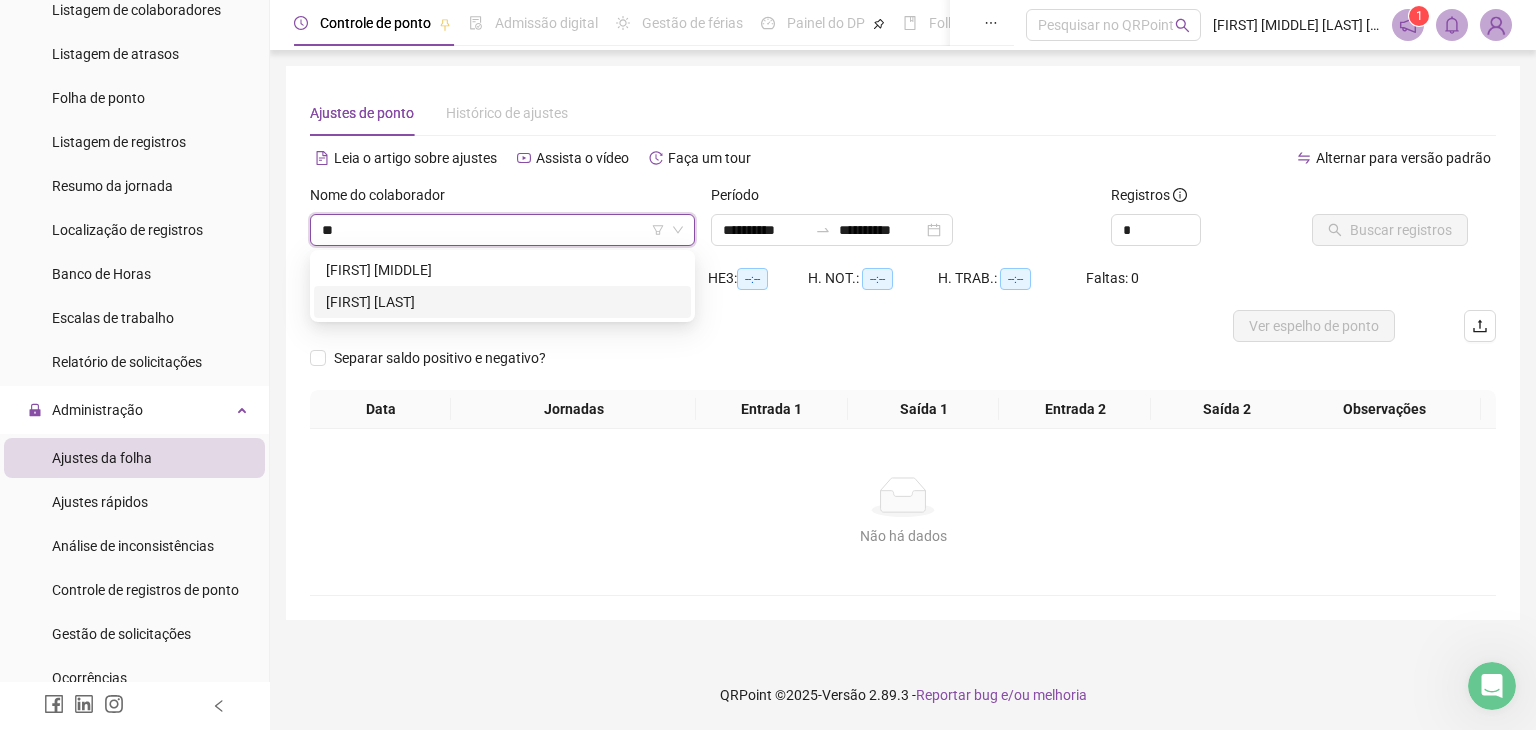 click on "[FIRST] [LAST]" at bounding box center (502, 302) 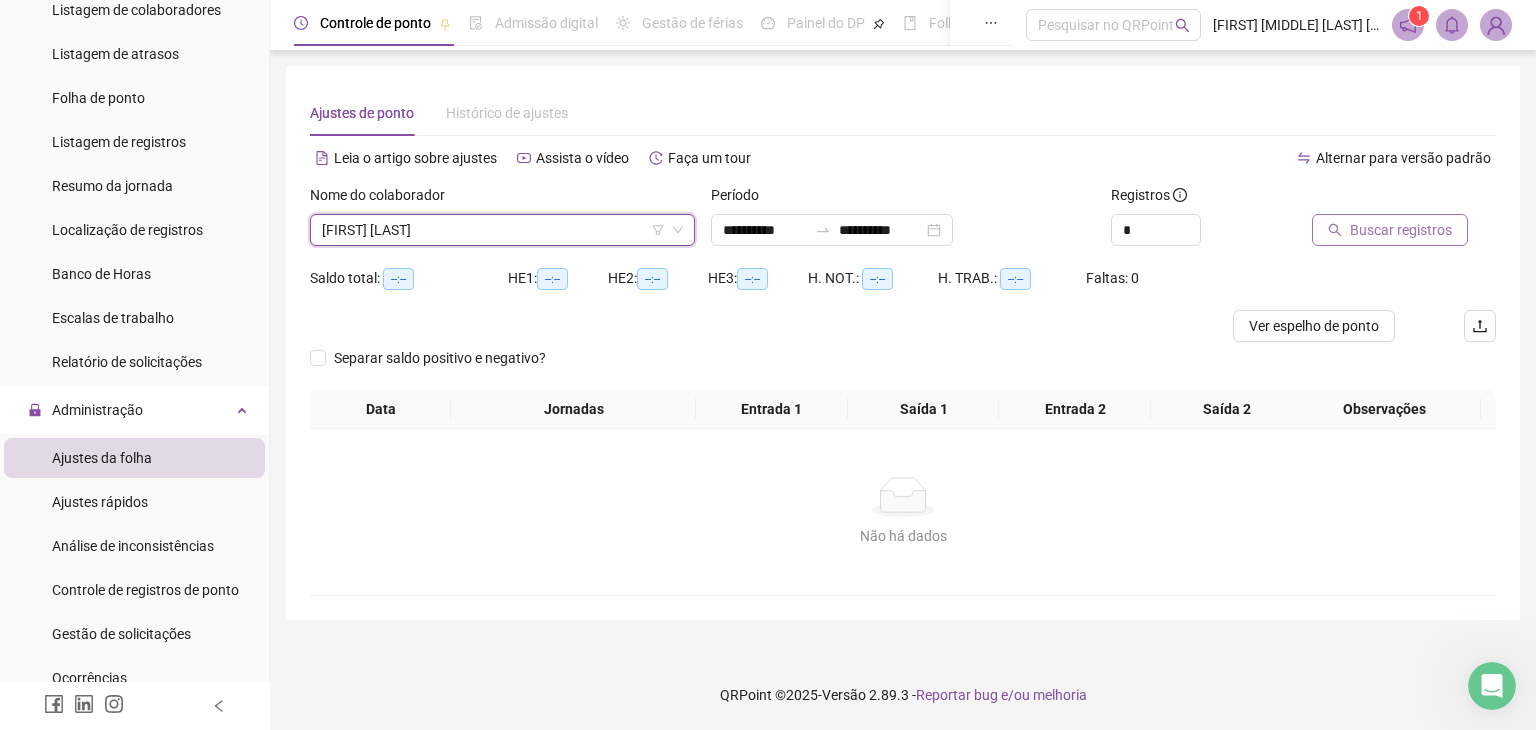 click on "Buscar registros" at bounding box center (1401, 230) 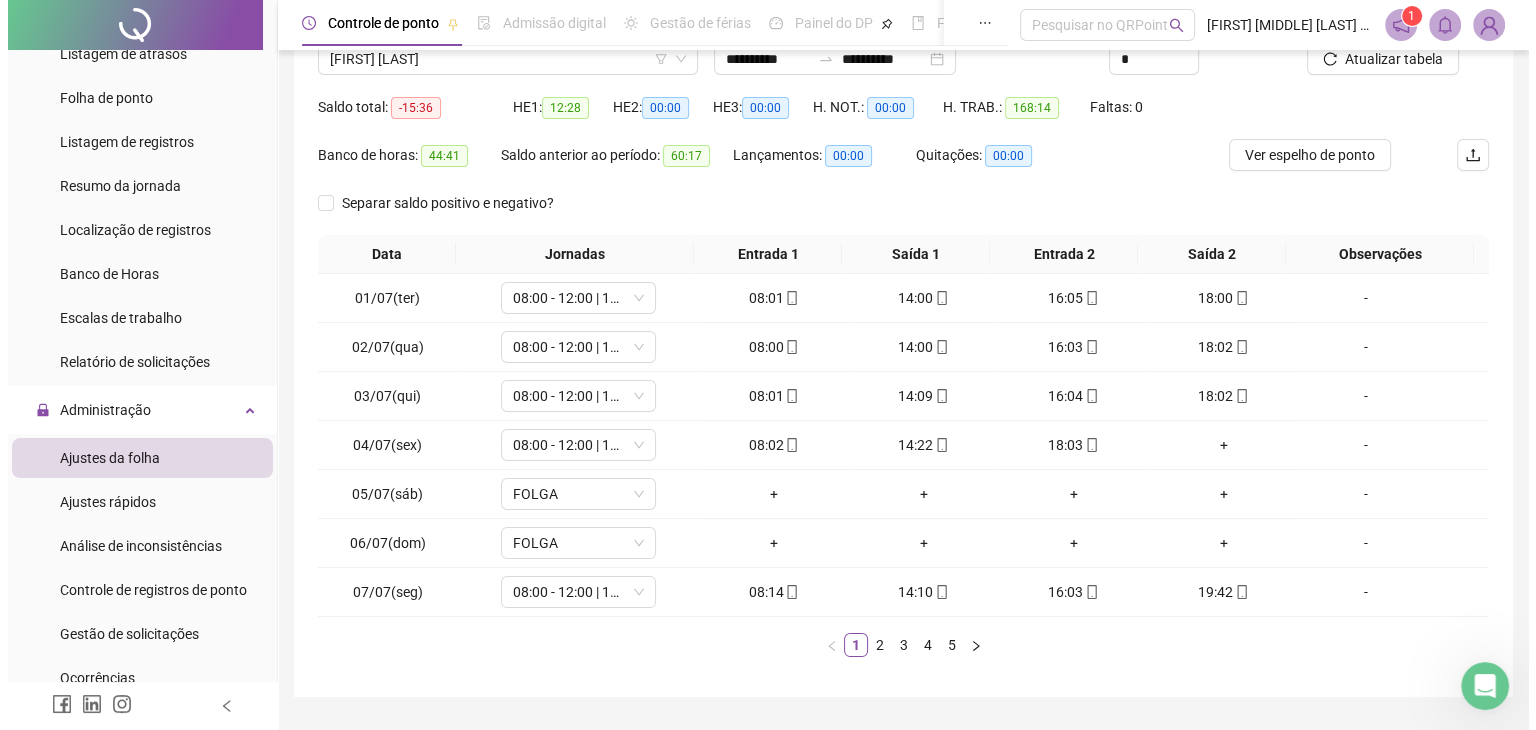 scroll, scrollTop: 200, scrollLeft: 0, axis: vertical 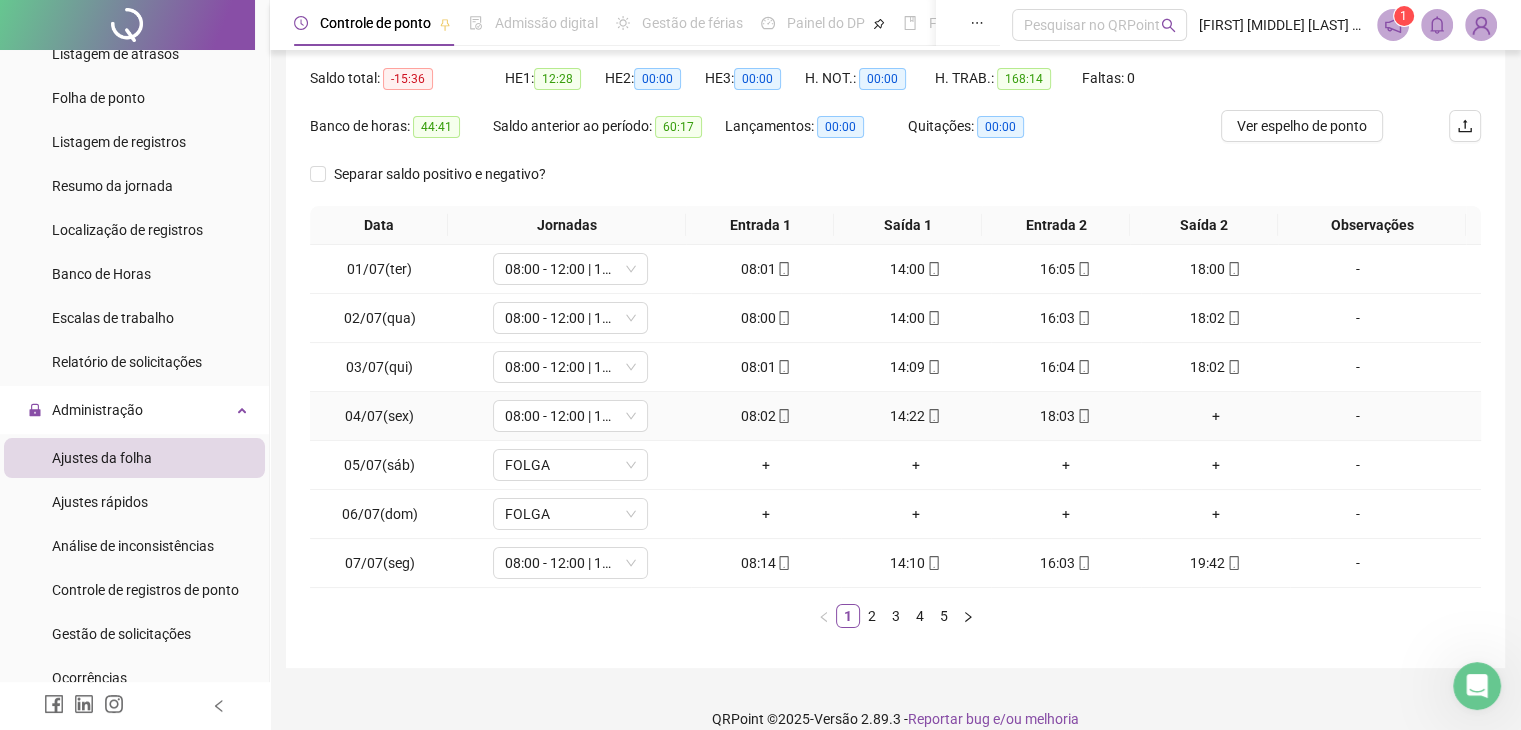 click on "+" at bounding box center [1216, 416] 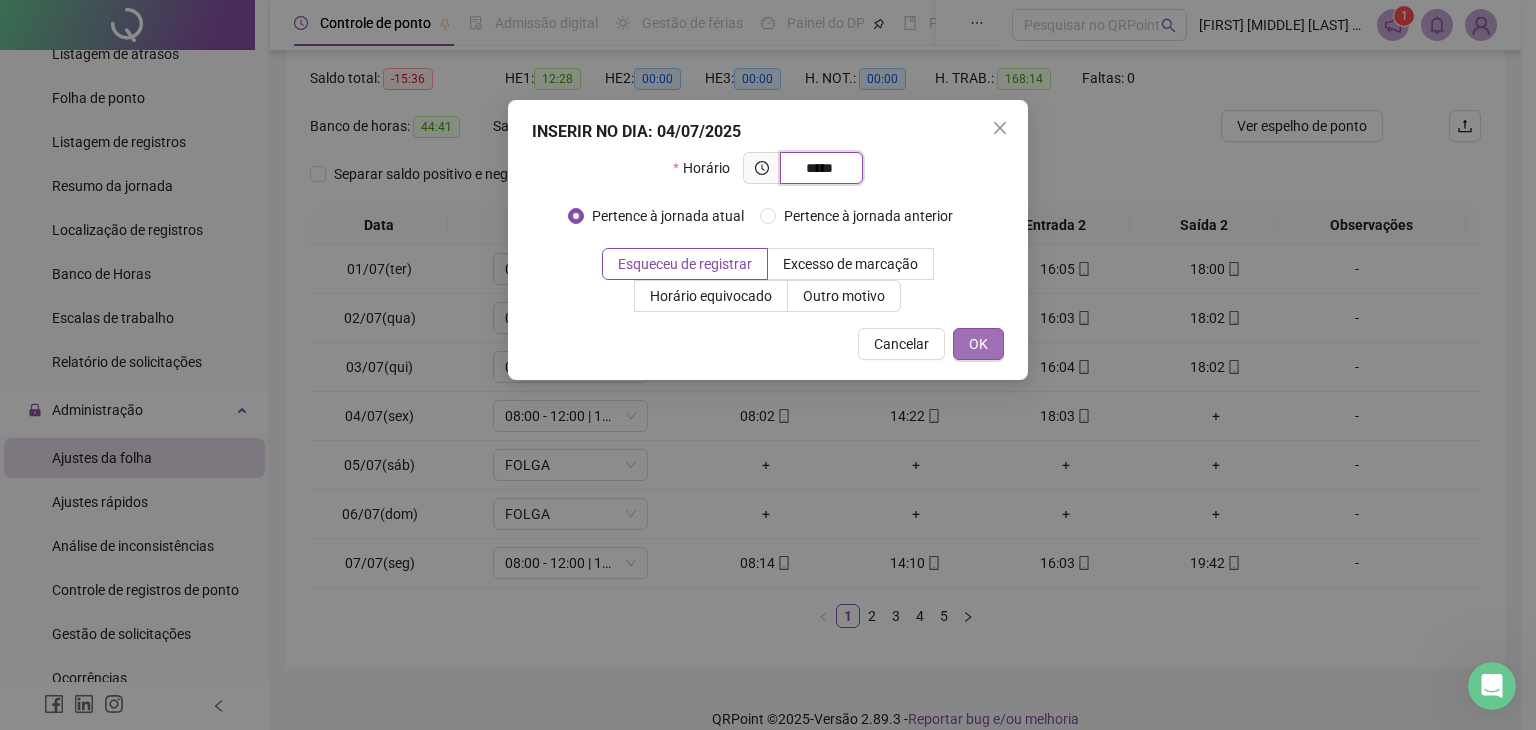 type on "*****" 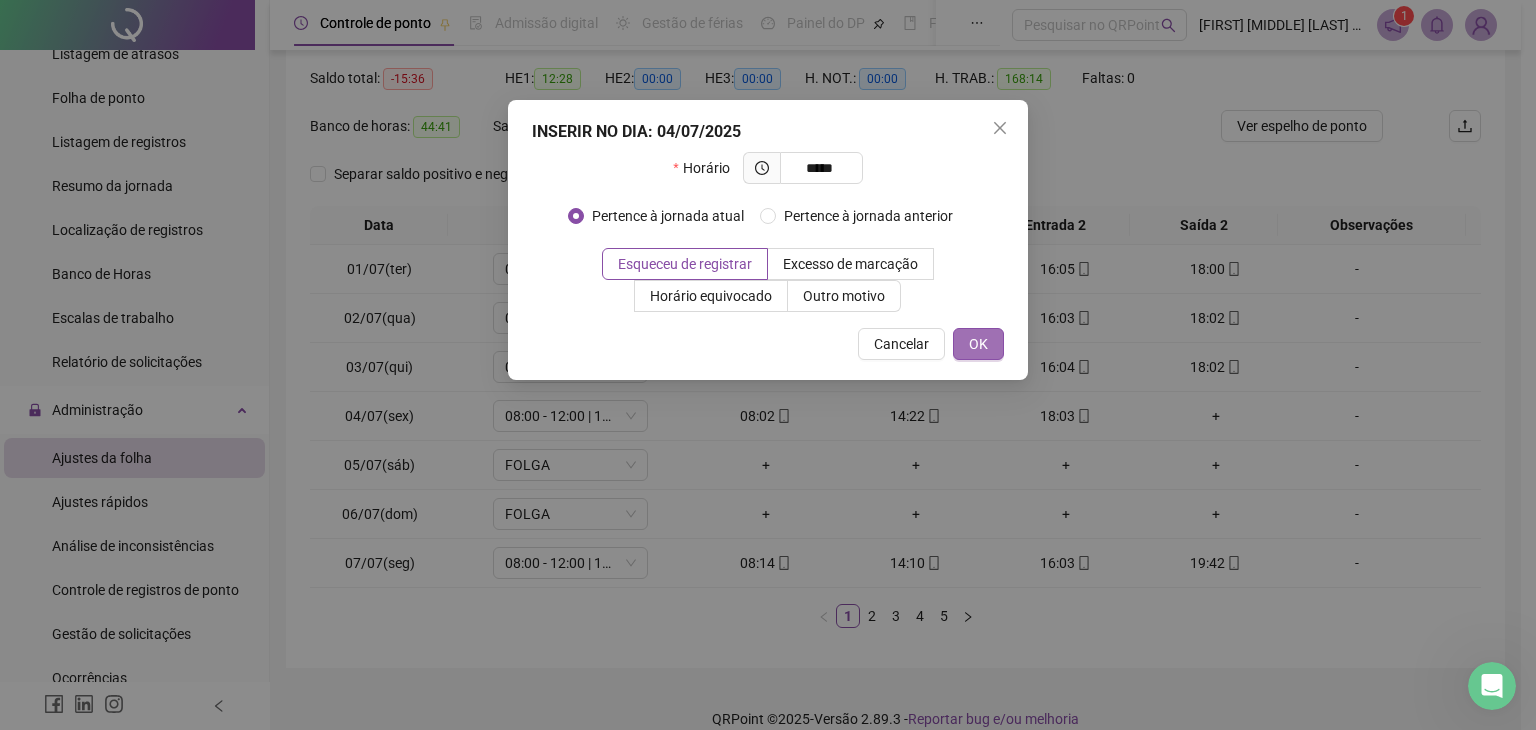 click on "OK" at bounding box center (978, 344) 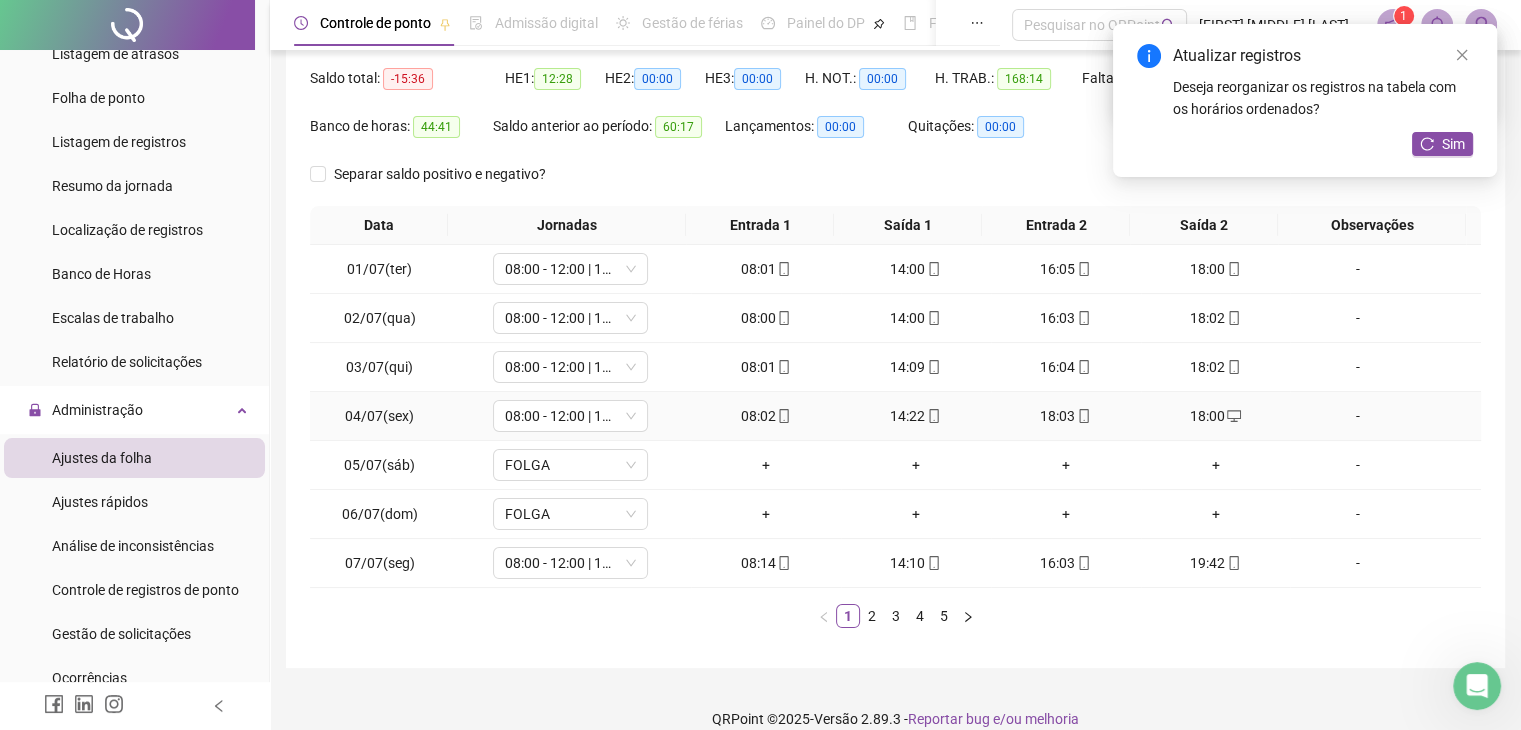 click on "18:03" at bounding box center [1066, 416] 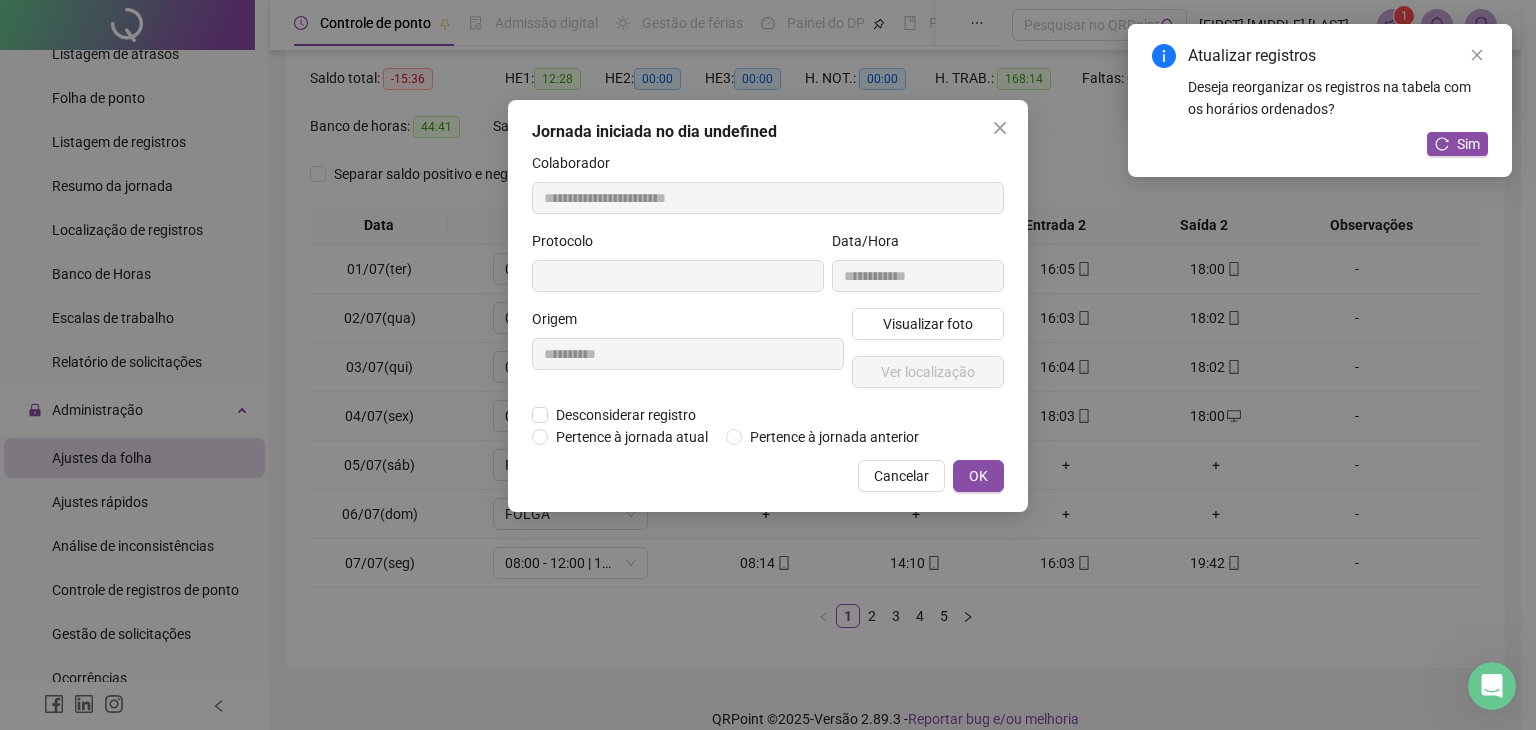 type on "**********" 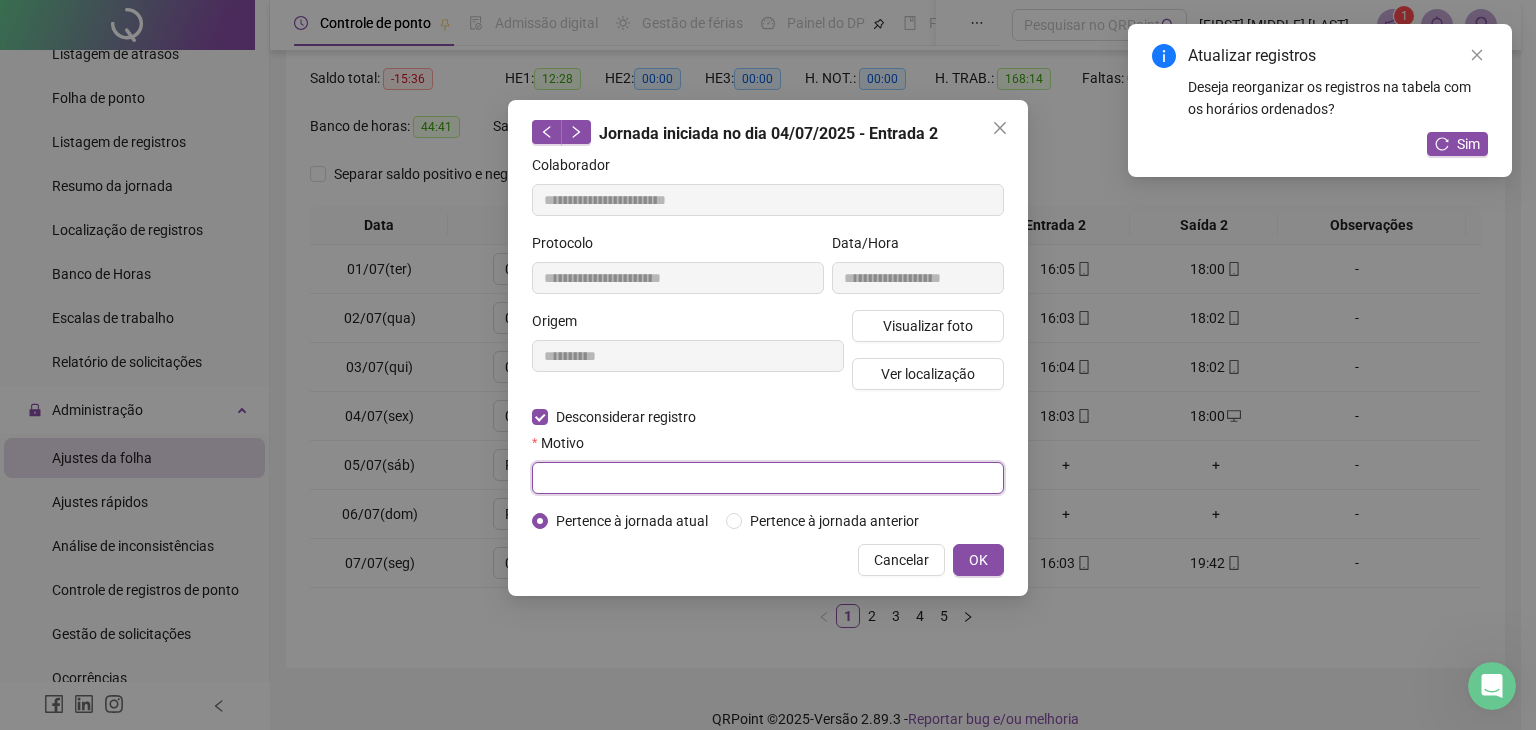 click at bounding box center [768, 478] 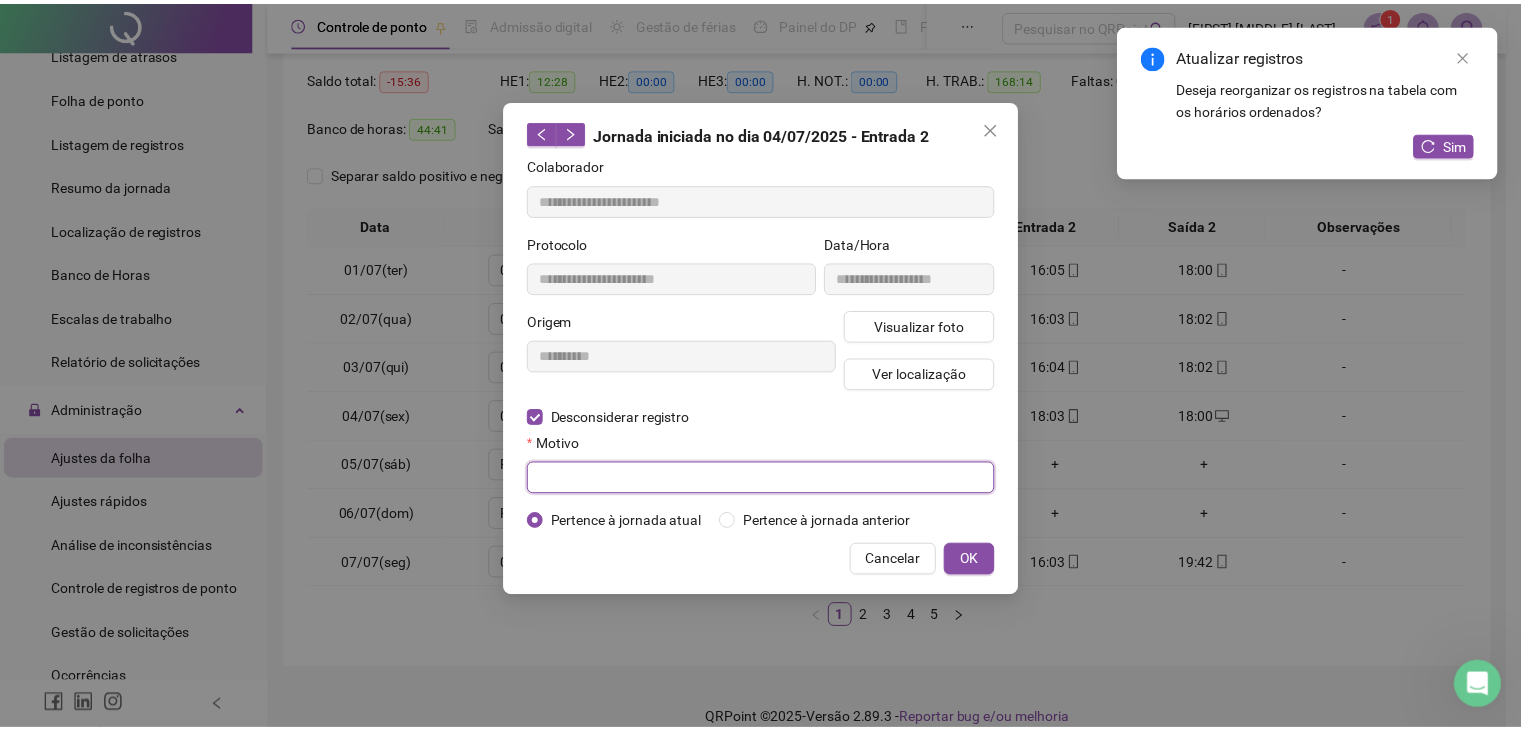 scroll, scrollTop: 737, scrollLeft: 0, axis: vertical 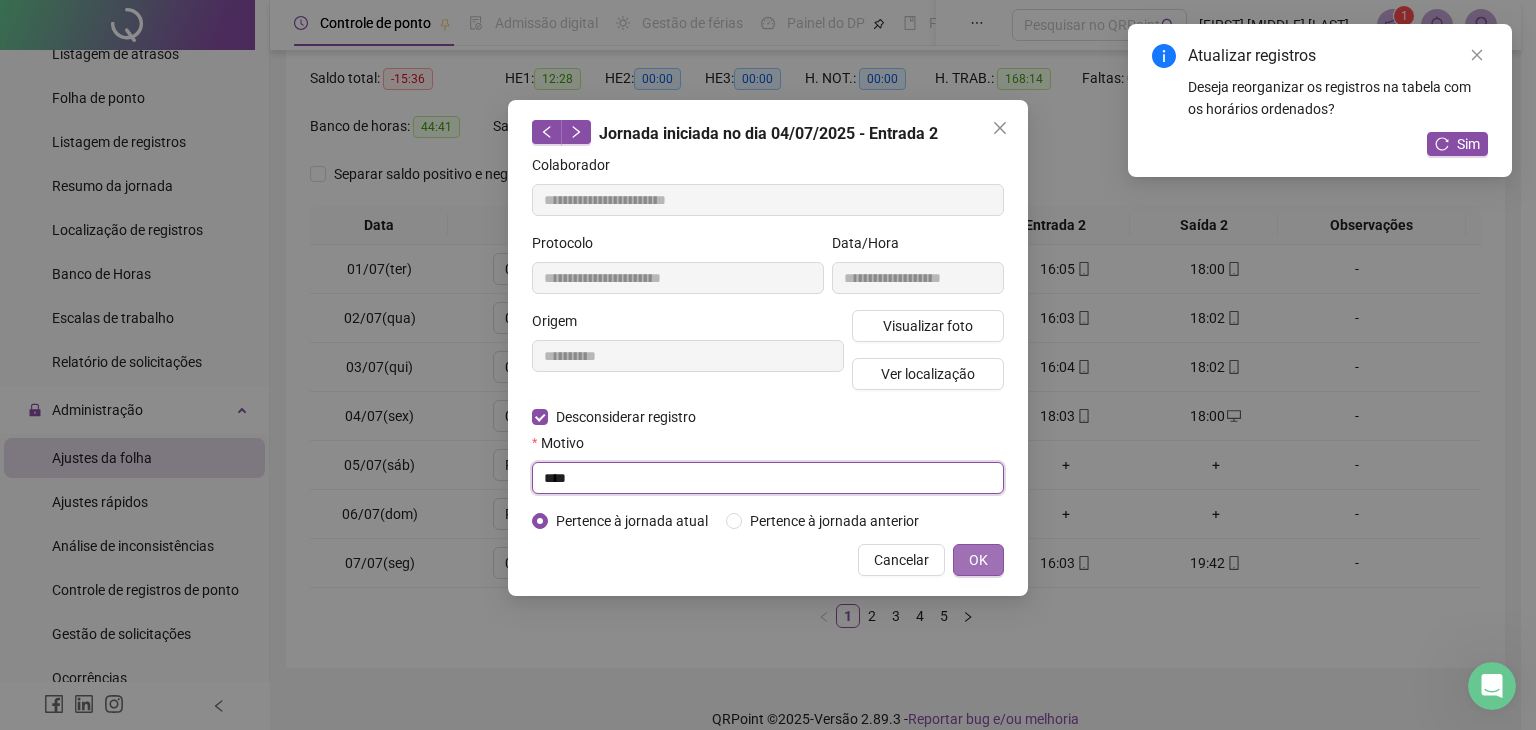 type on "****" 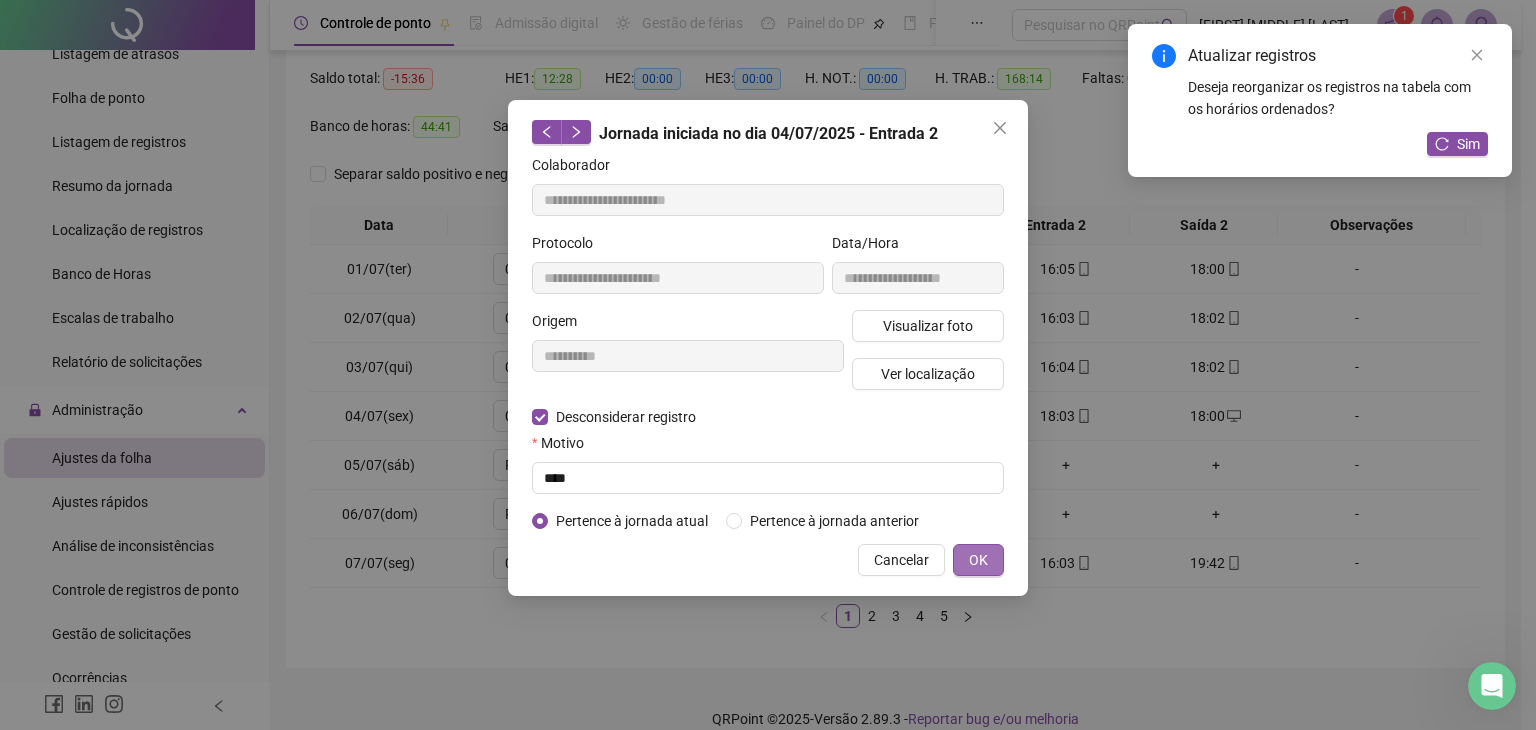 click on "OK" at bounding box center (978, 560) 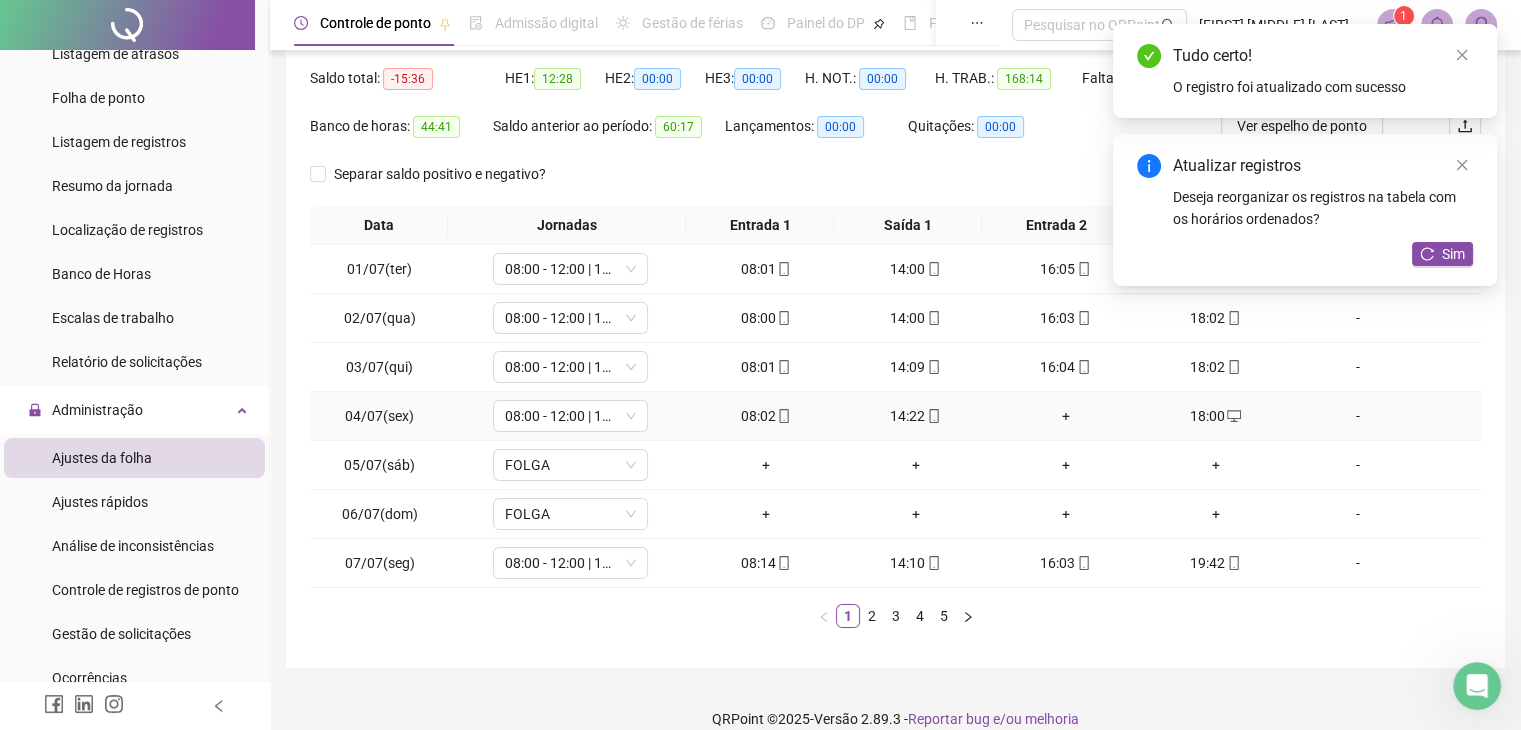 click on "+" at bounding box center (1066, 416) 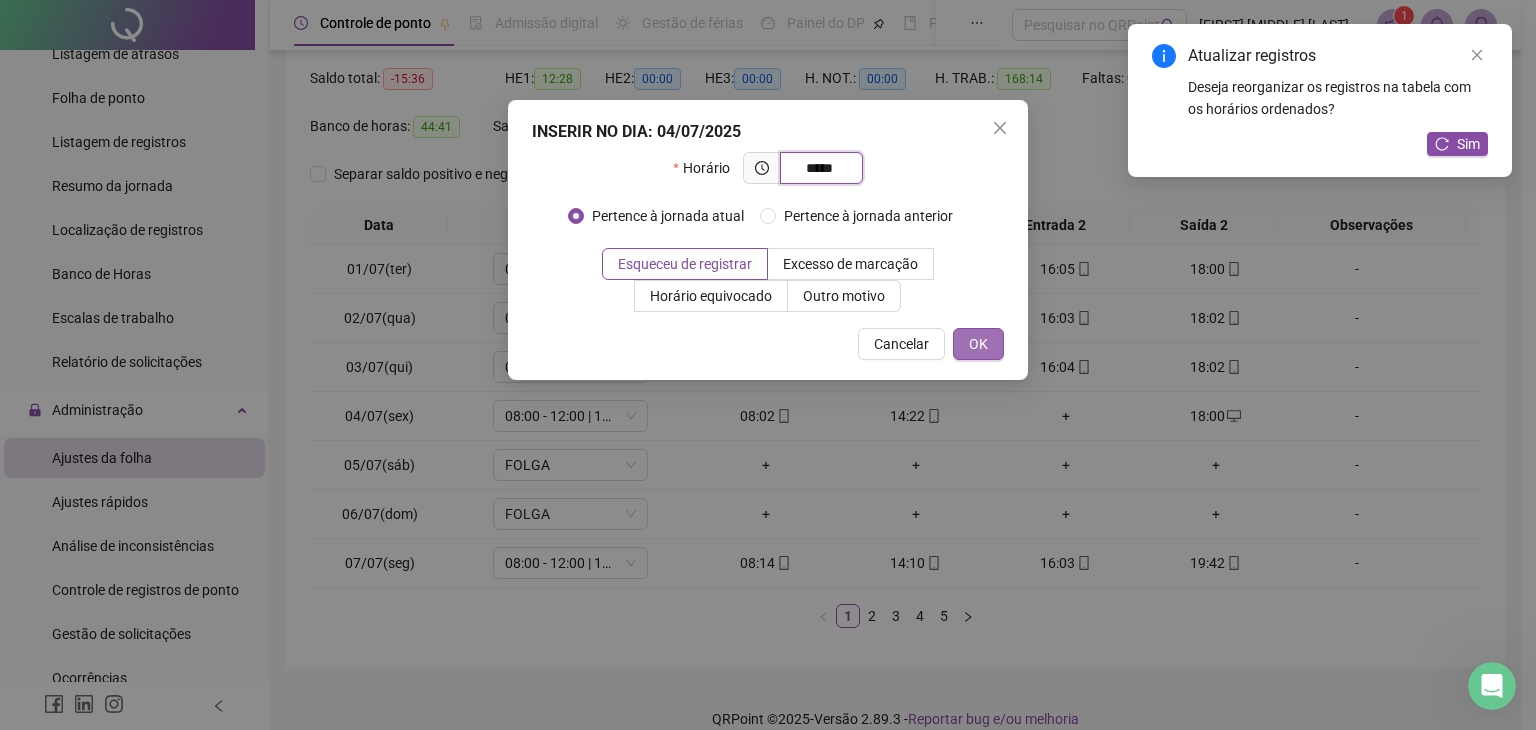 type on "*****" 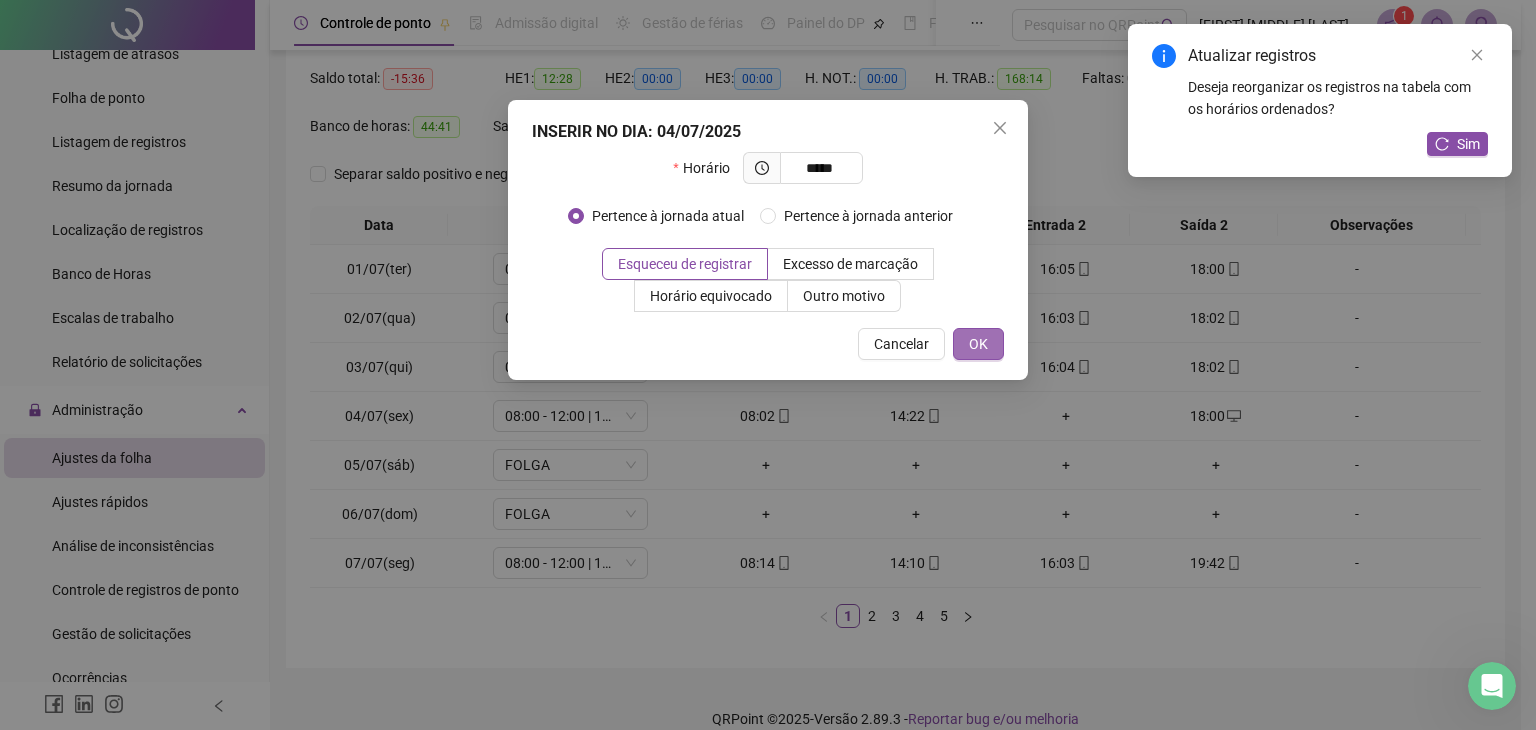 click on "OK" at bounding box center [978, 344] 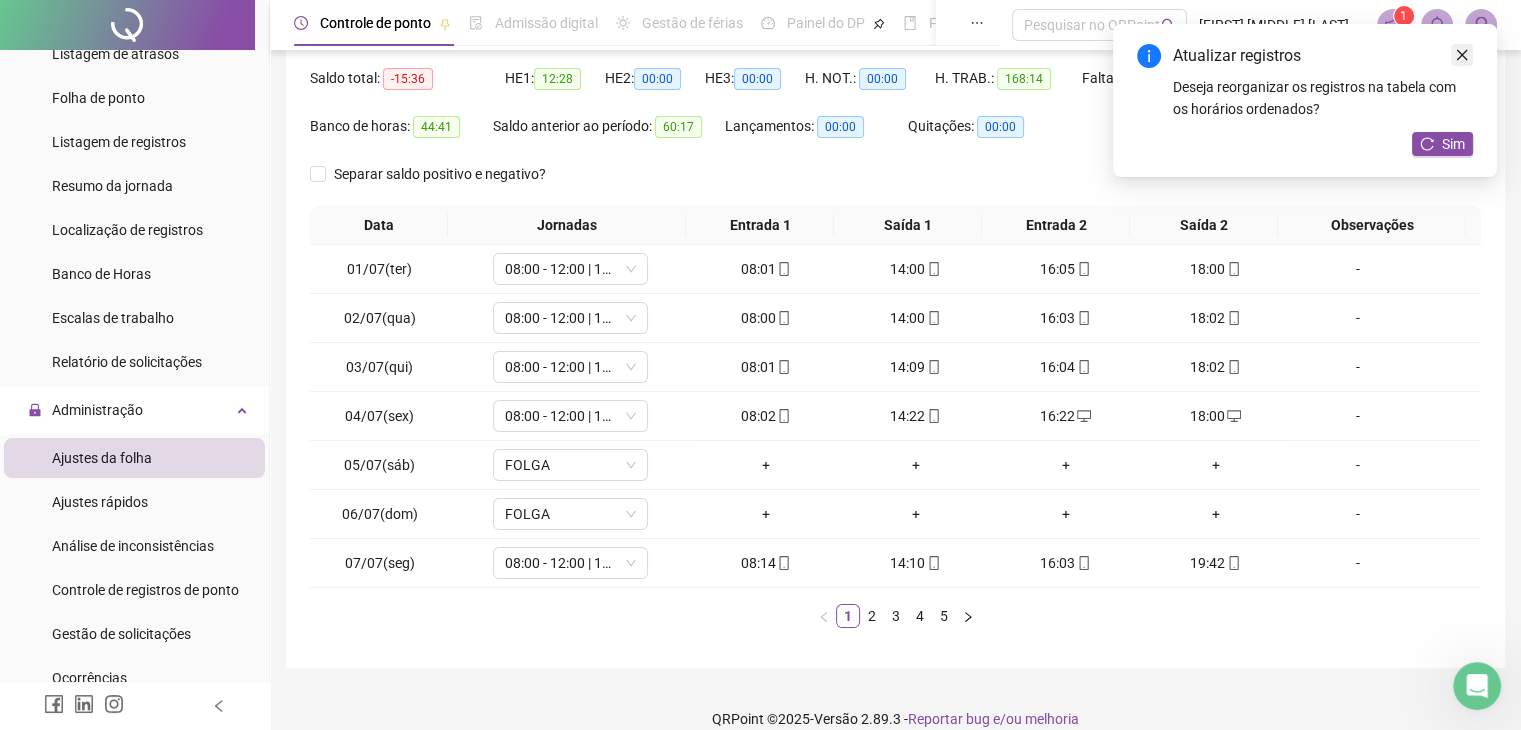 click 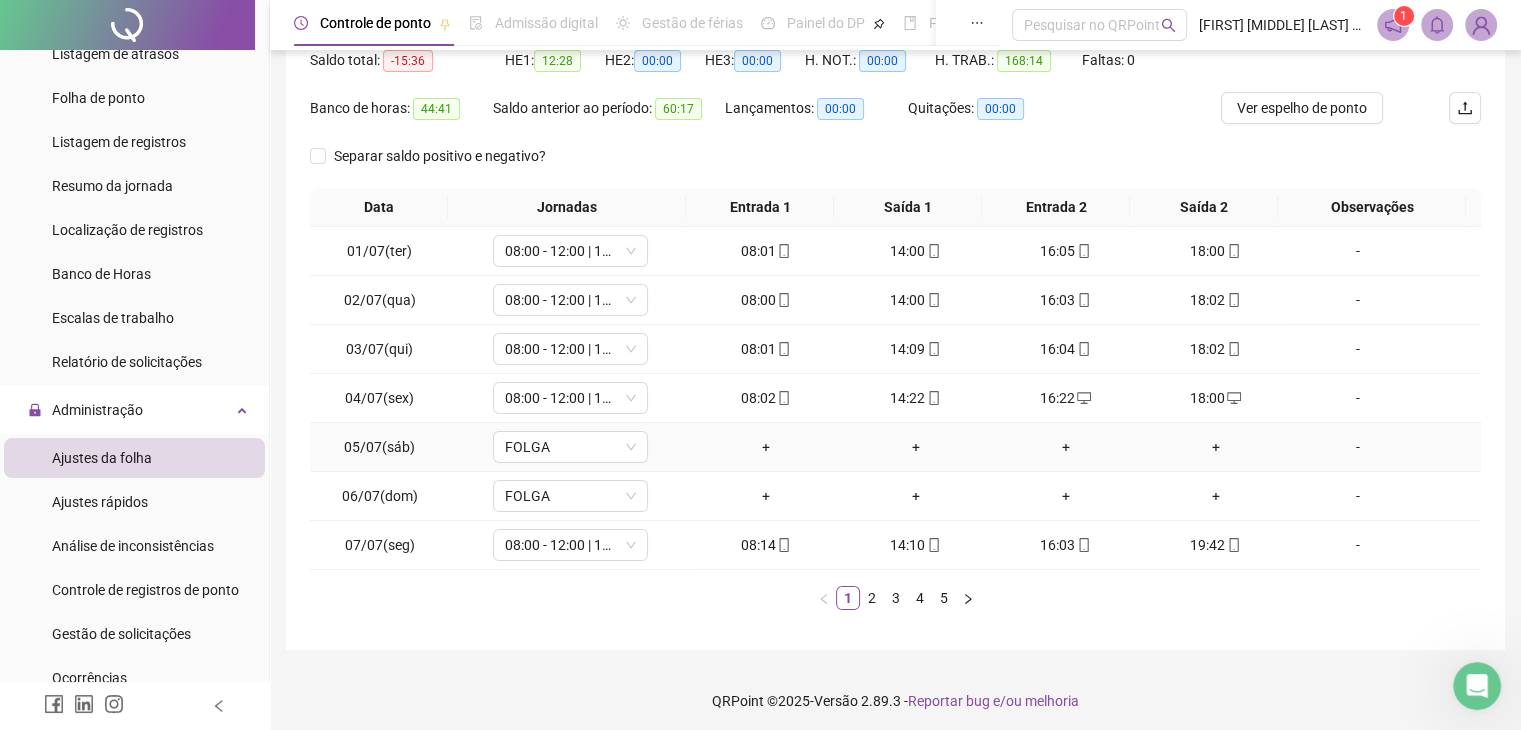 scroll, scrollTop: 223, scrollLeft: 0, axis: vertical 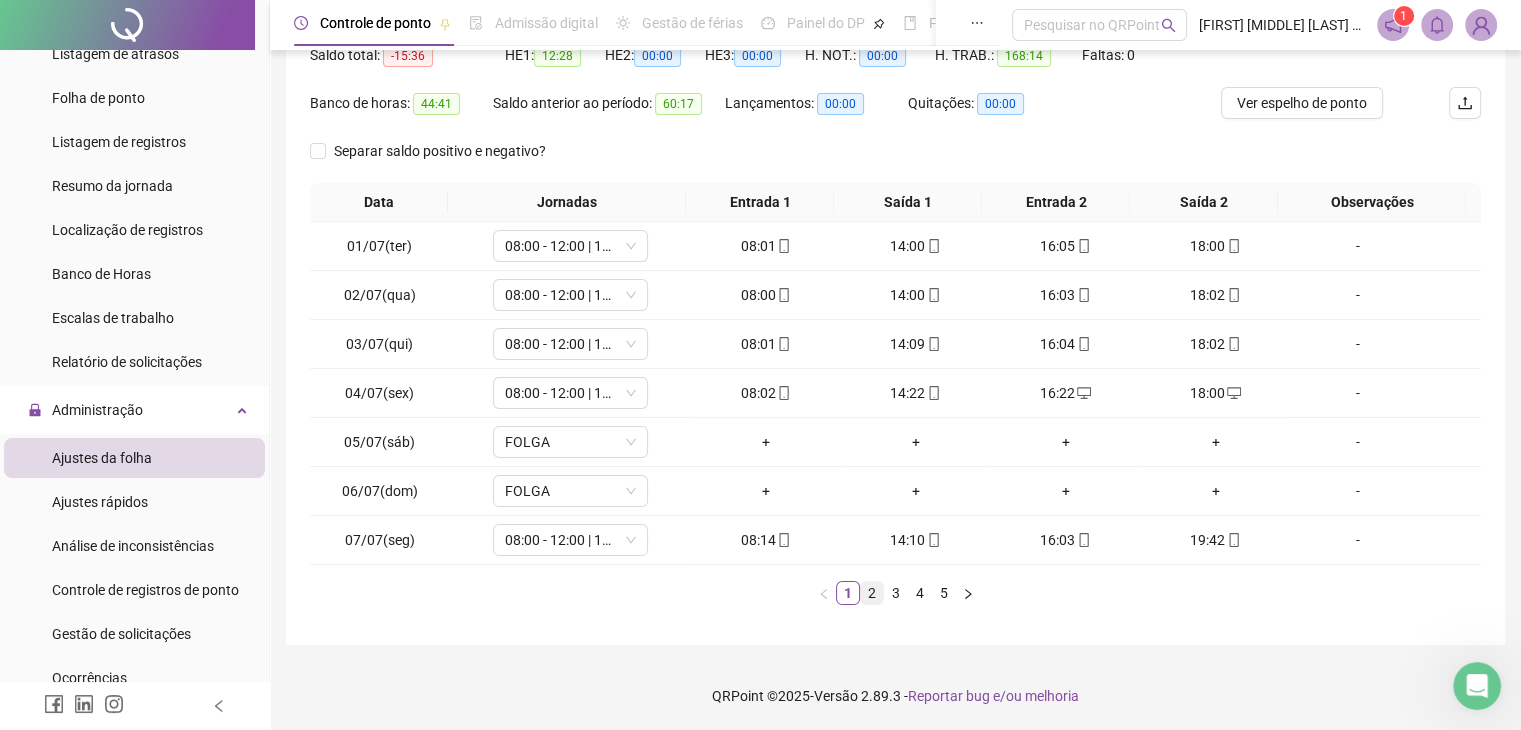 click on "2" at bounding box center (872, 593) 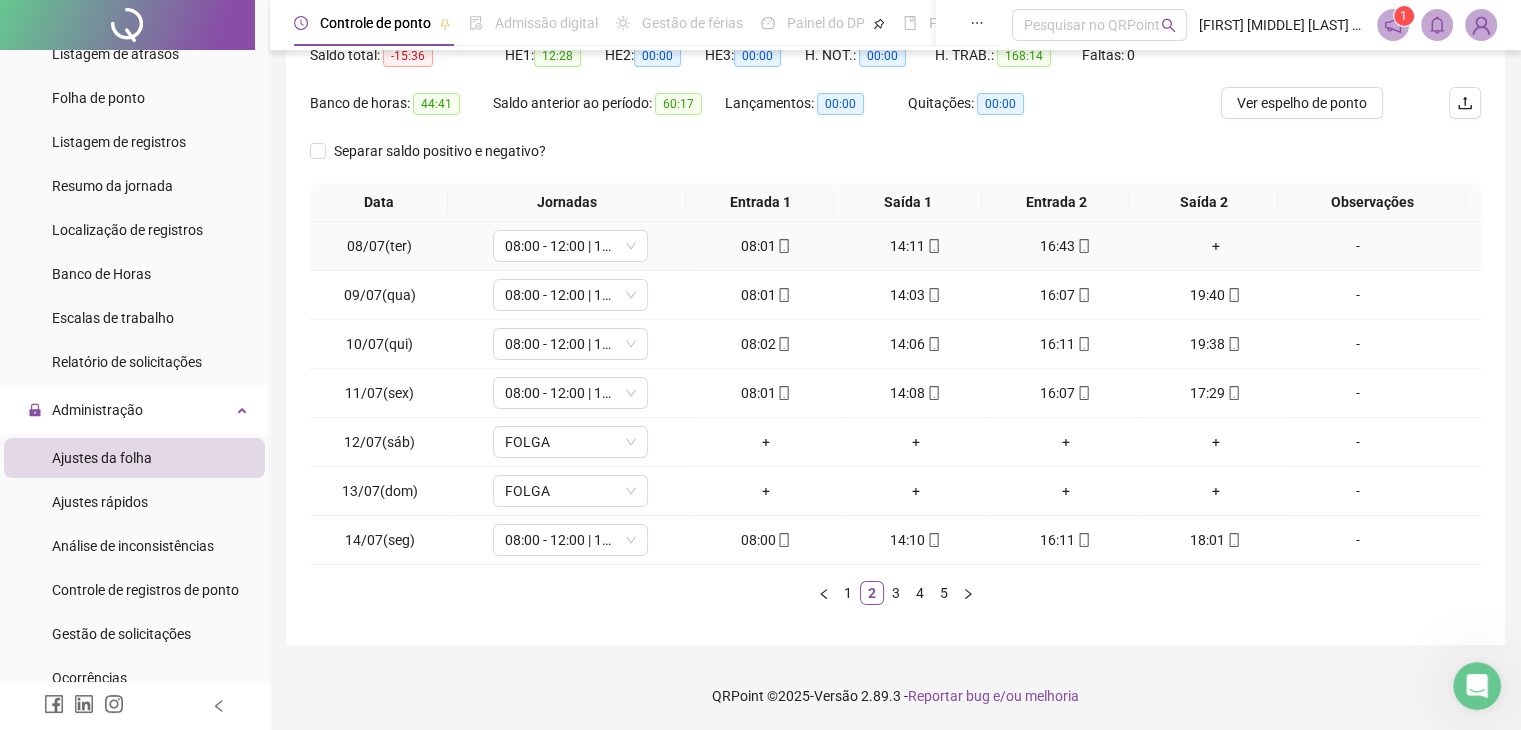click on "+" at bounding box center (1216, 246) 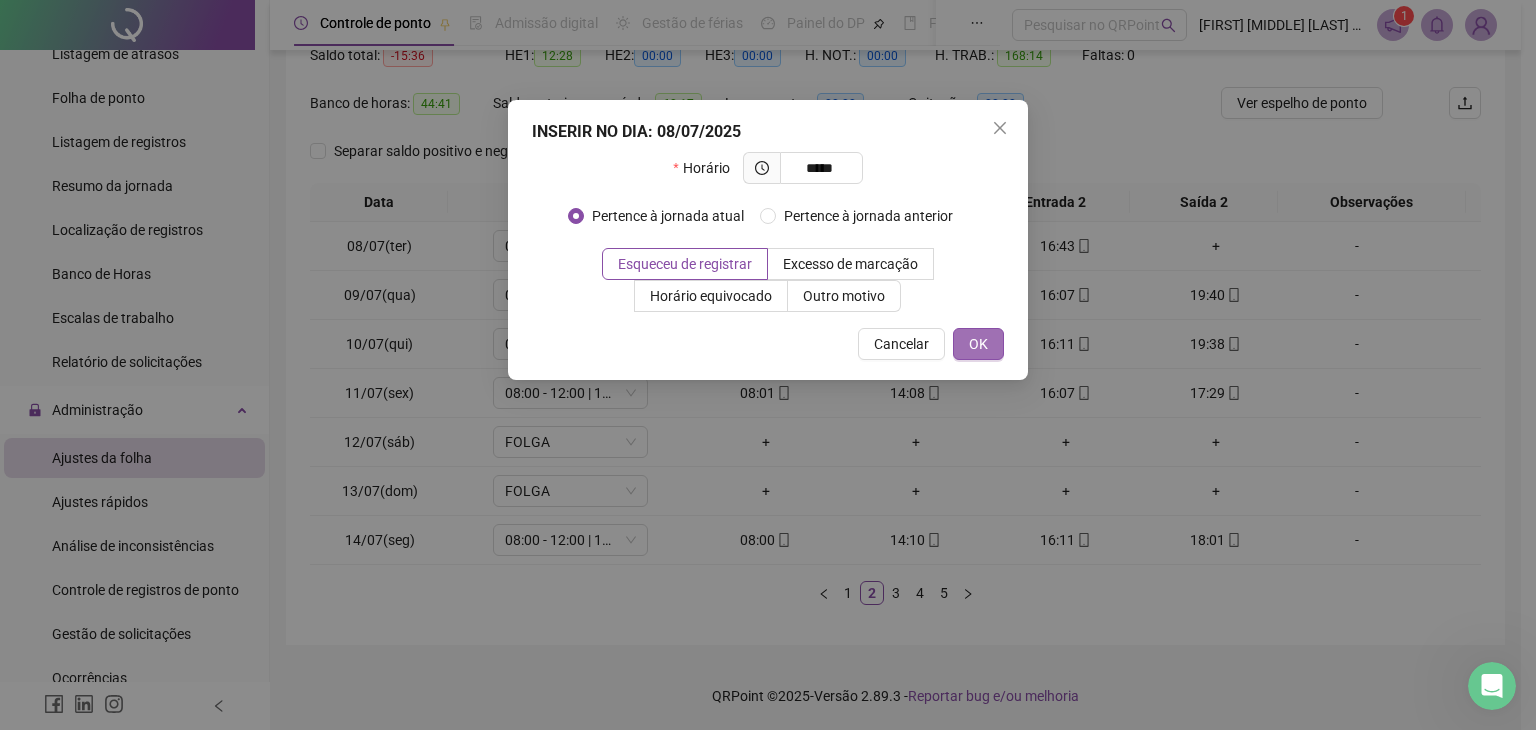 type on "*****" 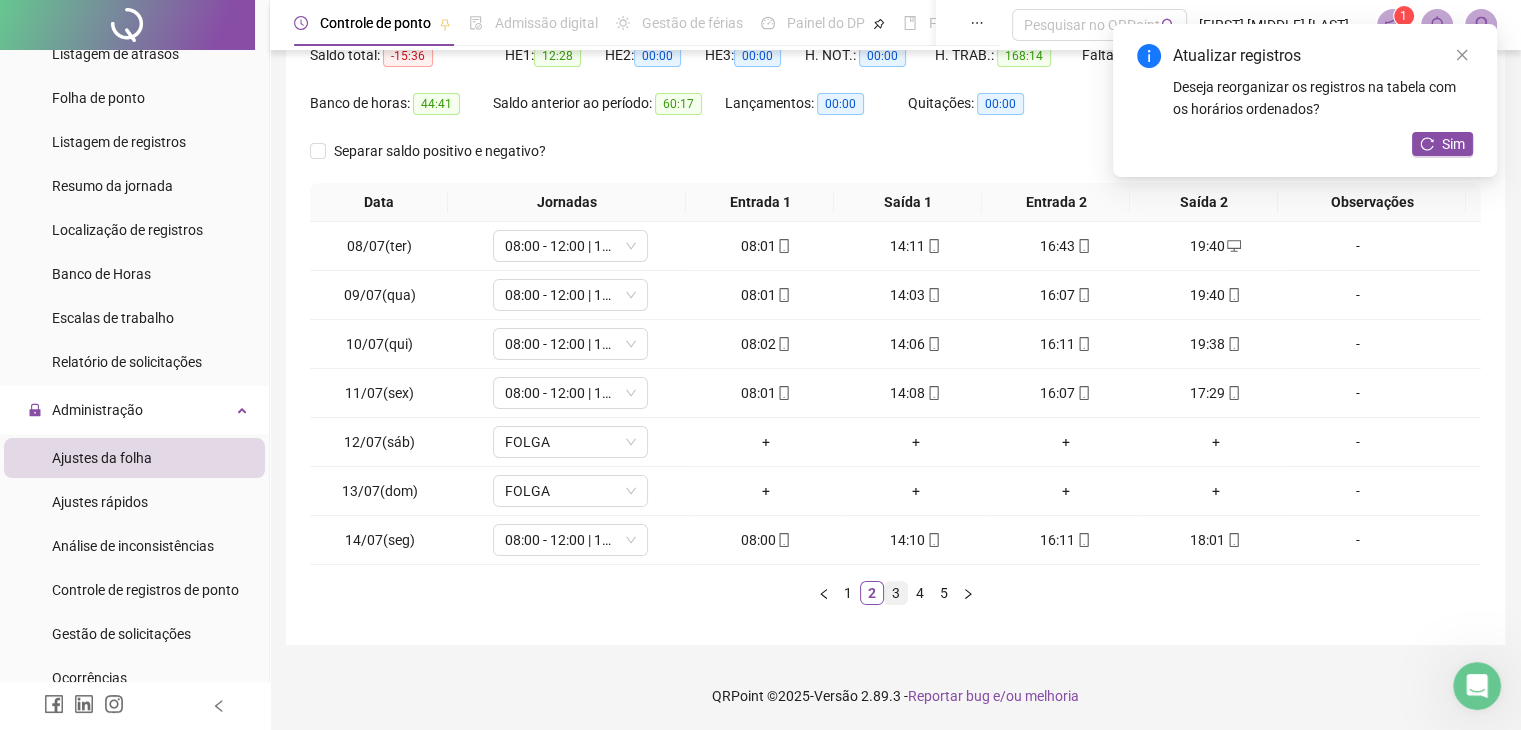 click on "3" at bounding box center [896, 593] 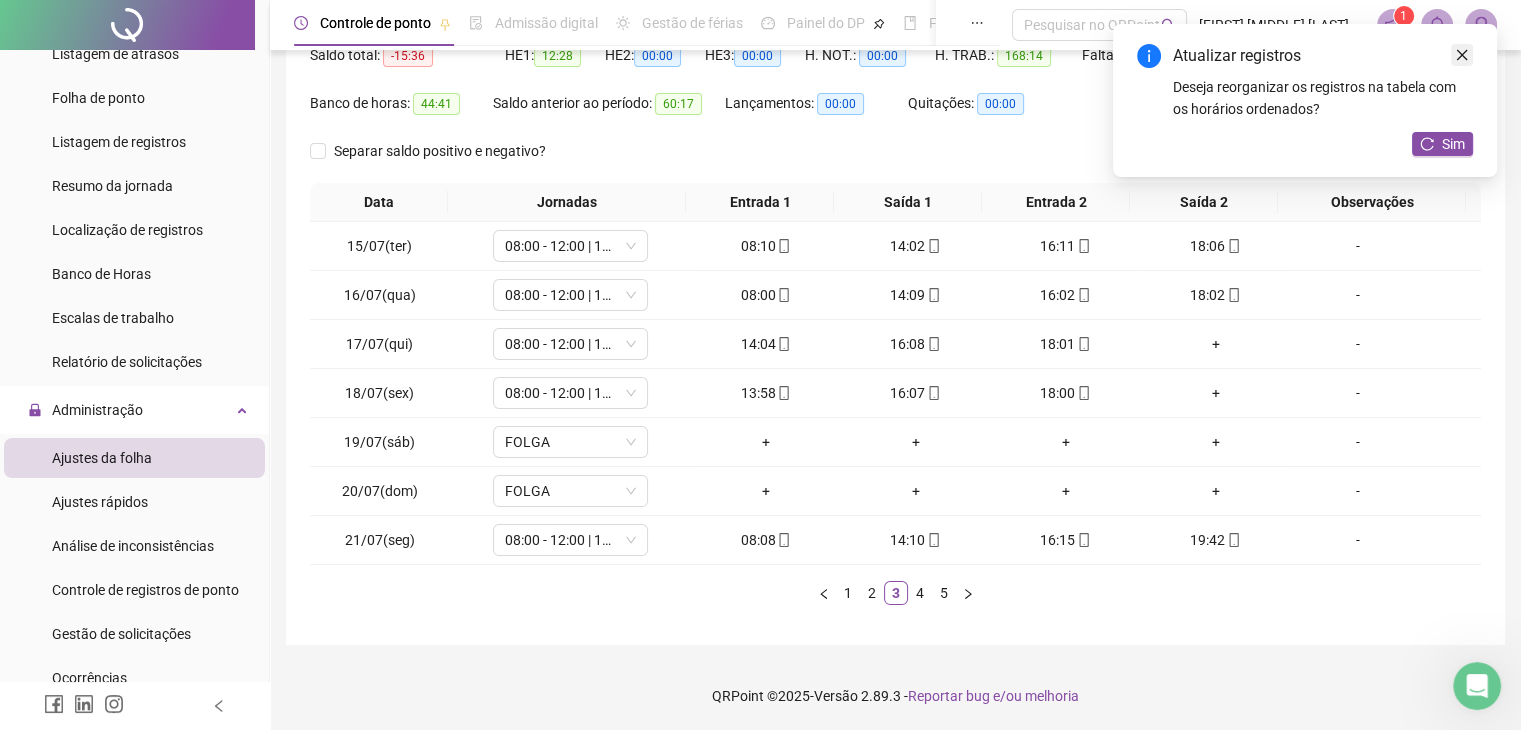 click 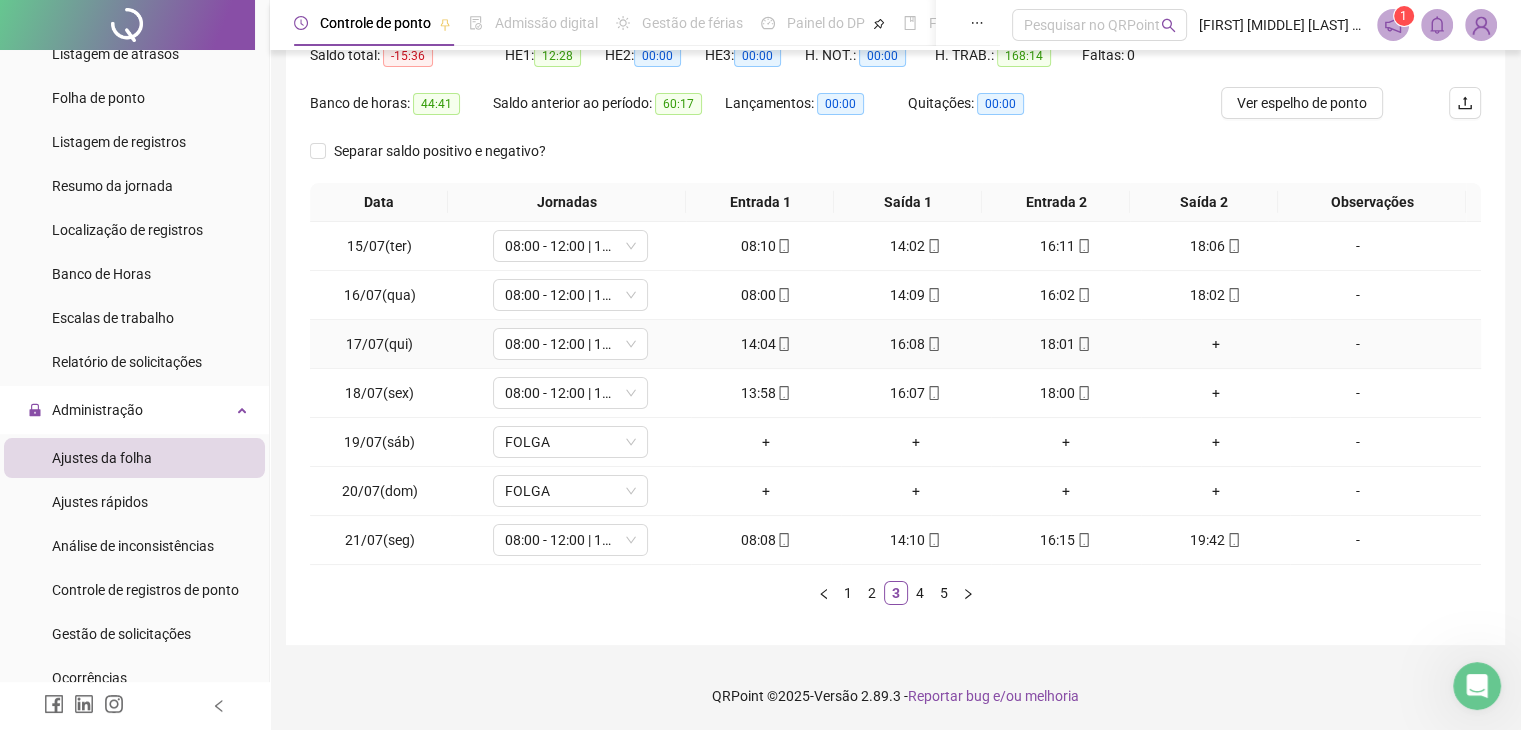click on "+" at bounding box center [1216, 344] 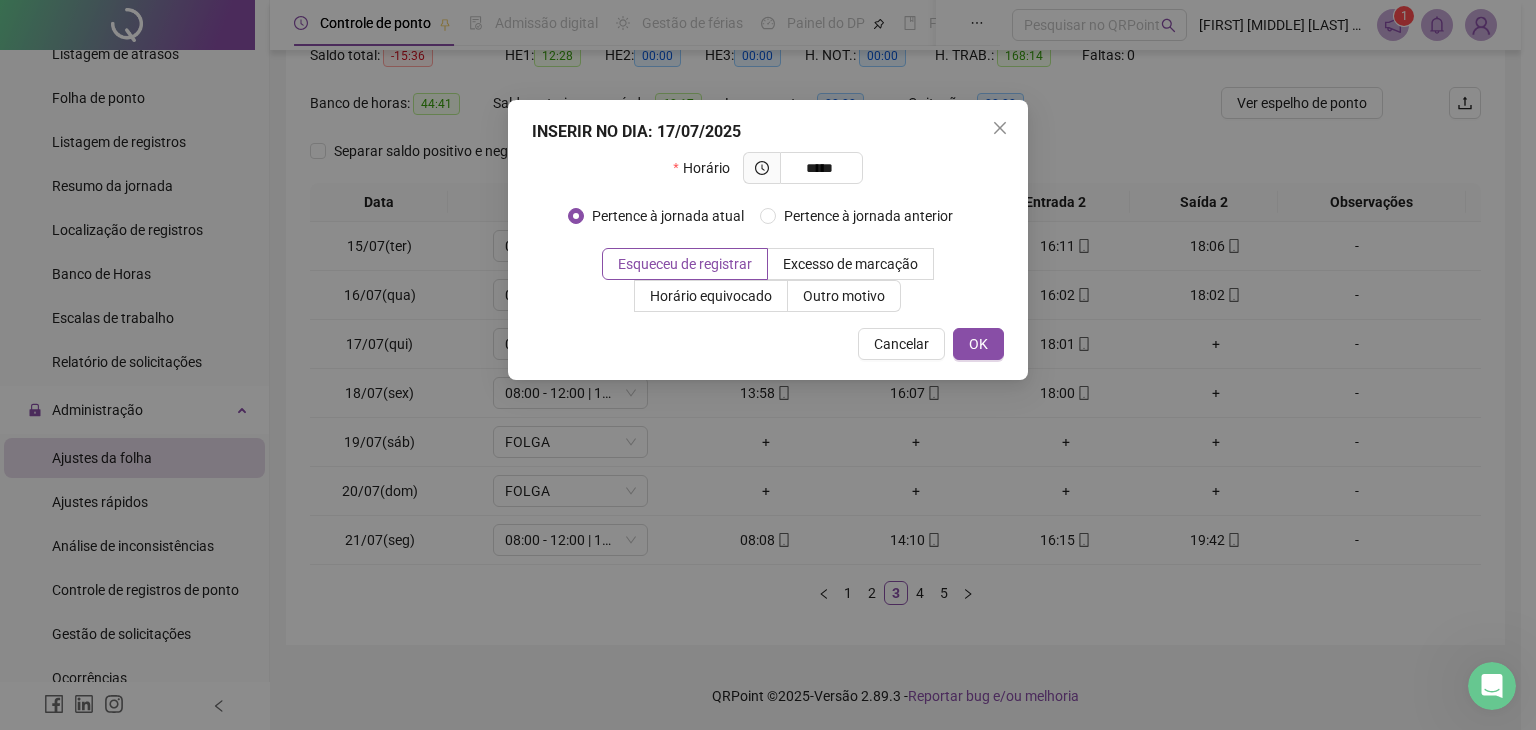 type on "*****" 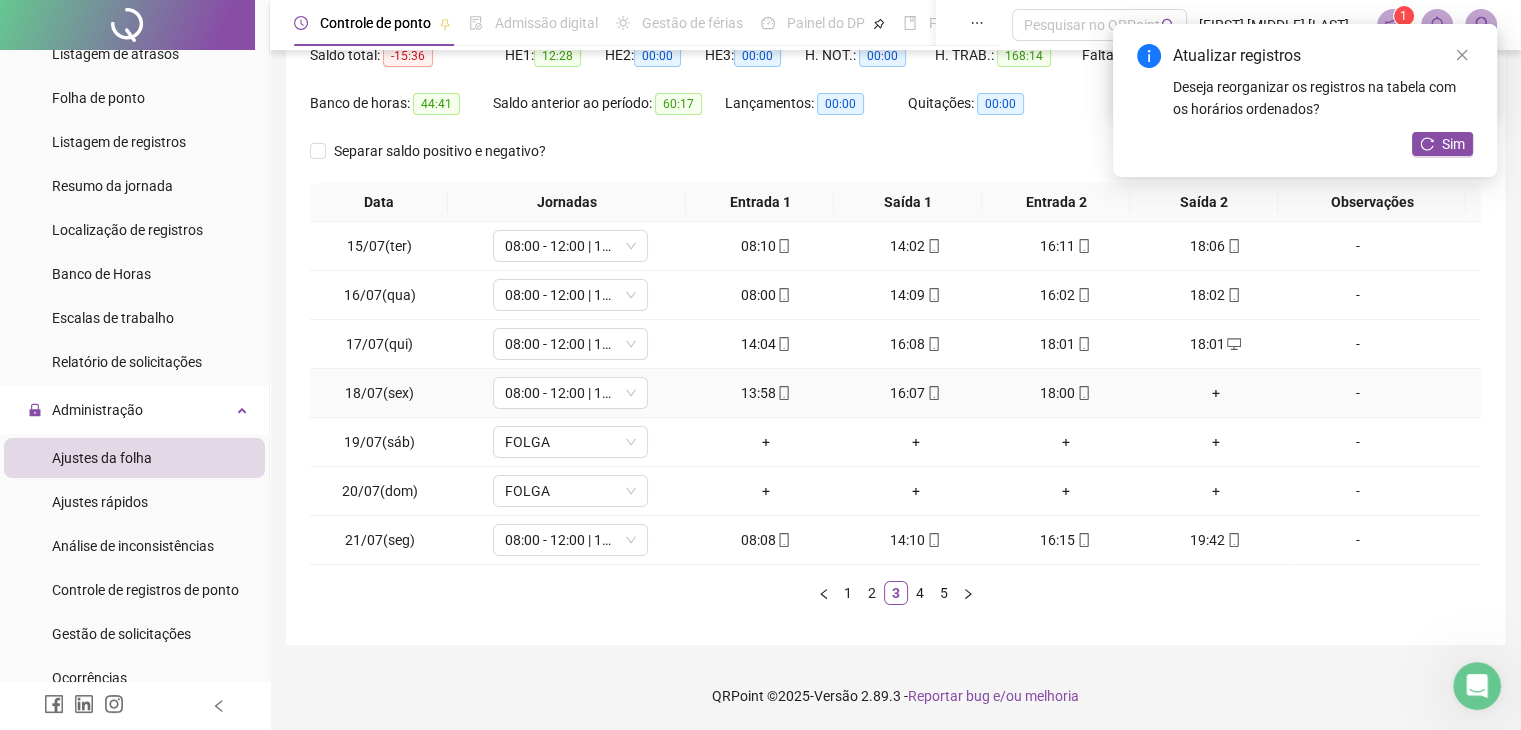 click on "+" at bounding box center (1216, 393) 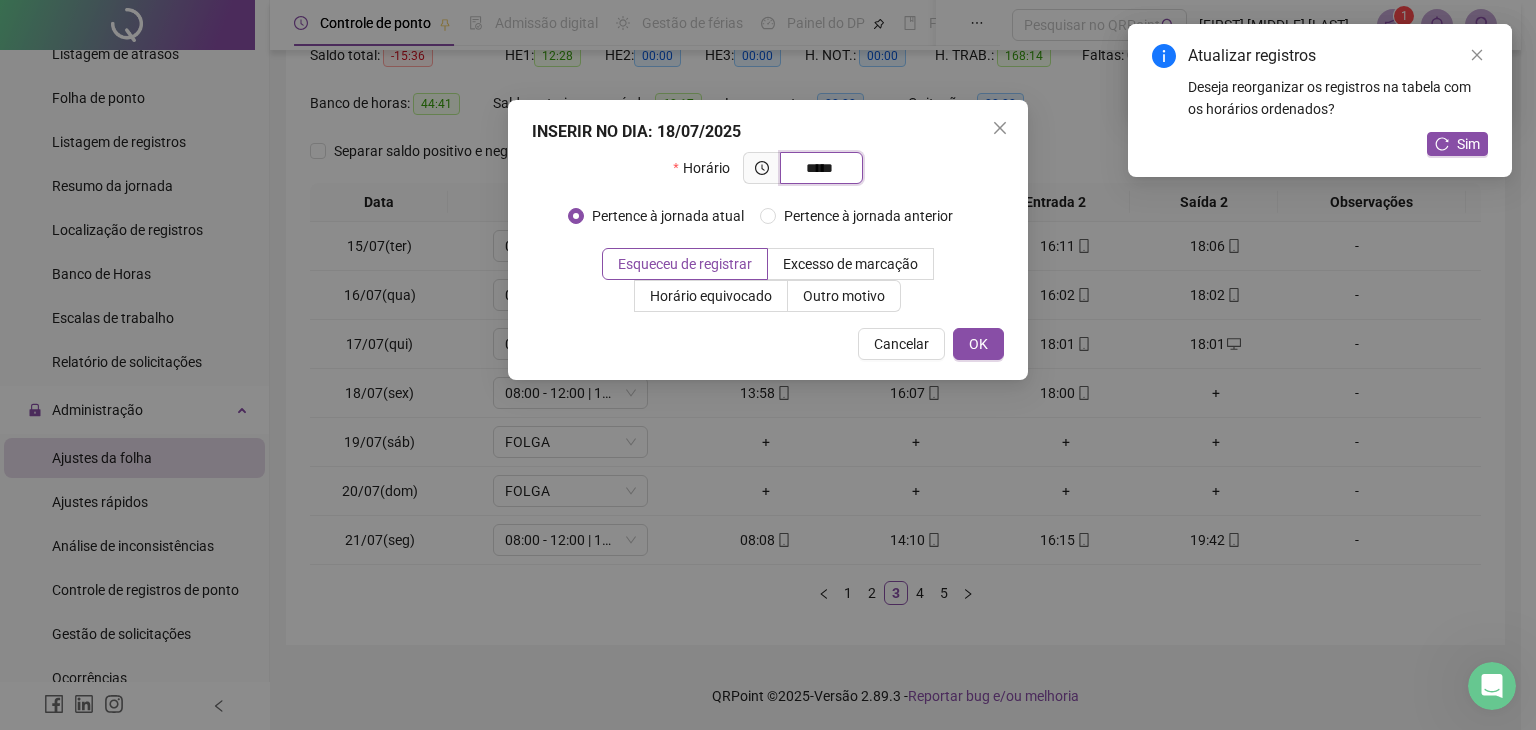type on "*****" 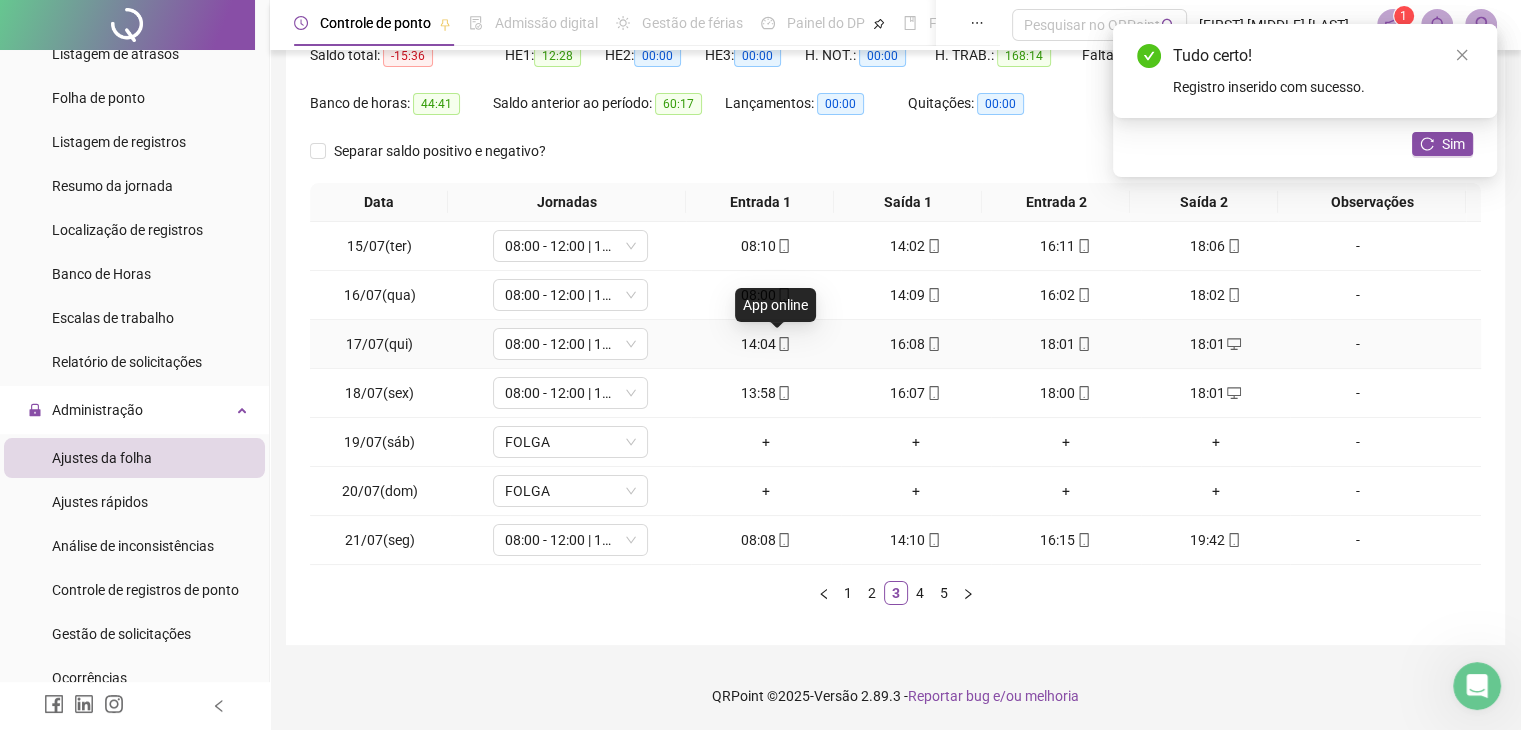 click 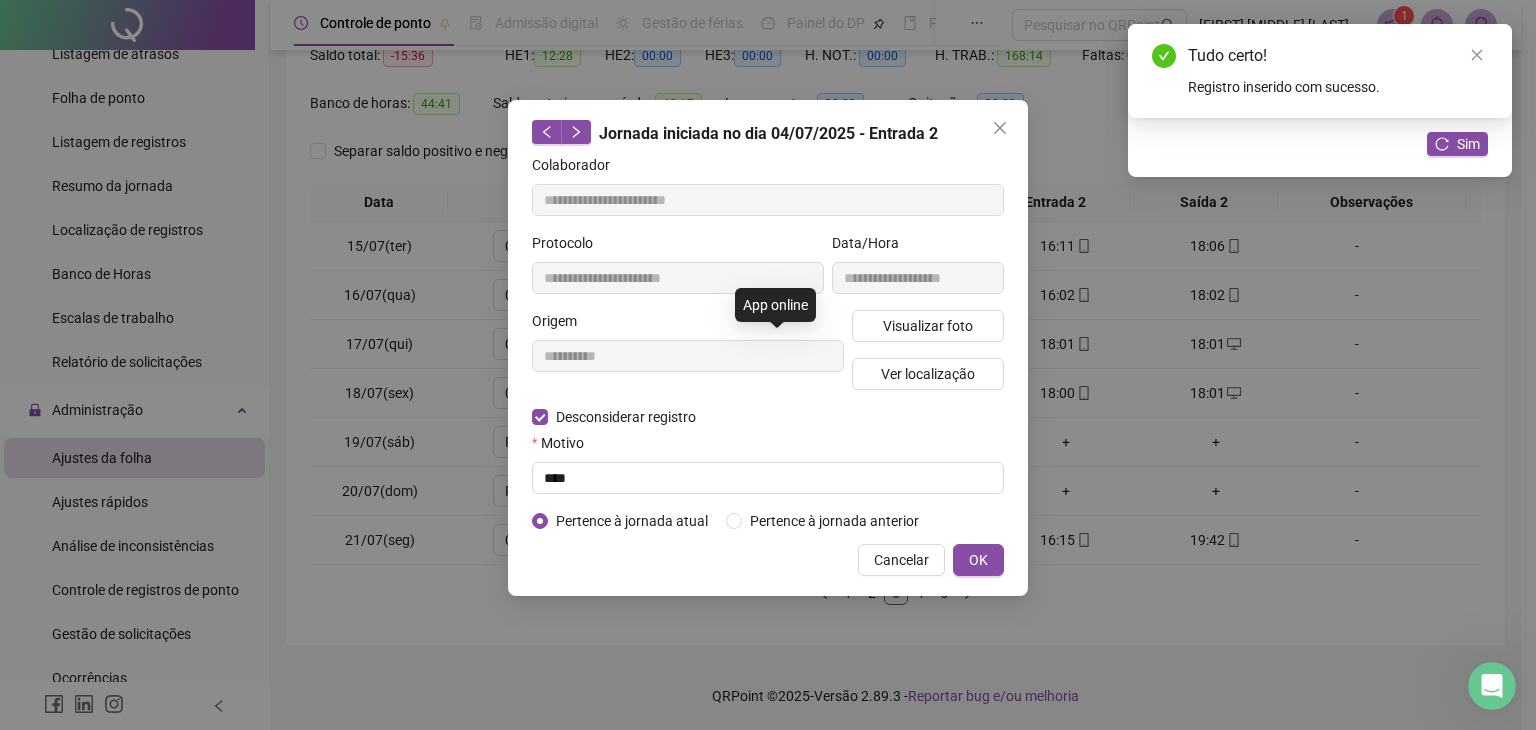 type on "**********" 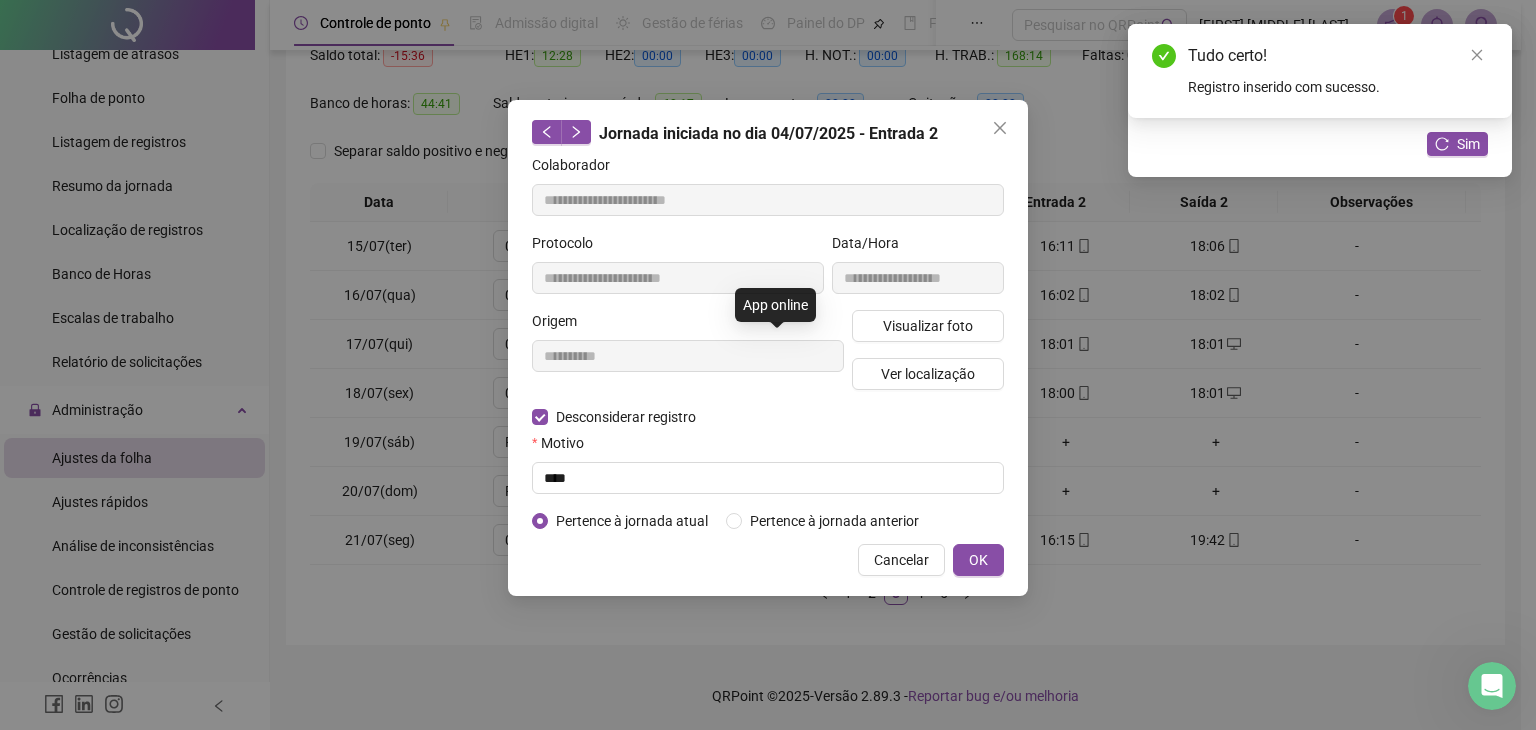 type on "**********" 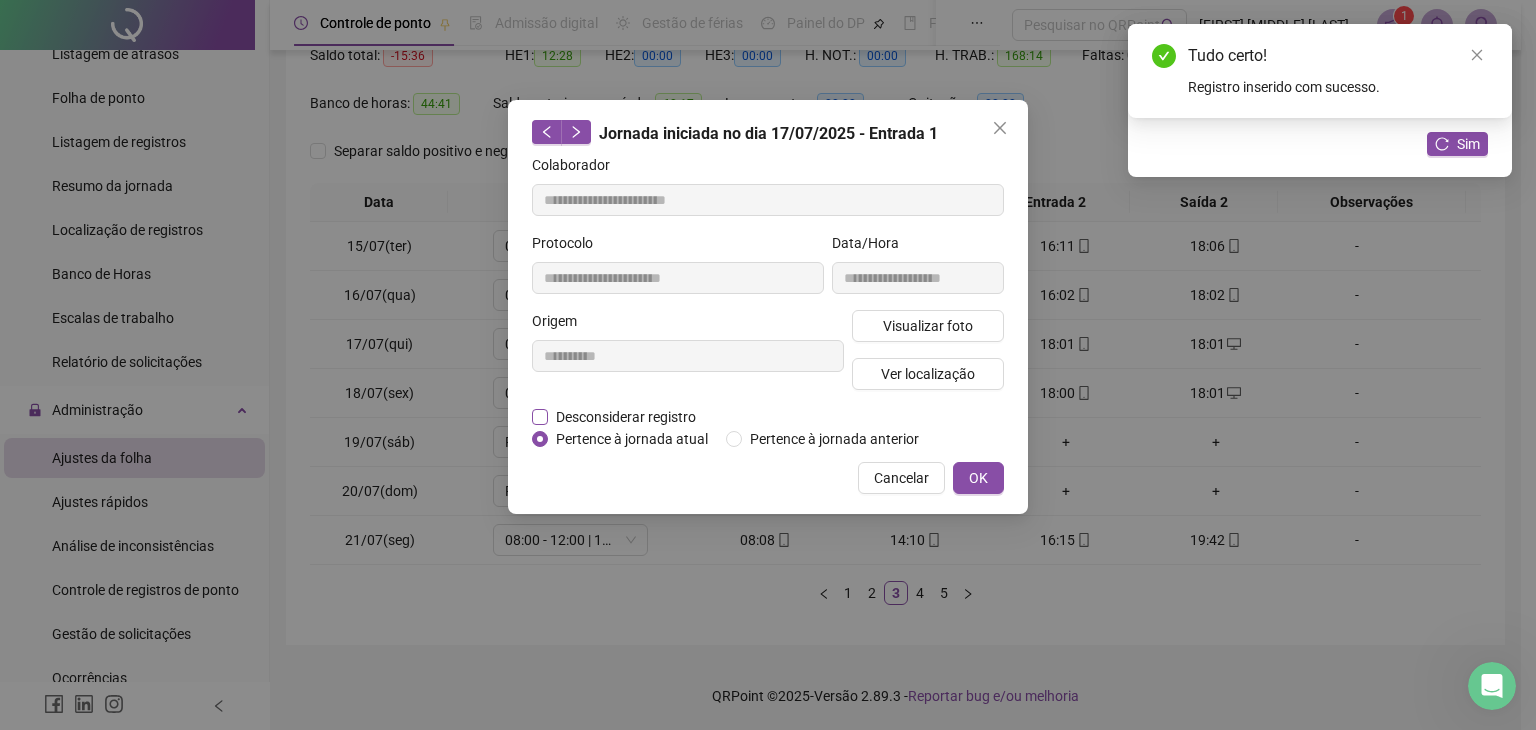 click on "Desconsiderar registro" at bounding box center (626, 417) 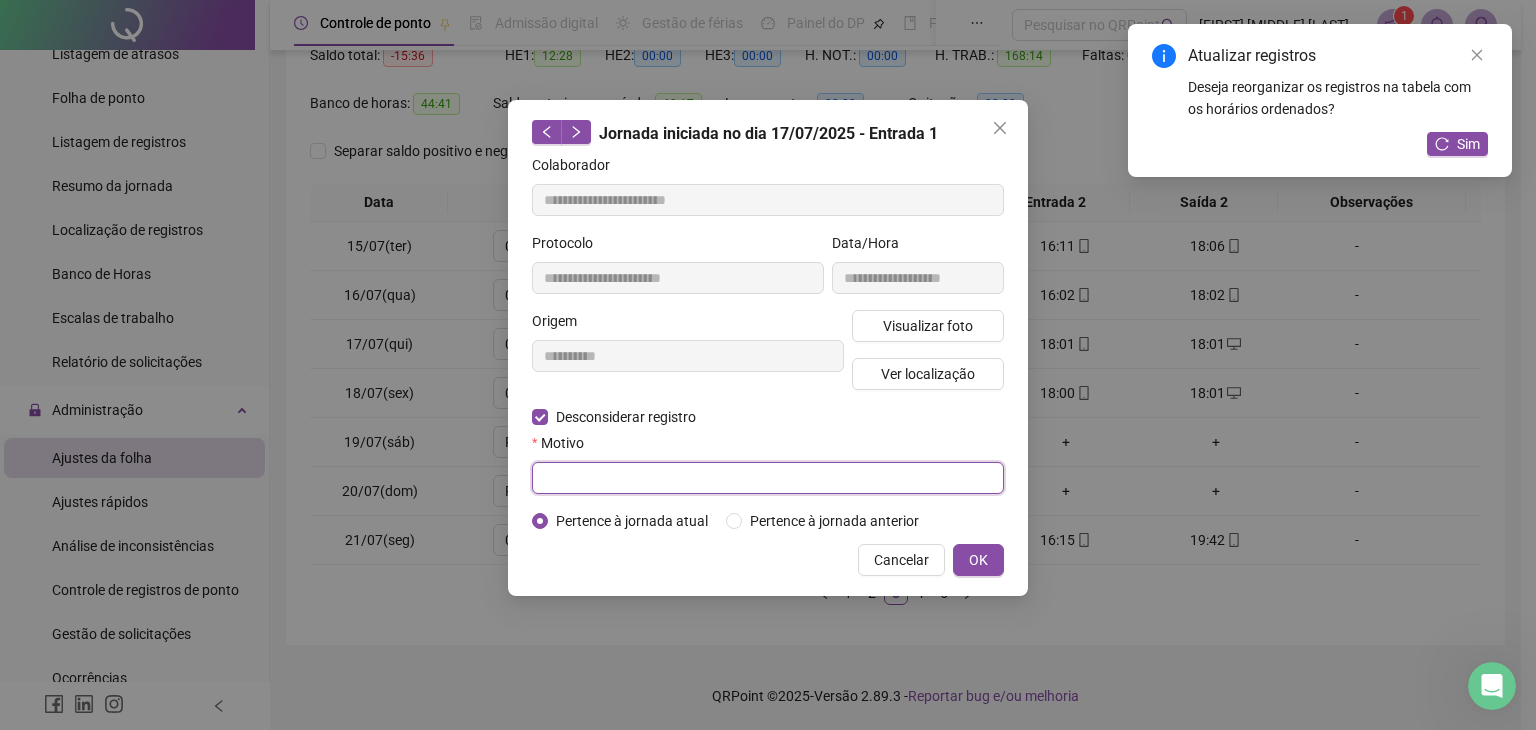click at bounding box center [768, 478] 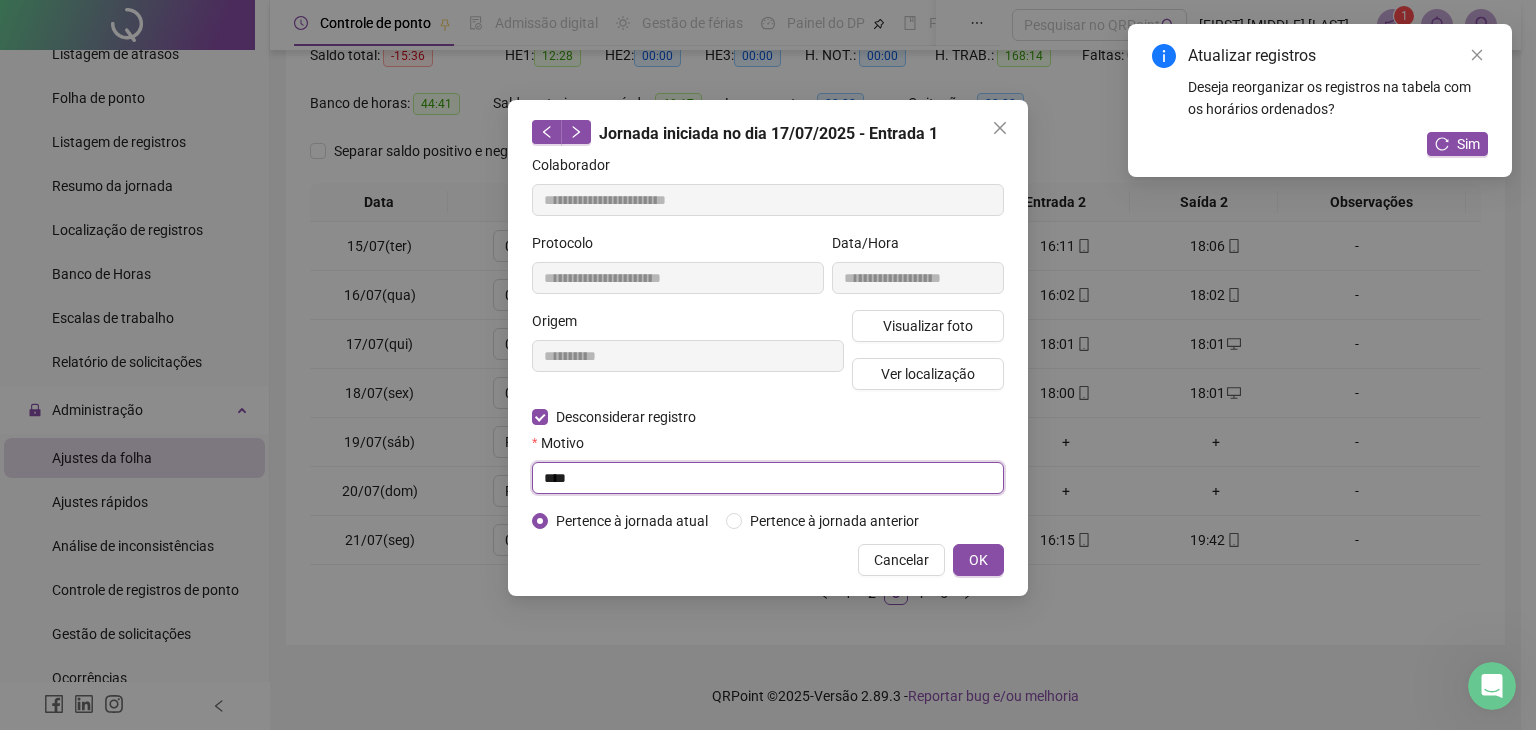 drag, startPoint x: 588, startPoint y: 477, endPoint x: 519, endPoint y: 478, distance: 69.00725 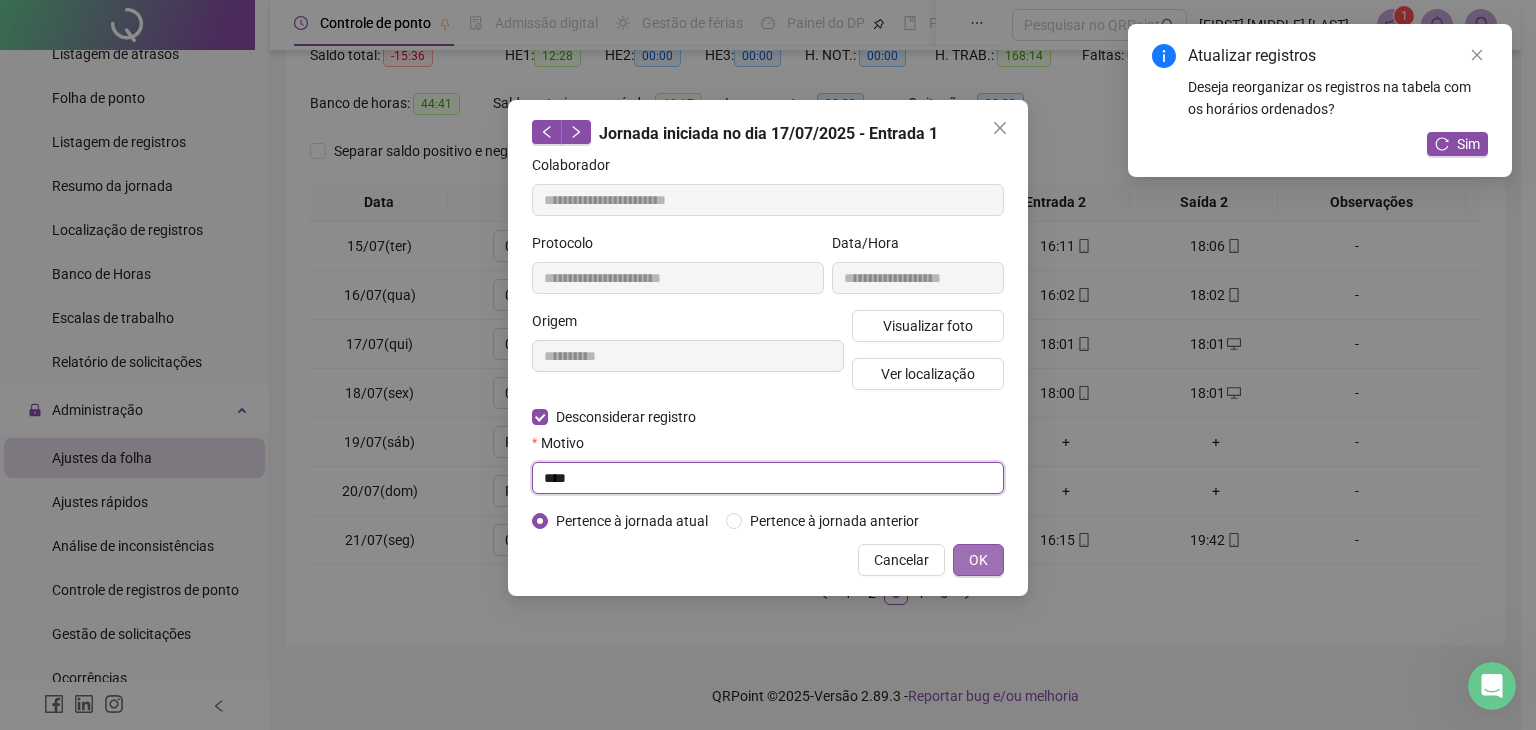 type on "****" 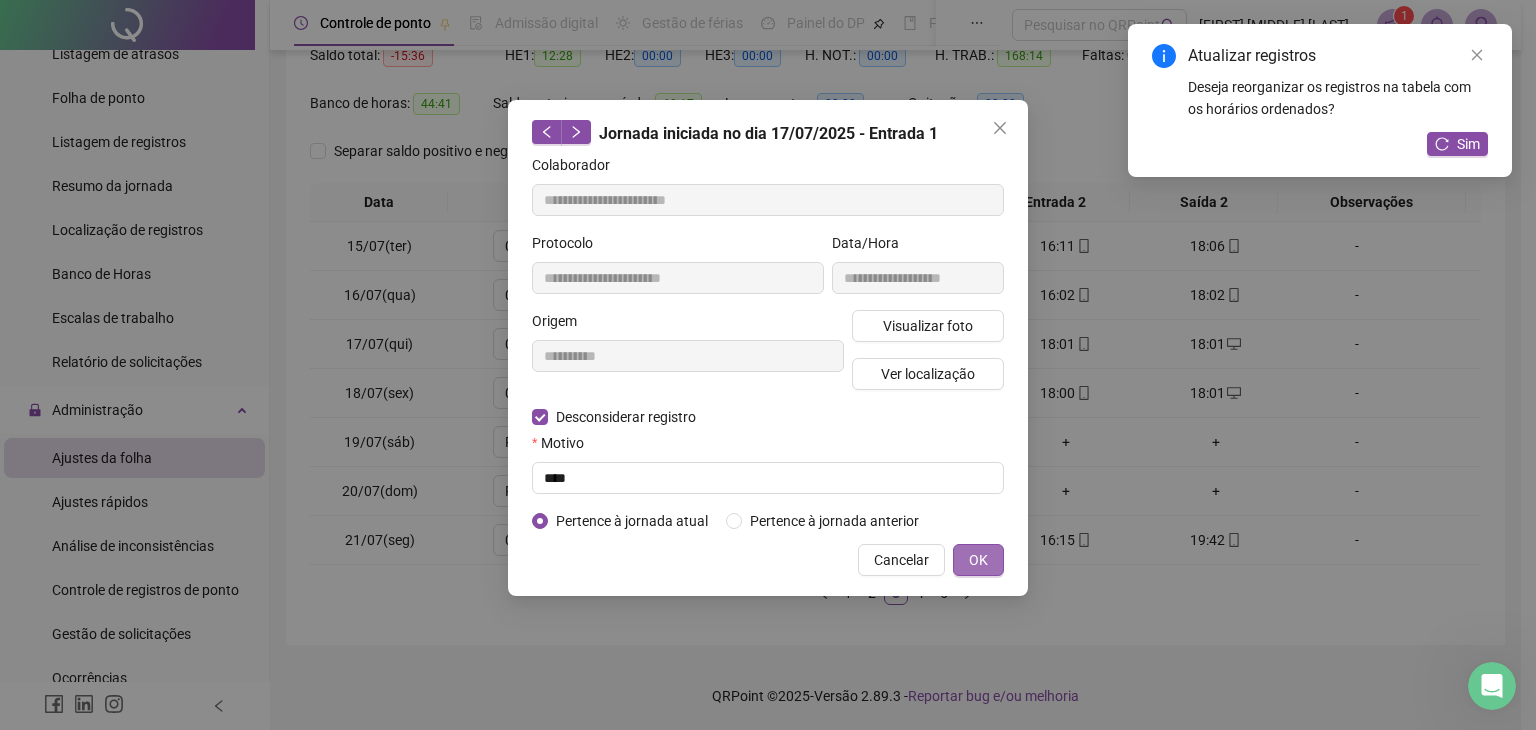 click on "OK" at bounding box center [978, 560] 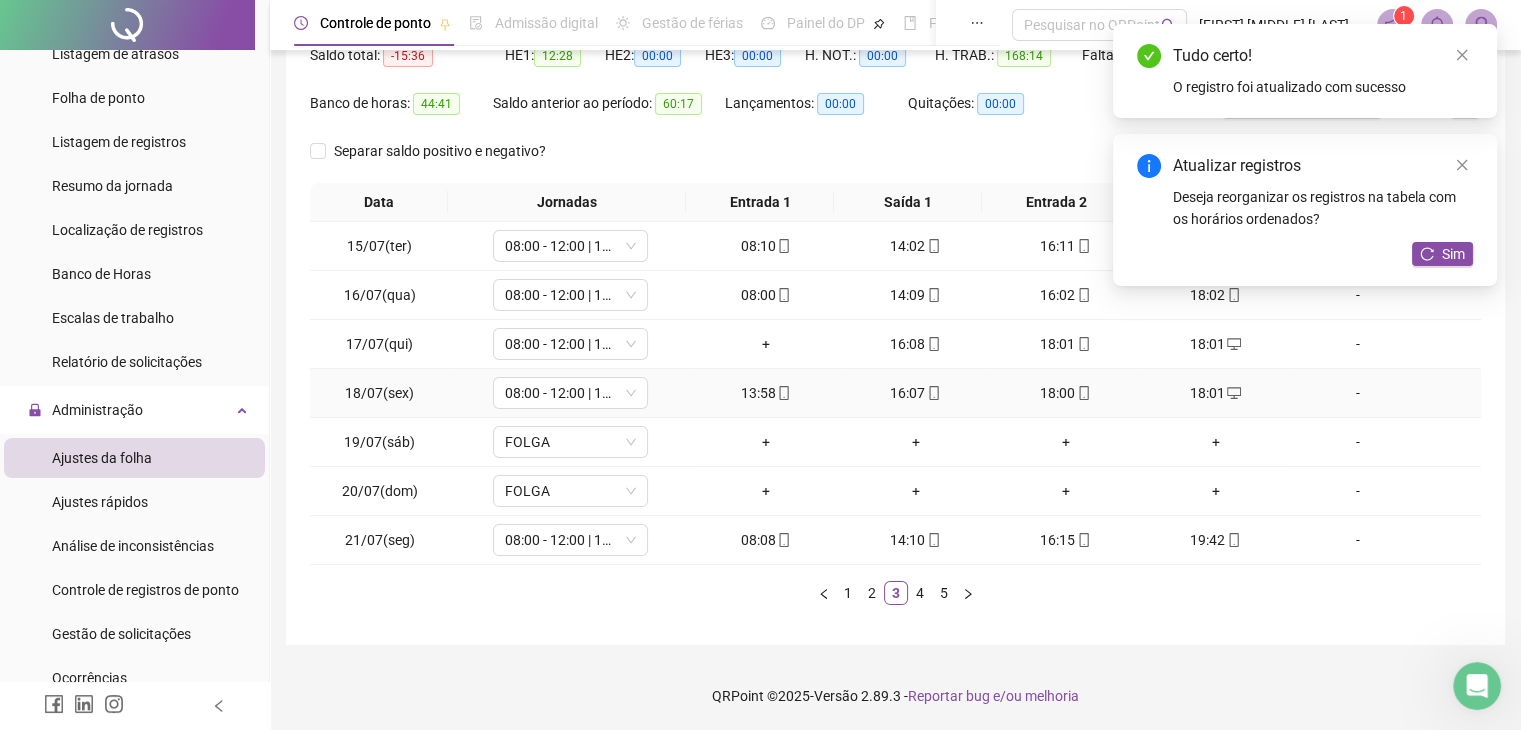 click 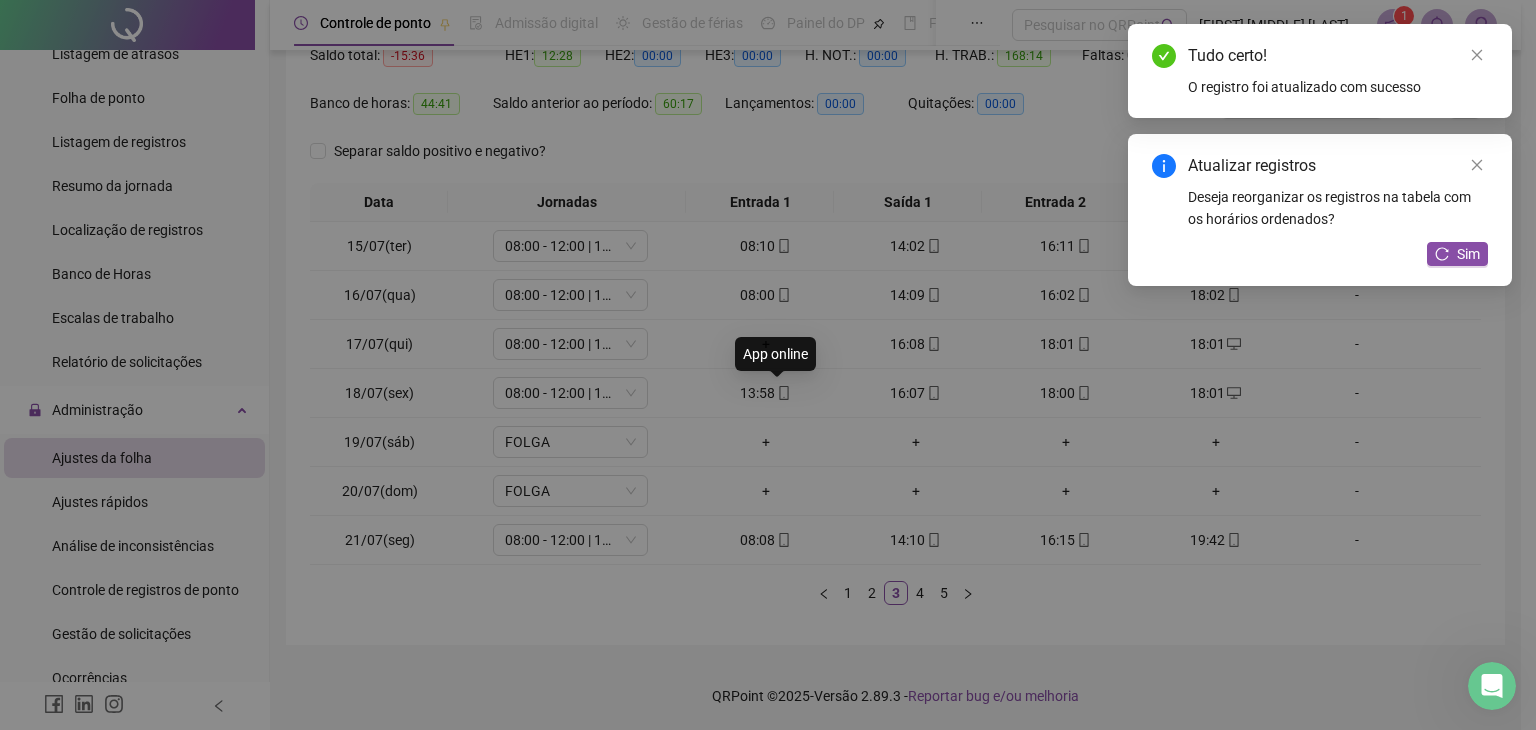 type on "**********" 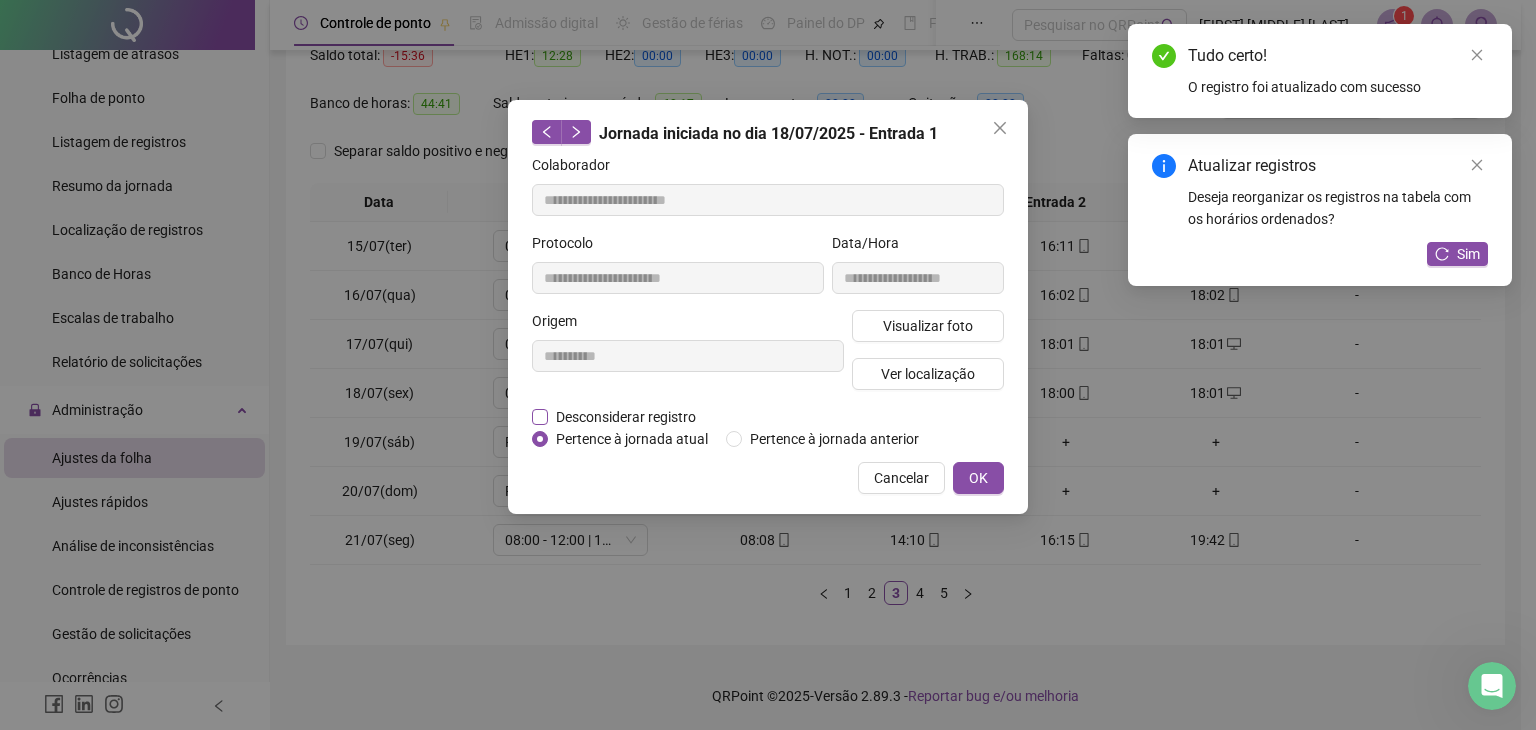 click on "Desconsiderar registro" at bounding box center [626, 417] 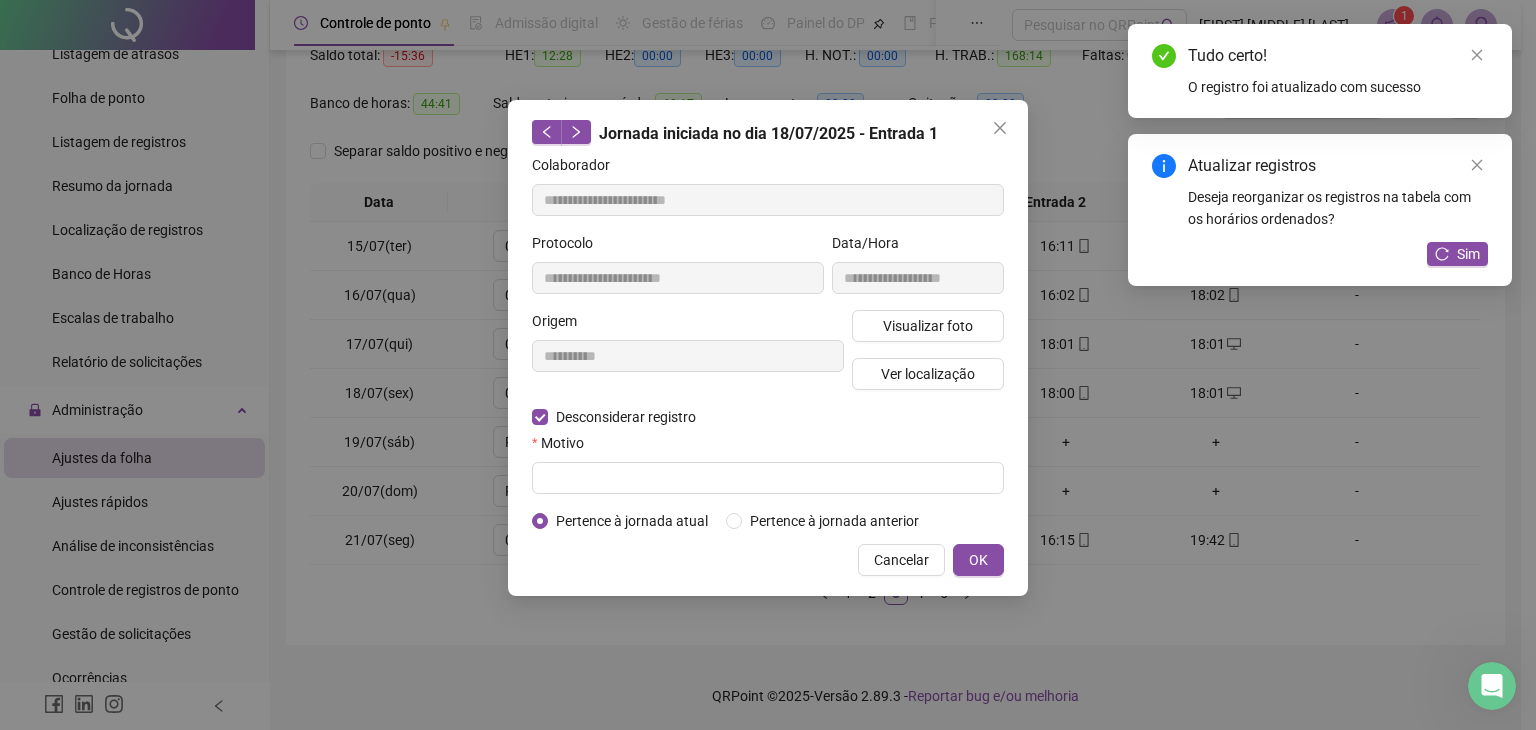 click on "Motivo" at bounding box center [768, 447] 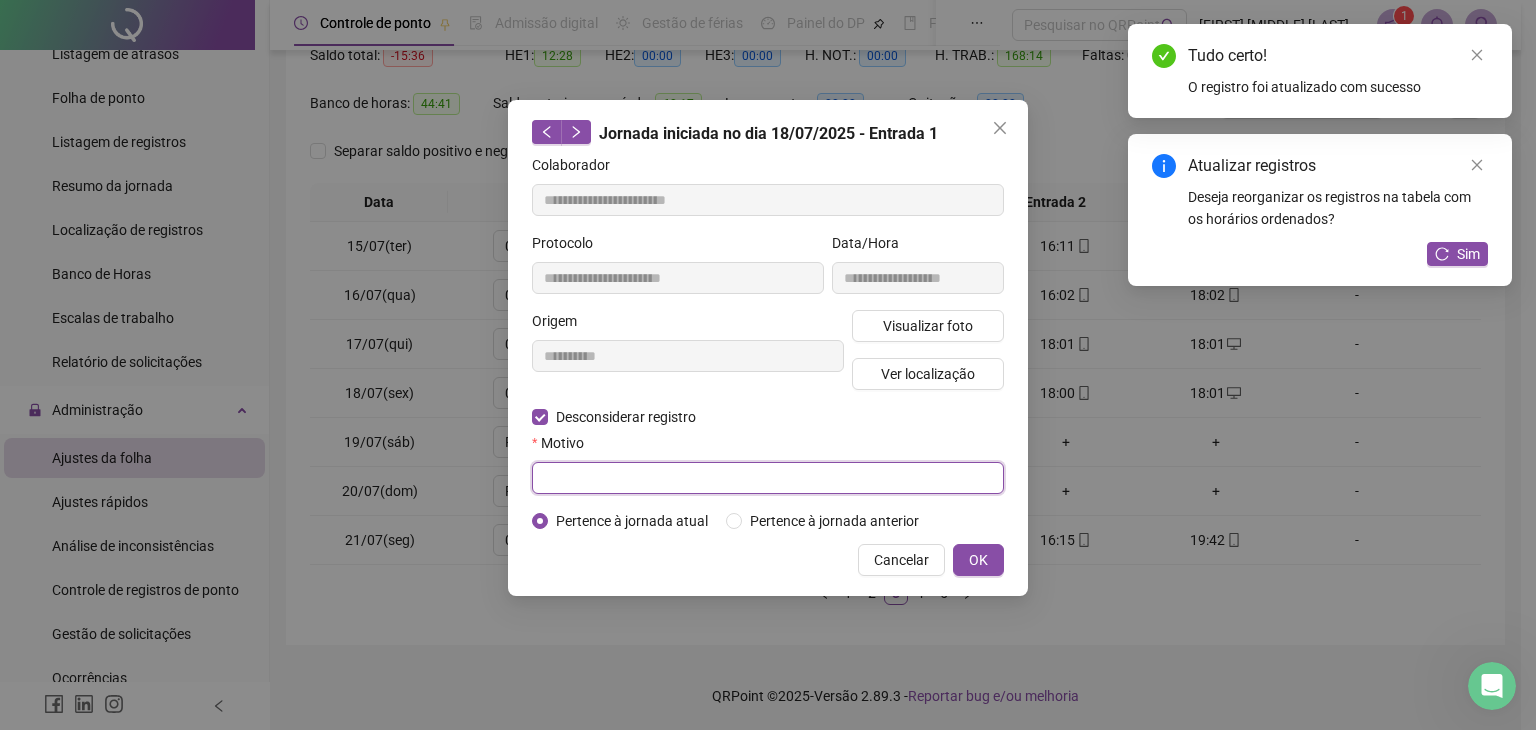 click at bounding box center [768, 478] 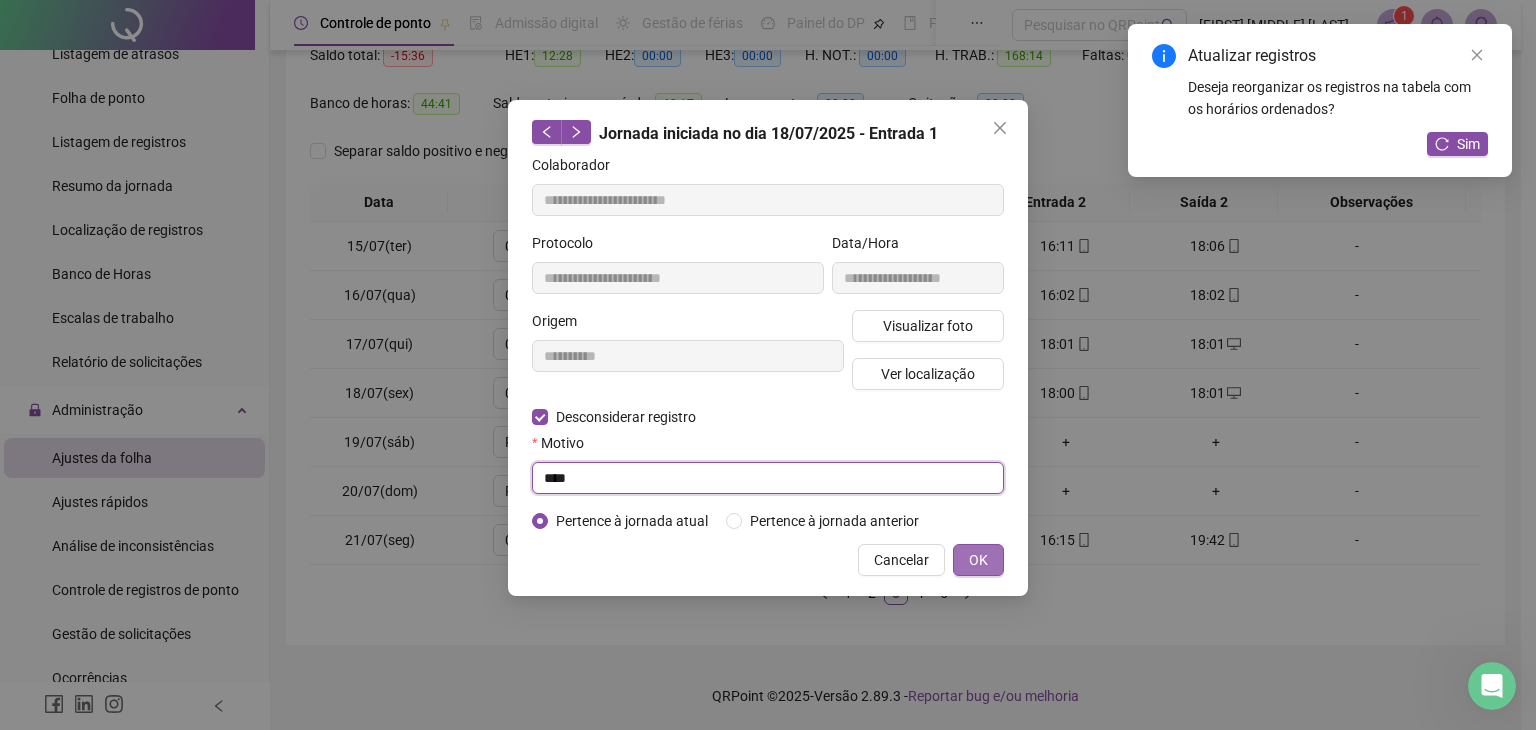 type on "****" 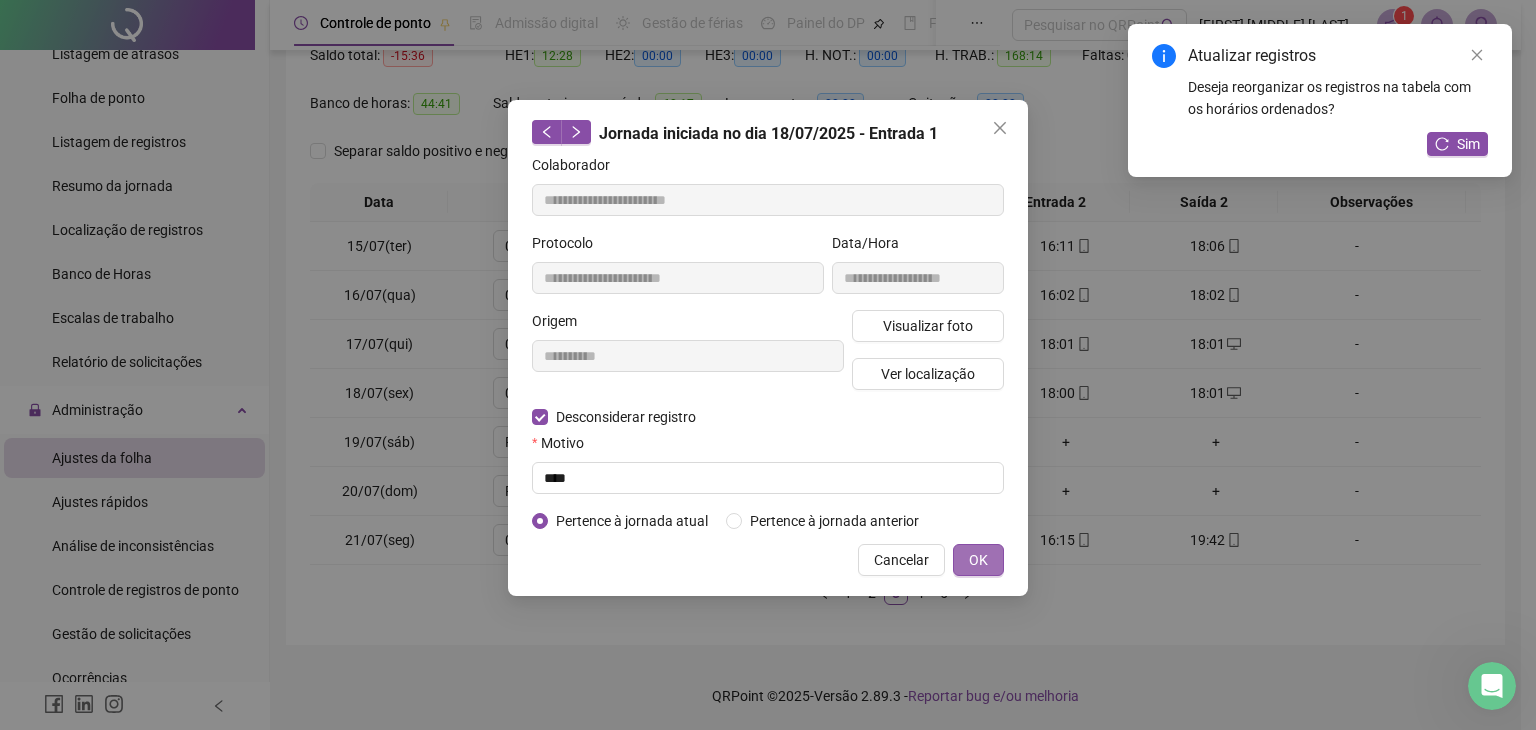 click on "OK" at bounding box center [978, 560] 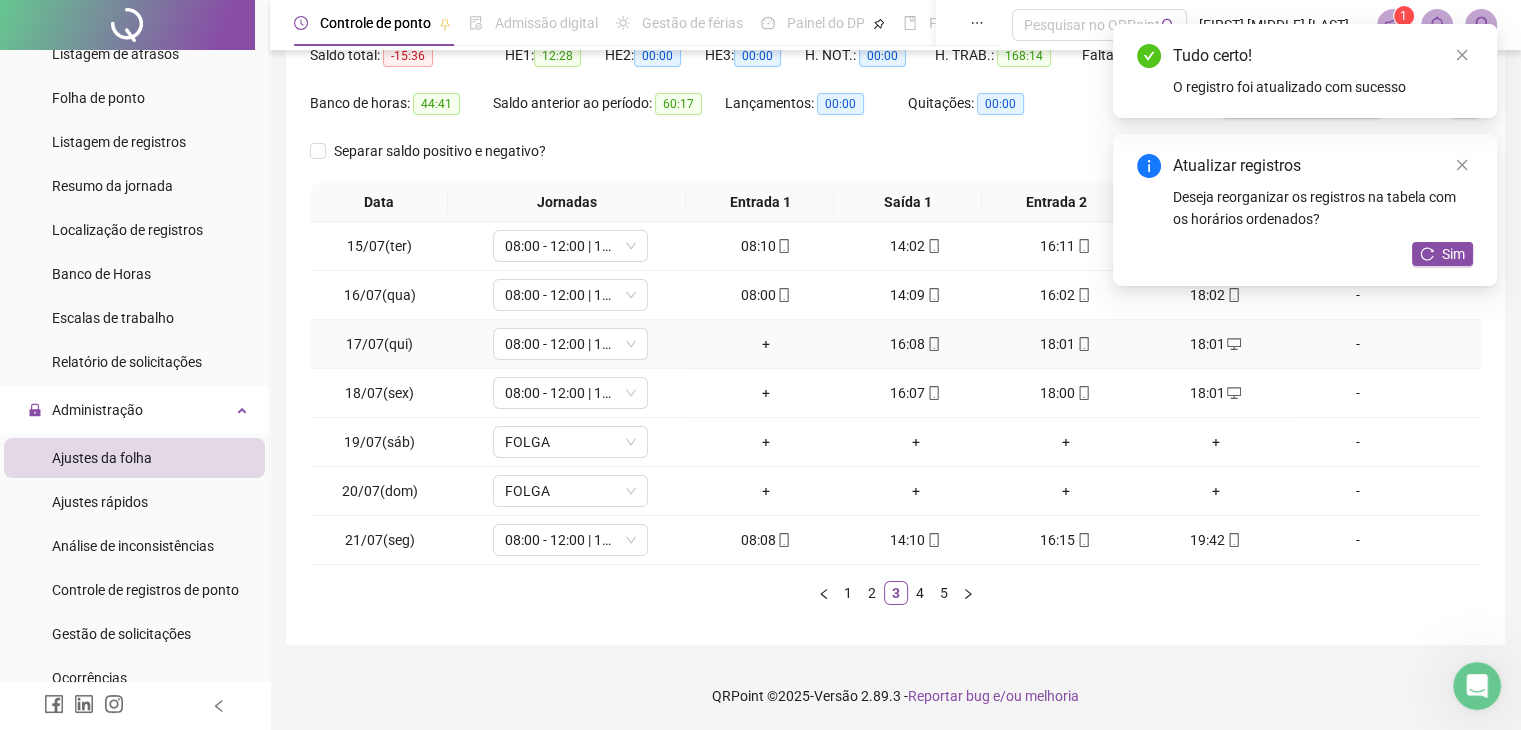 click on "16:08" at bounding box center [916, 344] 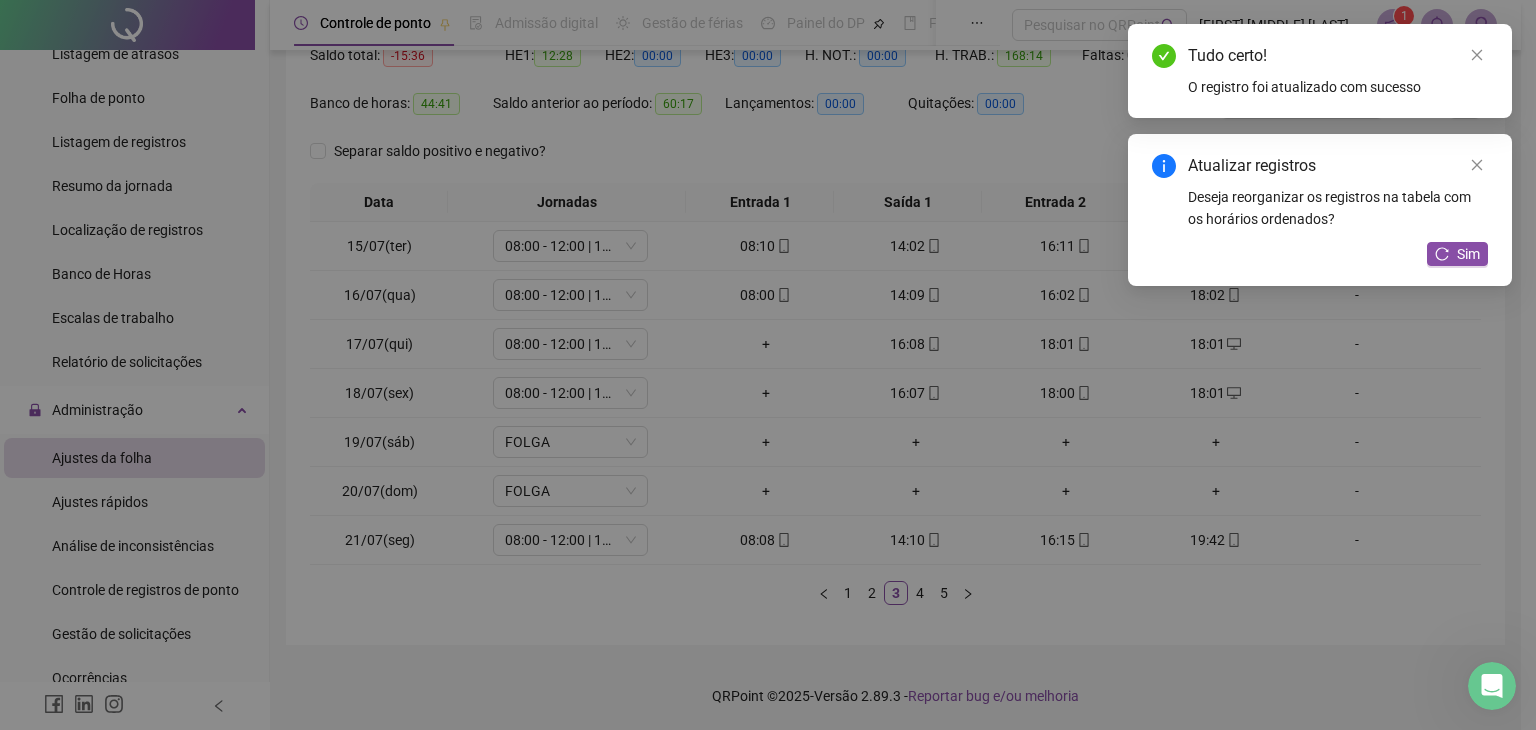 type on "**********" 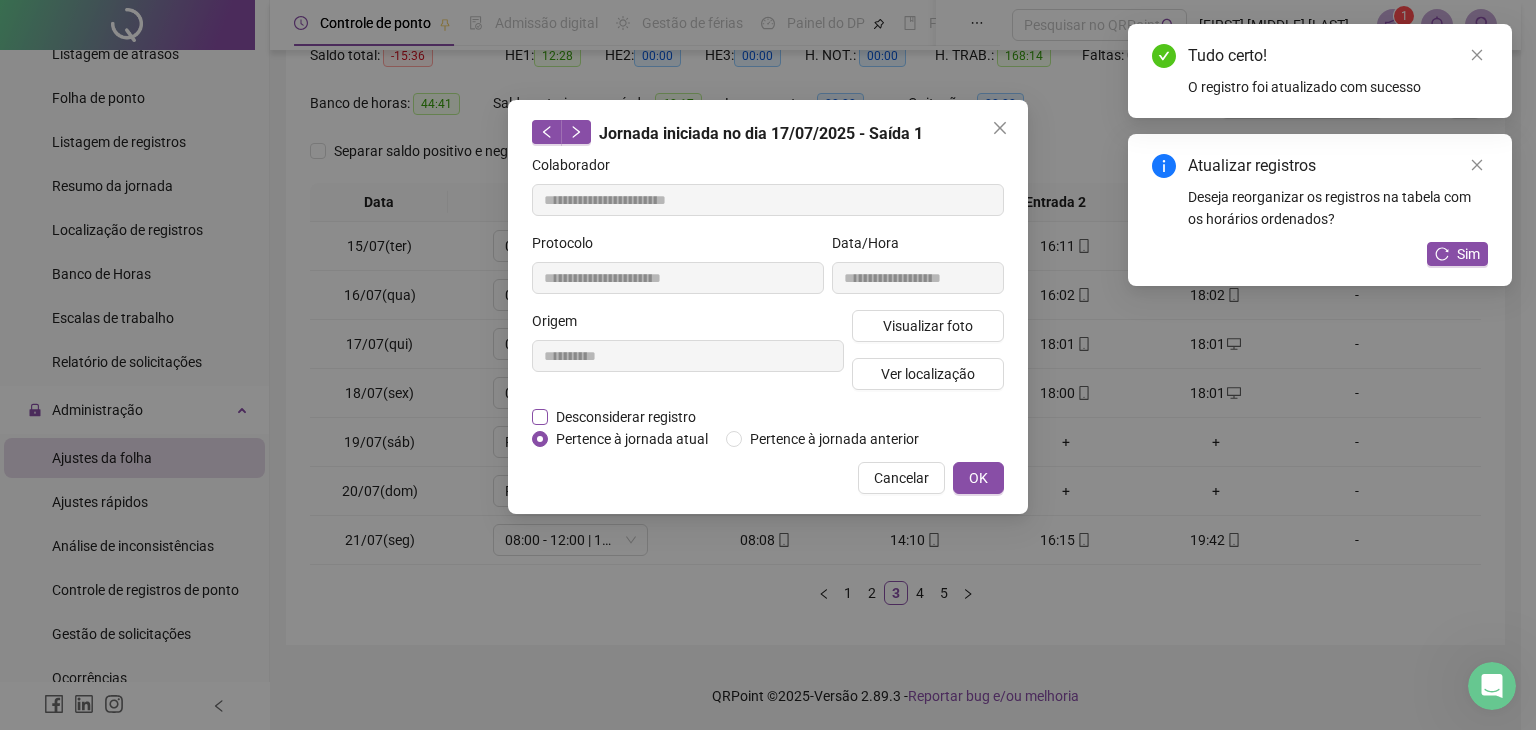 click on "Desconsiderar registro" at bounding box center (626, 417) 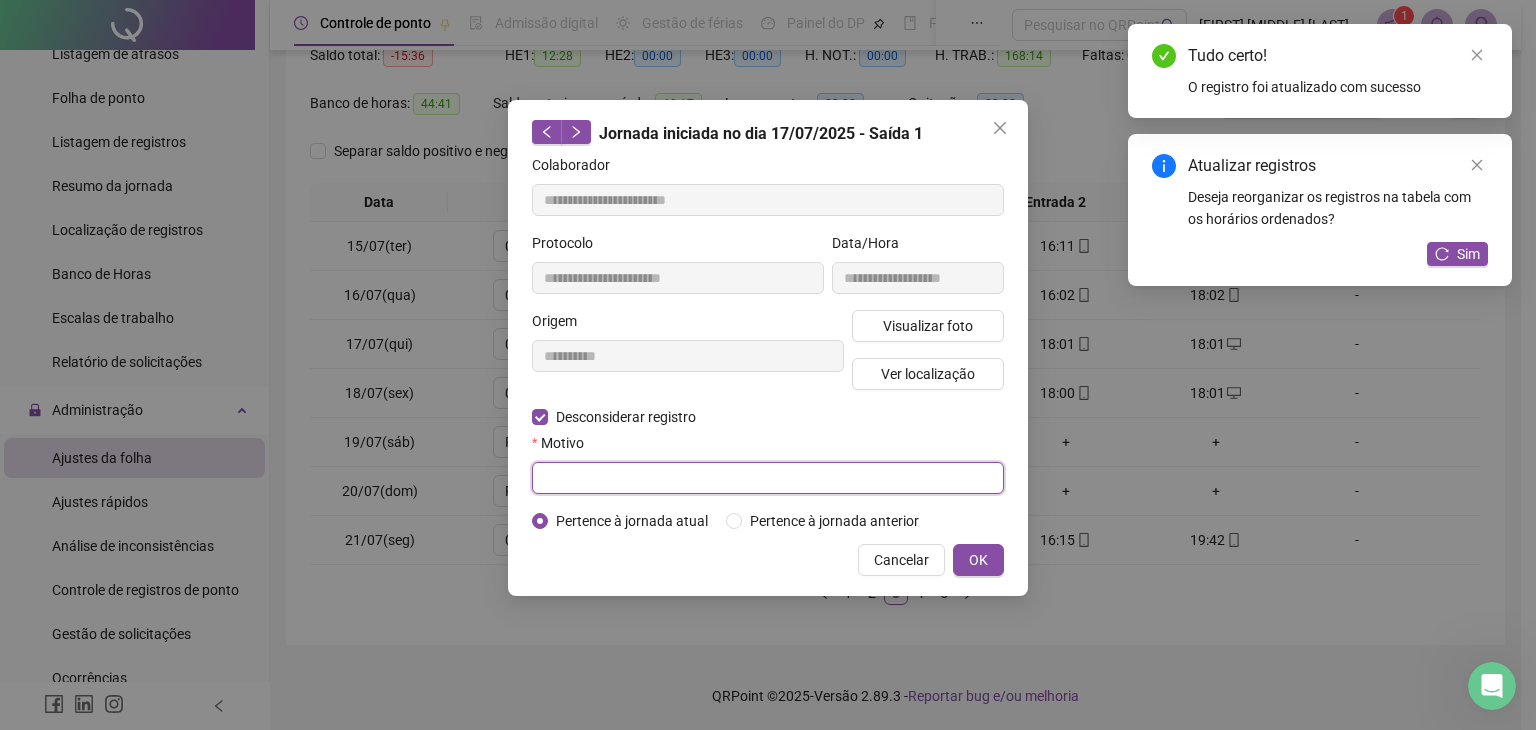 click at bounding box center (768, 478) 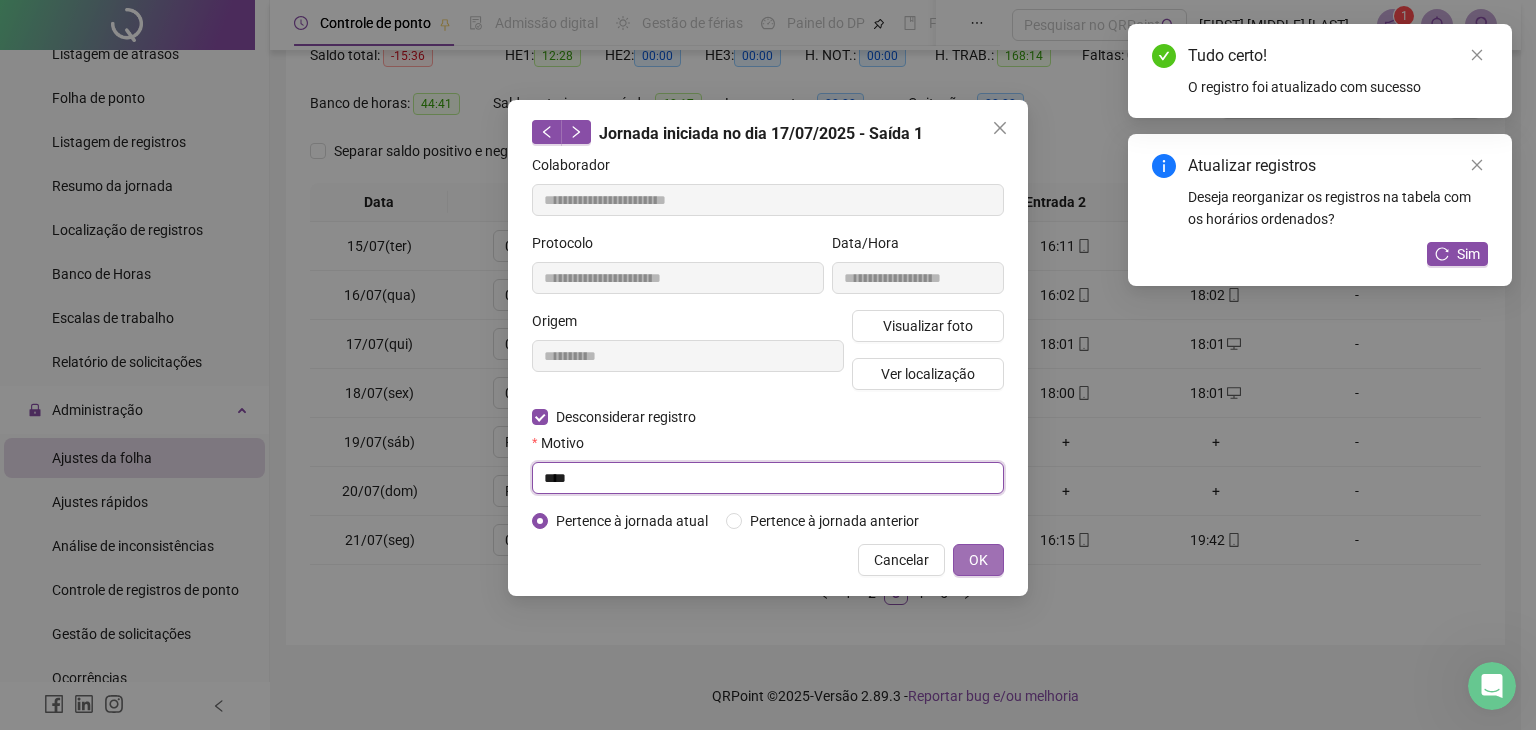 type on "****" 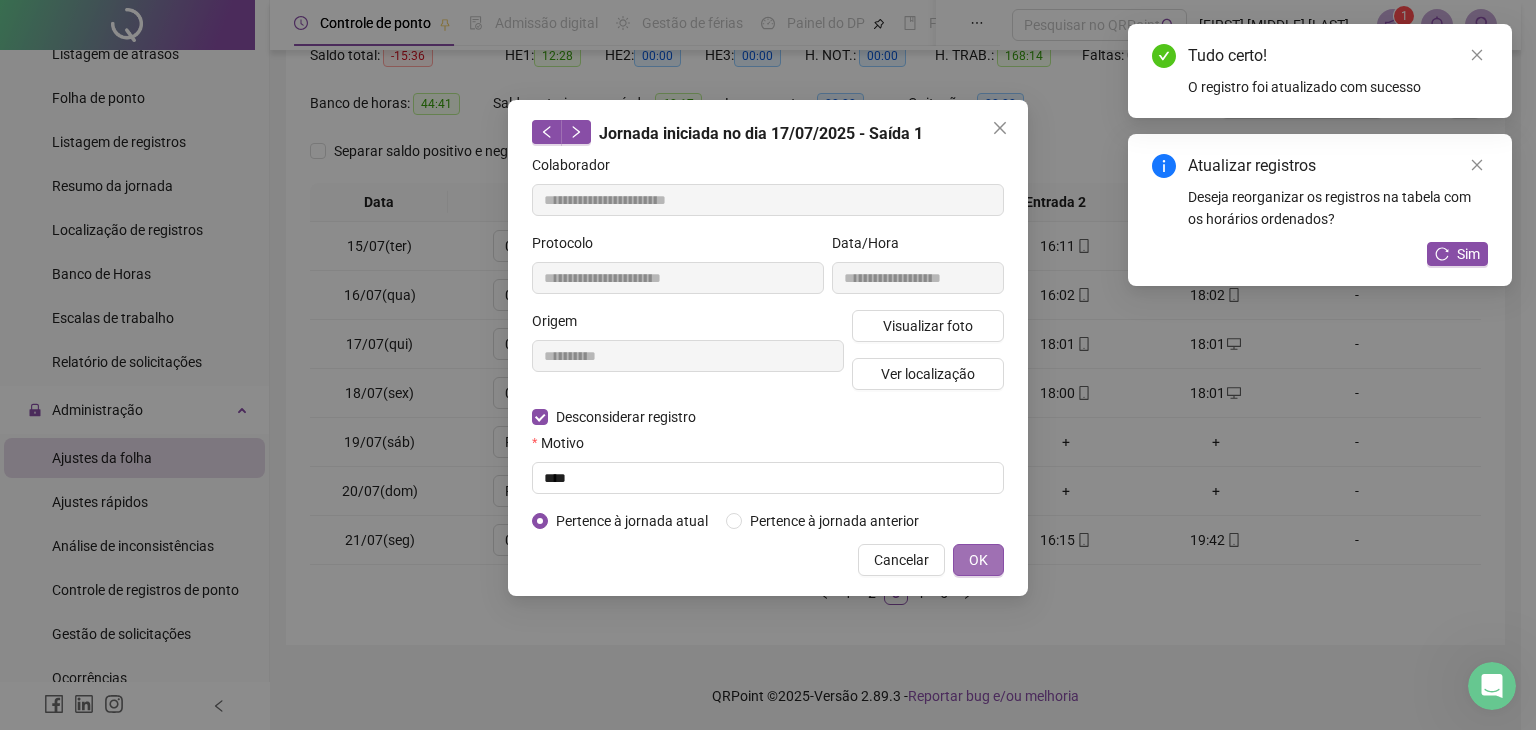 click on "OK" at bounding box center (978, 560) 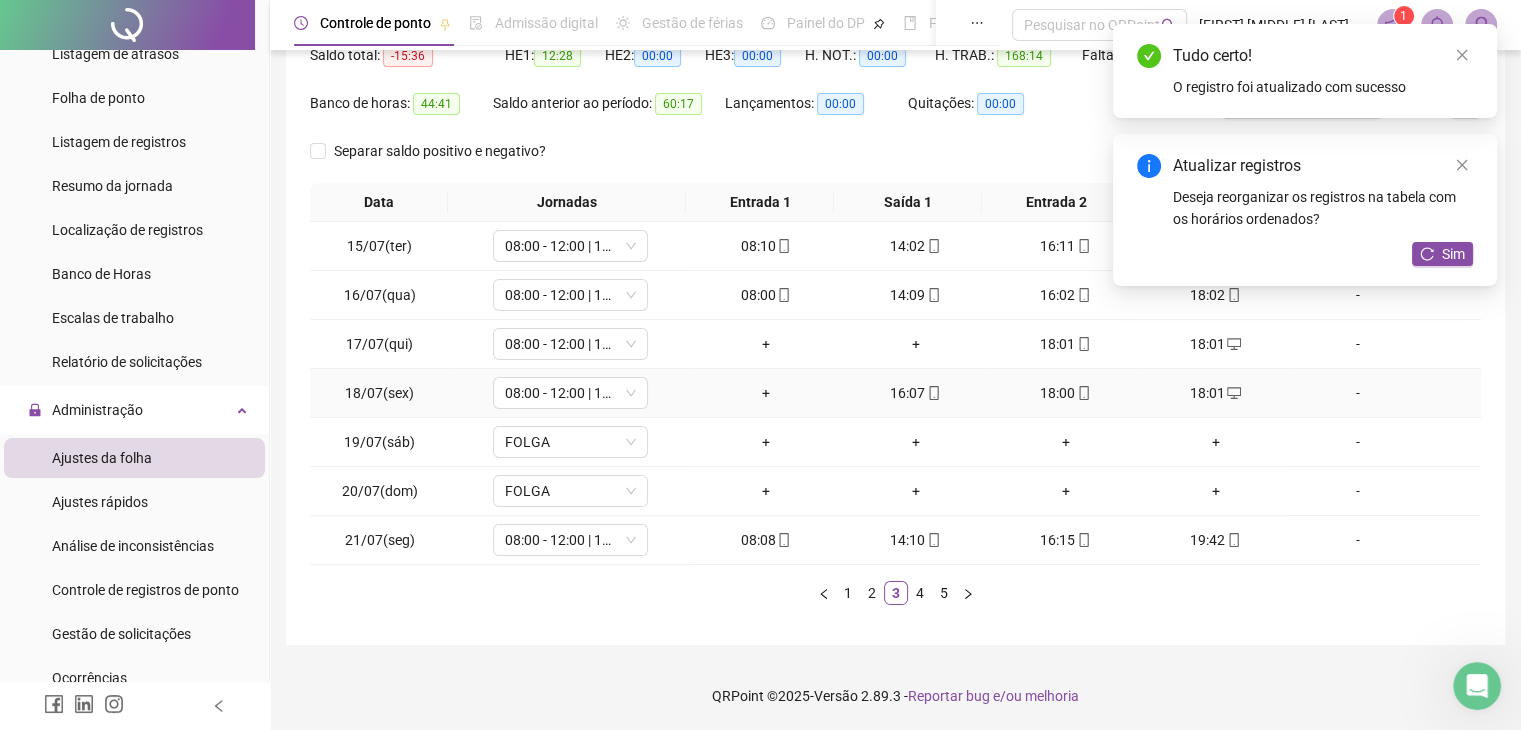 click on "16:07" at bounding box center (916, 393) 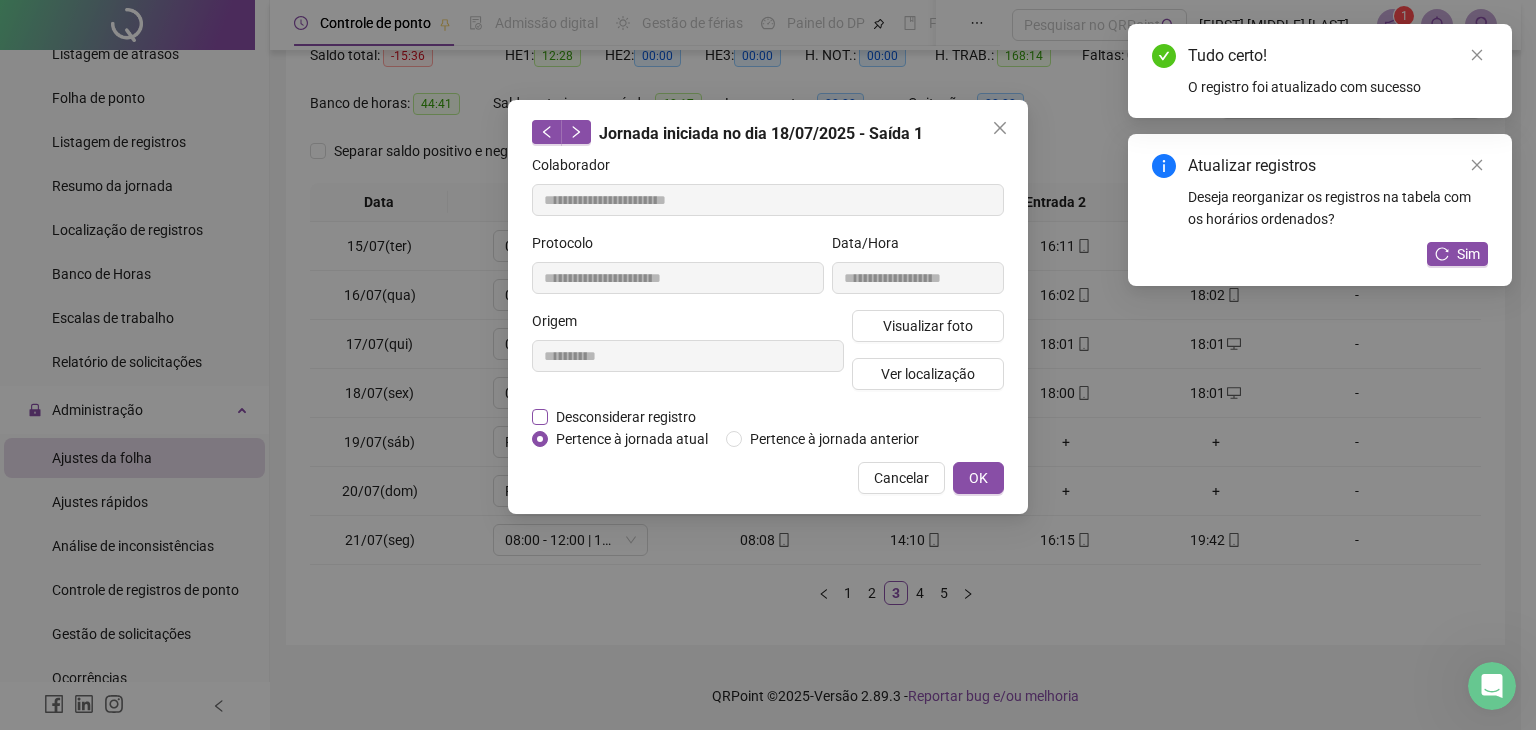 click on "Desconsiderar registro" at bounding box center (626, 417) 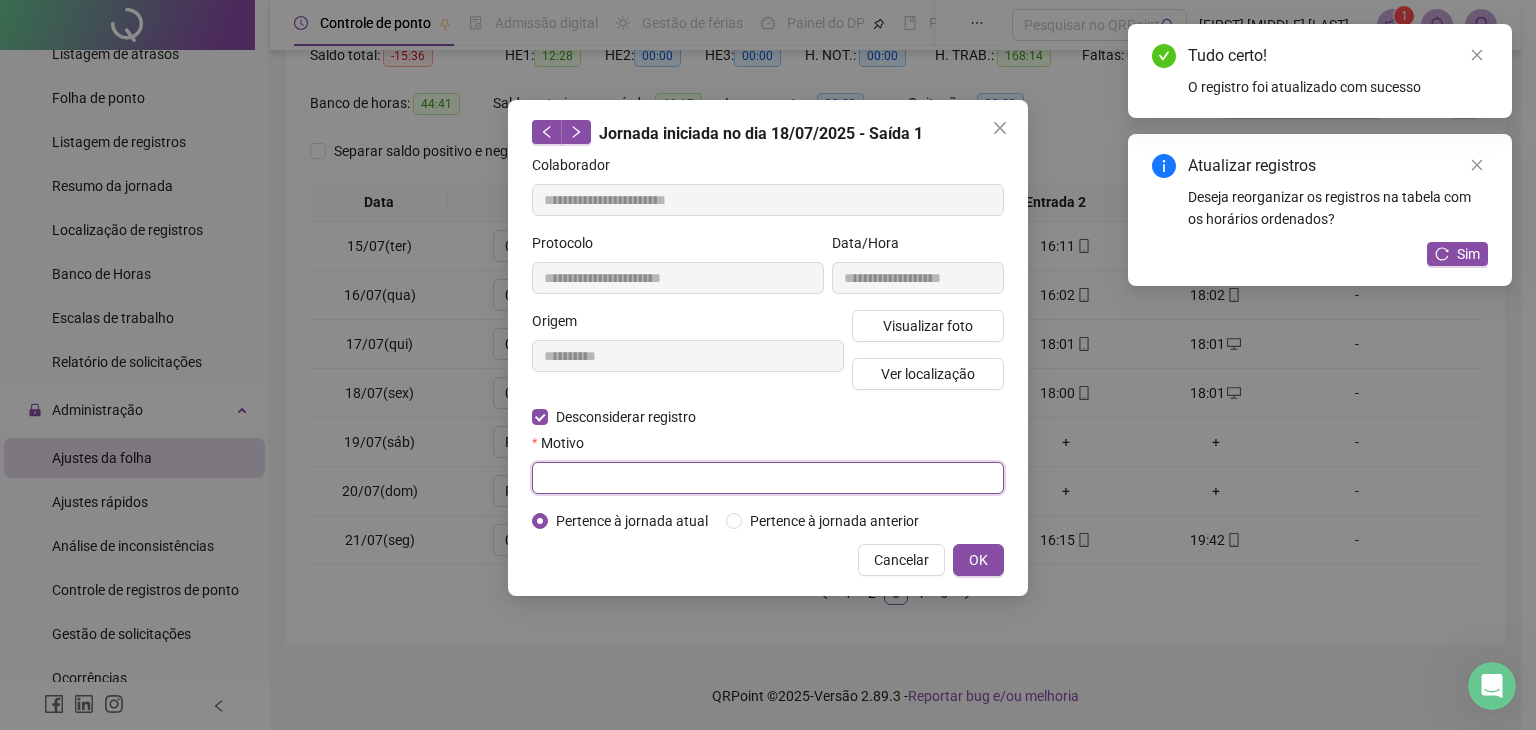 click at bounding box center [768, 478] 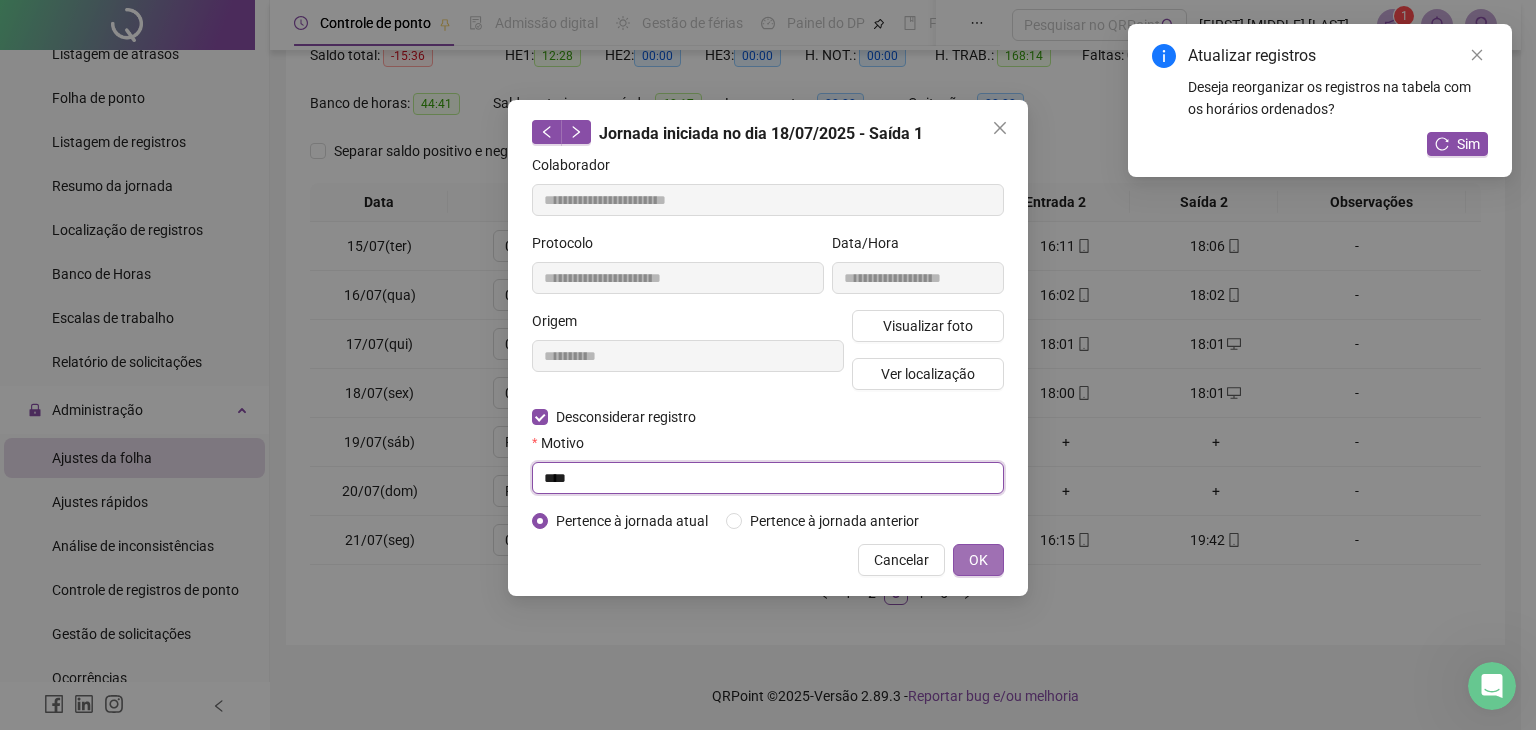 type on "****" 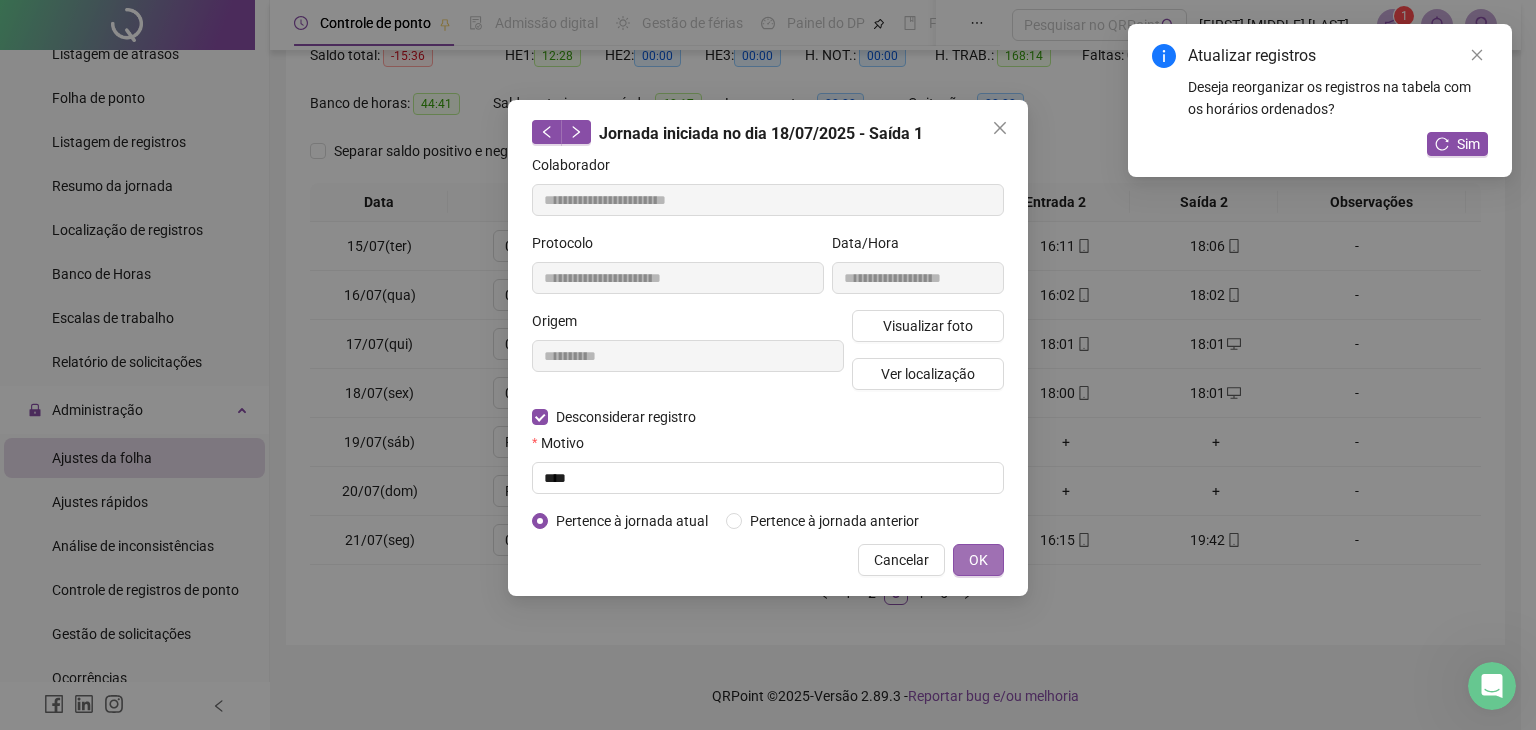 click on "OK" at bounding box center (978, 560) 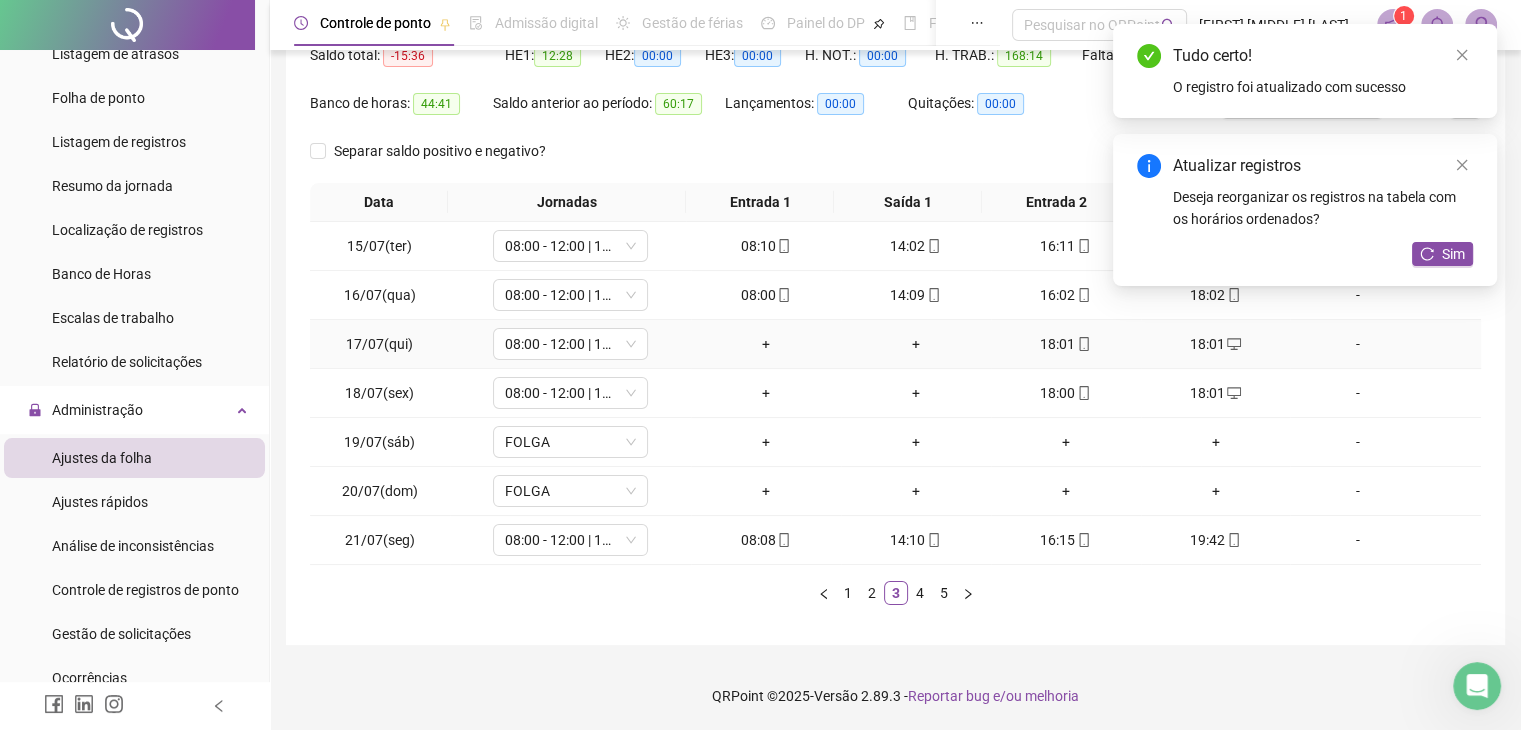 click on "18:01" at bounding box center (1066, 344) 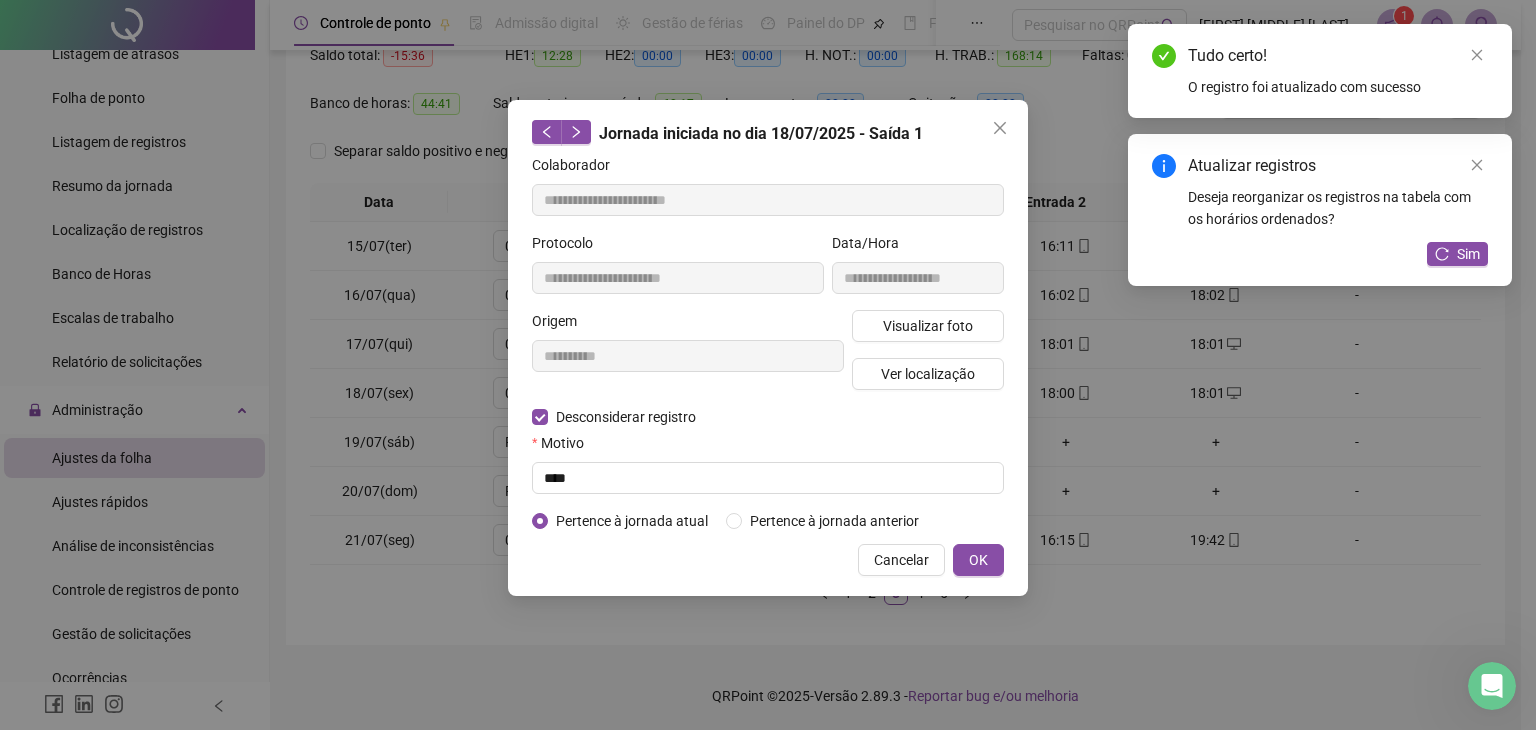 type on "**********" 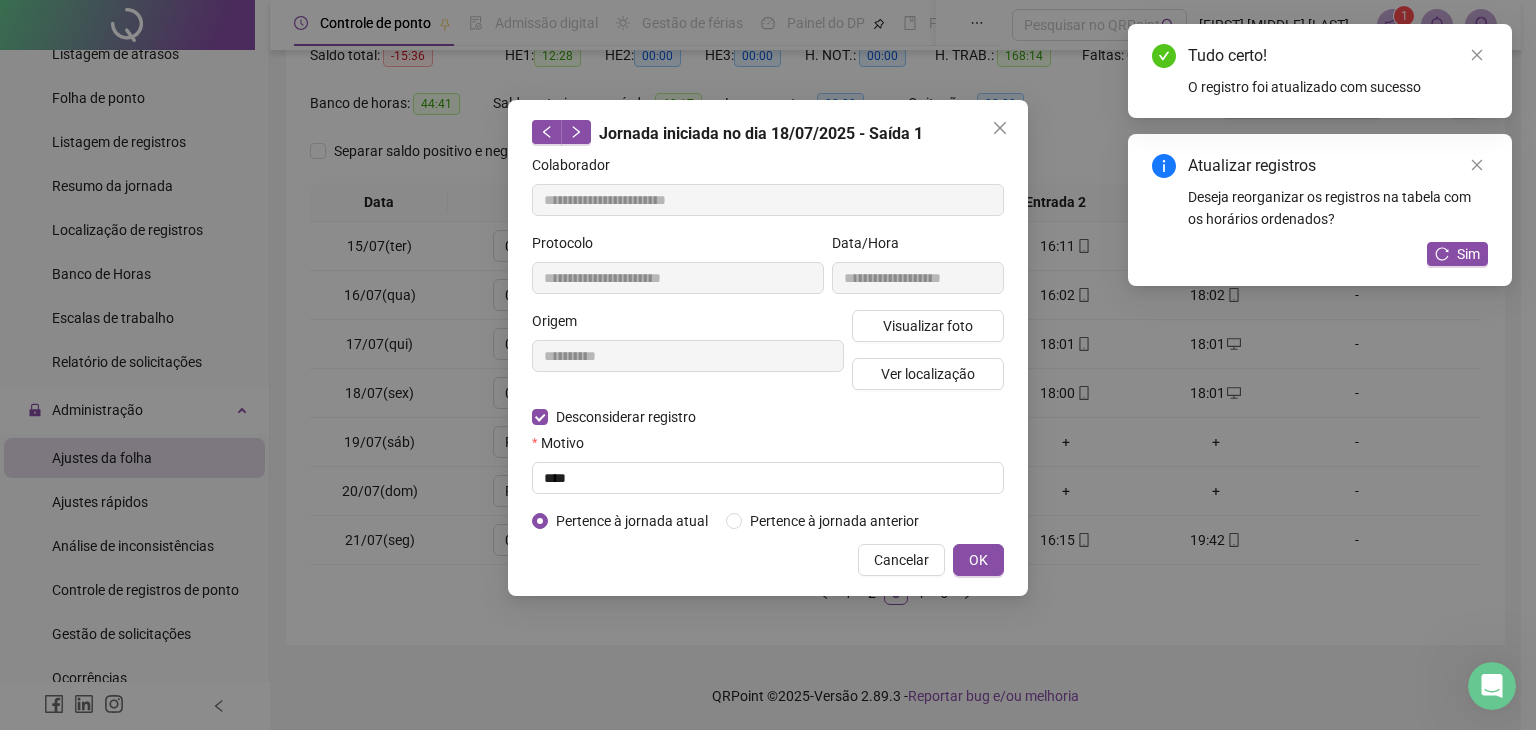 type on "**********" 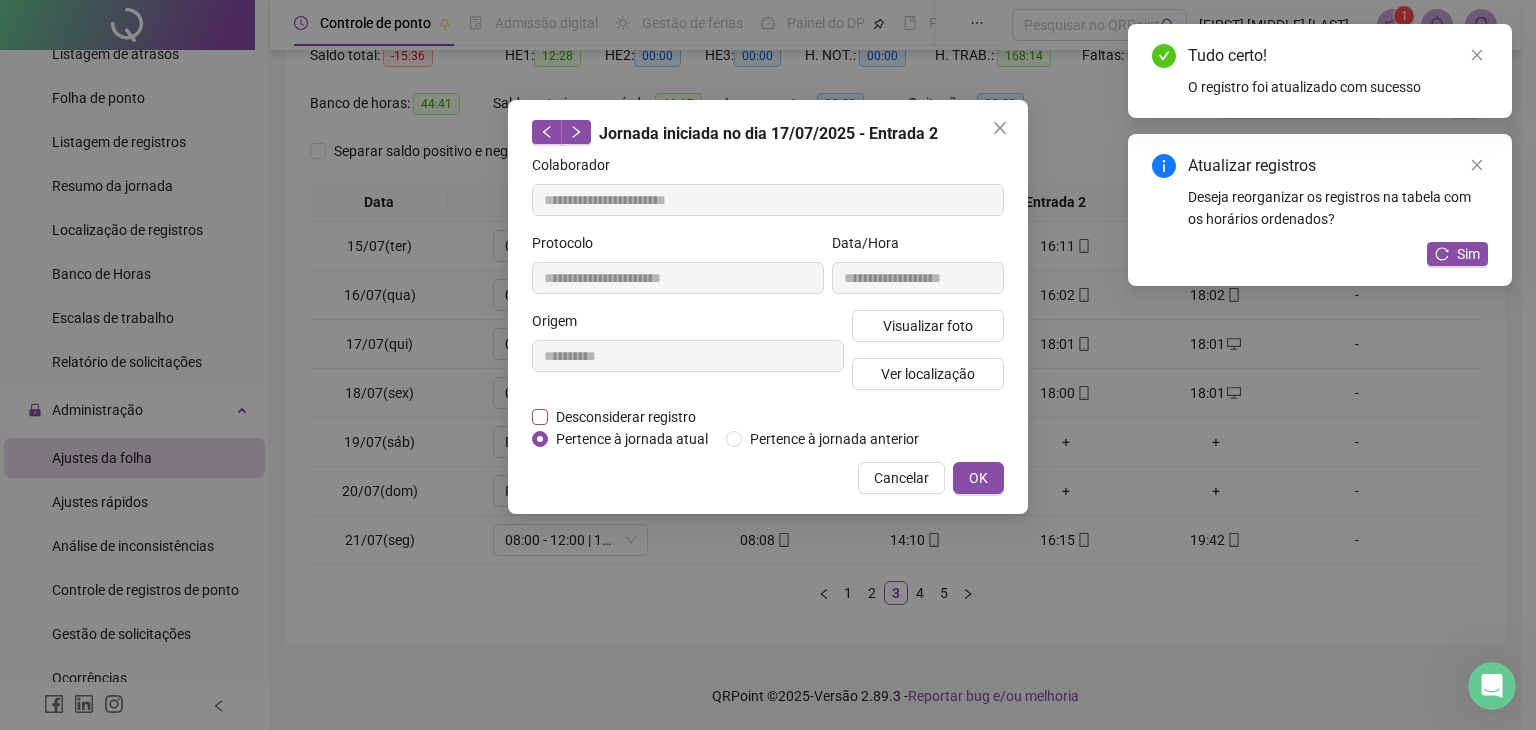 click on "Desconsiderar registro" at bounding box center [626, 417] 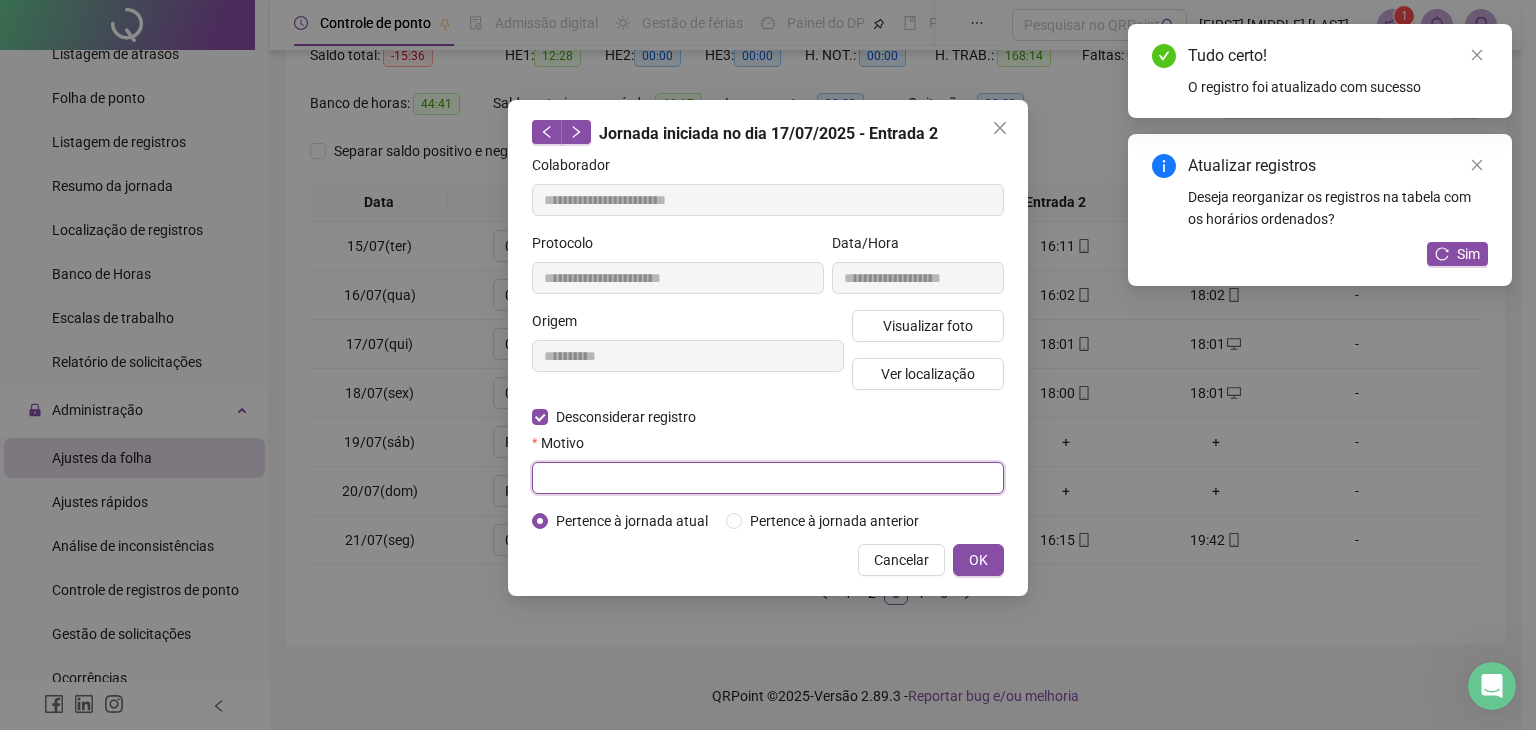 click at bounding box center (768, 478) 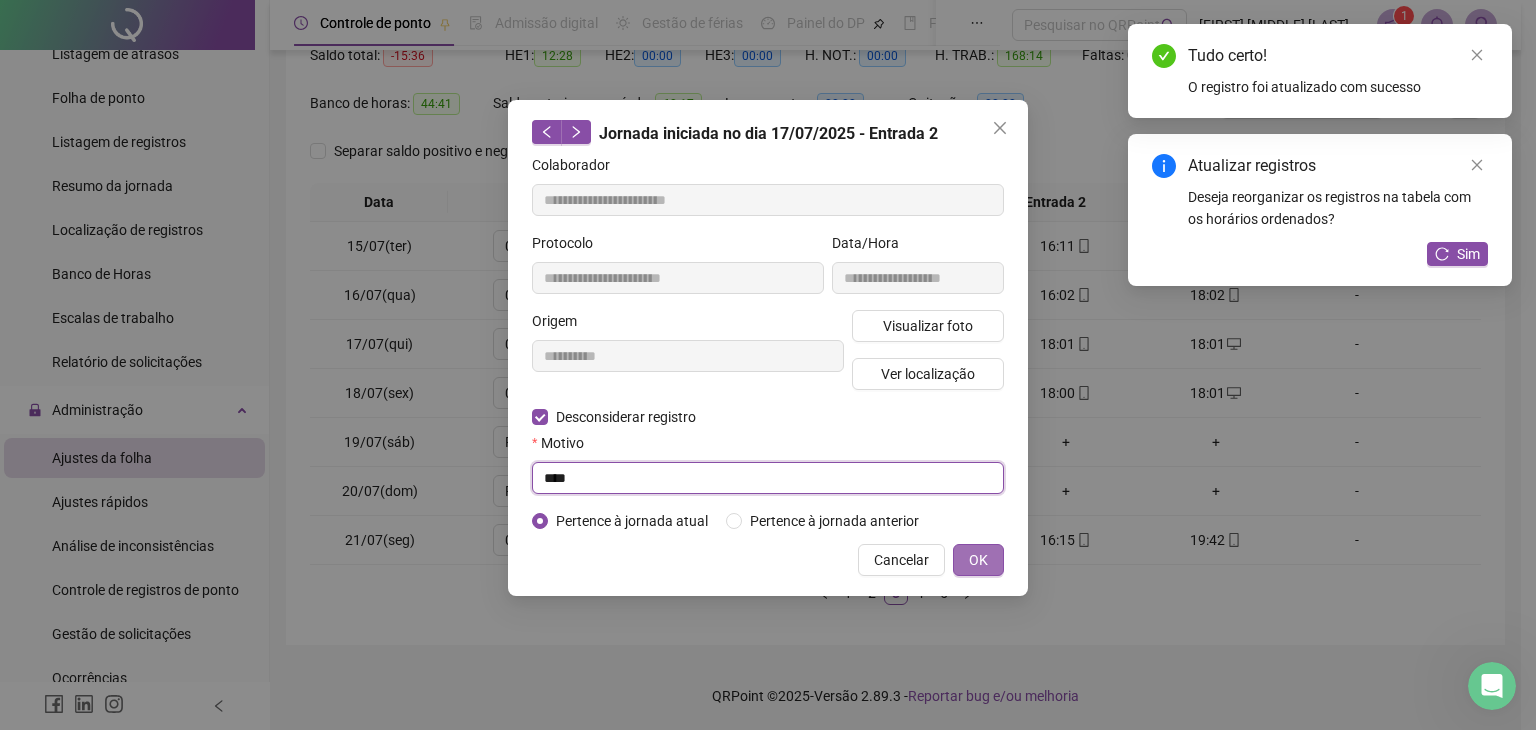 type on "****" 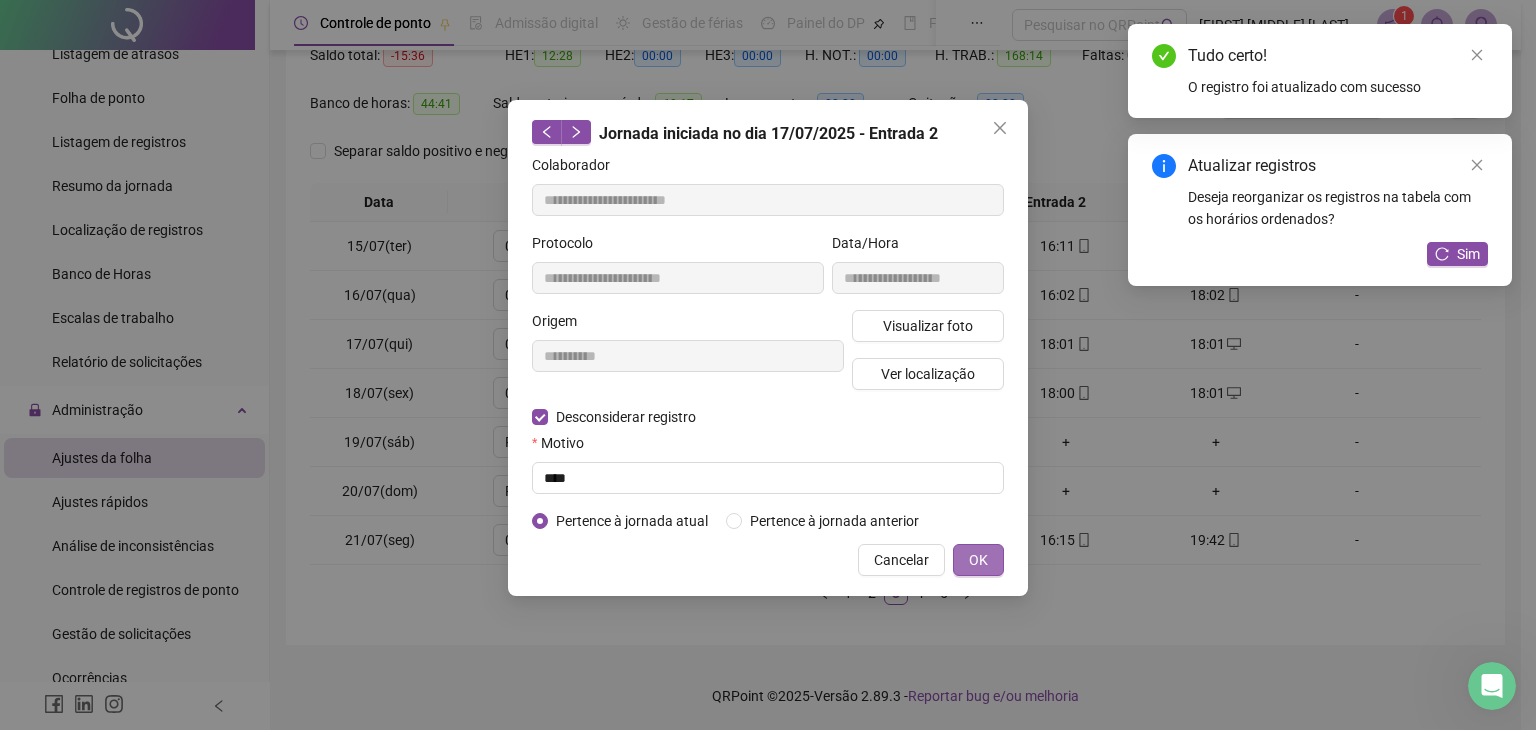 click on "OK" at bounding box center (978, 560) 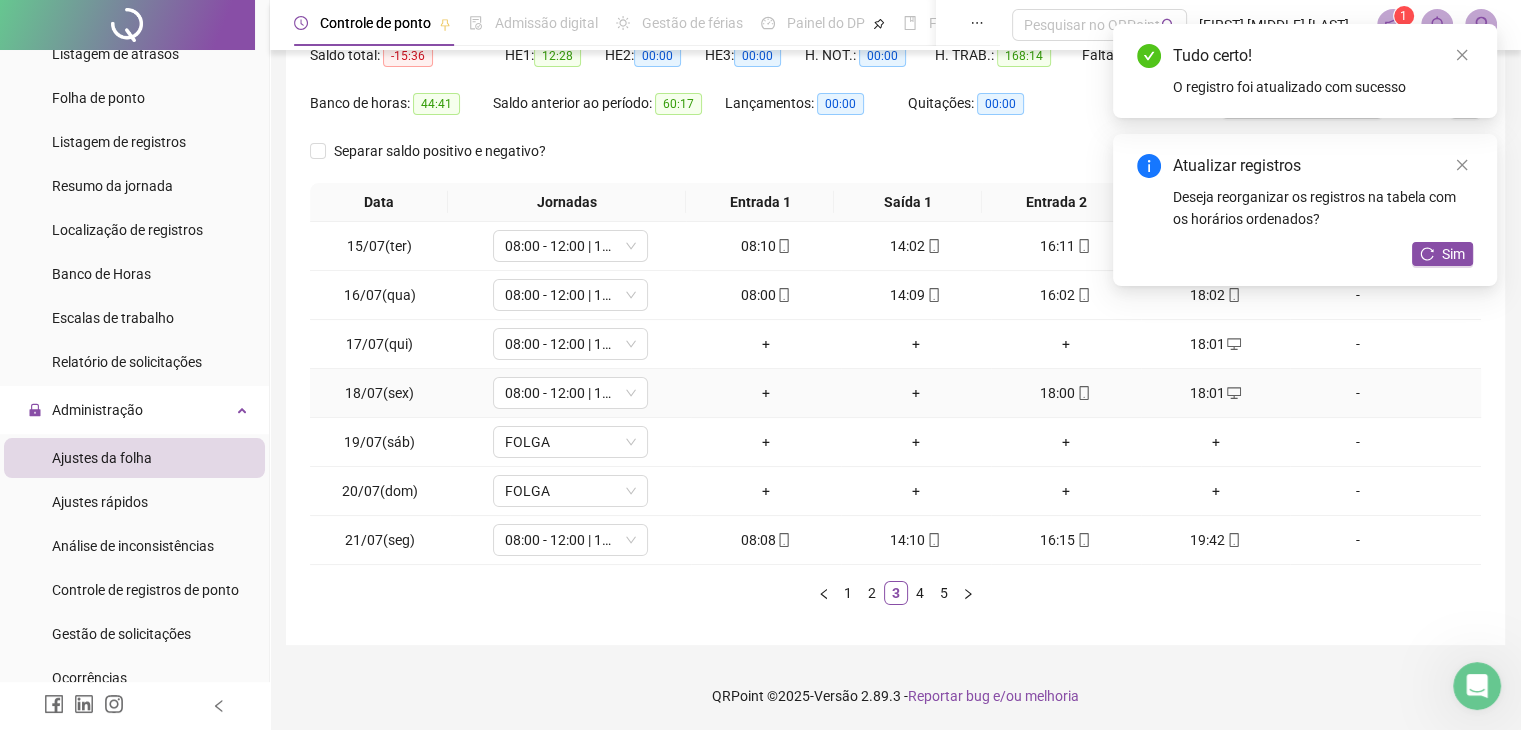 click on "18:00" at bounding box center (1066, 393) 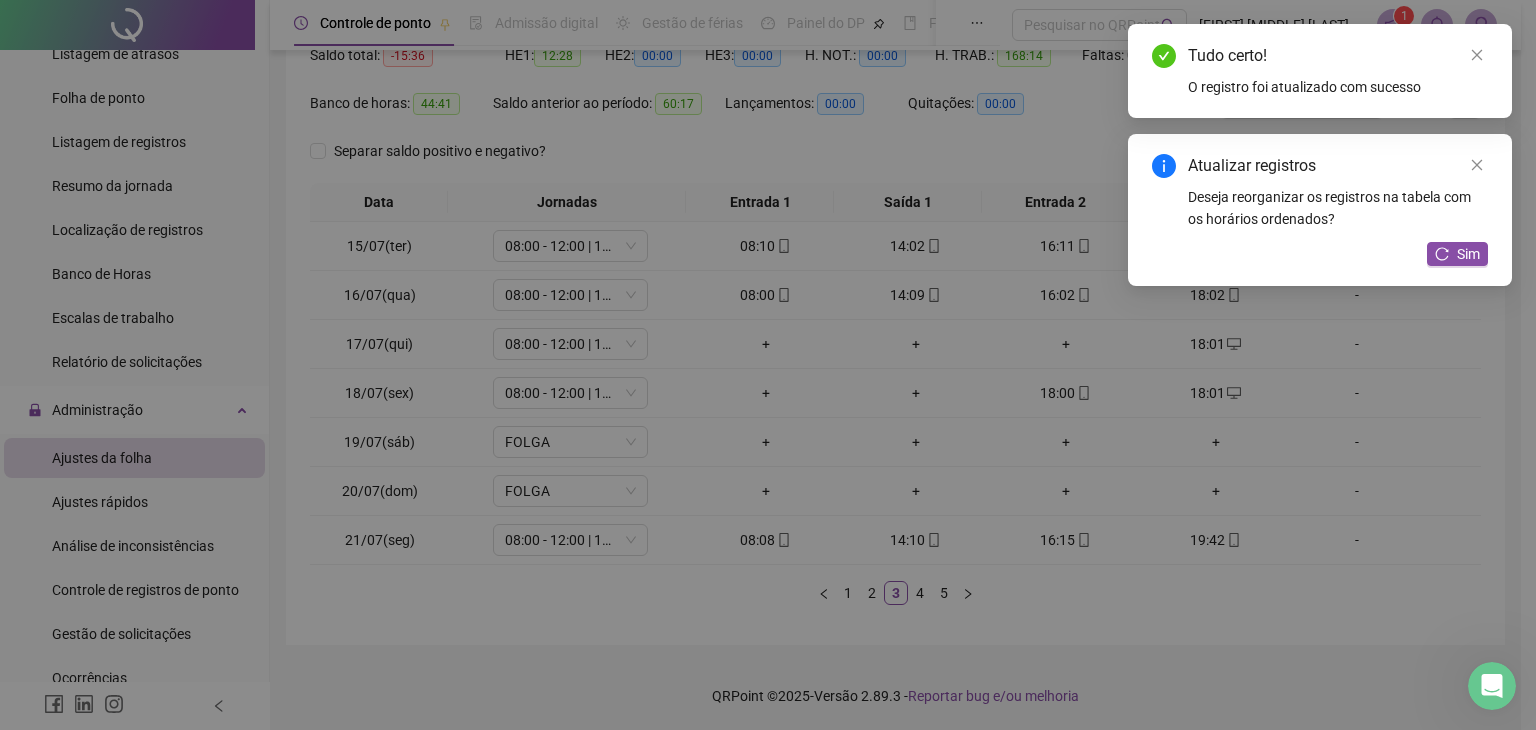 type on "**********" 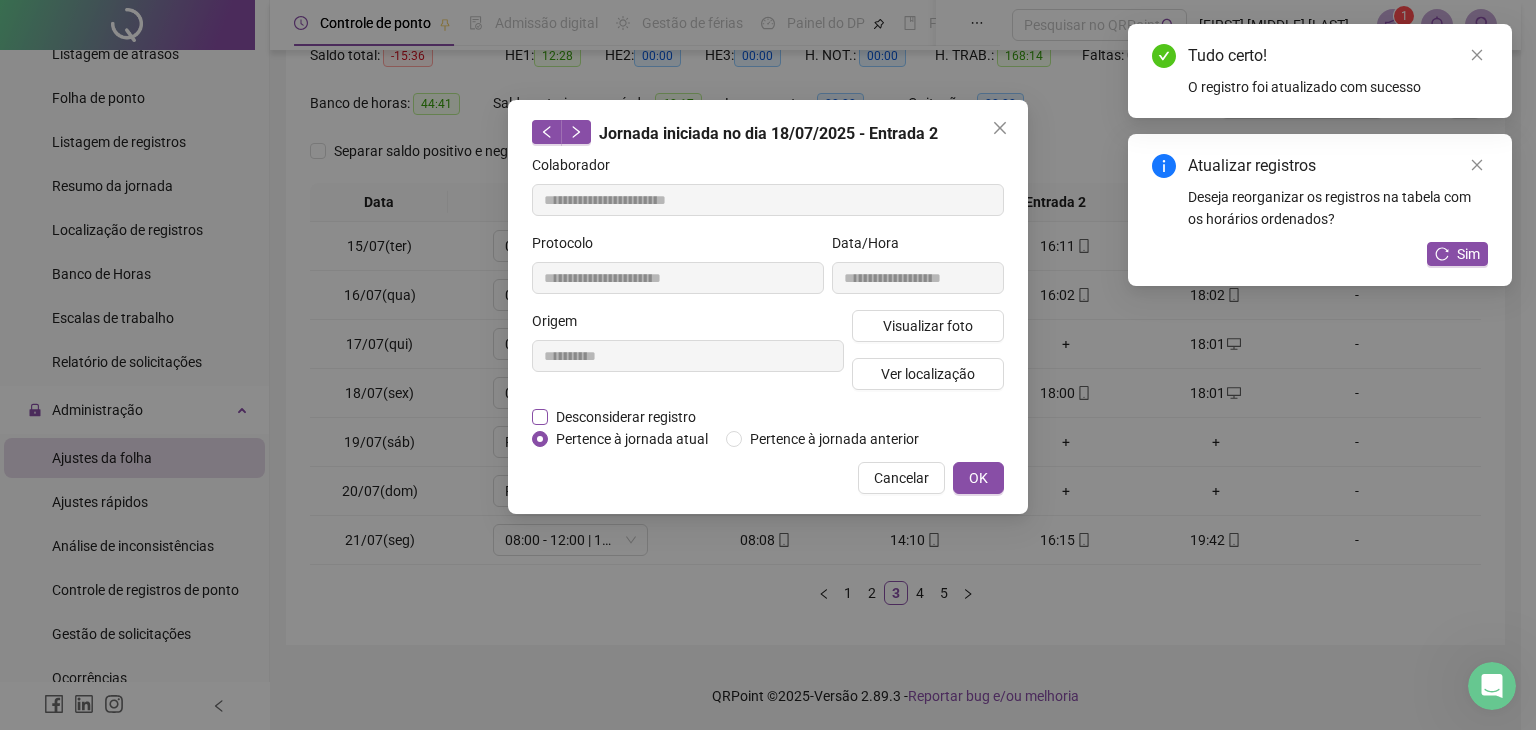 click on "Desconsiderar registro" at bounding box center (626, 417) 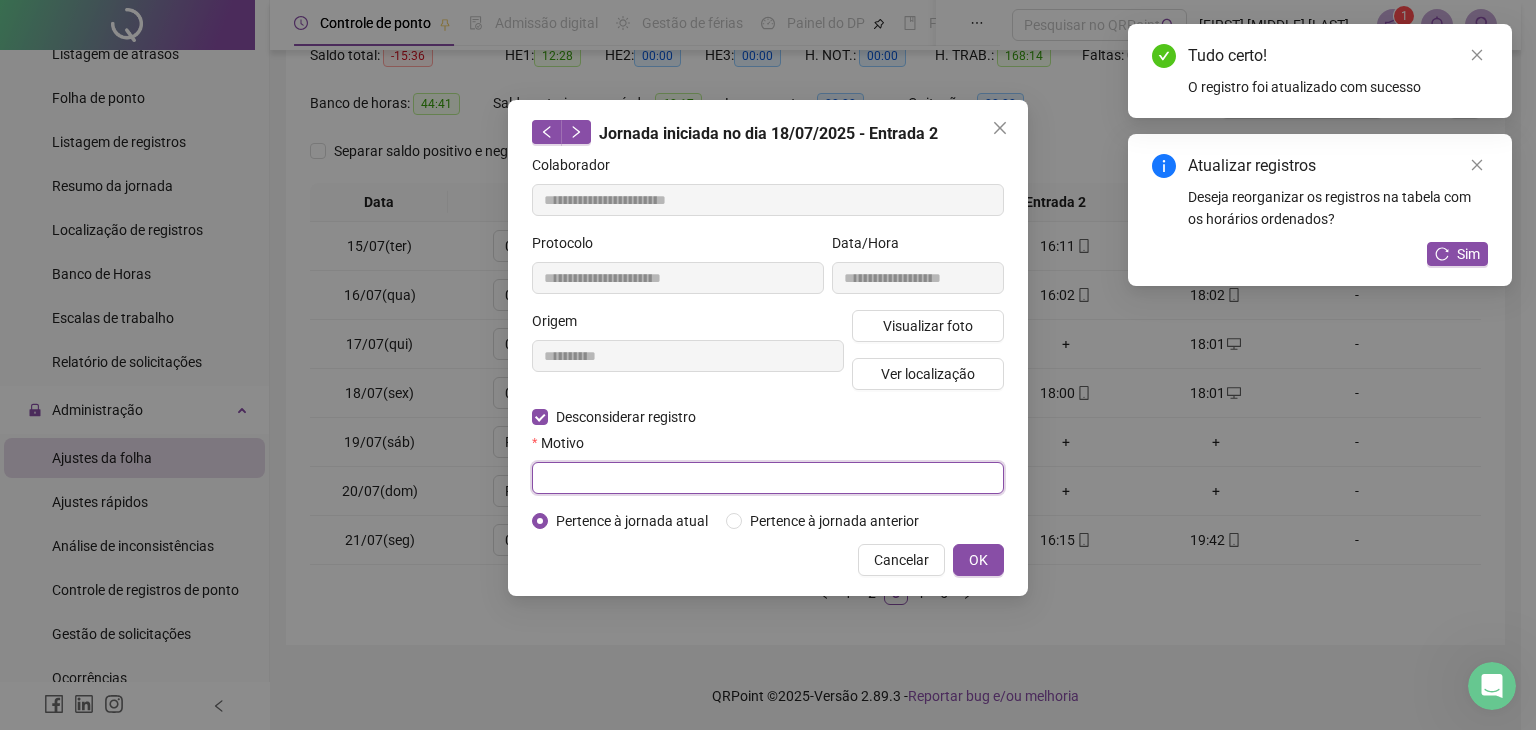 click at bounding box center (768, 478) 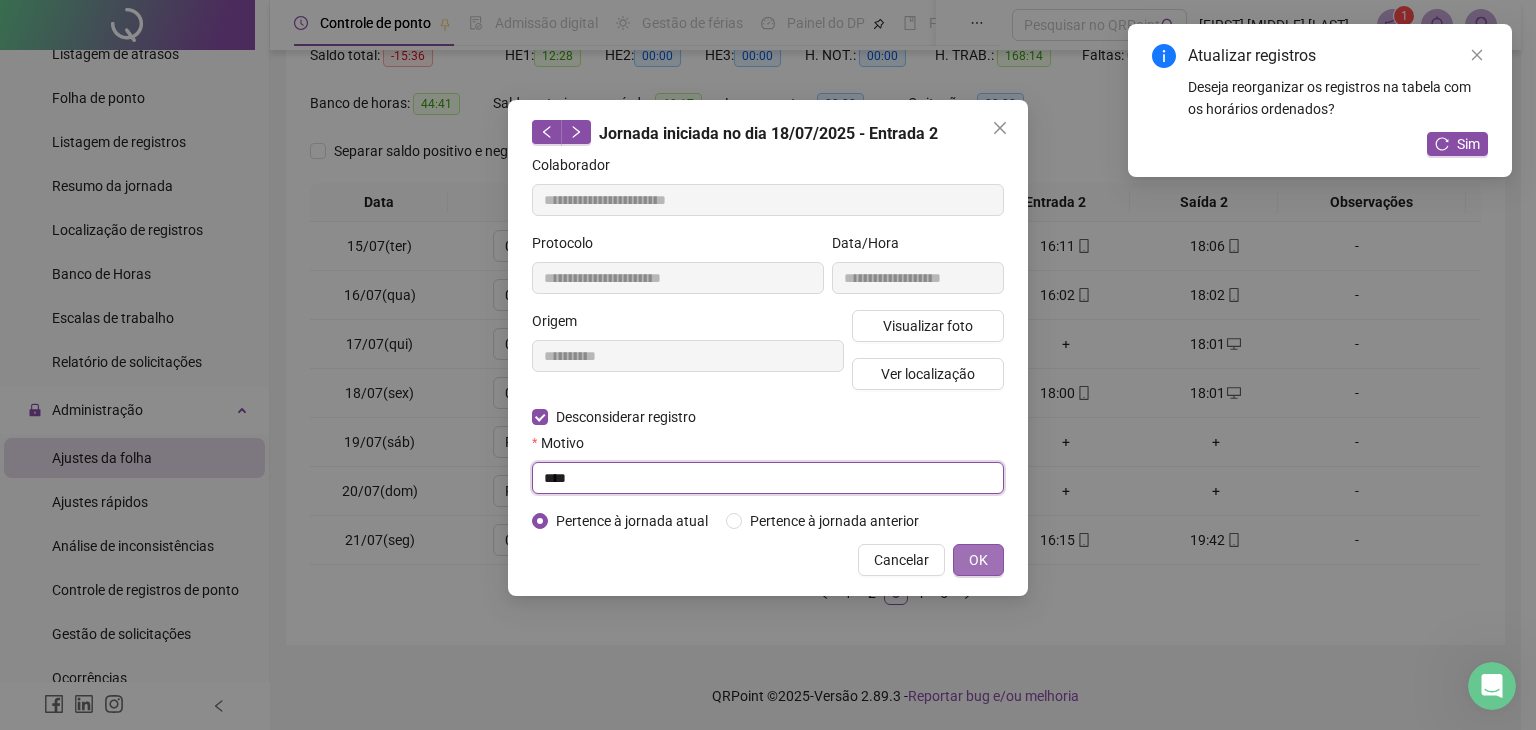 type on "****" 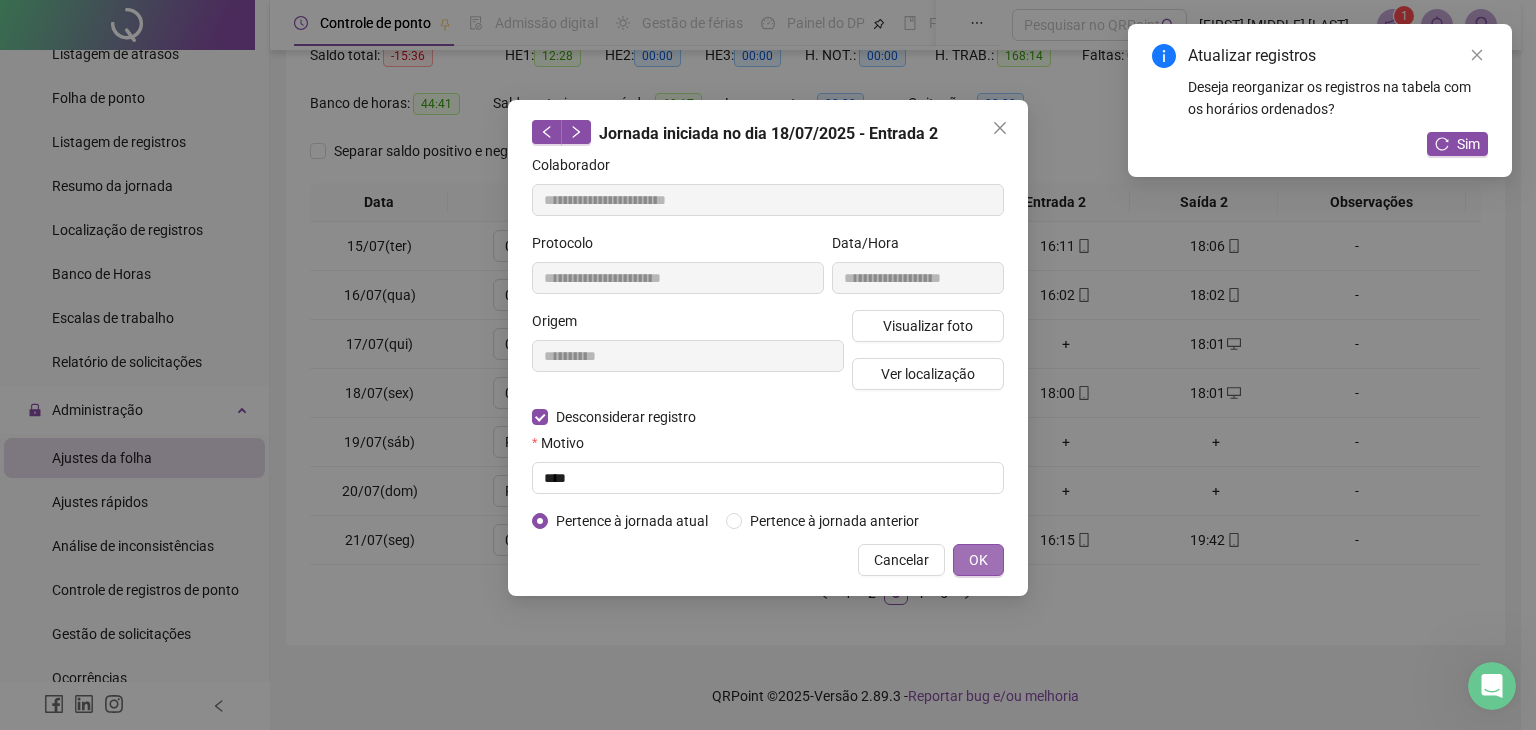 click on "OK" at bounding box center (978, 560) 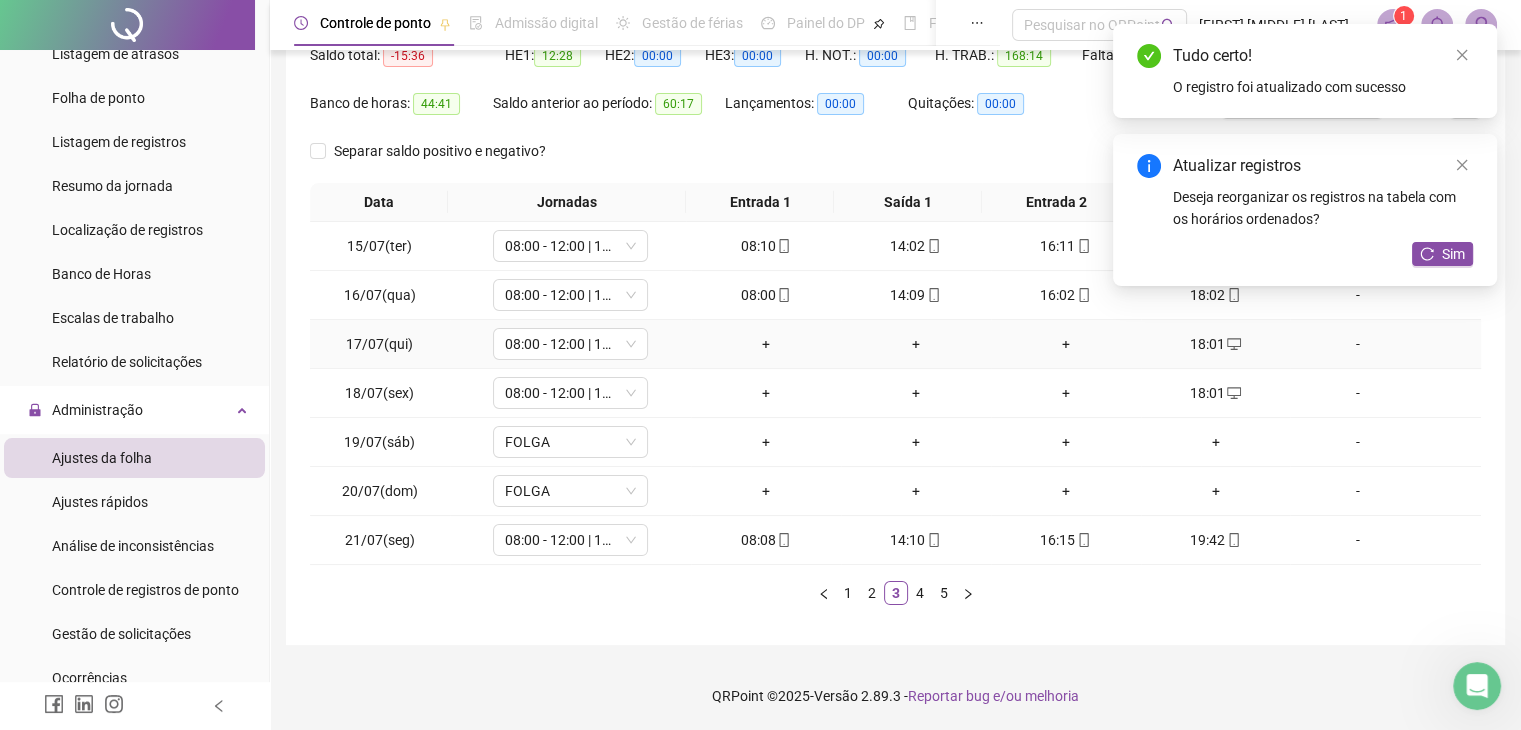 click on "+" at bounding box center [766, 344] 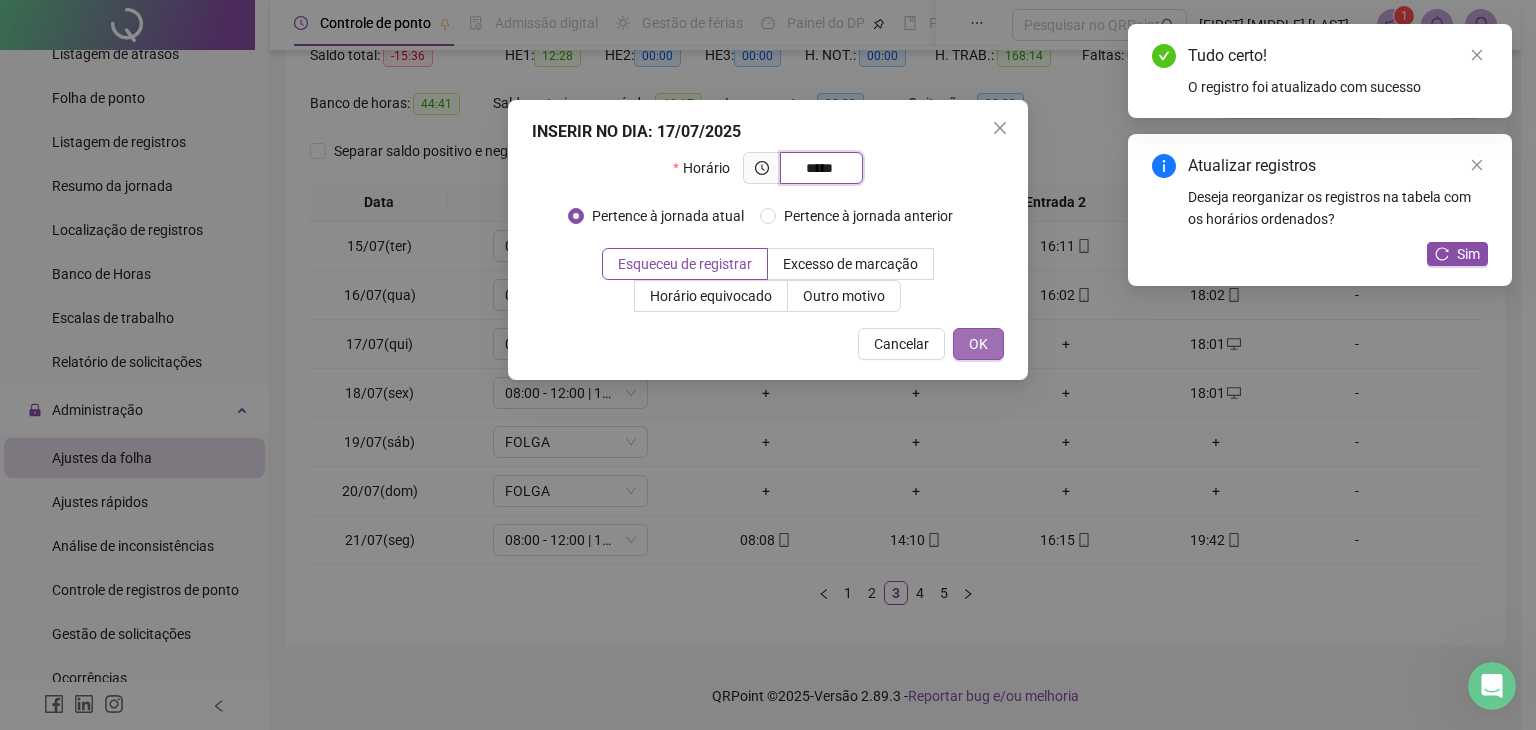type on "*****" 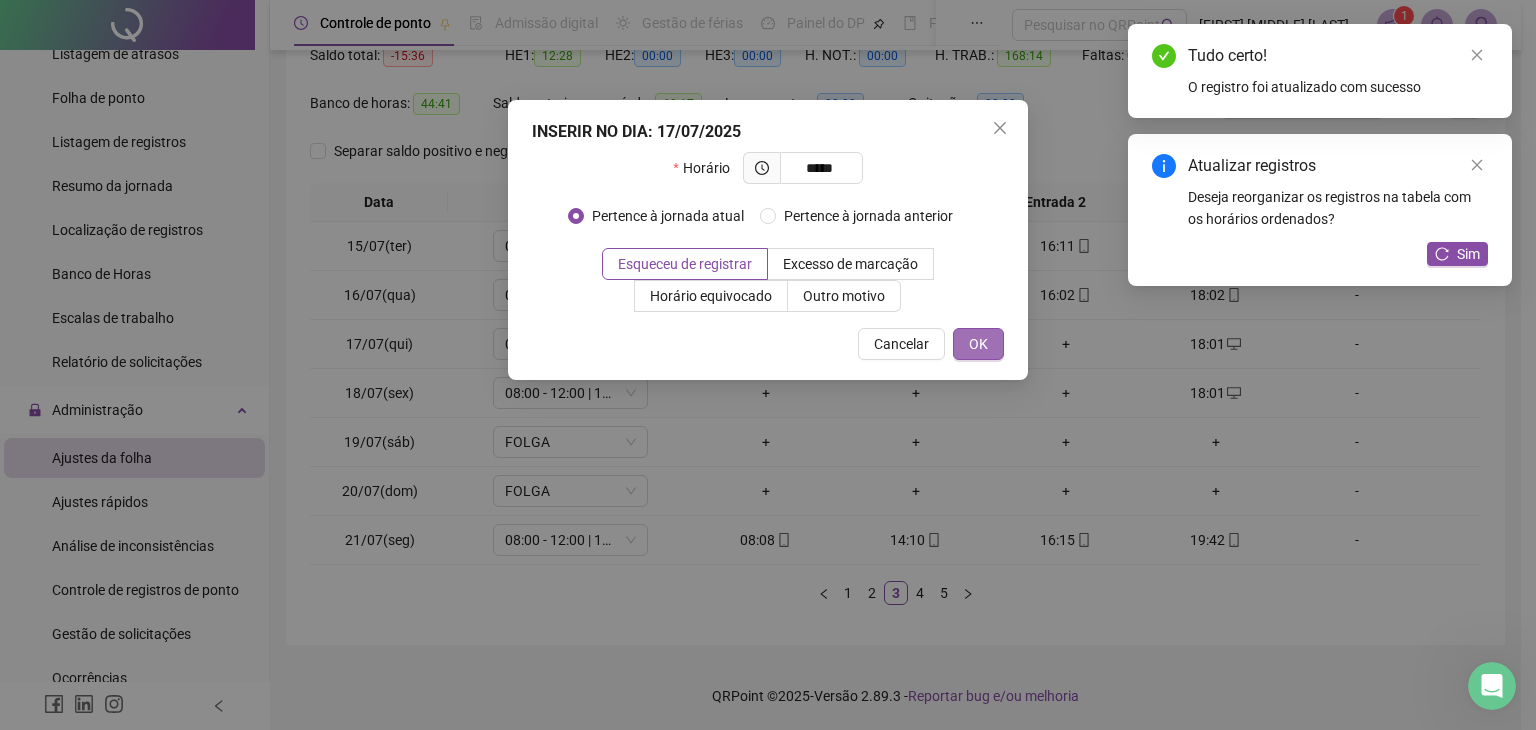 click on "OK" at bounding box center (978, 344) 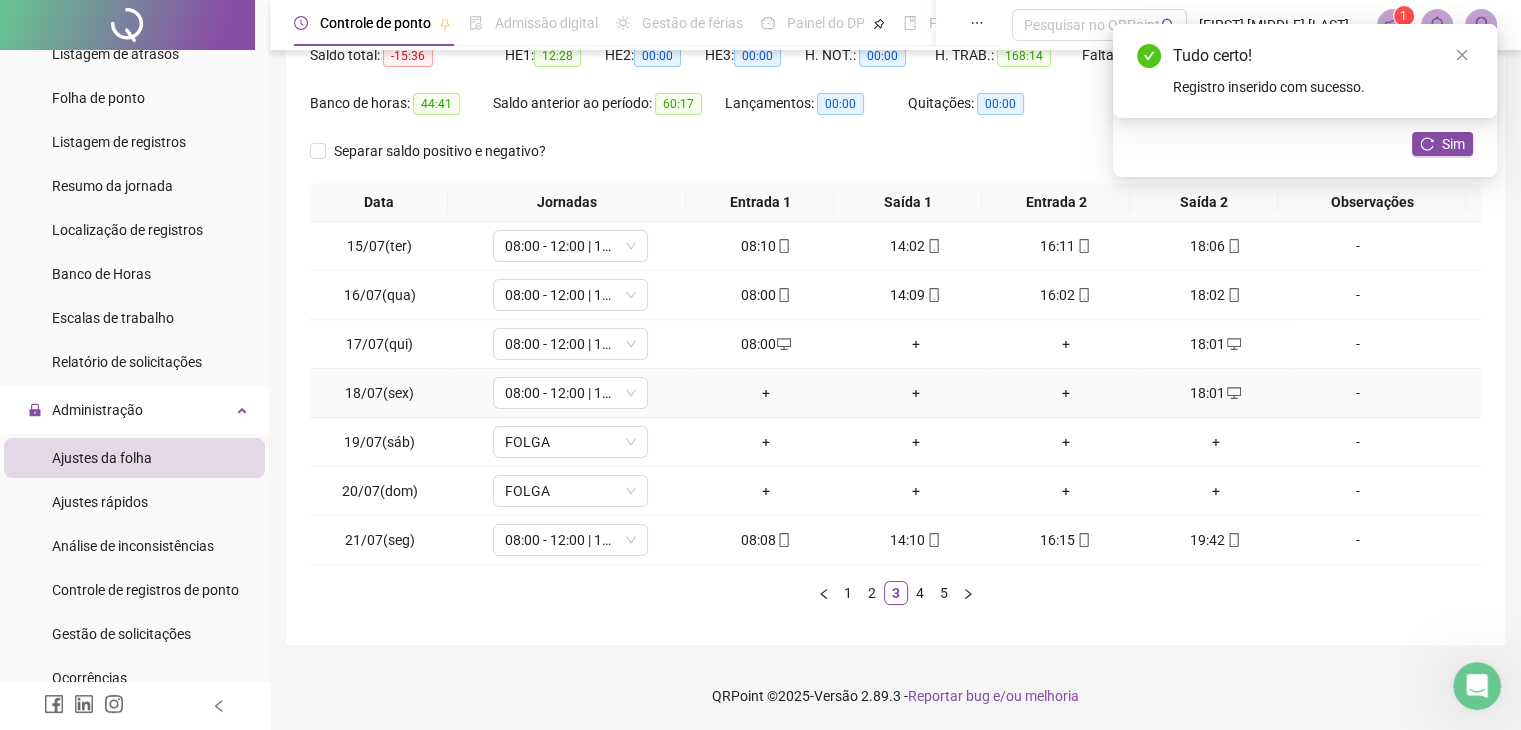 click on "+" at bounding box center [766, 393] 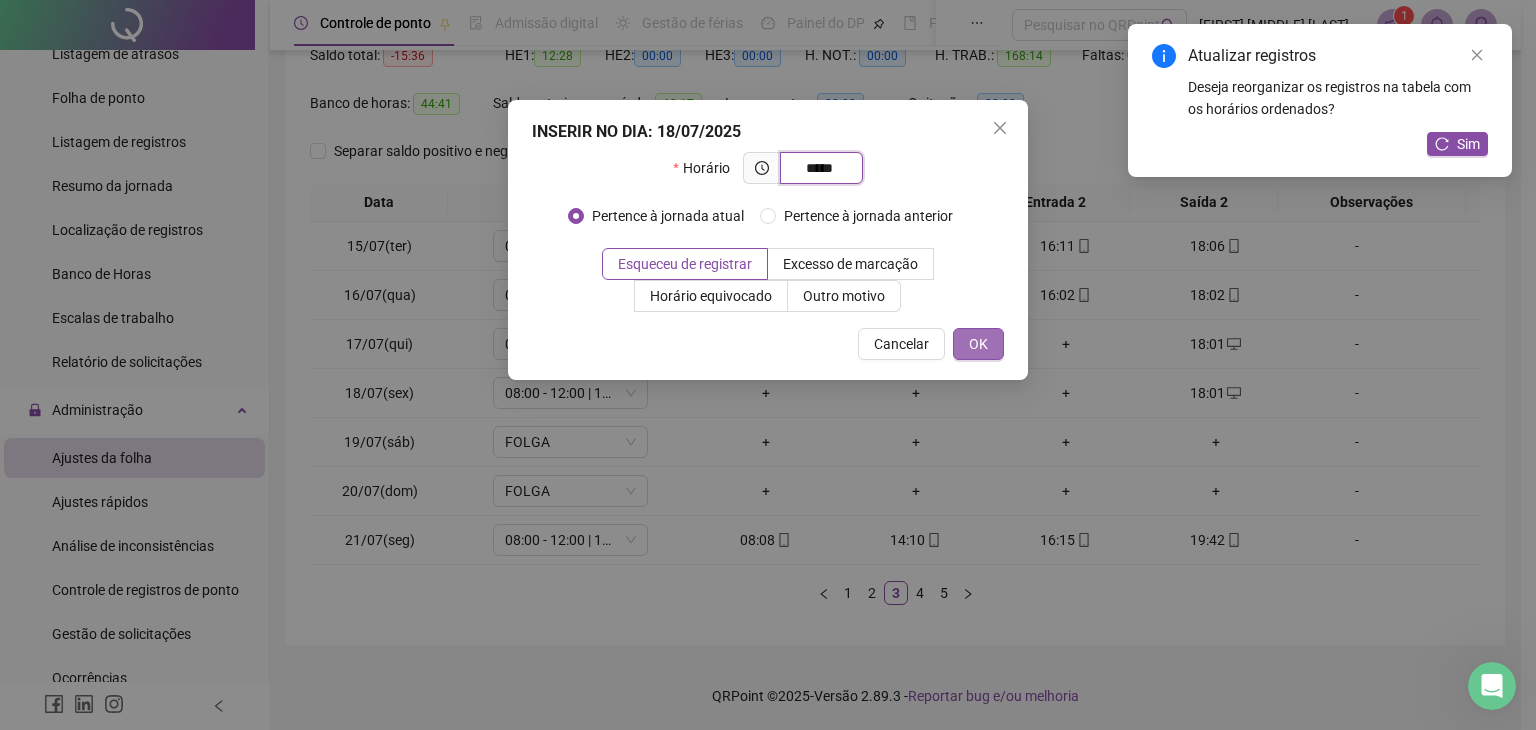 type on "*****" 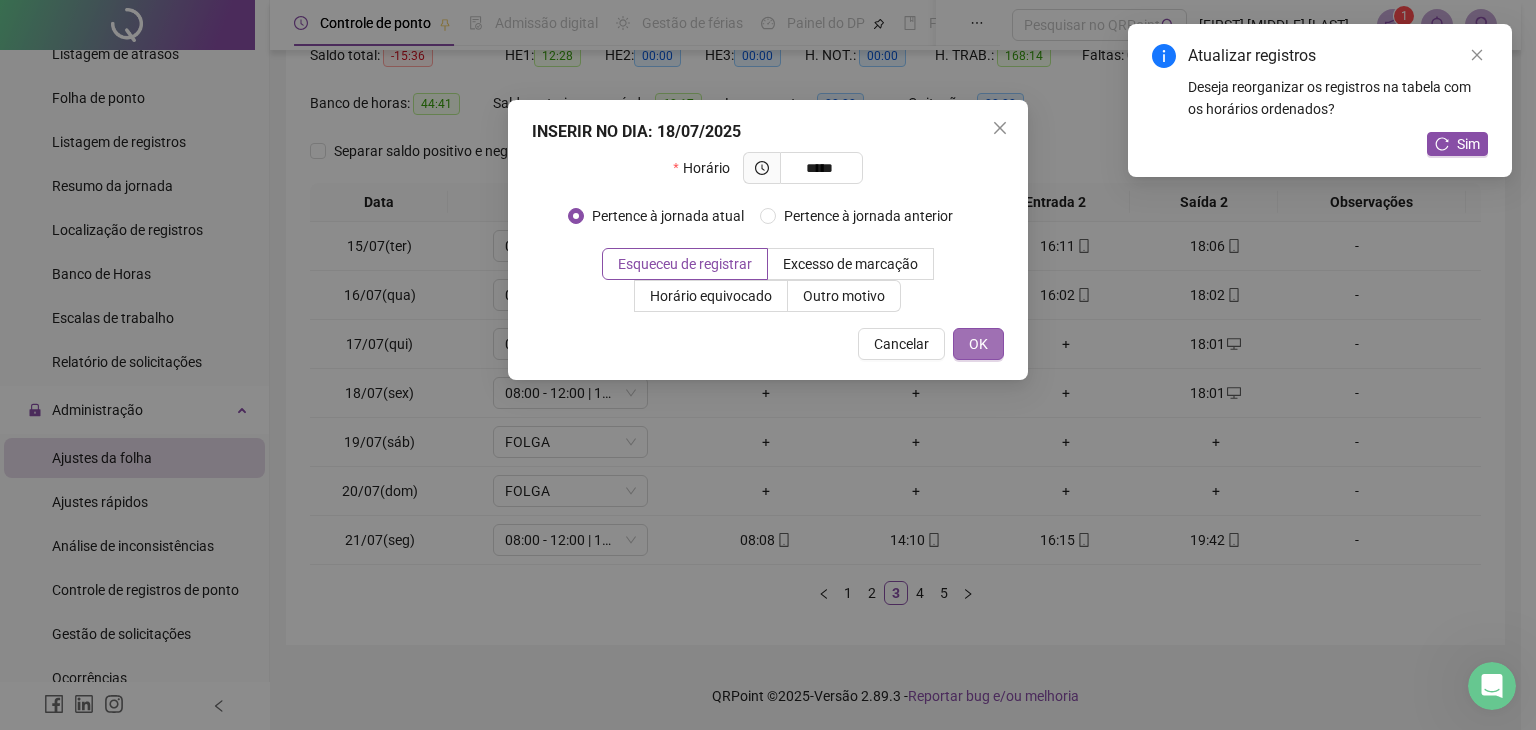 click on "OK" at bounding box center [978, 344] 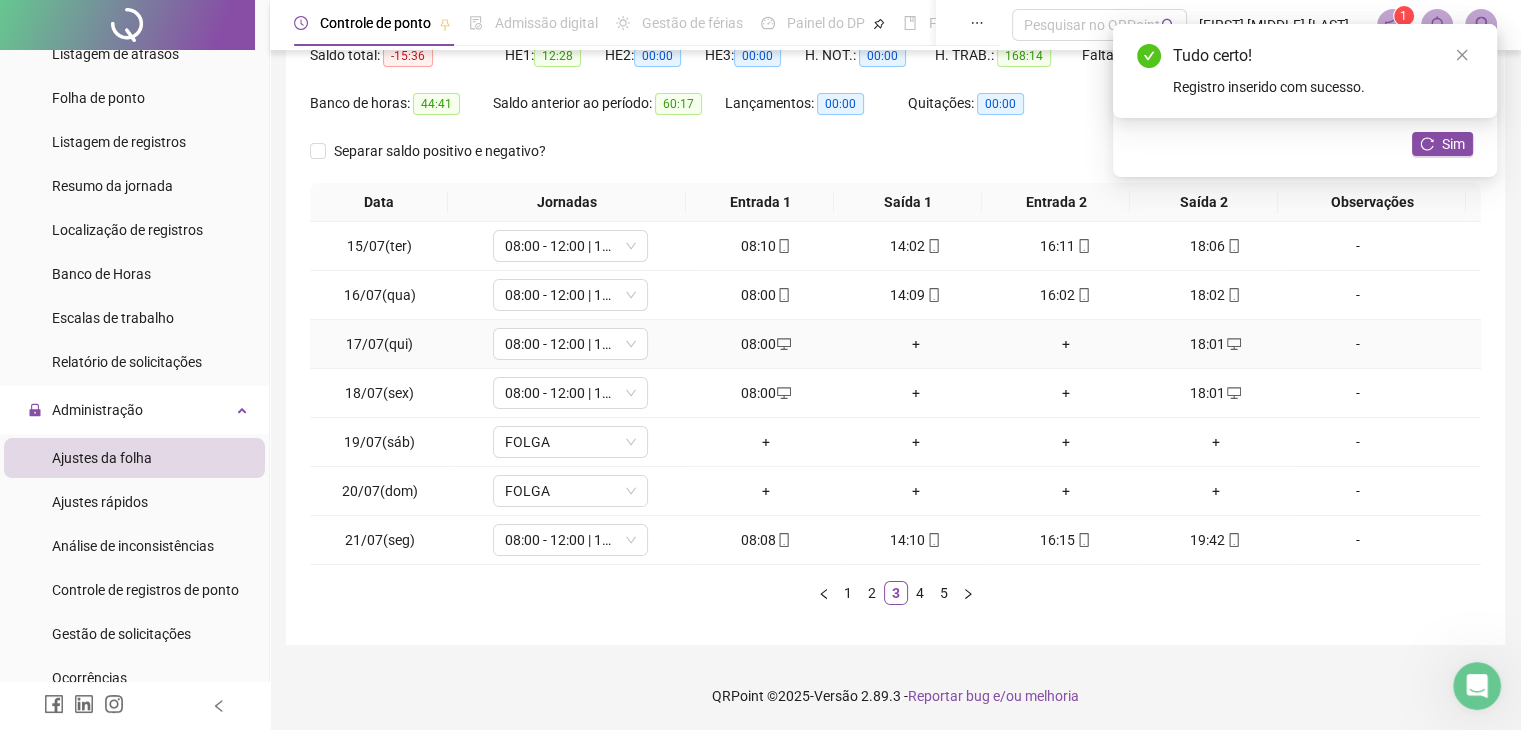 click on "+" at bounding box center (916, 344) 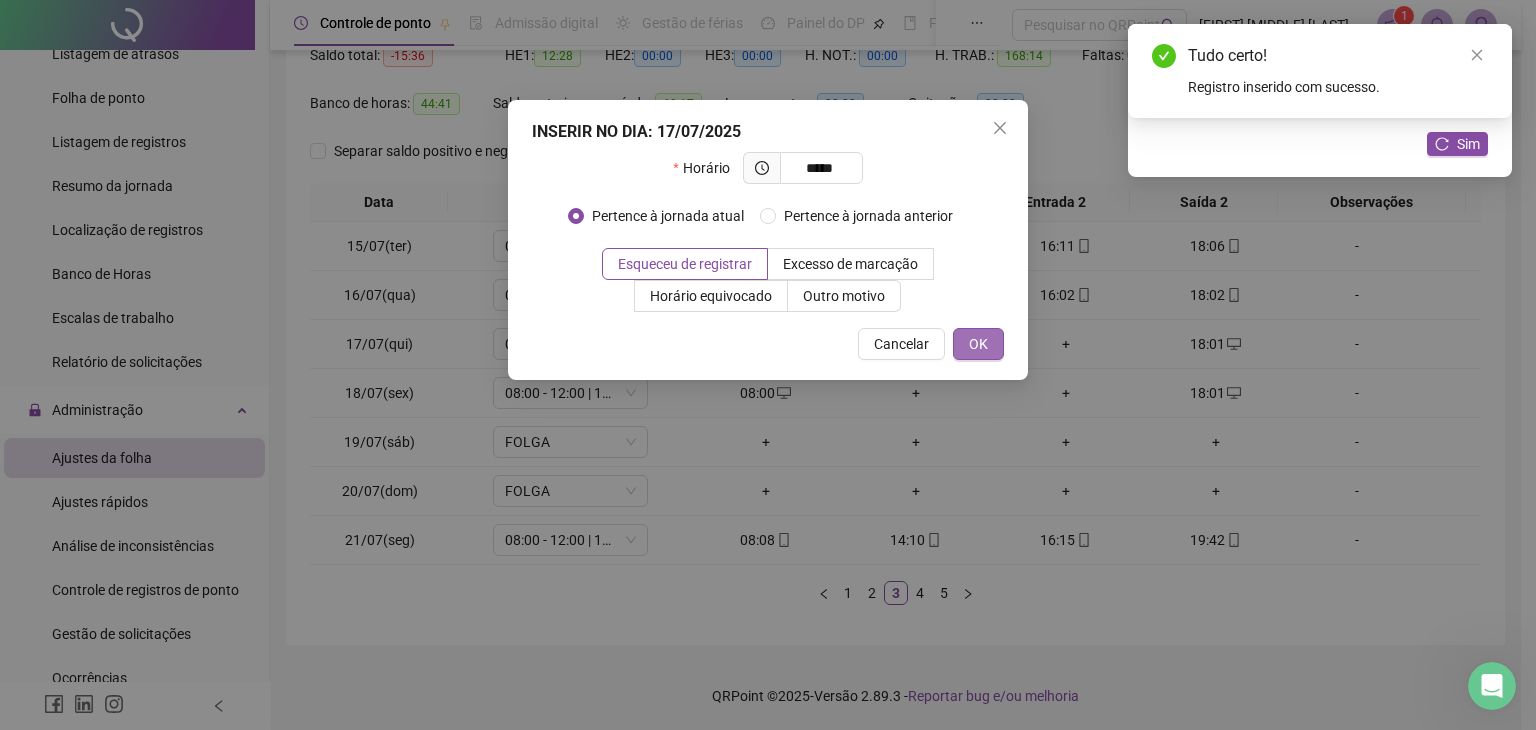 type on "*****" 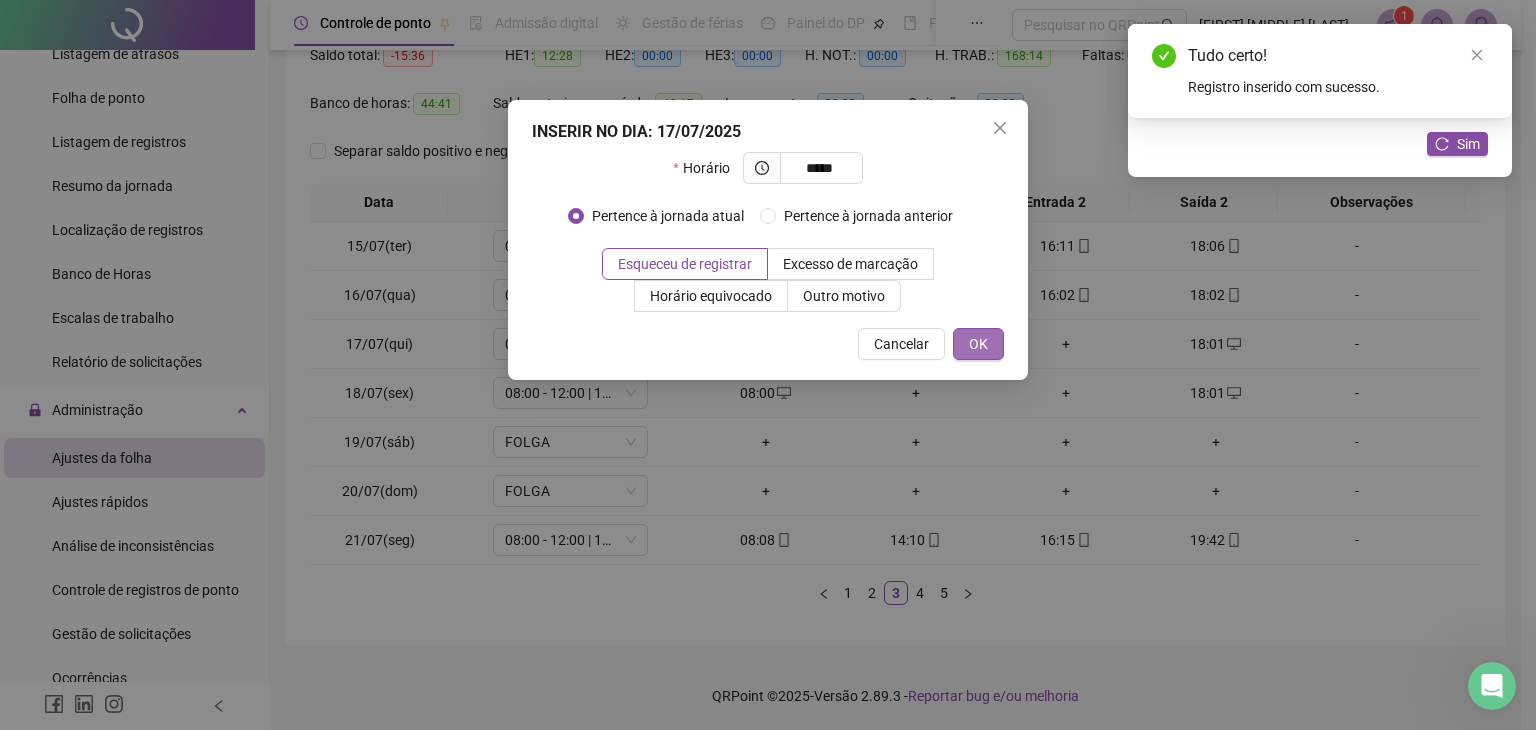 click on "OK" at bounding box center [978, 344] 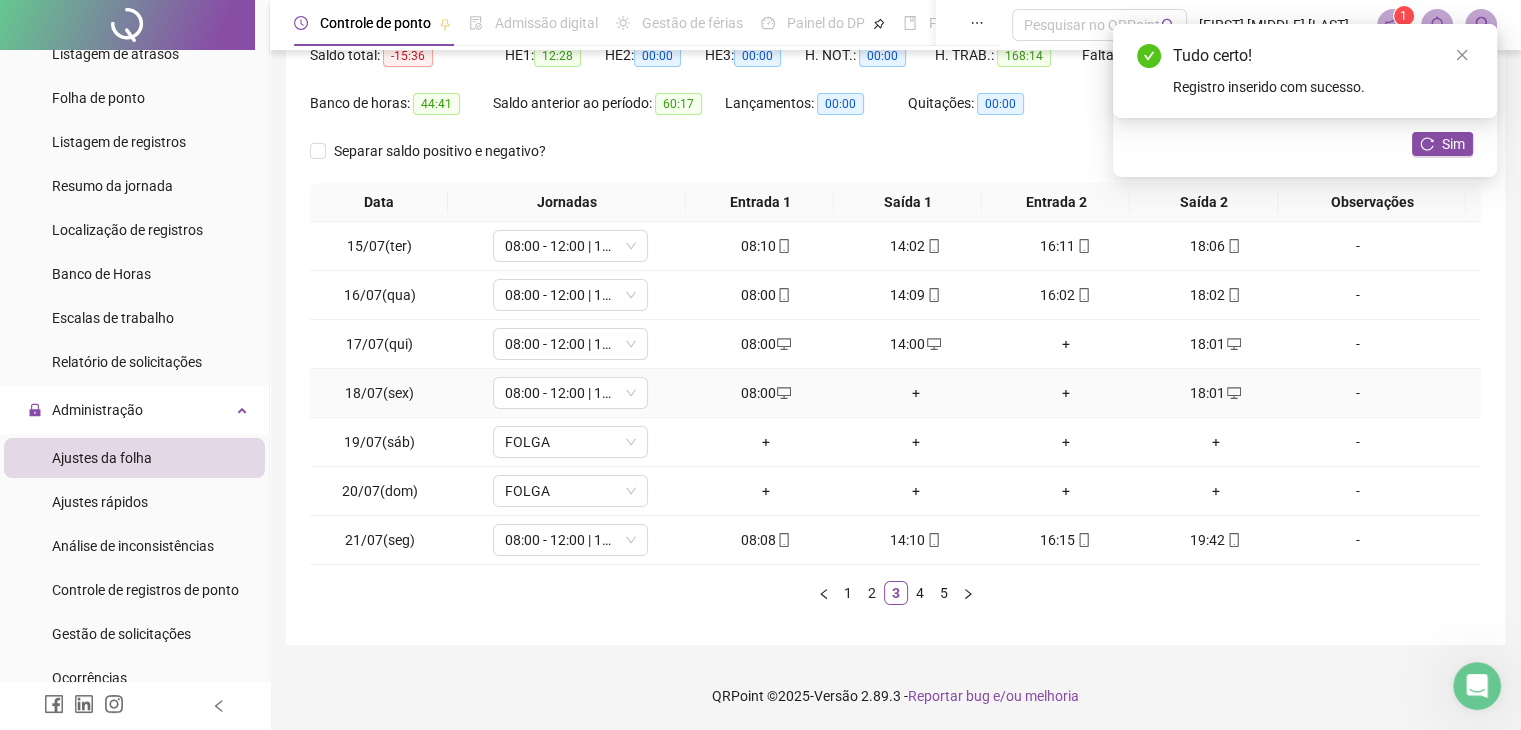click on "+" at bounding box center [916, 393] 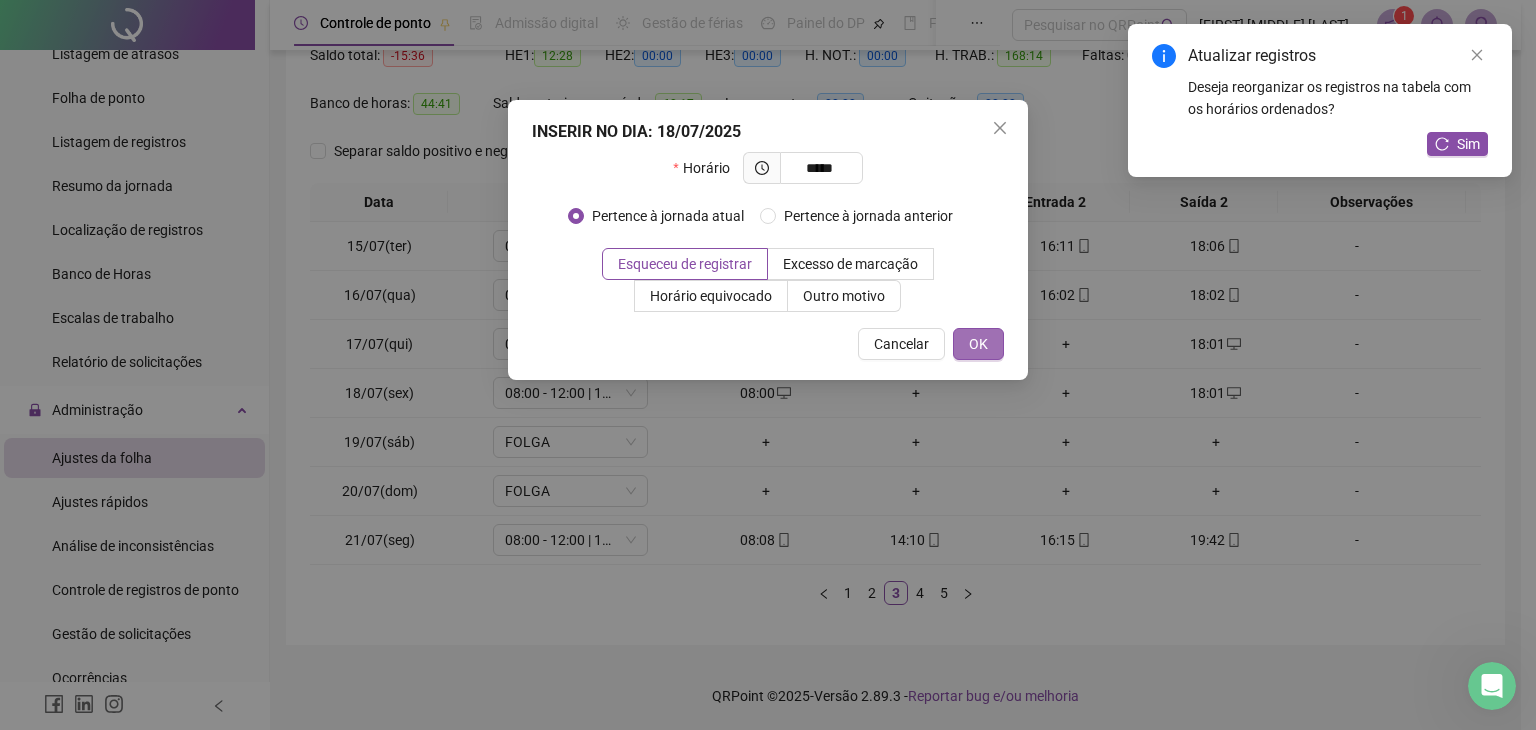 type on "*****" 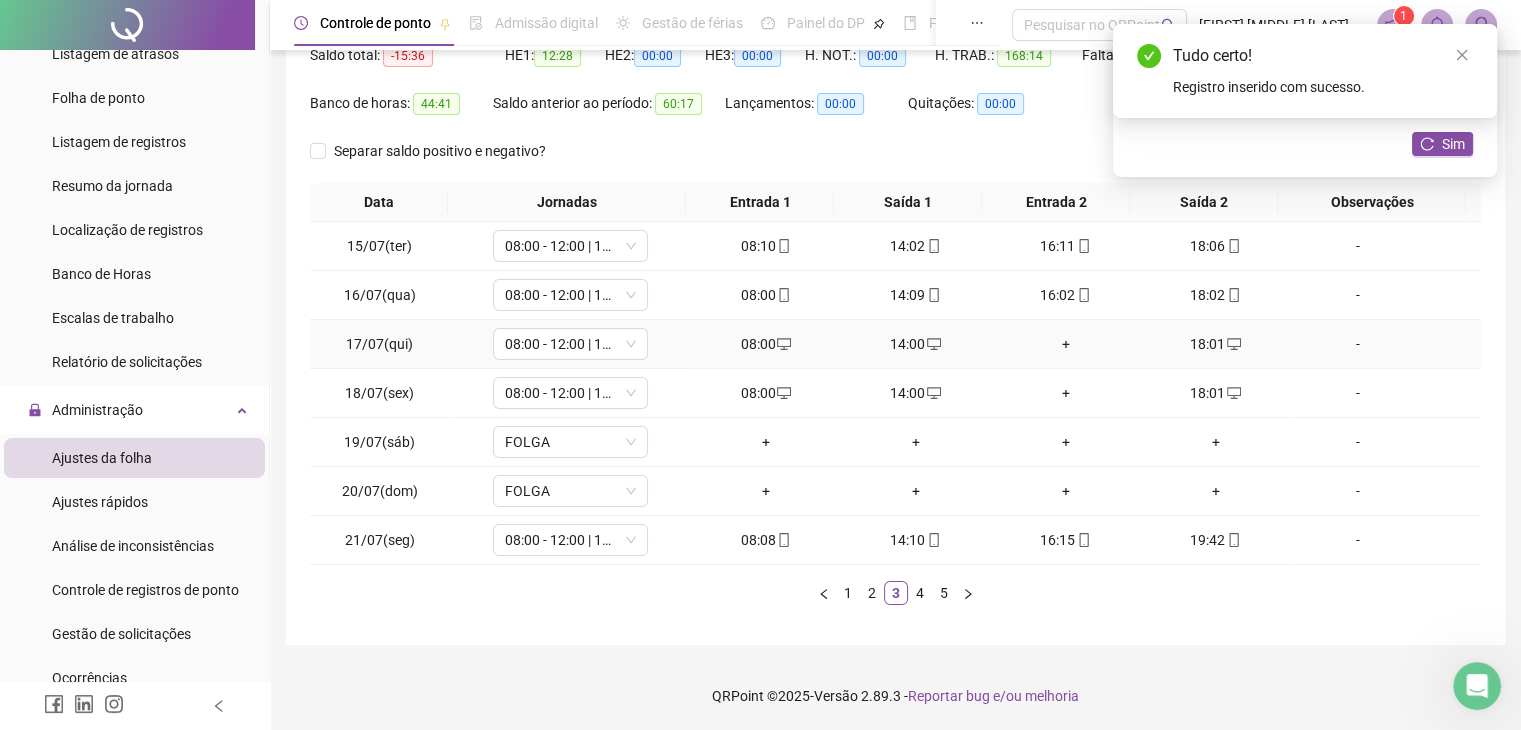 click on "+" at bounding box center [1066, 344] 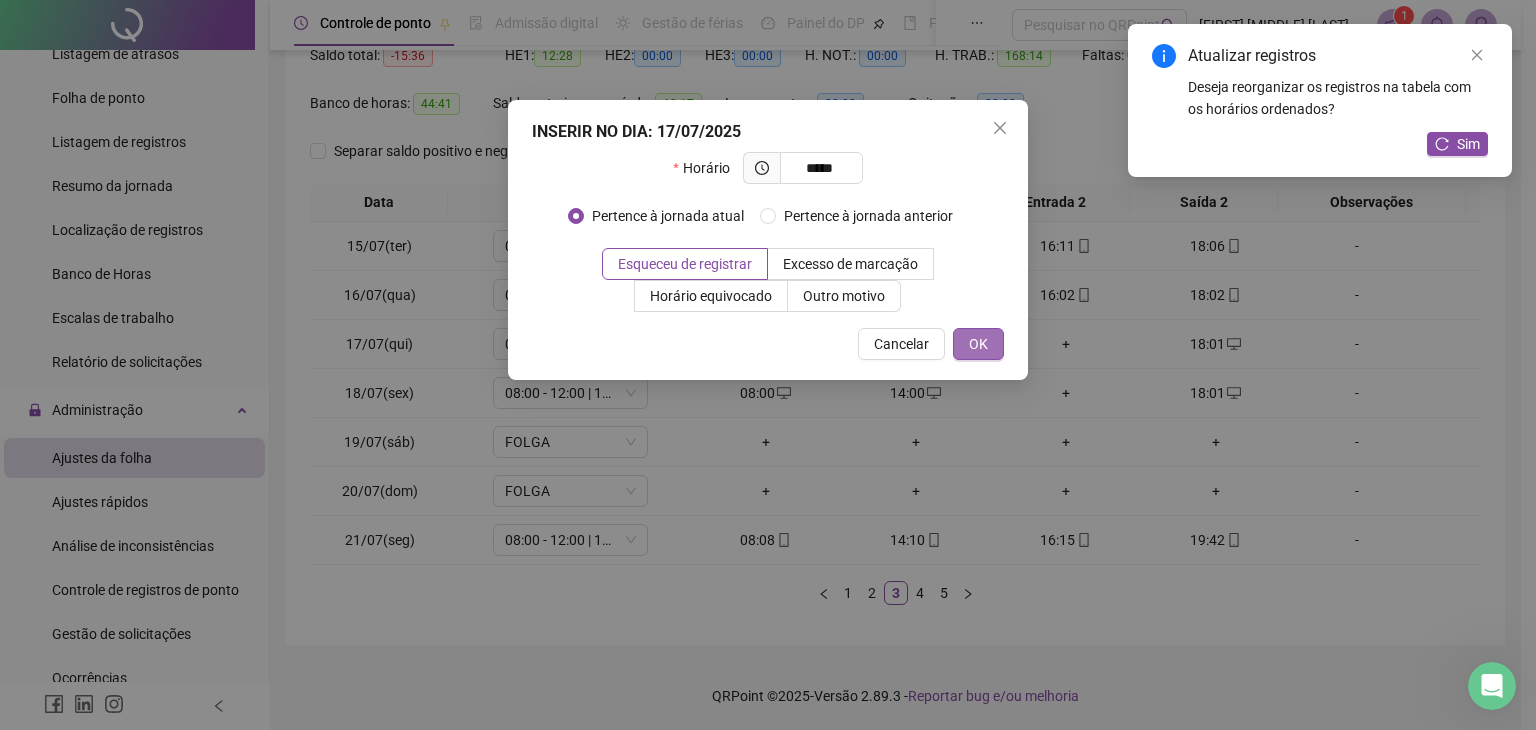 type on "*****" 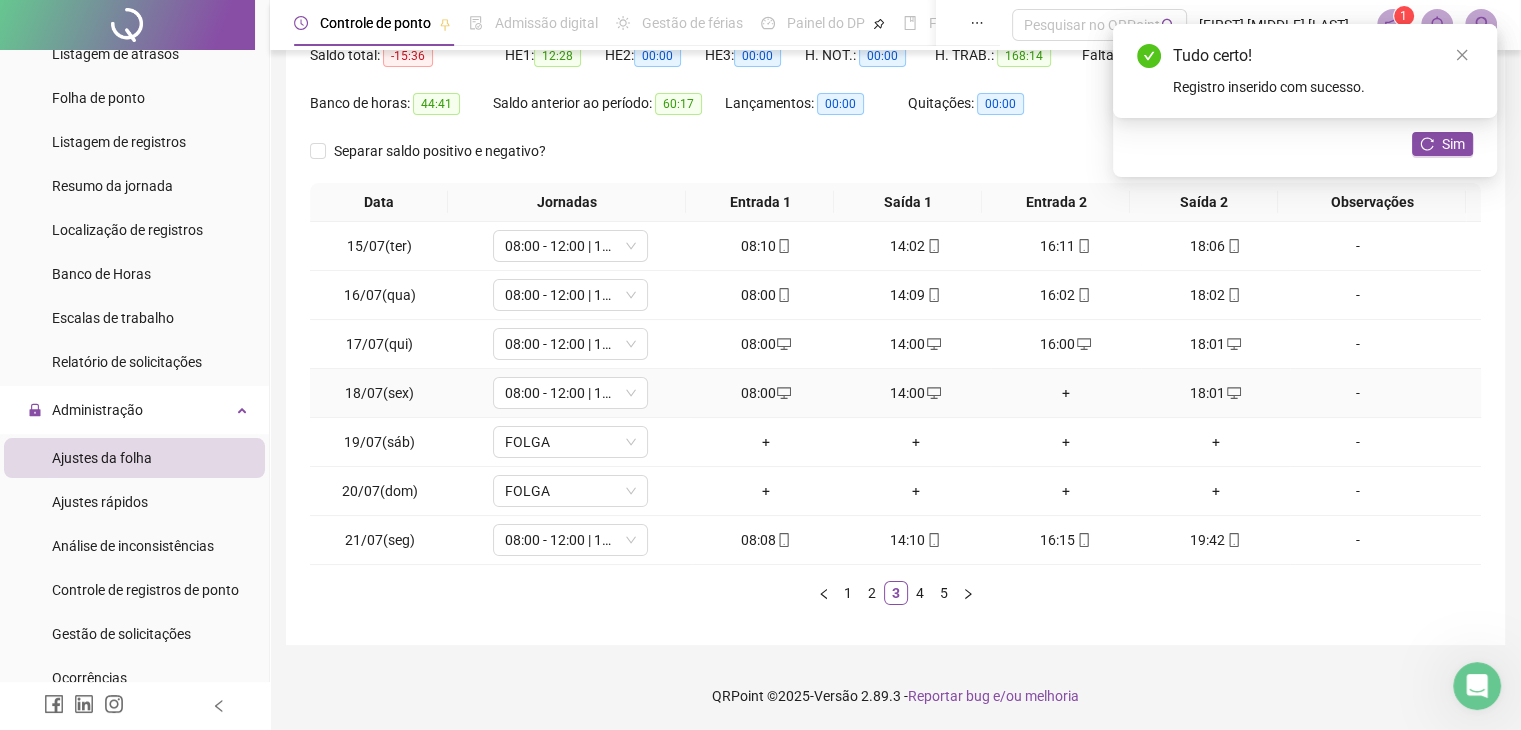 click on "+" at bounding box center [1066, 393] 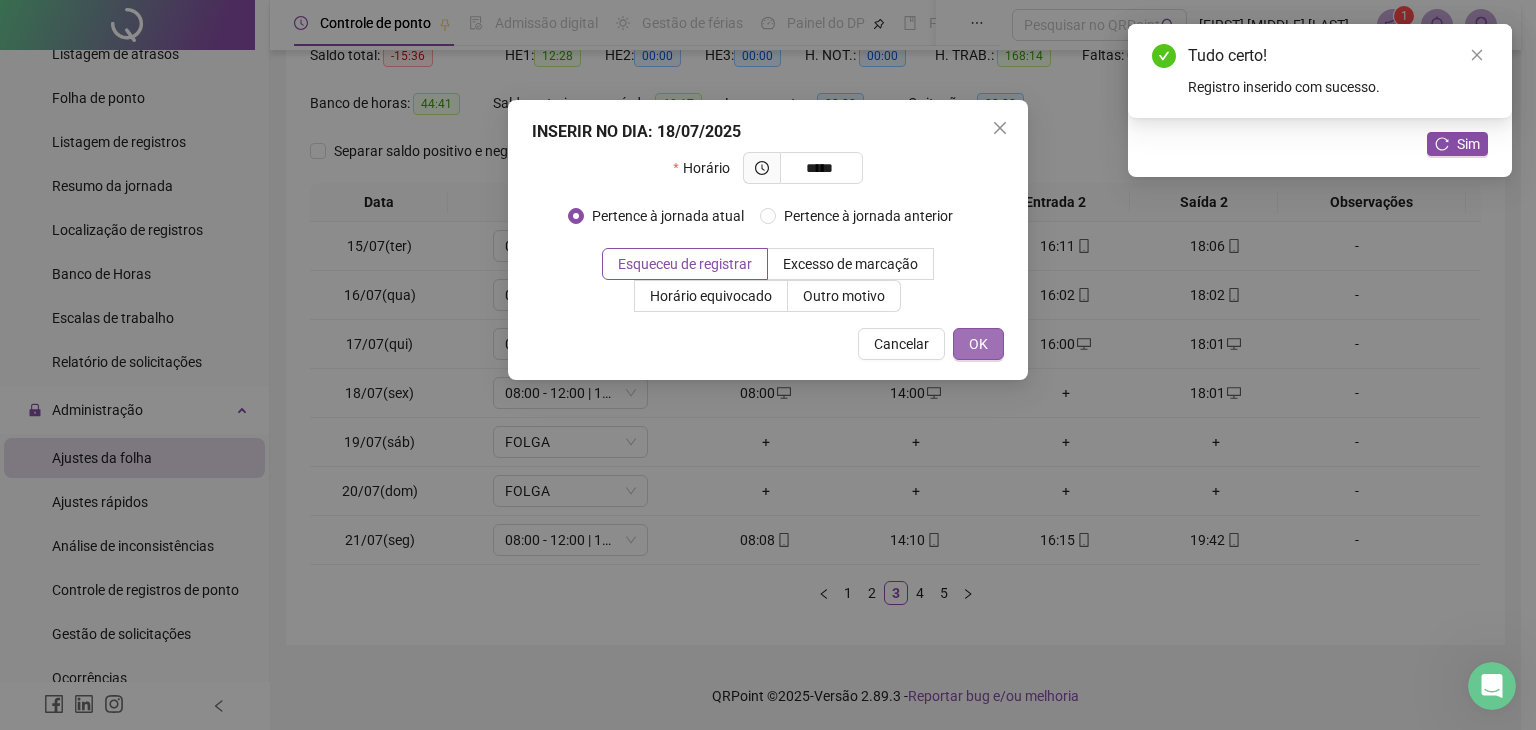 type on "*****" 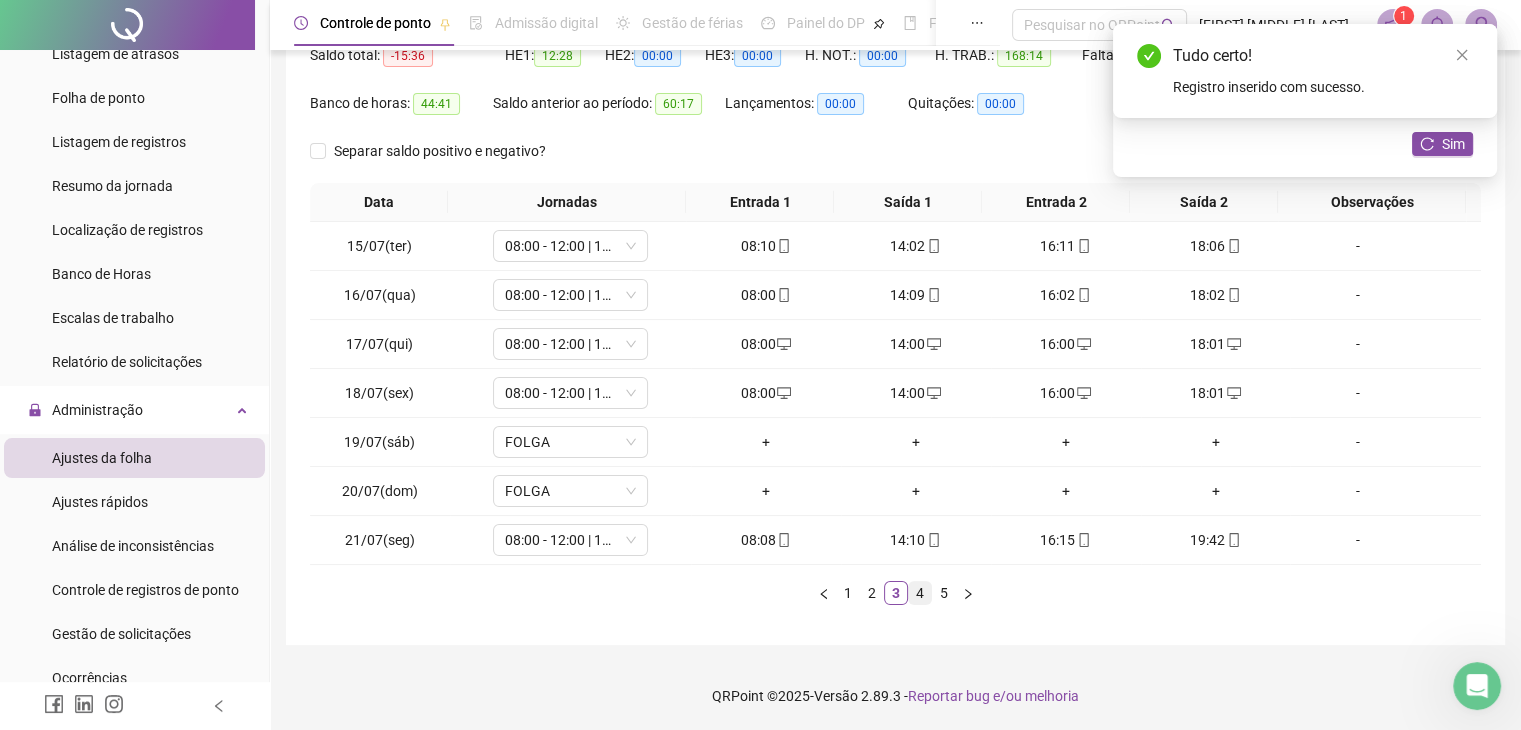 click on "4" at bounding box center [920, 593] 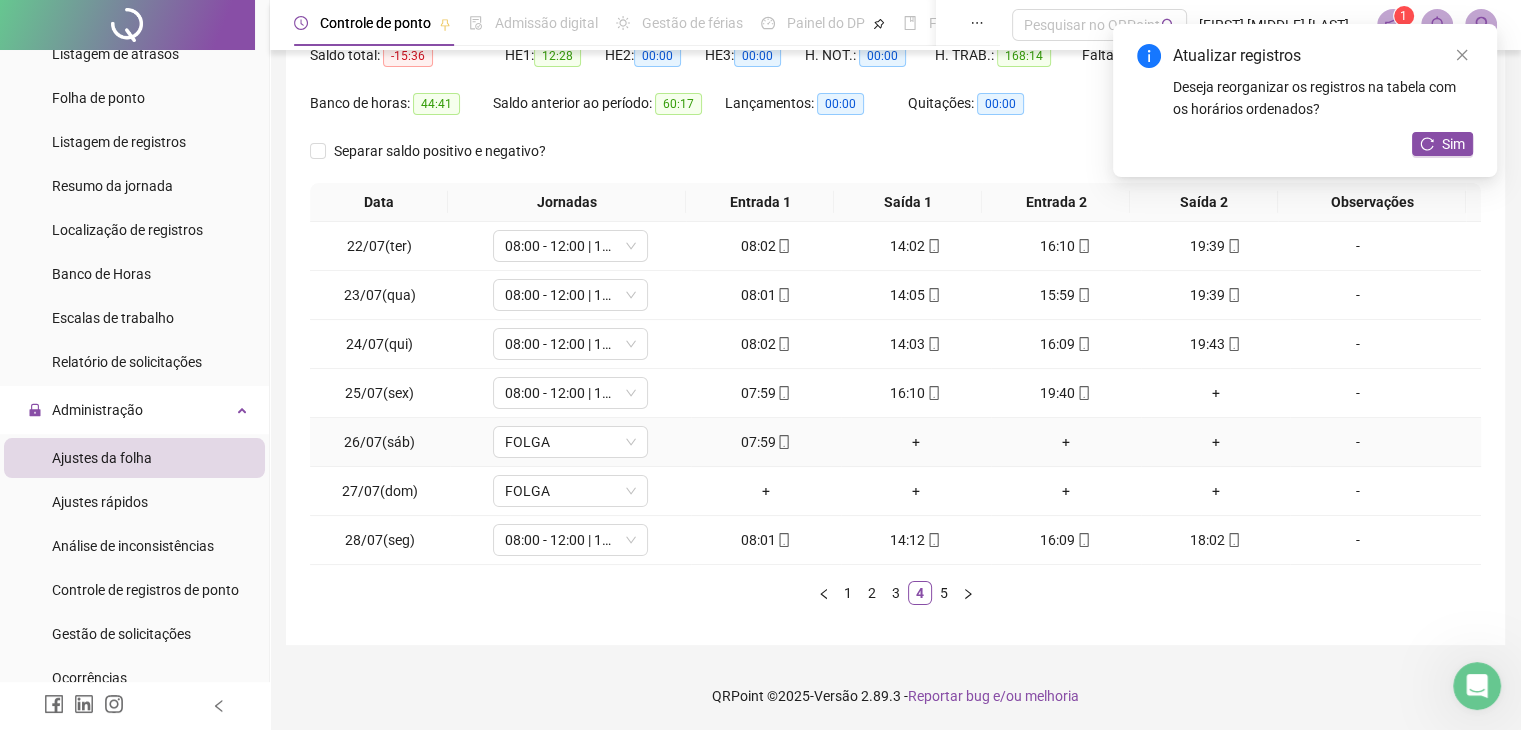 click on "+" at bounding box center [916, 442] 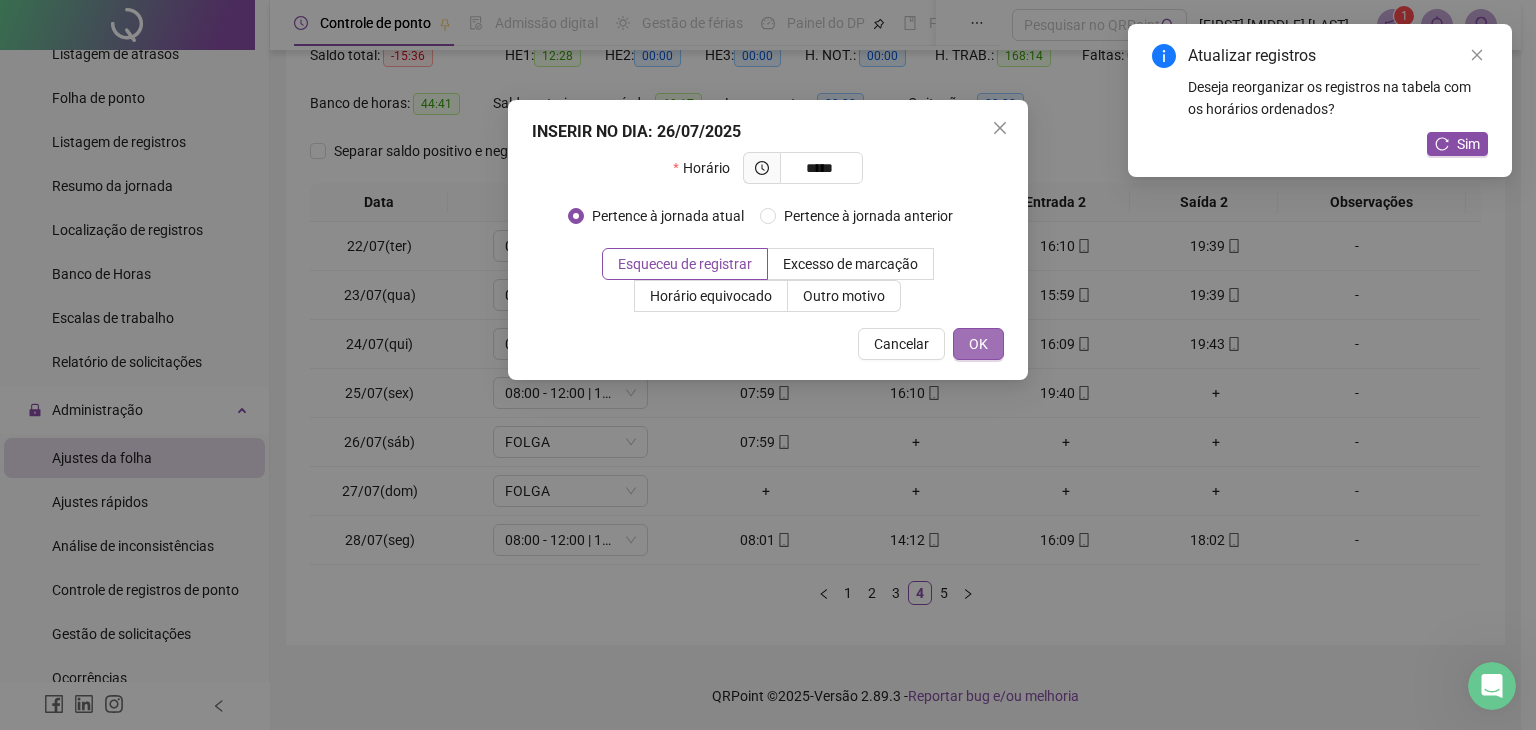 type on "*****" 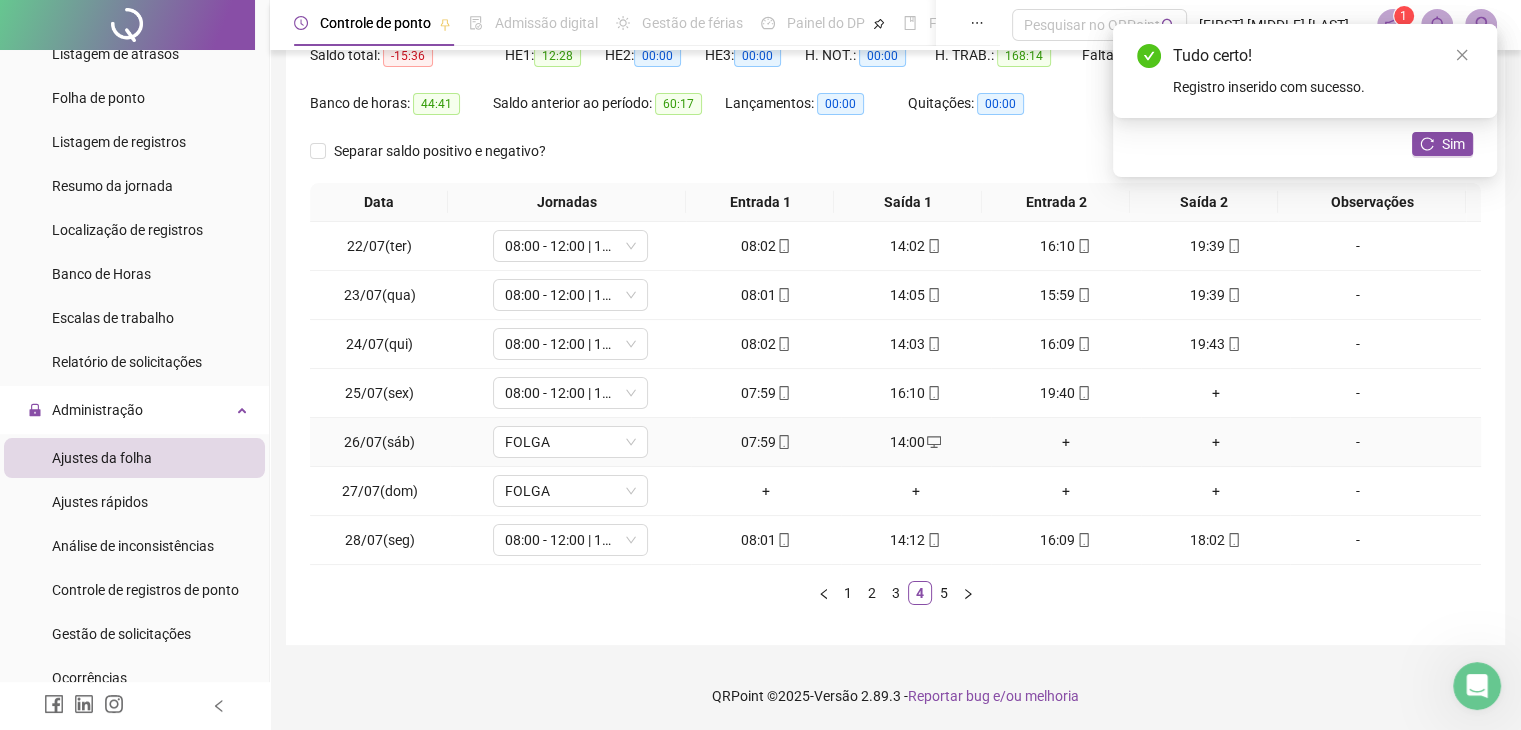 click on "+" at bounding box center (1066, 442) 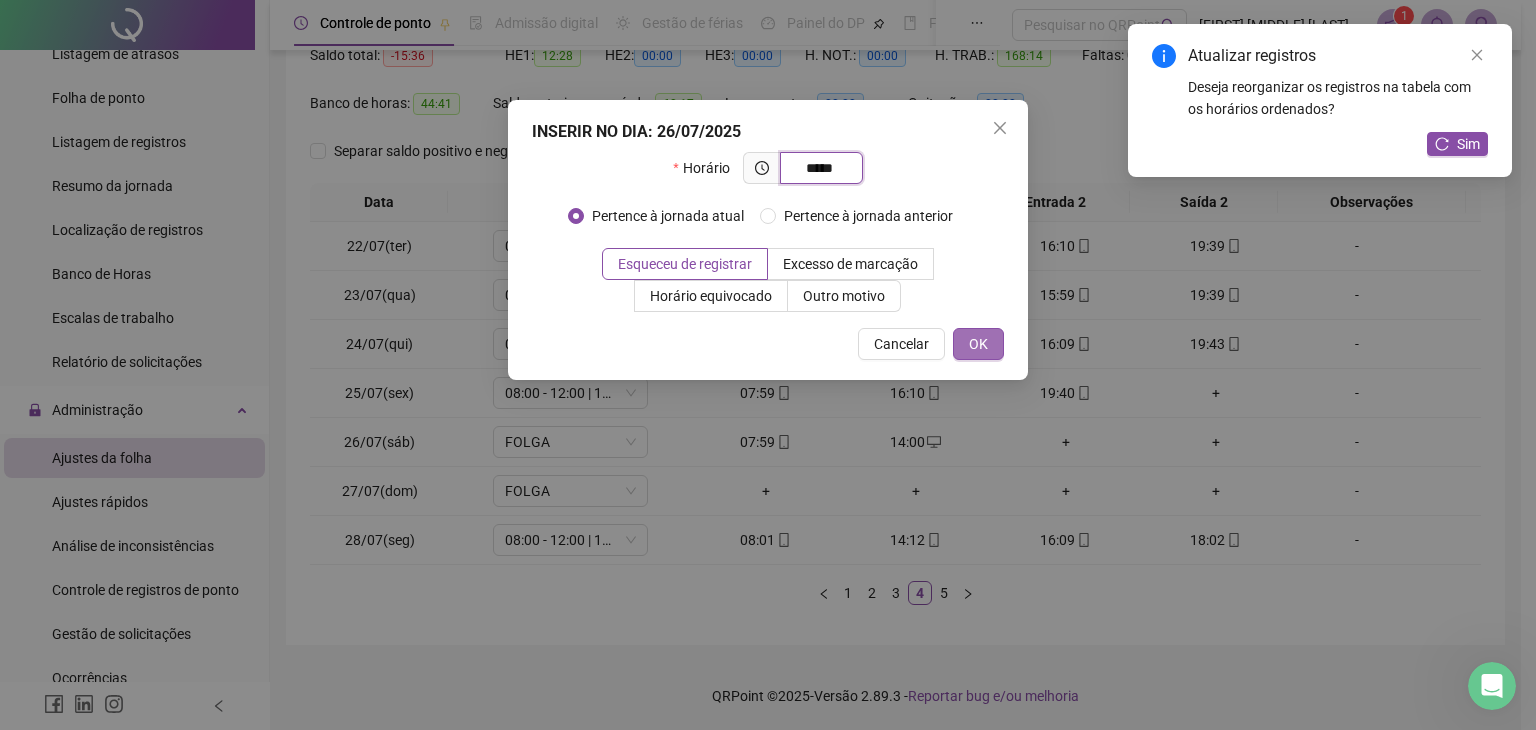 type on "*****" 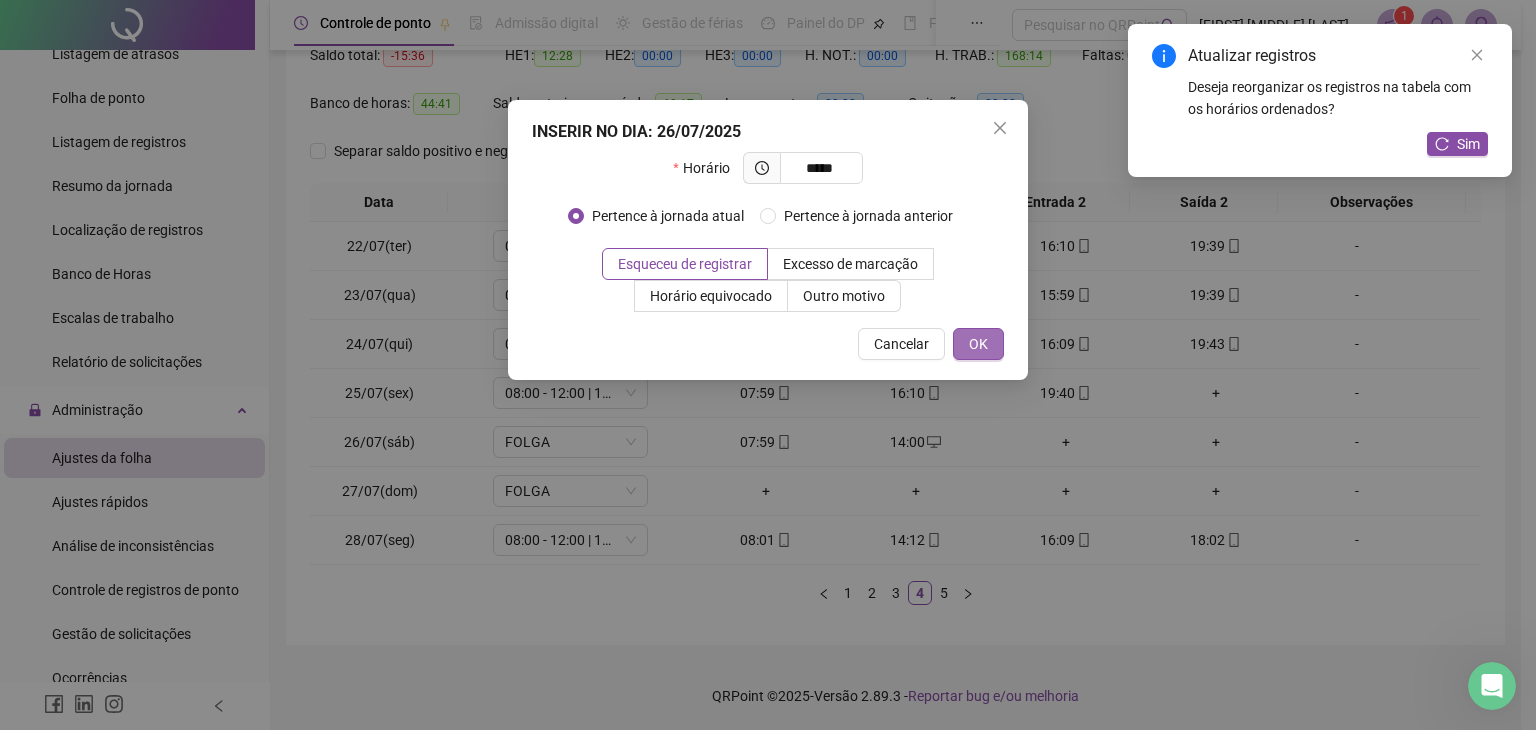 click on "OK" at bounding box center [978, 344] 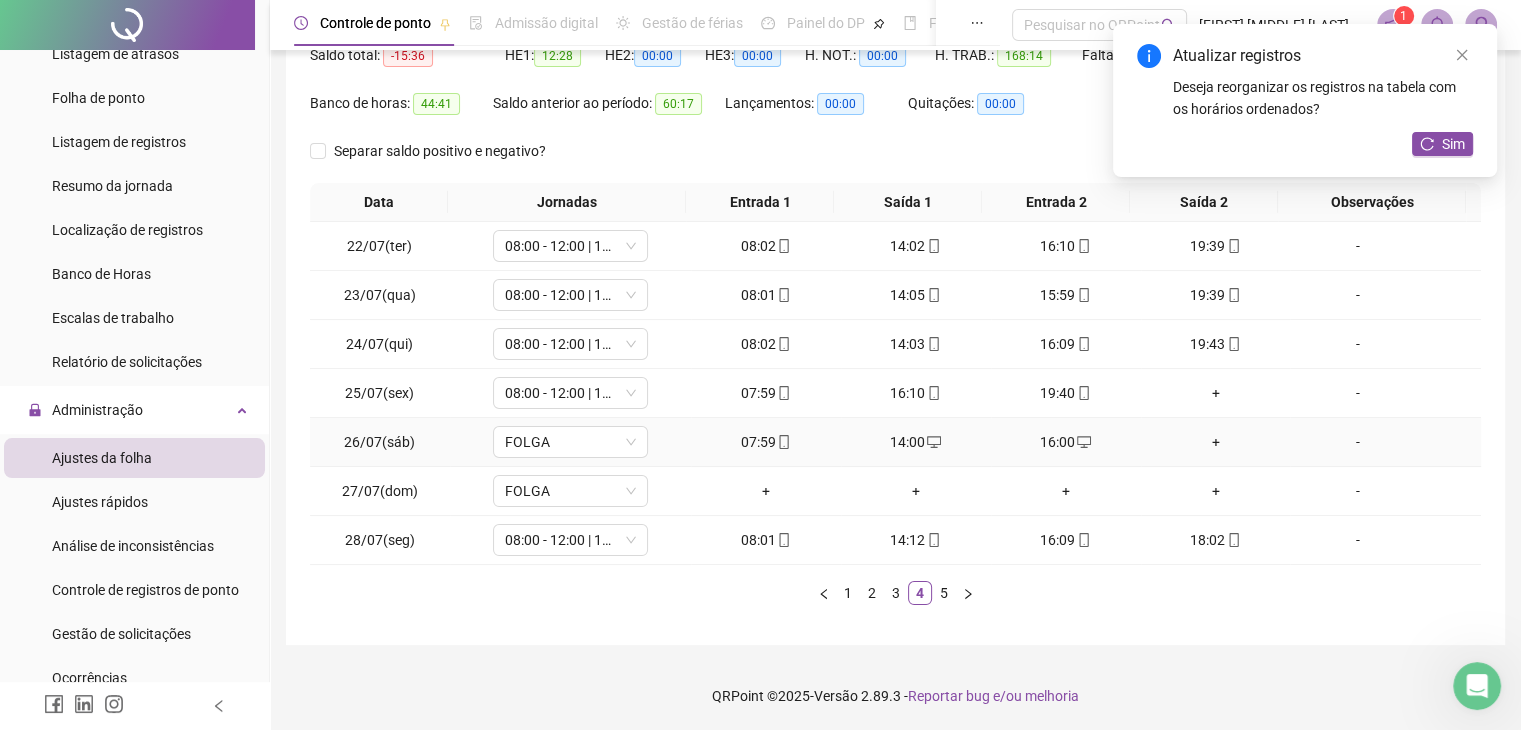 click 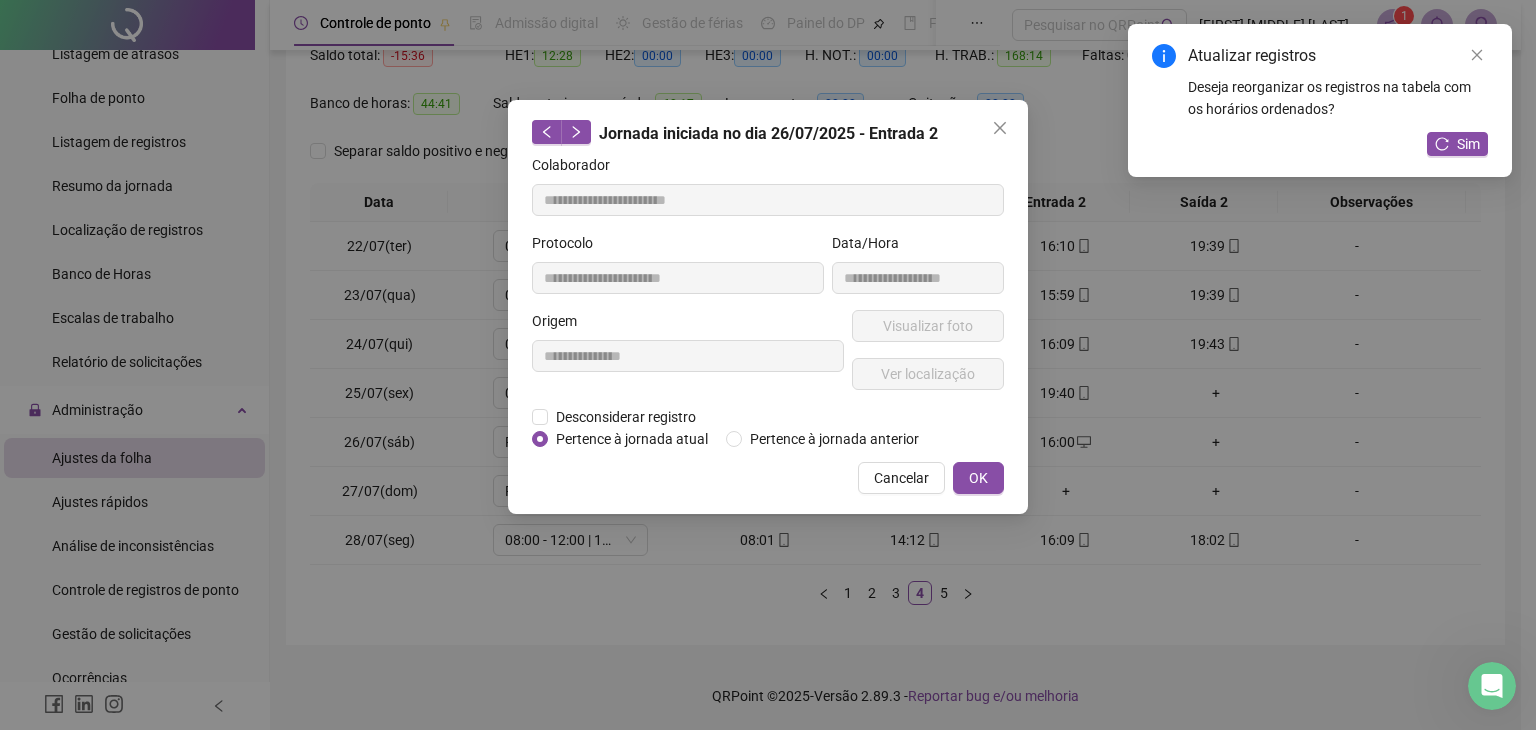type on "**********" 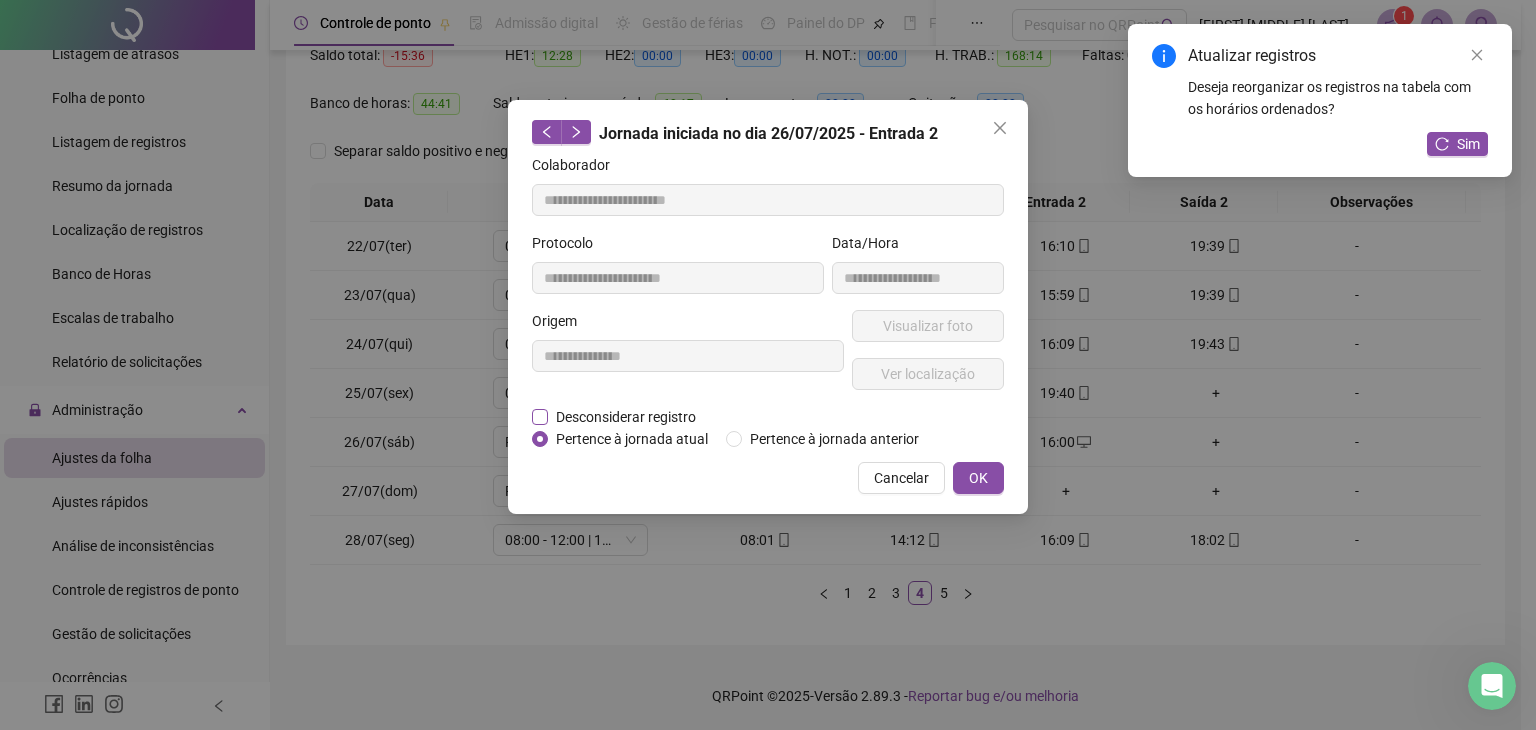 click on "Desconsiderar registro" at bounding box center (626, 417) 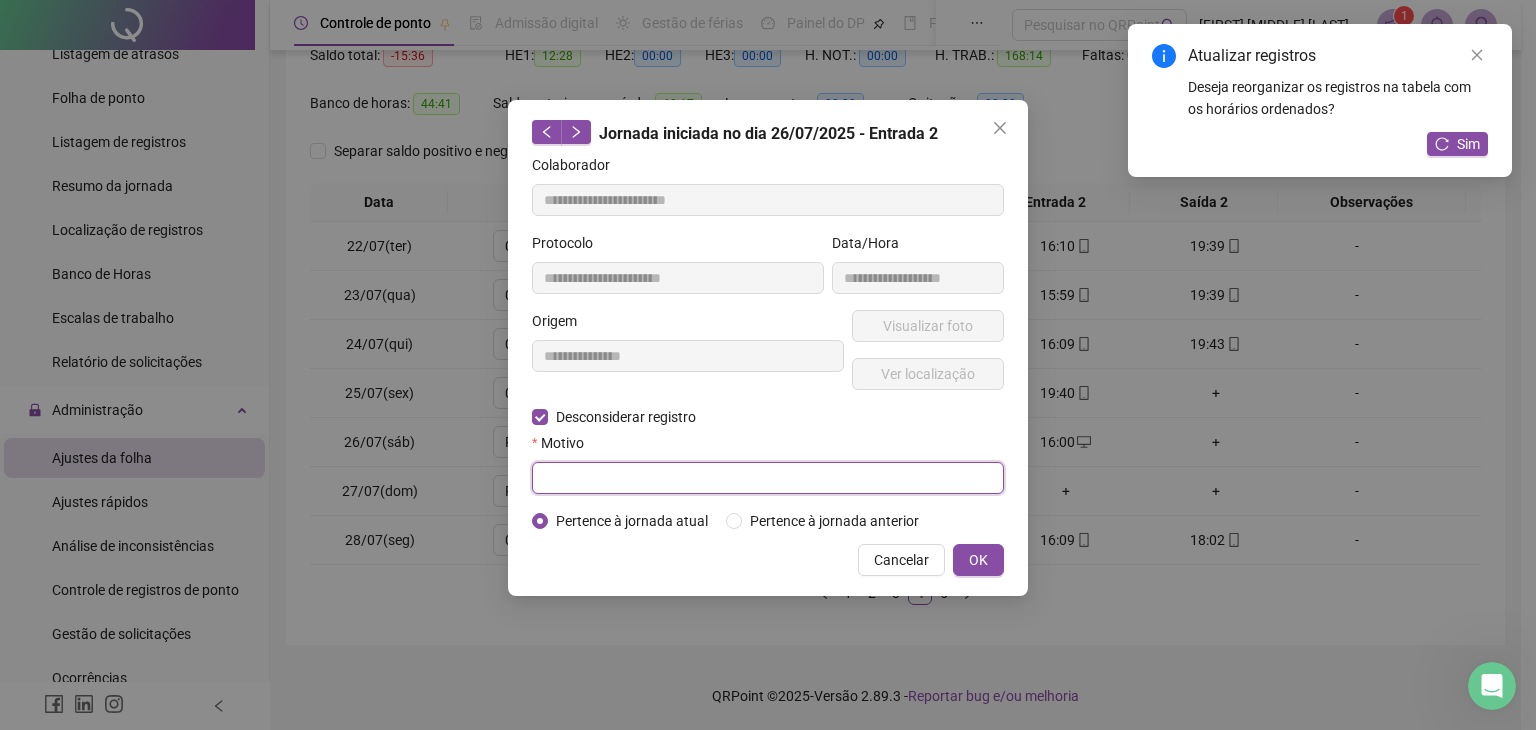 click at bounding box center [768, 478] 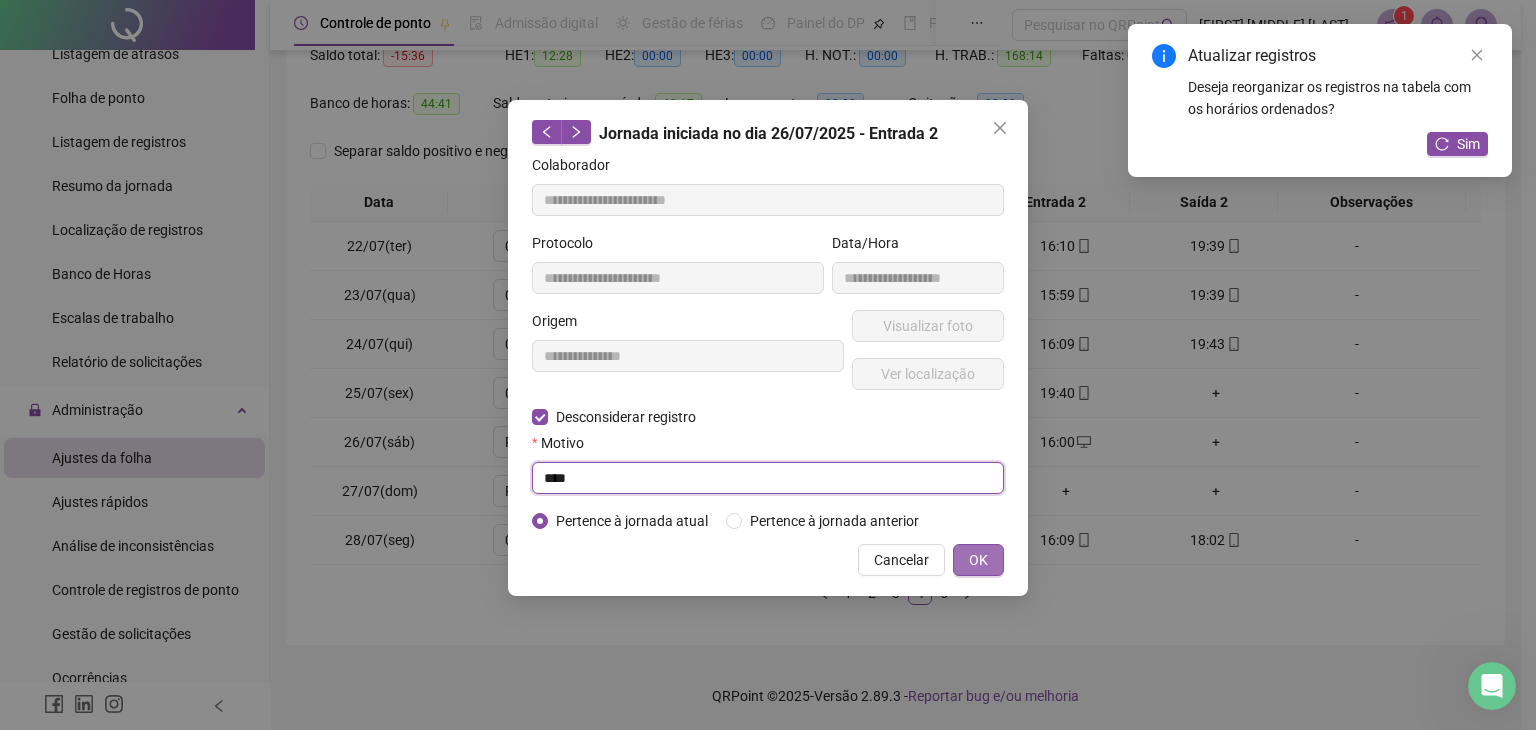 type on "****" 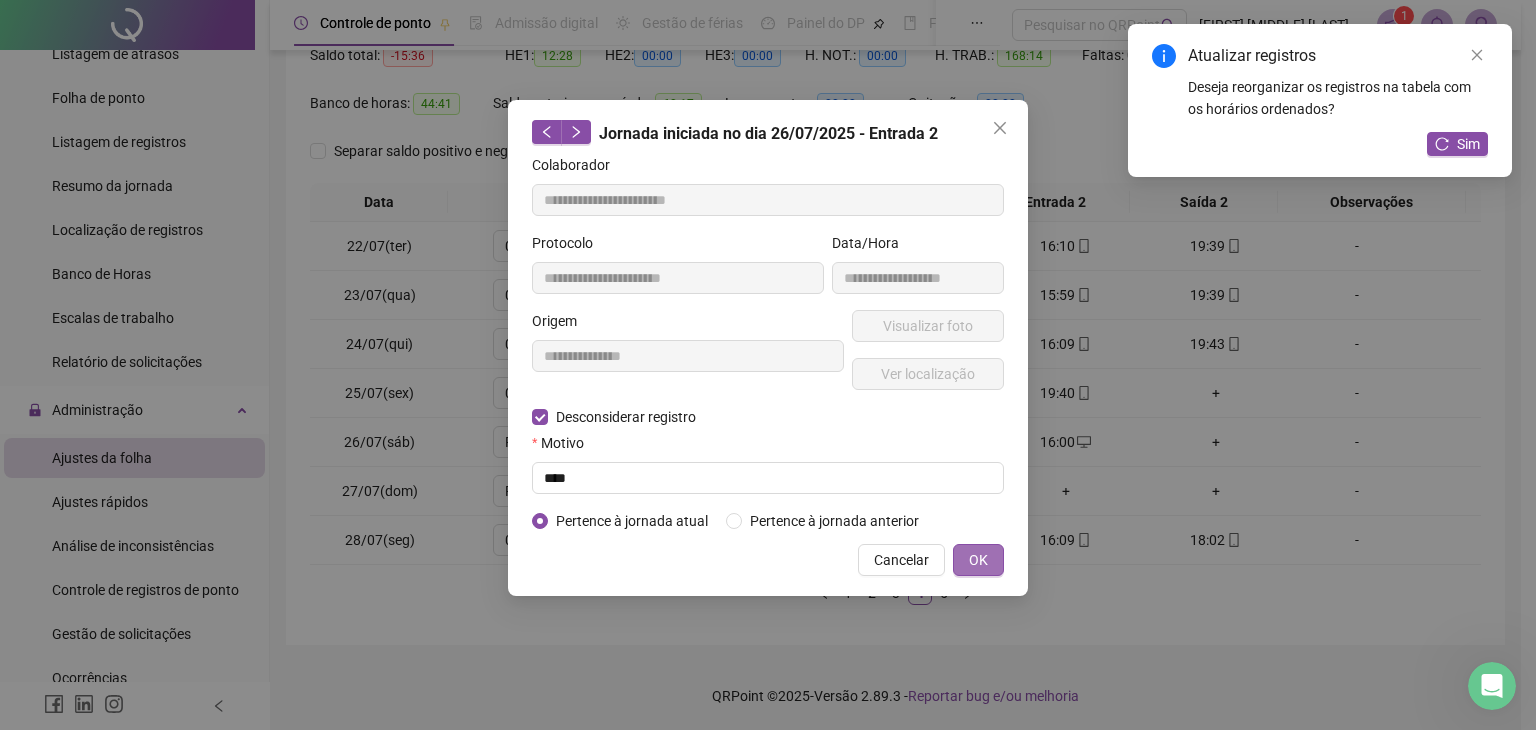 drag, startPoint x: 966, startPoint y: 557, endPoint x: 978, endPoint y: 561, distance: 12.649111 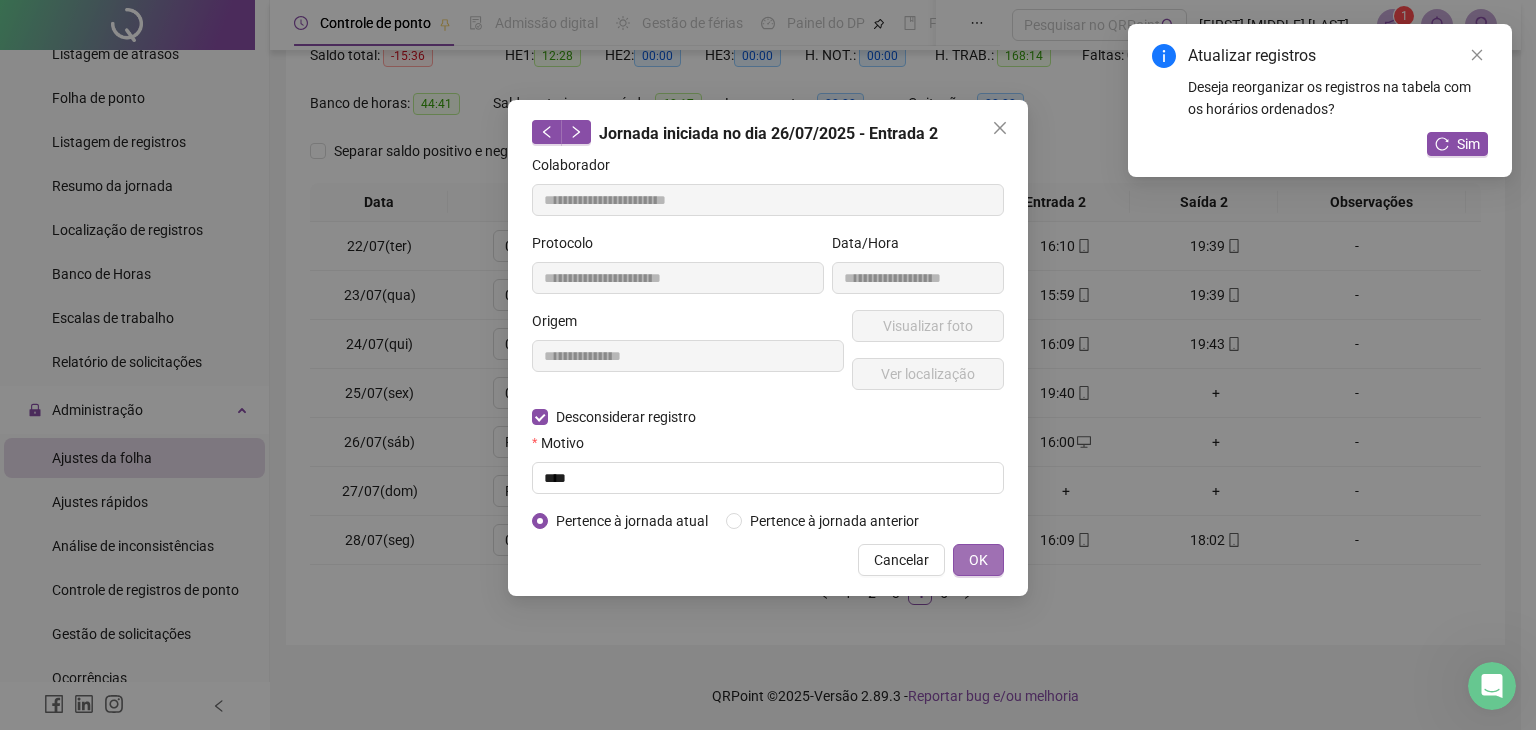 click on "**********" at bounding box center (768, 365) 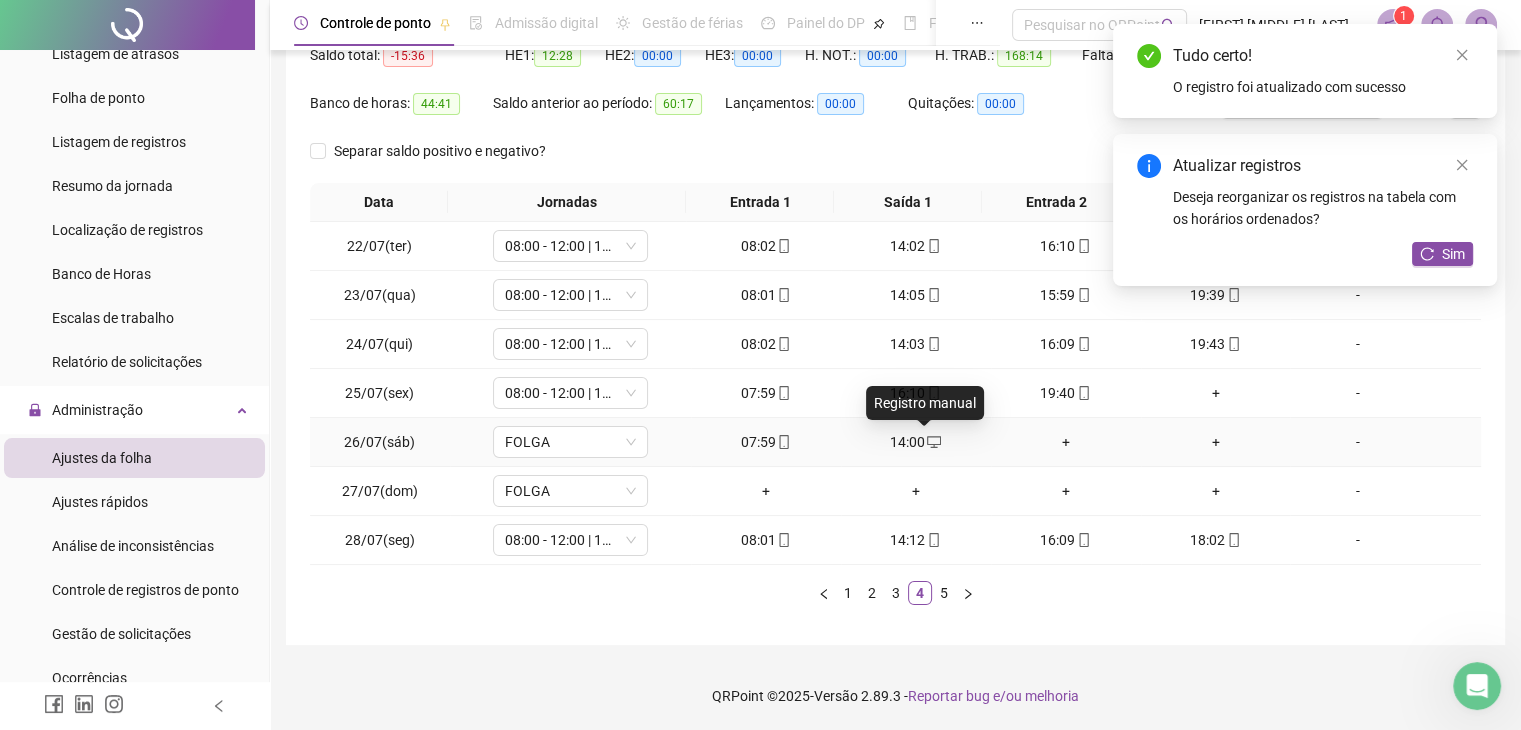 click 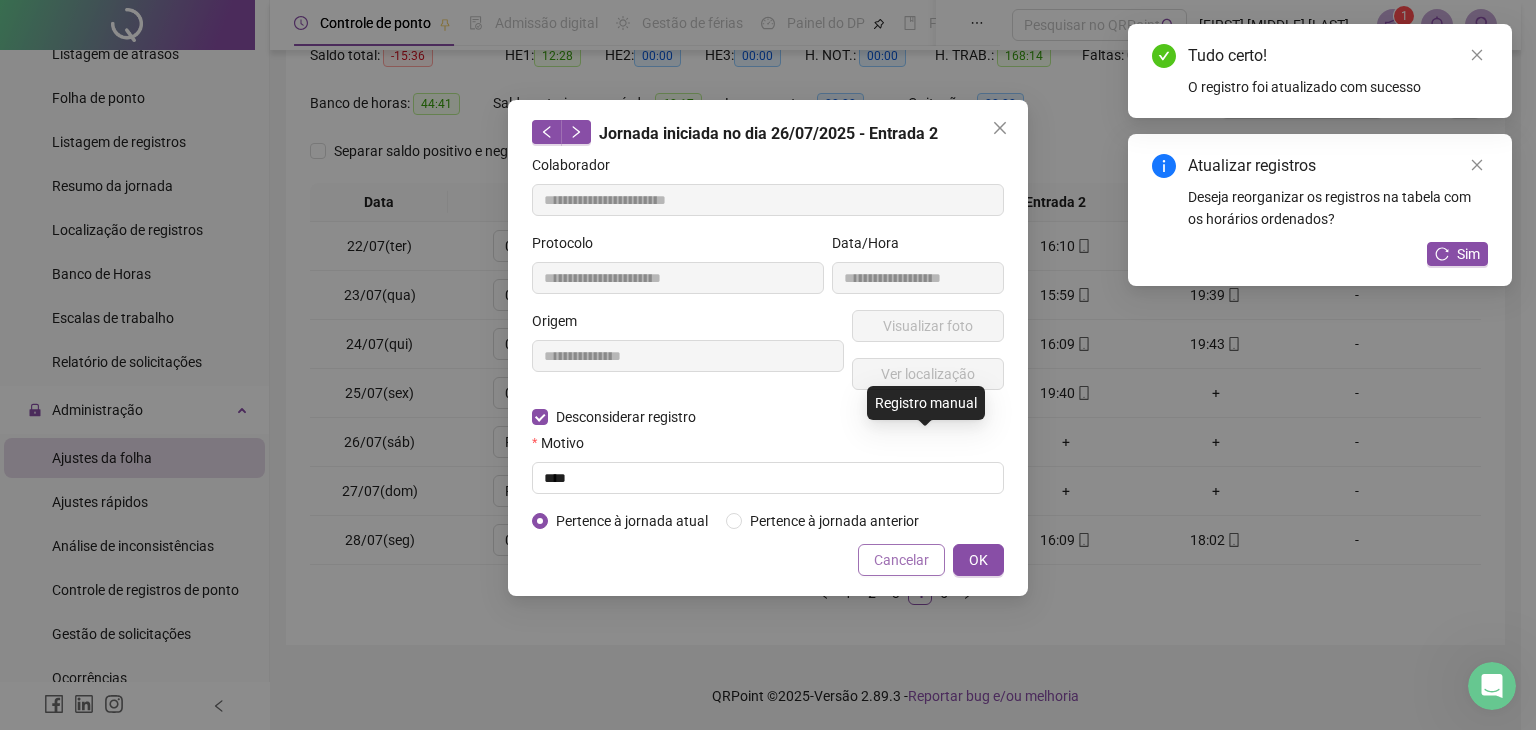 type on "**********" 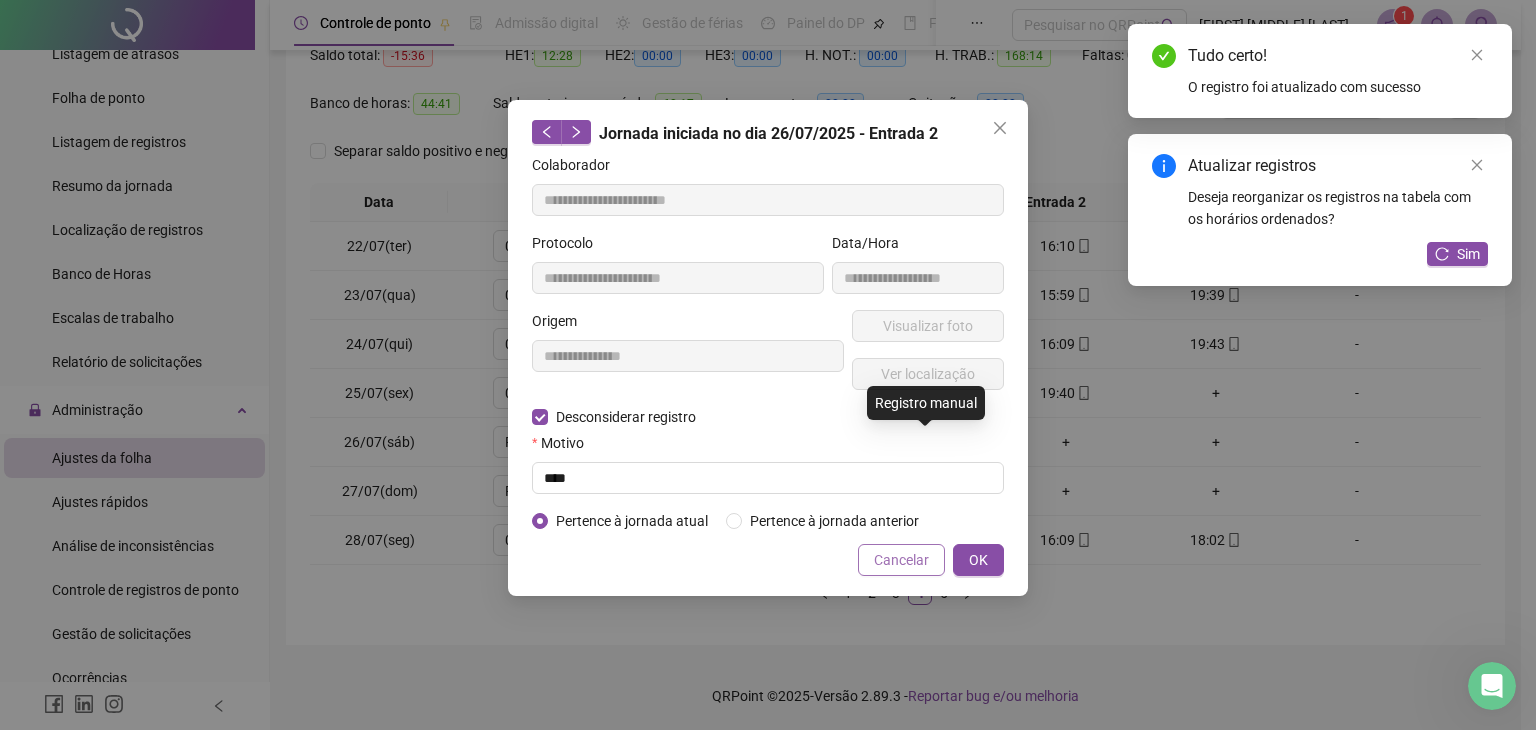 type on "**********" 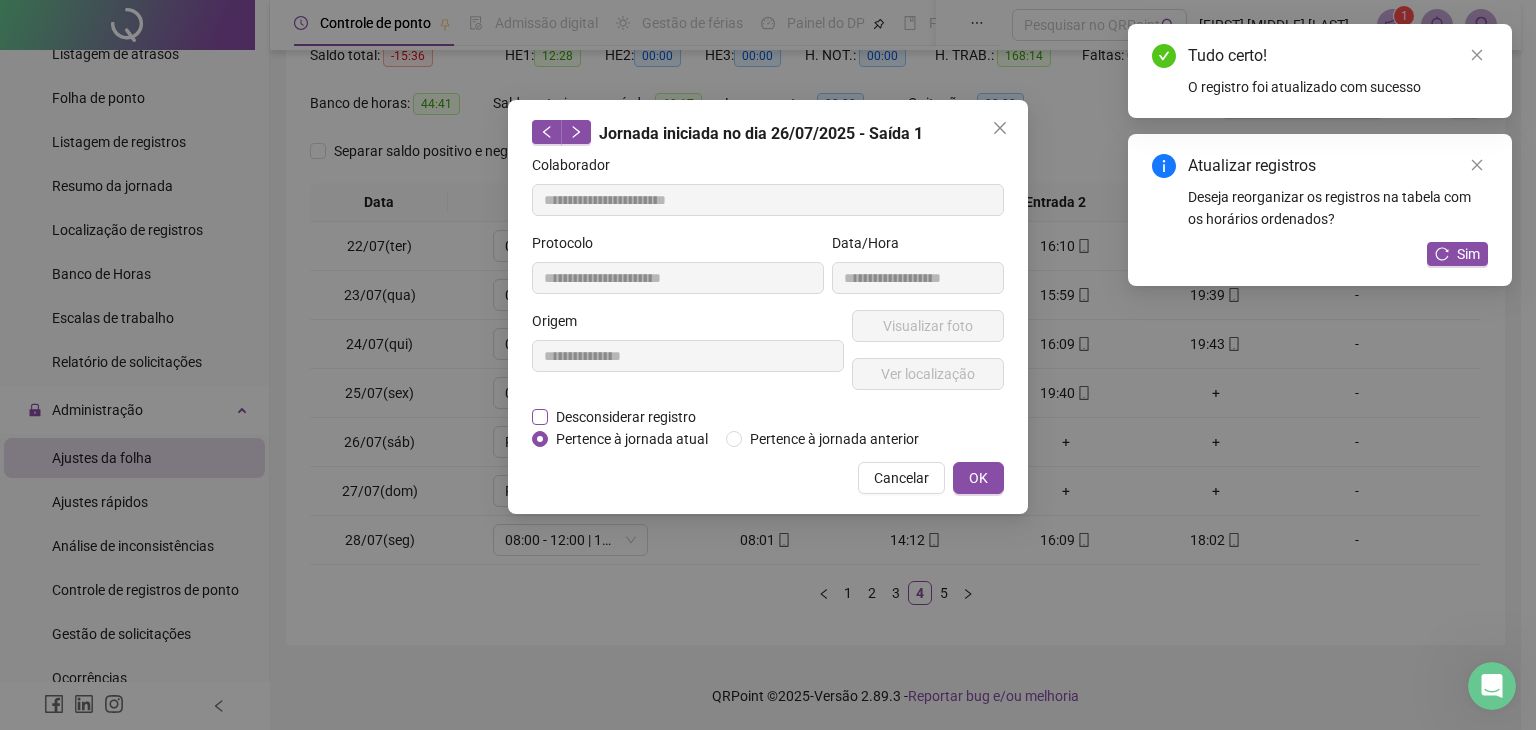 click on "Desconsiderar registro" at bounding box center [626, 417] 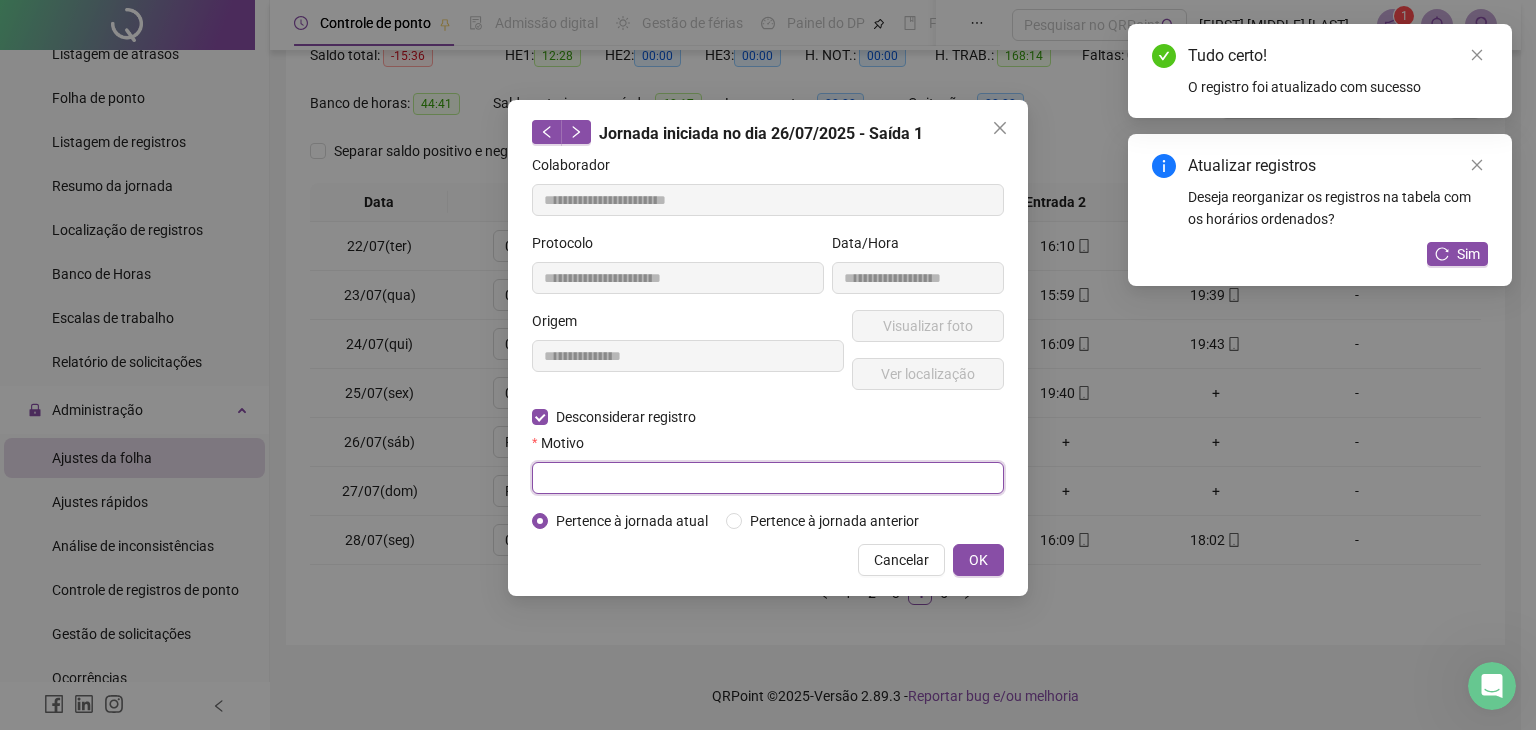 click at bounding box center (768, 478) 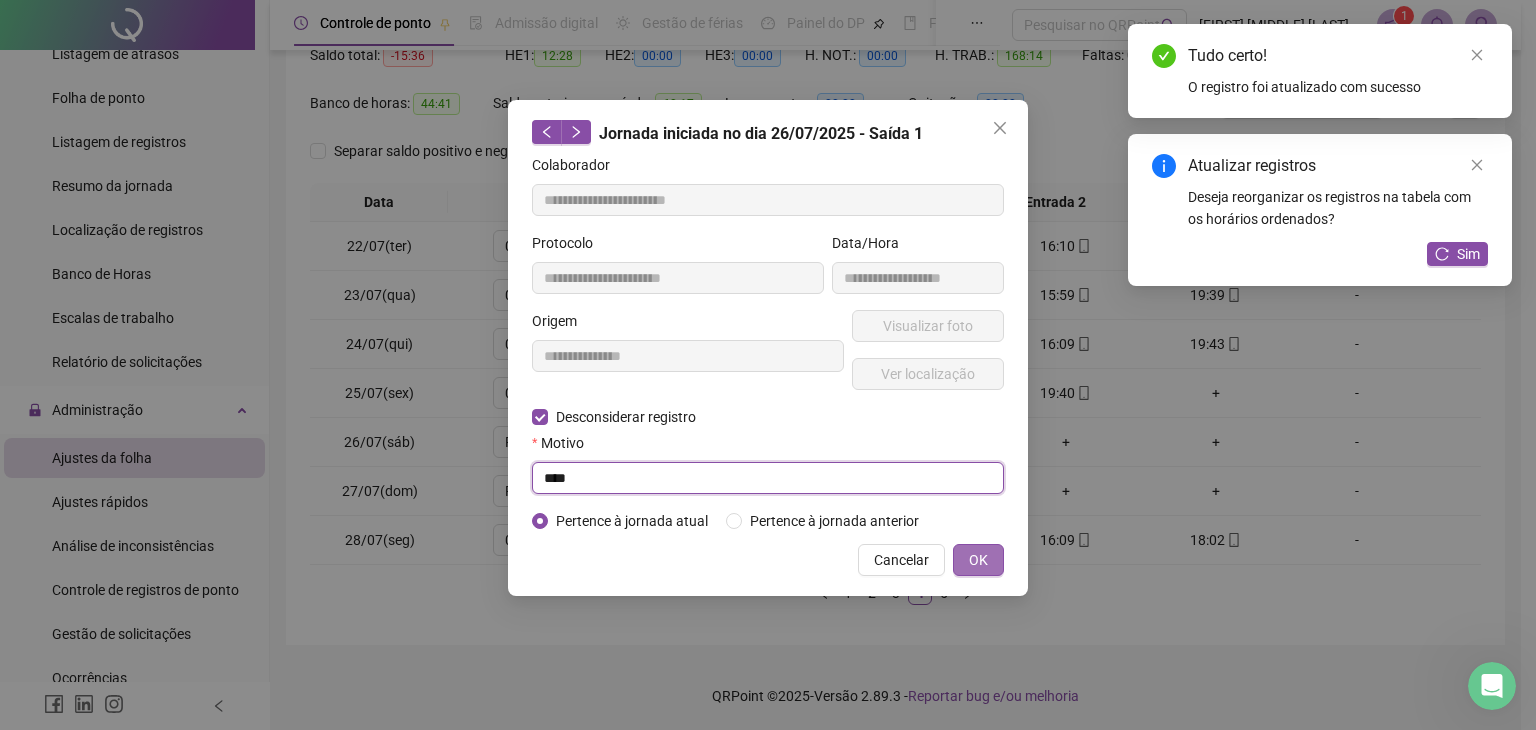 type on "****" 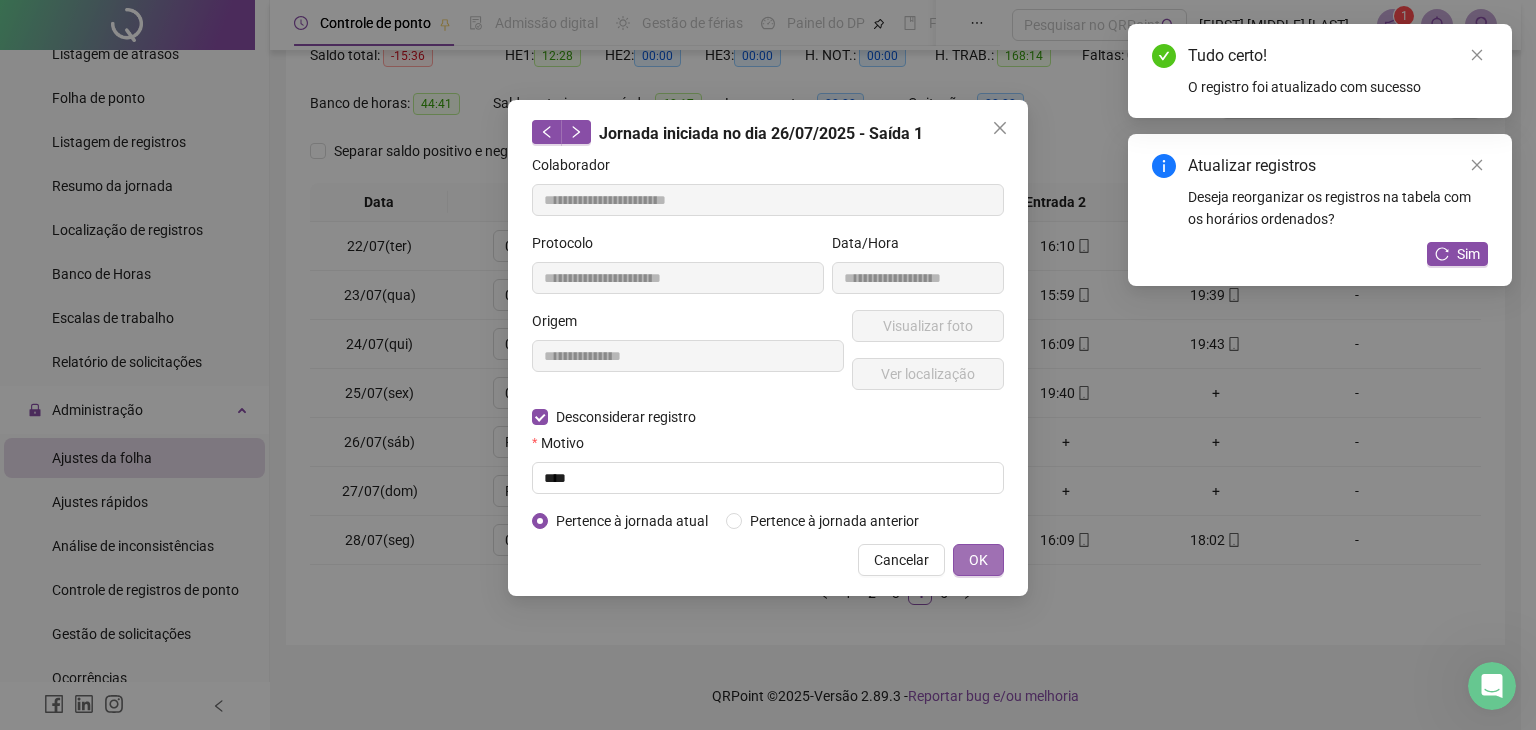 drag, startPoint x: 976, startPoint y: 565, endPoint x: 988, endPoint y: 562, distance: 12.369317 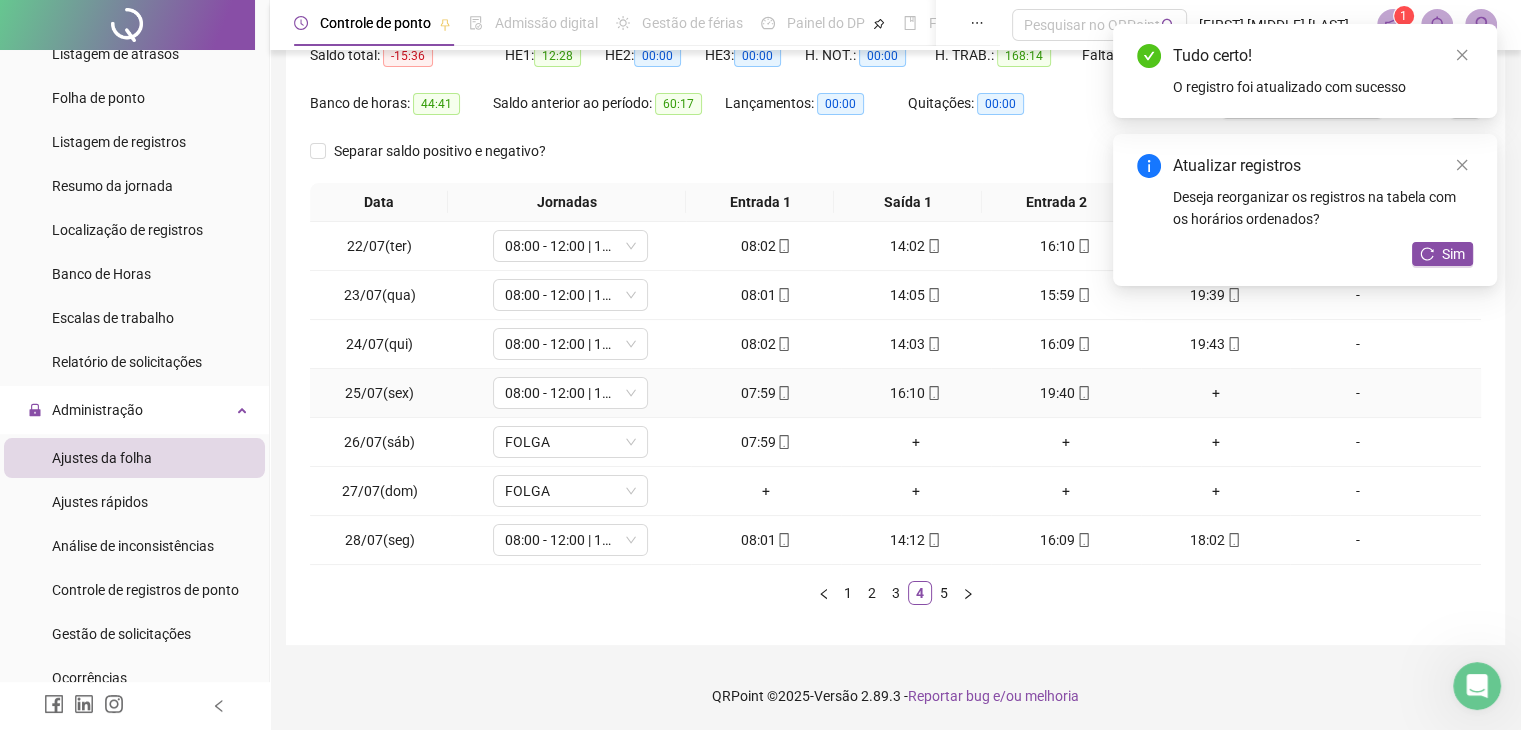 click on "+" at bounding box center [1216, 393] 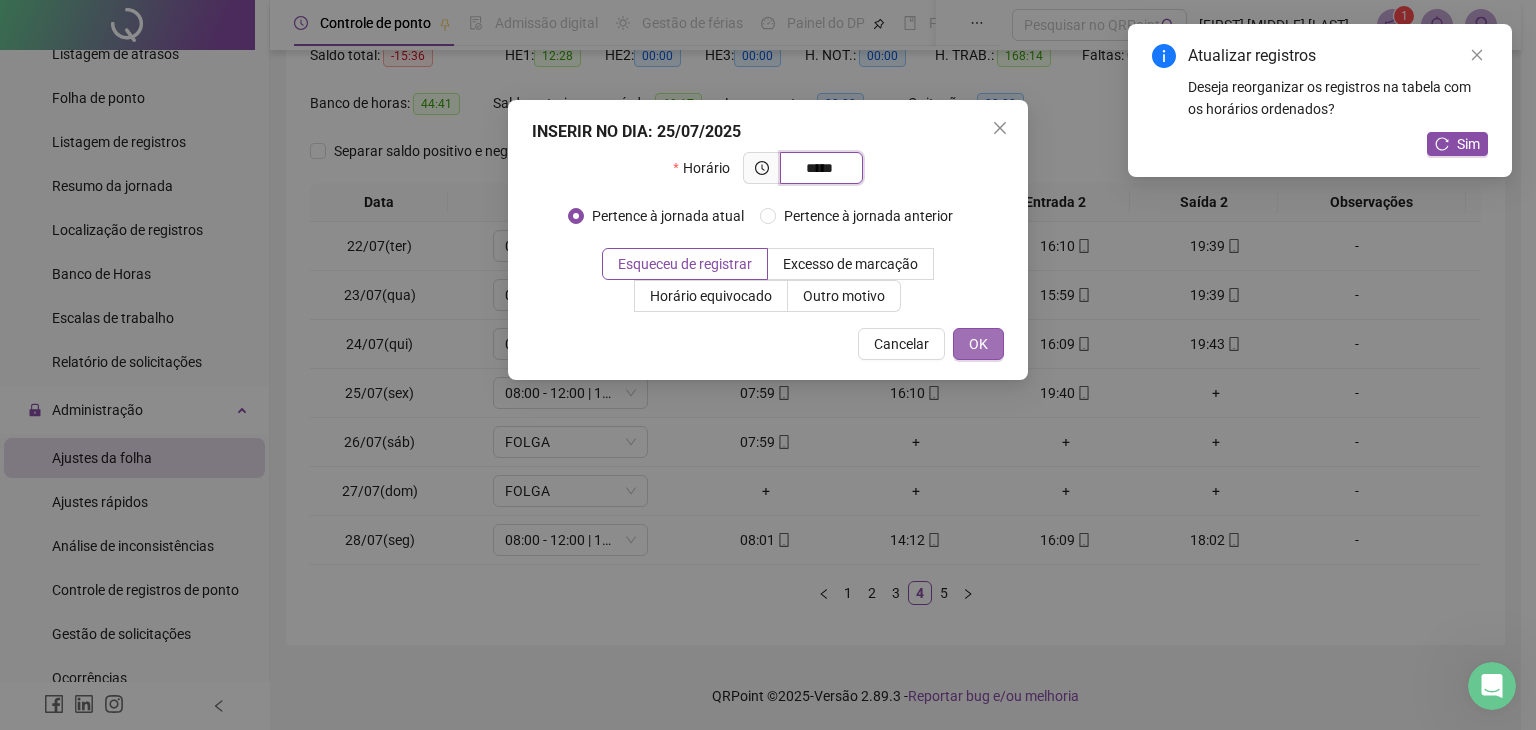 type on "*****" 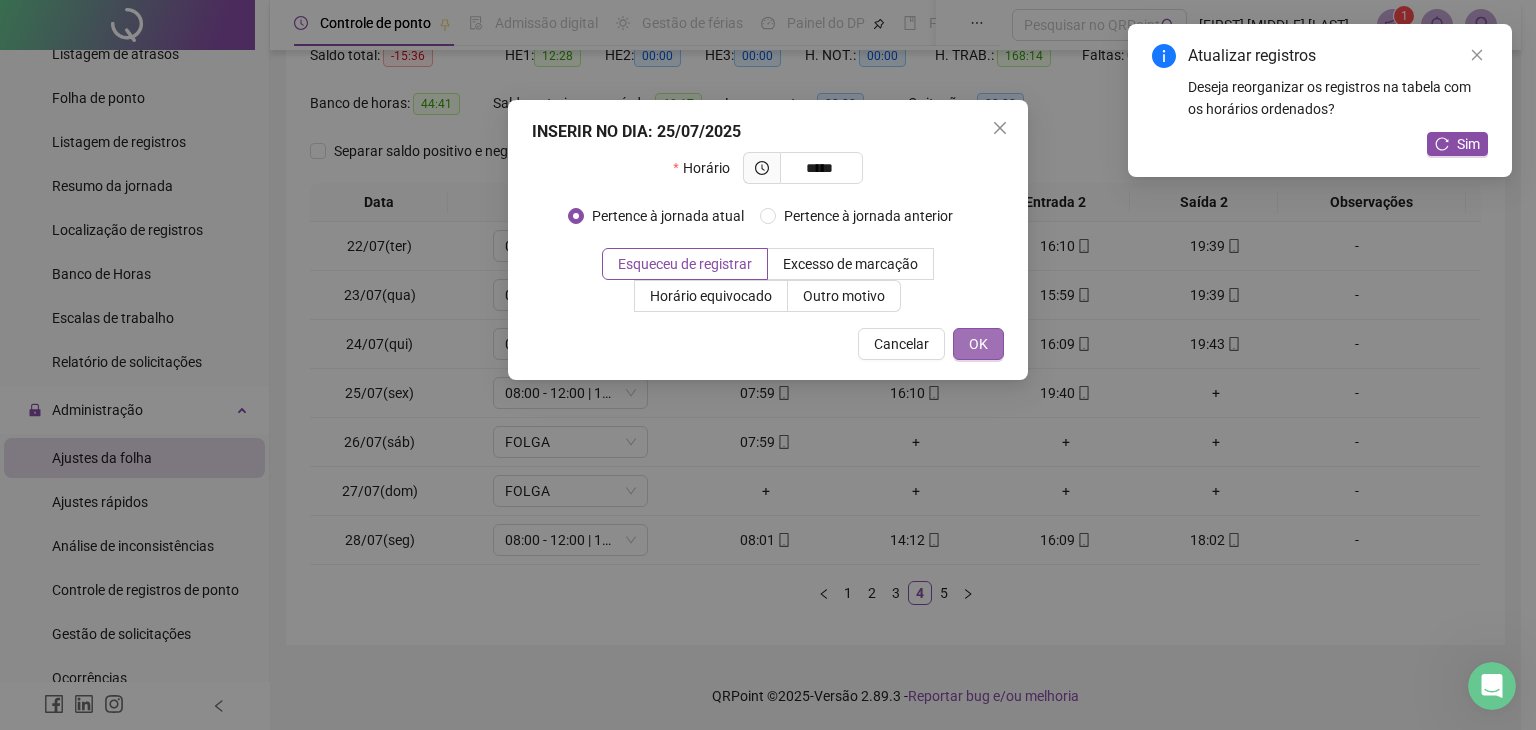 click on "OK" at bounding box center (978, 344) 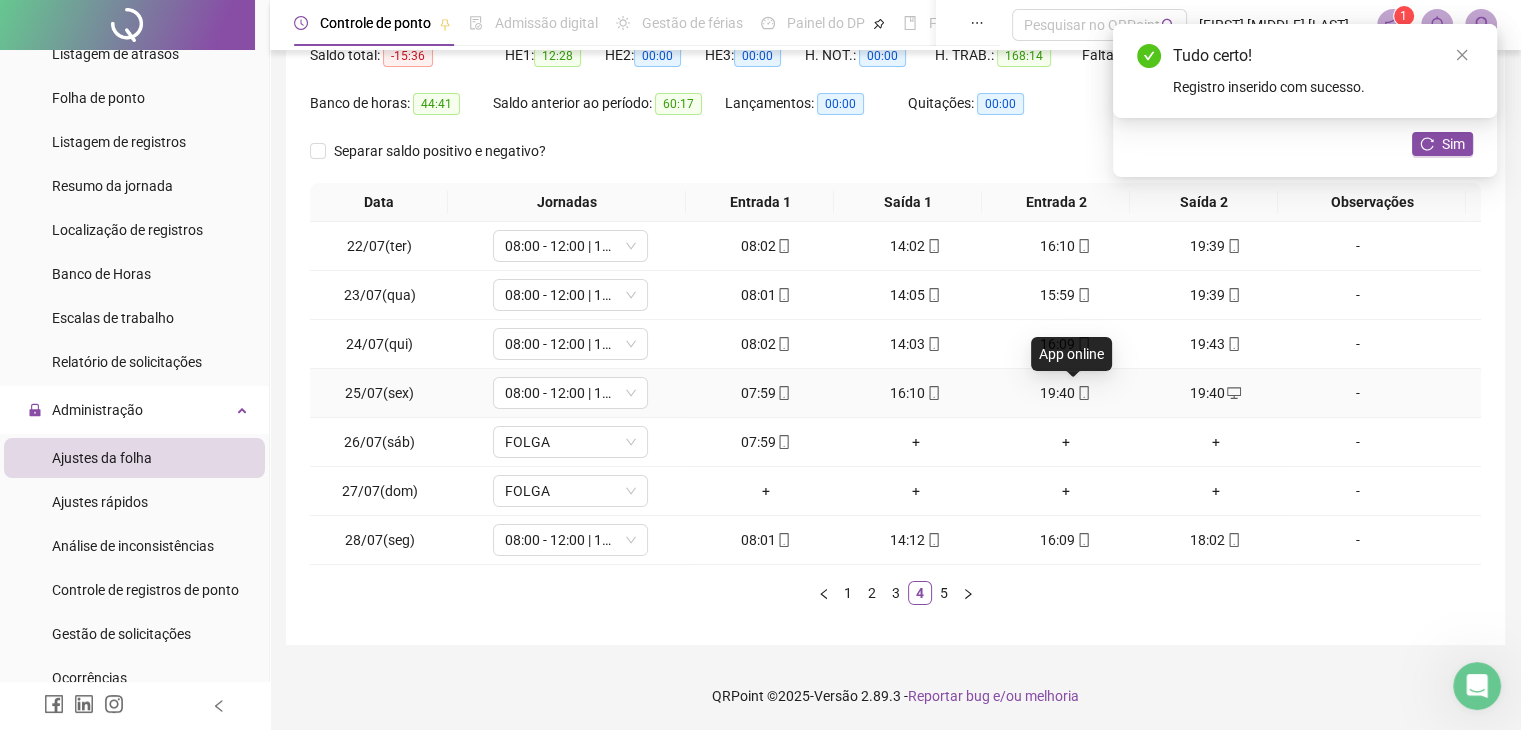 click 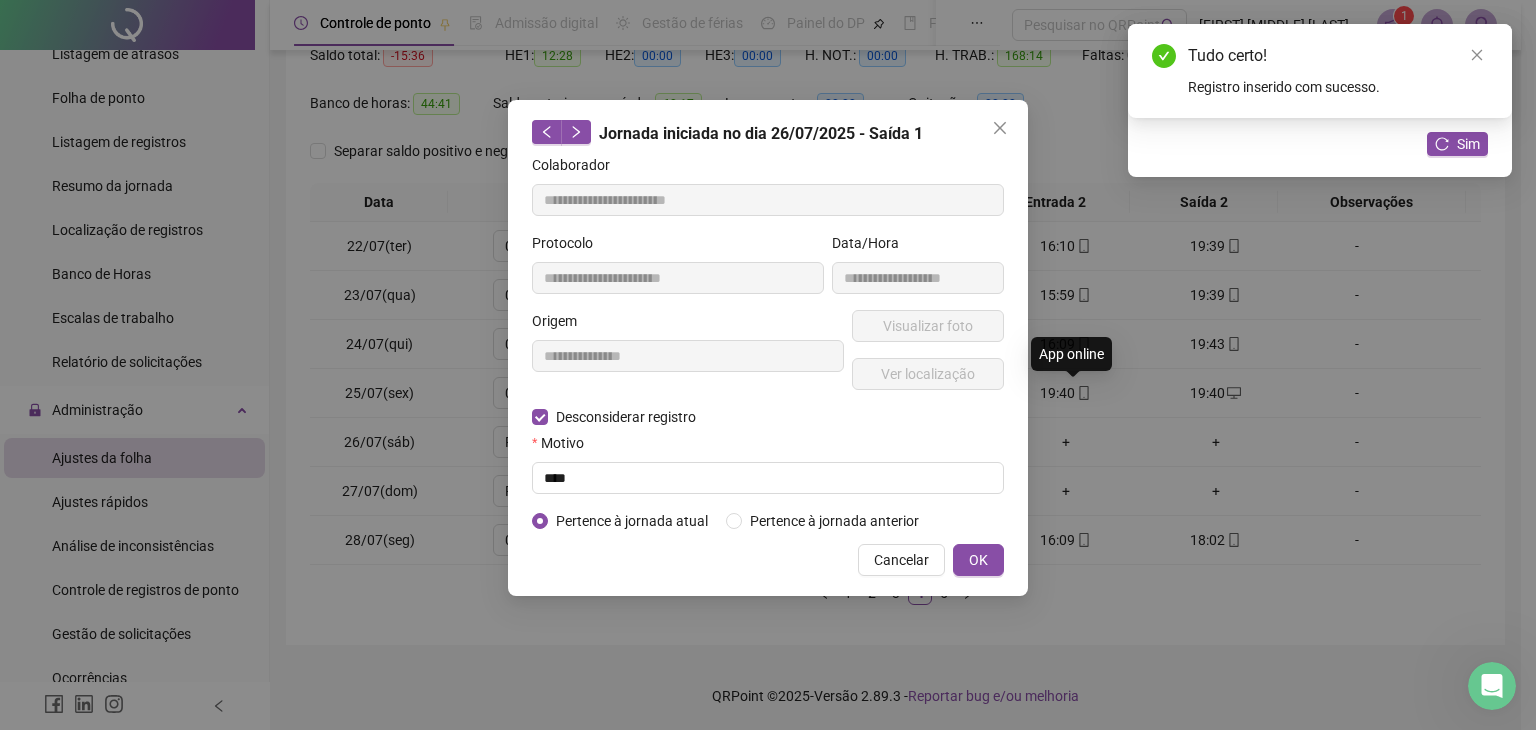 type on "**********" 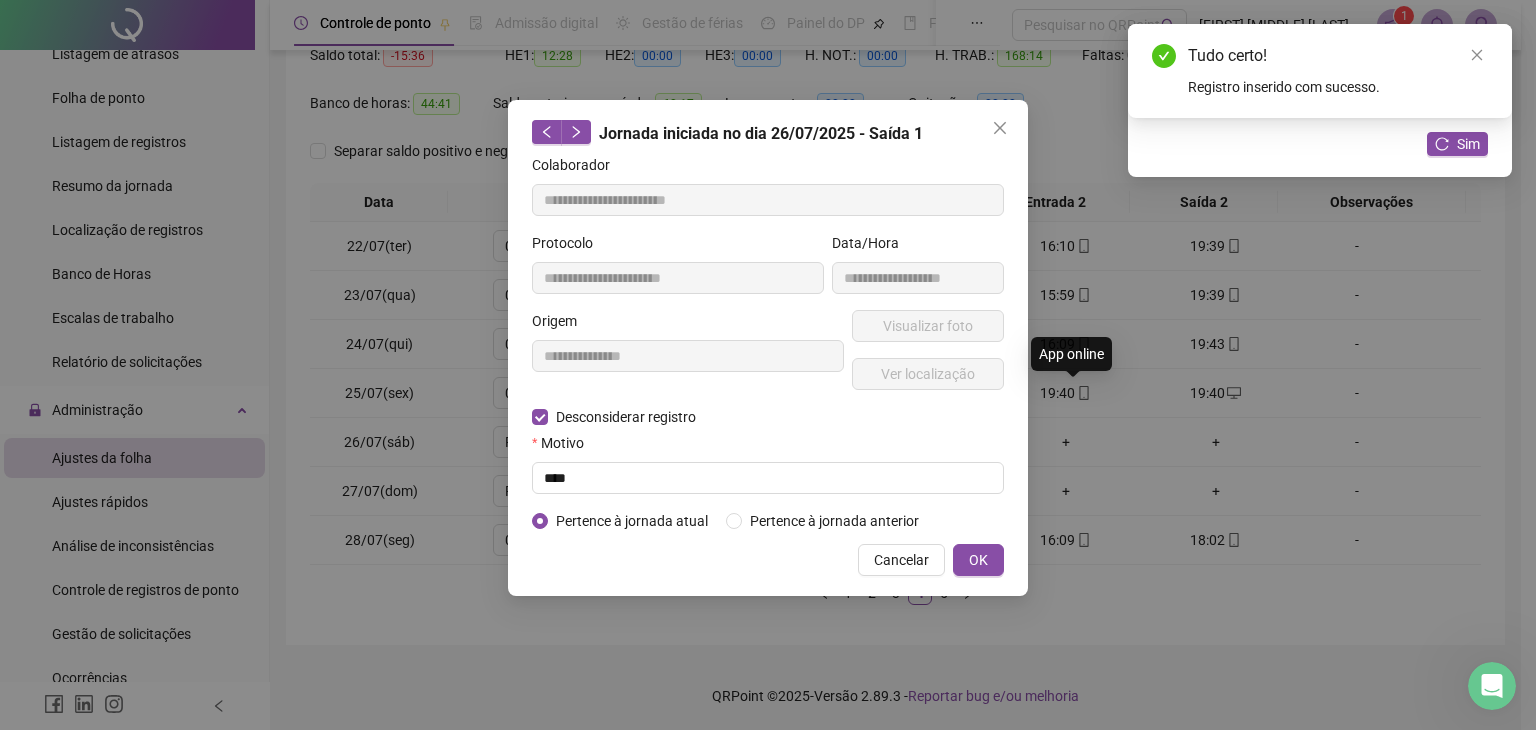 type on "**********" 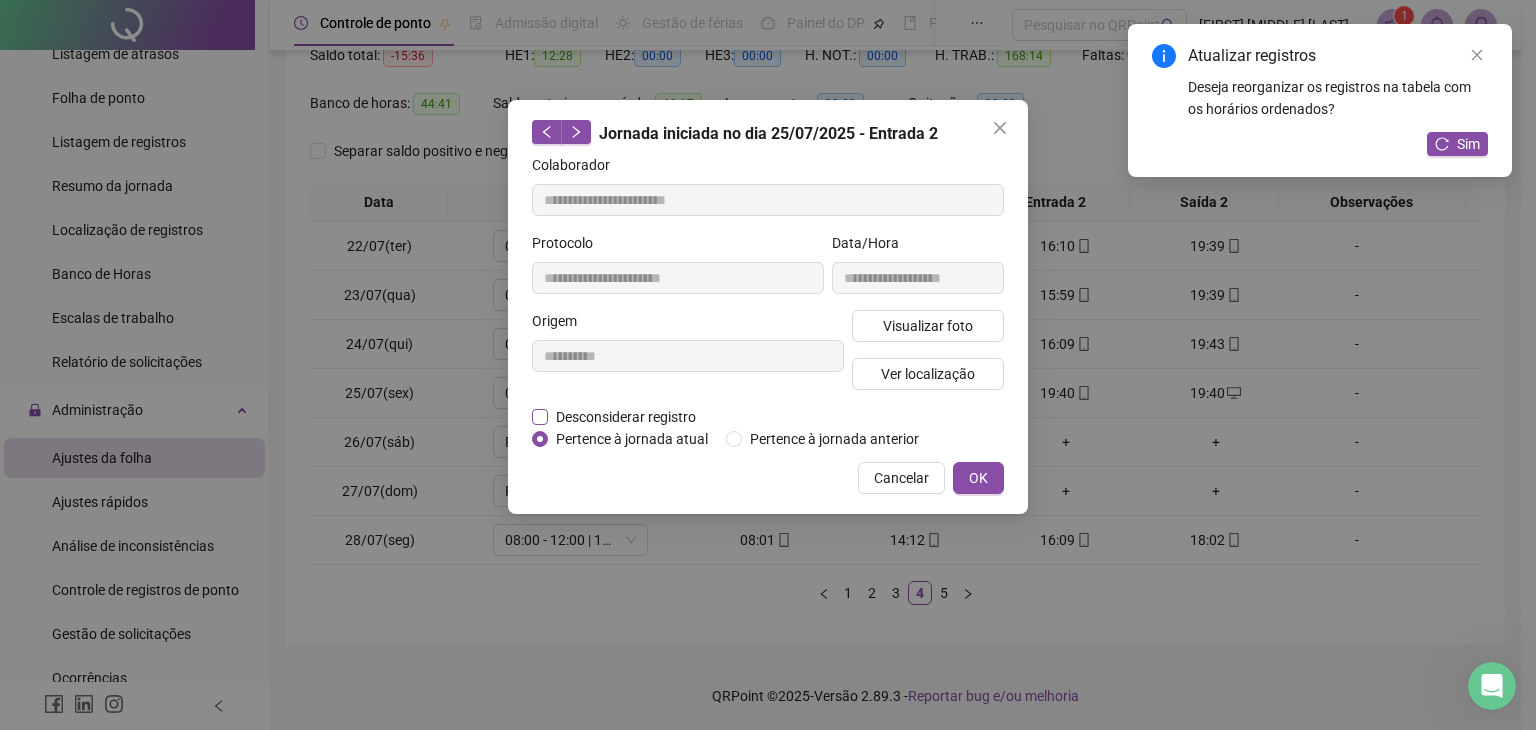 click on "Desconsiderar registro" at bounding box center [626, 417] 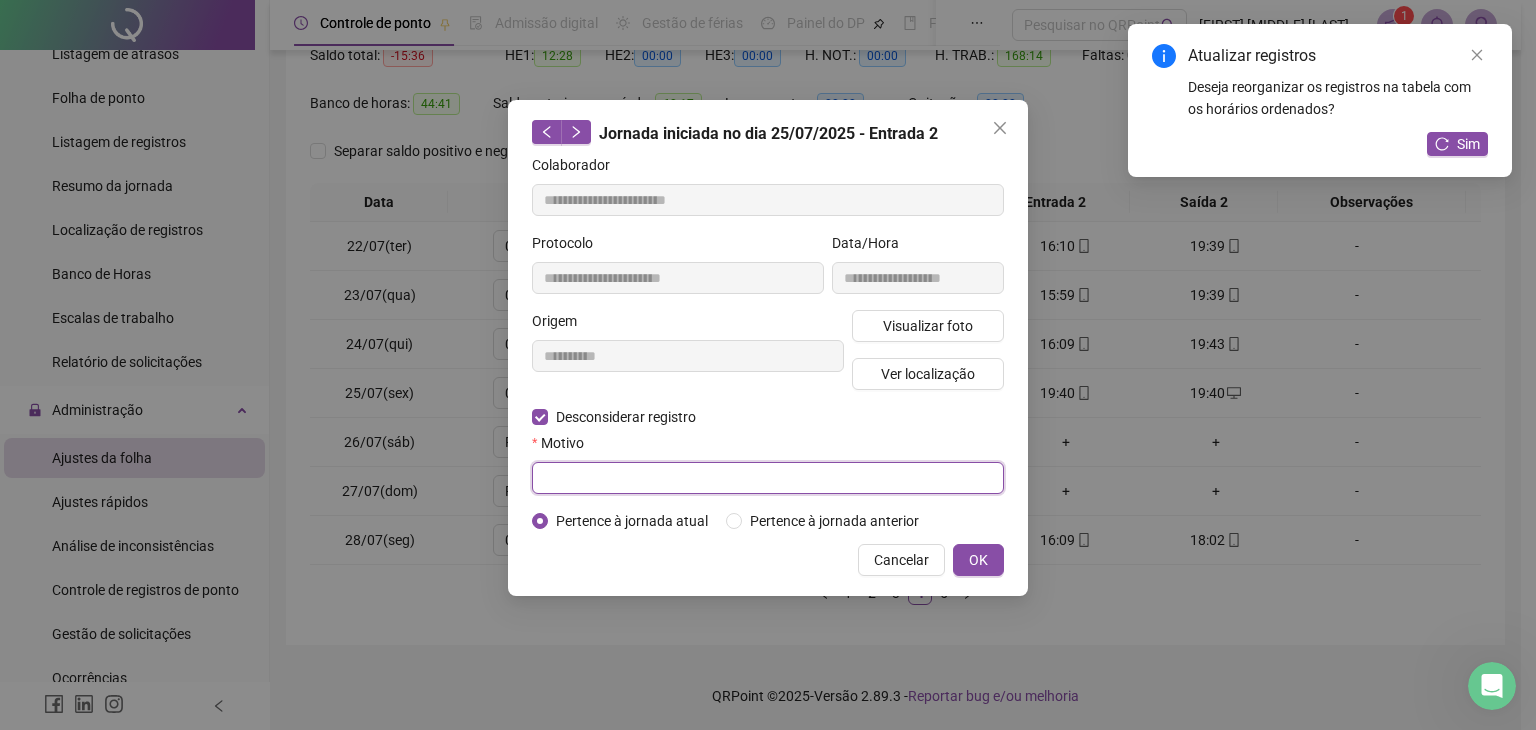 click at bounding box center [768, 478] 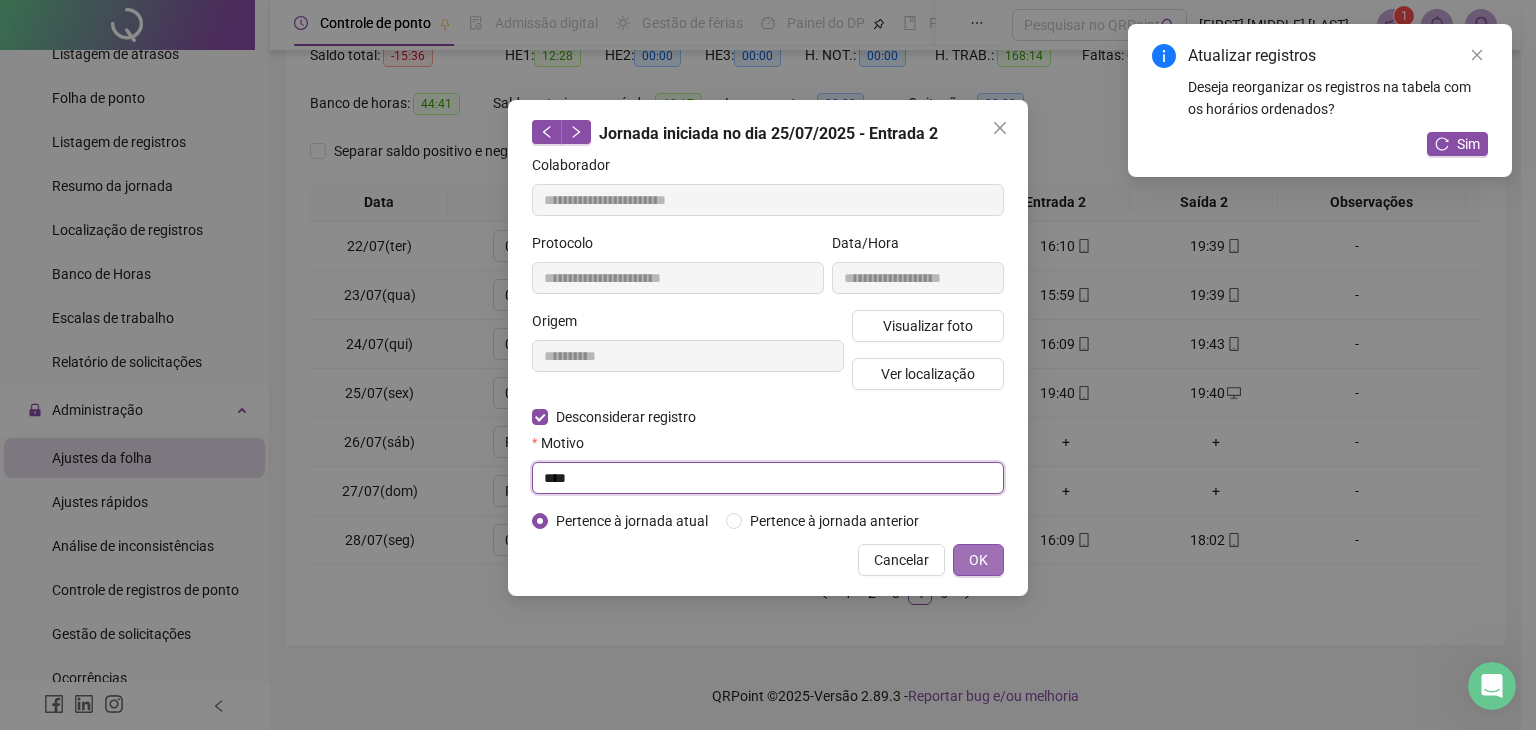 type on "****" 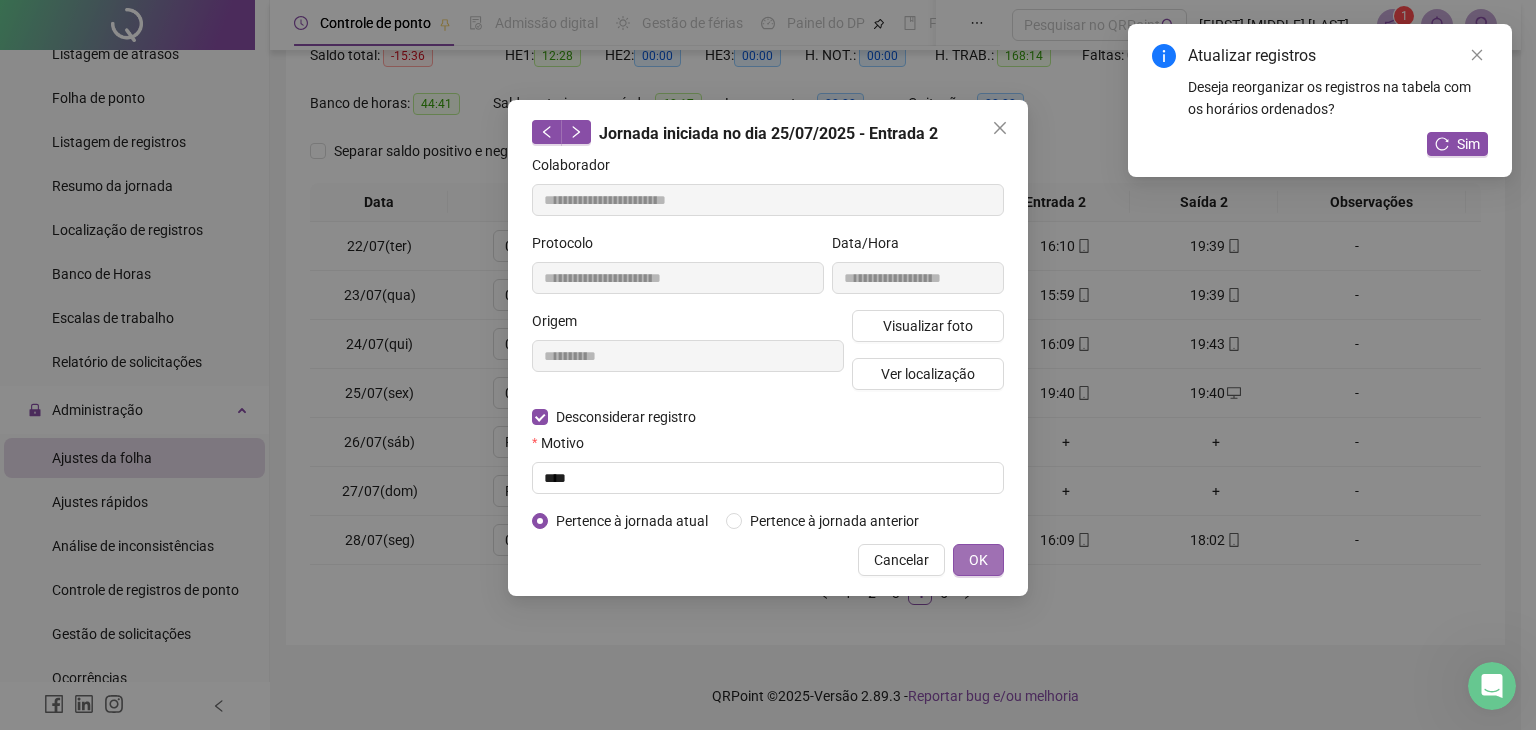 click on "OK" at bounding box center (978, 560) 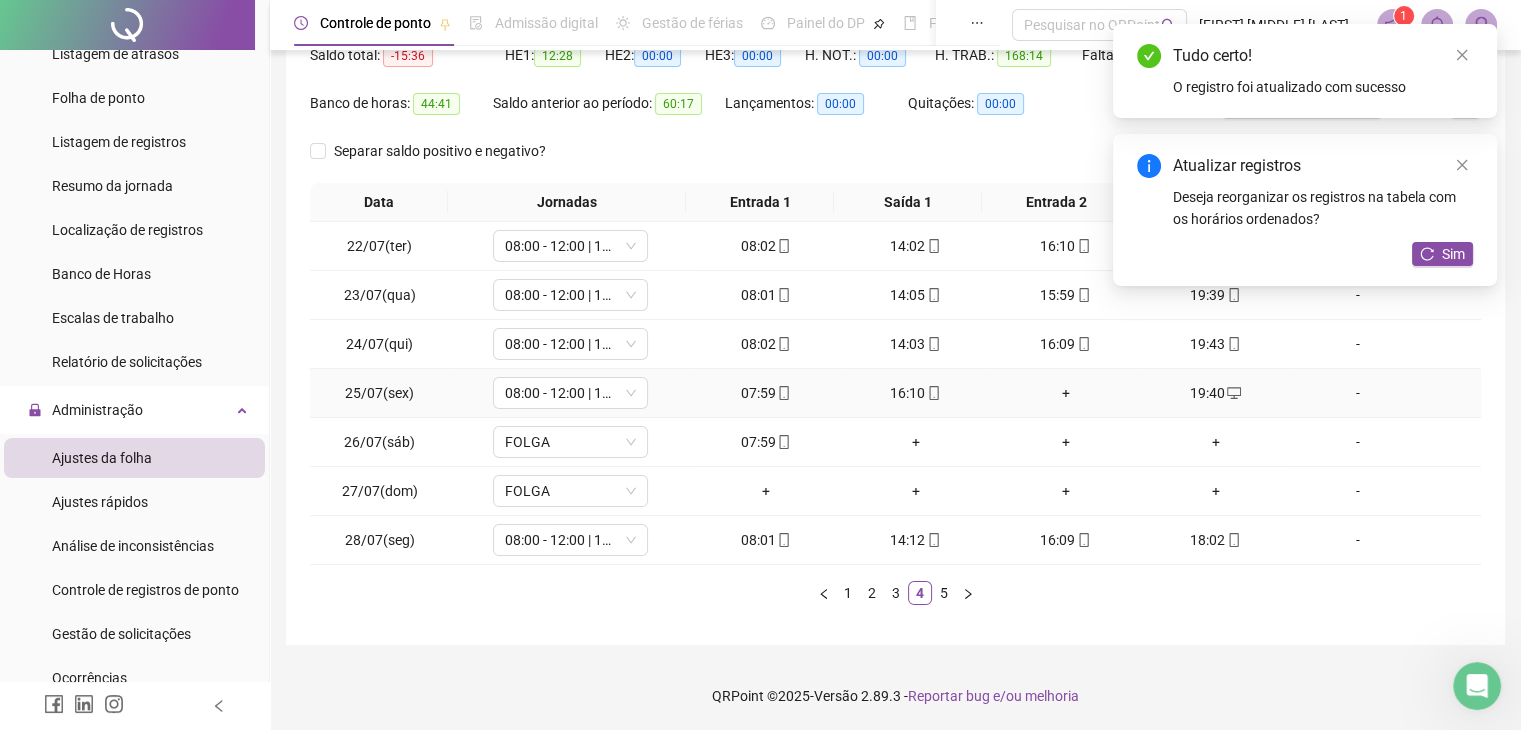 click on "+" at bounding box center [1066, 393] 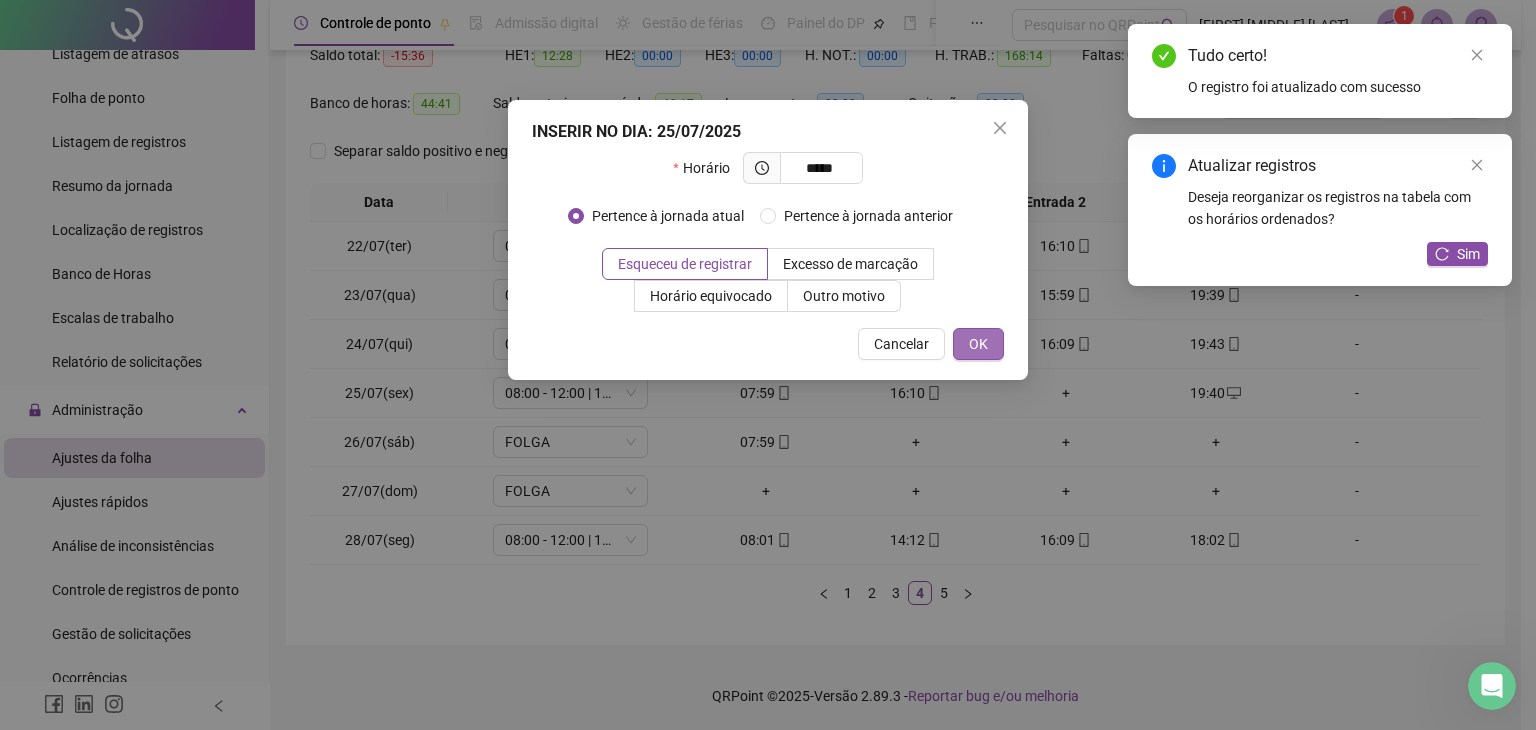 type on "*****" 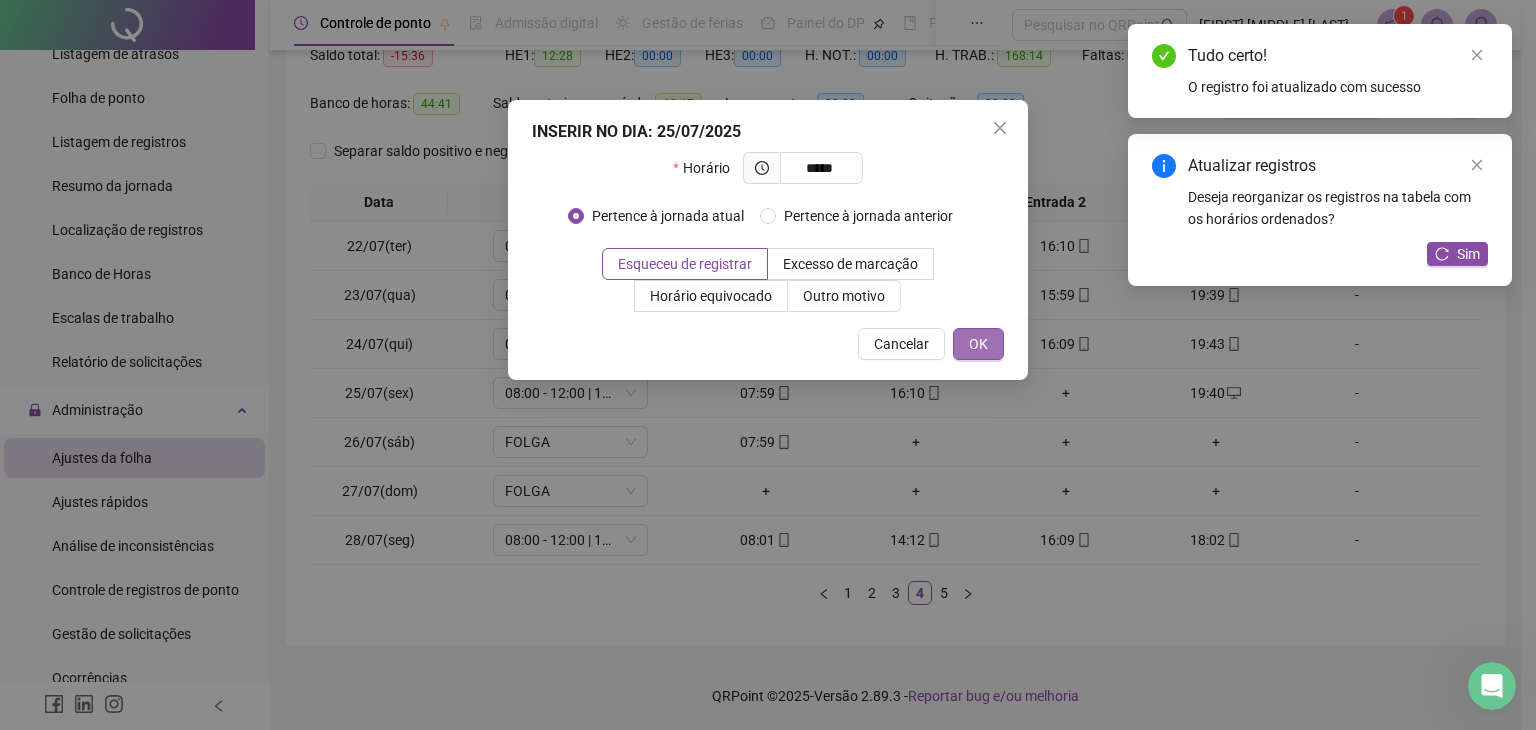 click on "OK" at bounding box center (978, 344) 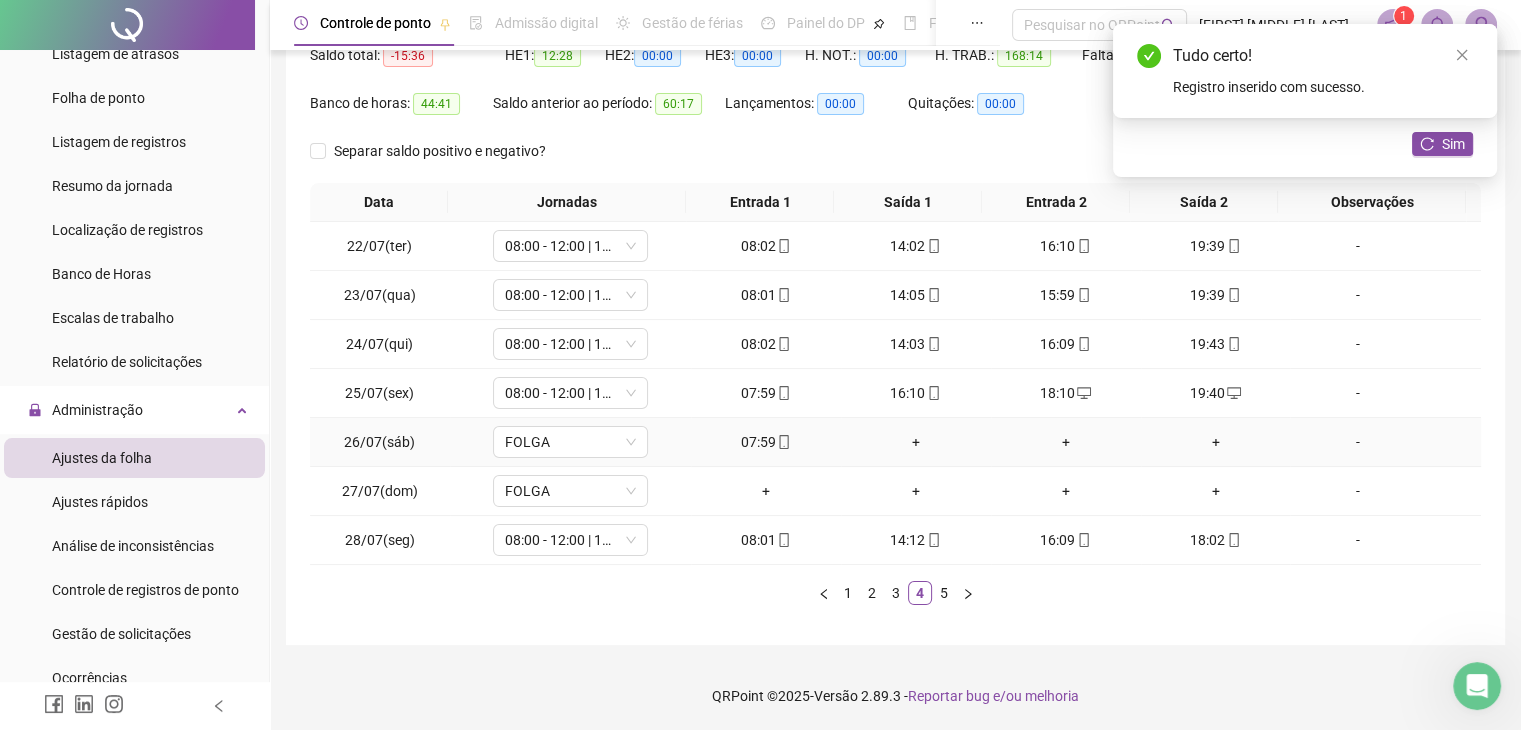 click on "+" at bounding box center (916, 442) 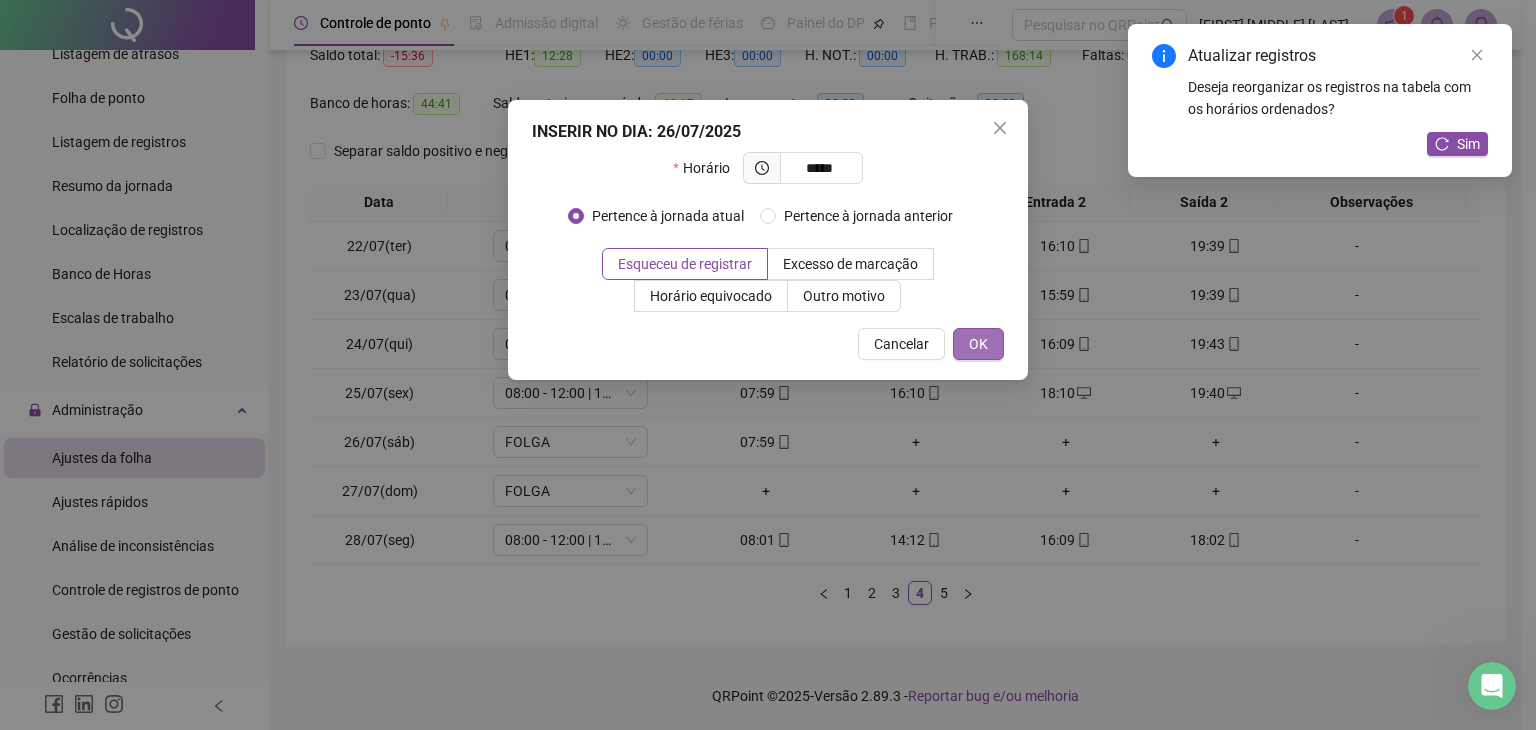 type on "*****" 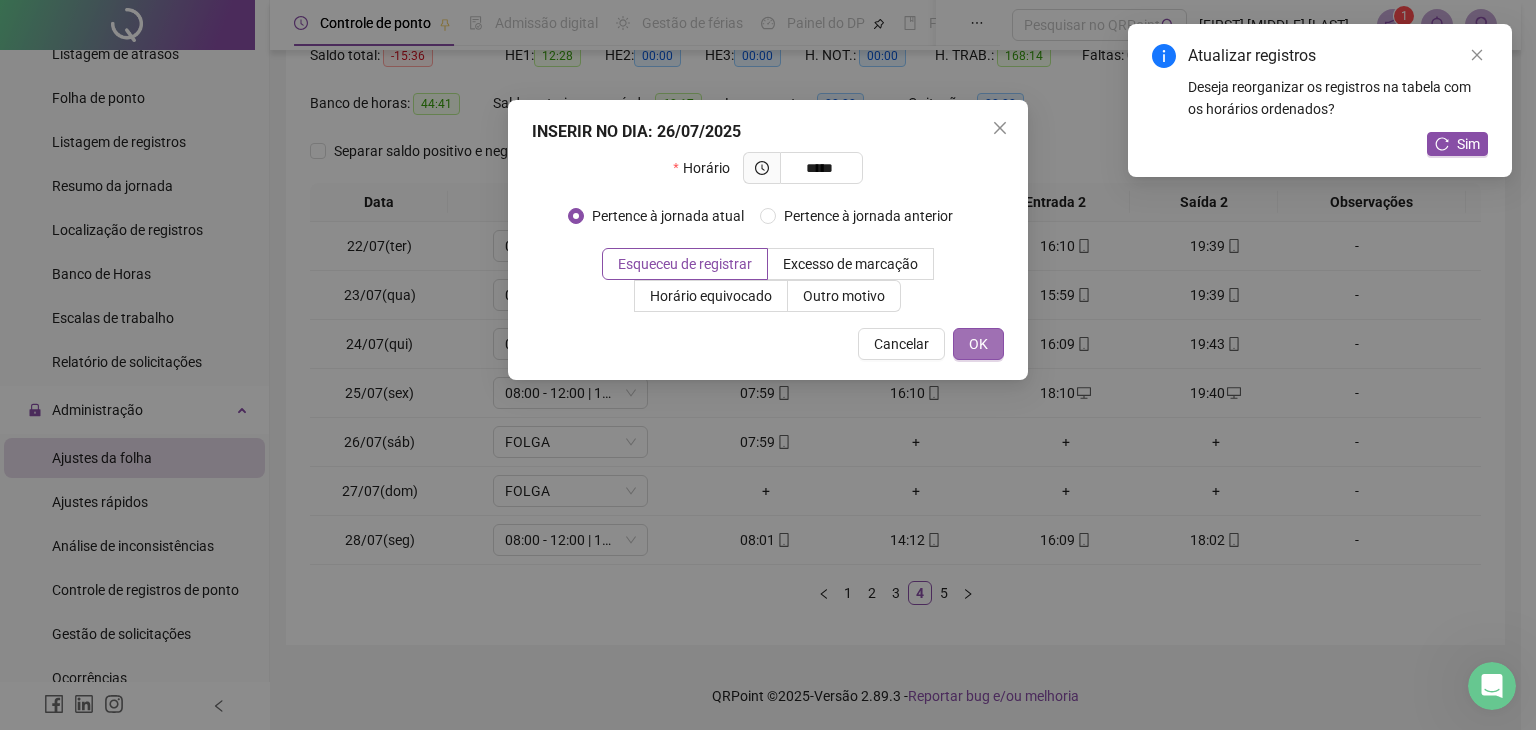 click on "OK" at bounding box center [978, 344] 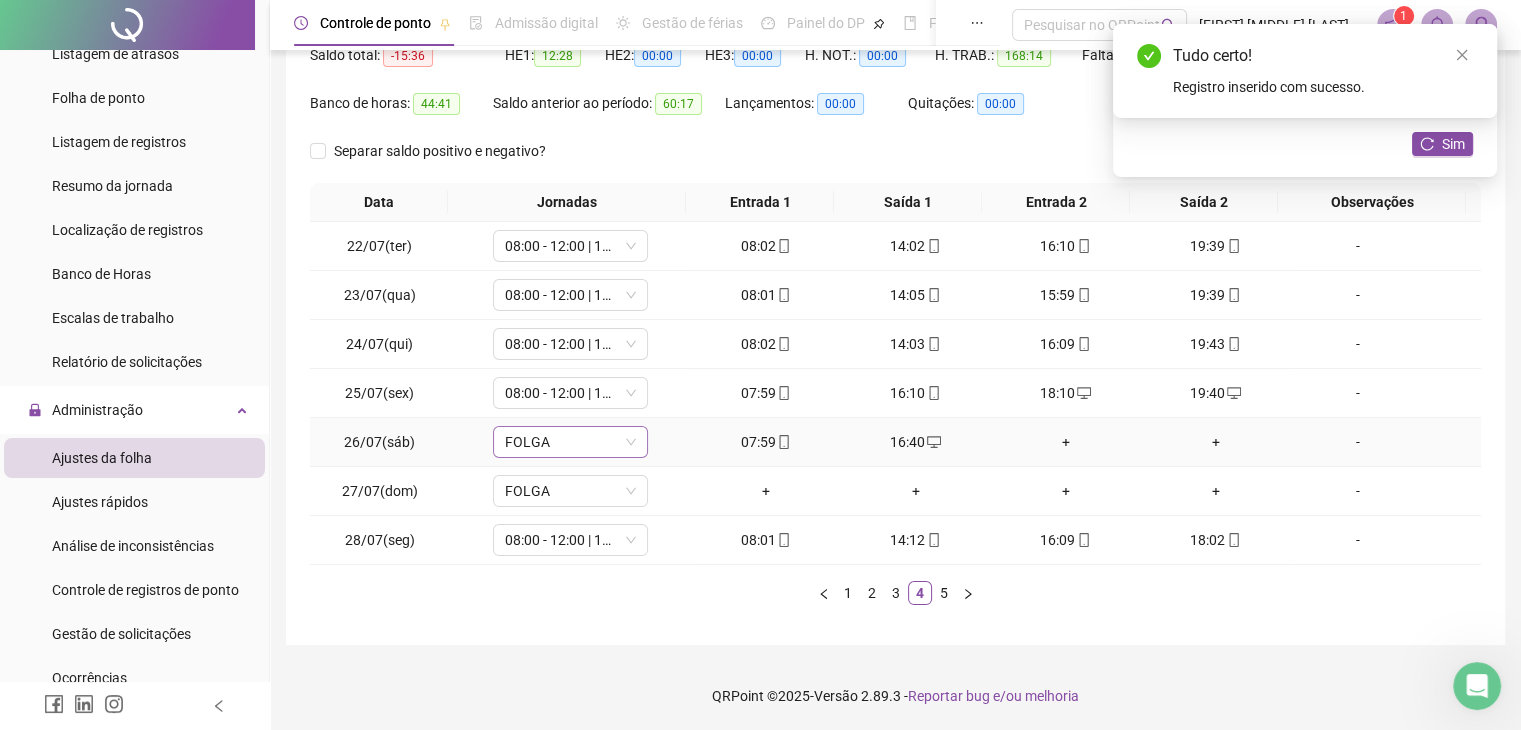 click 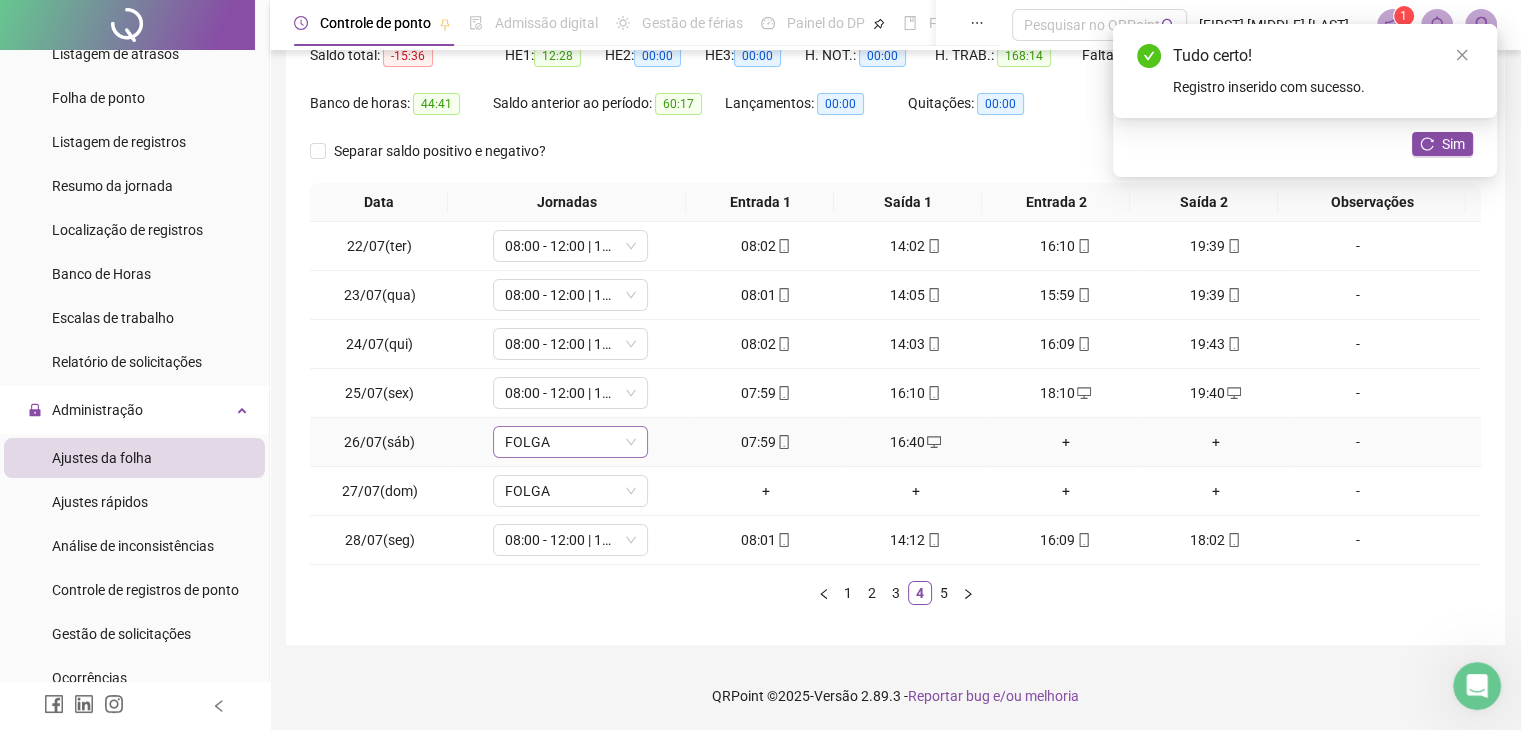 click 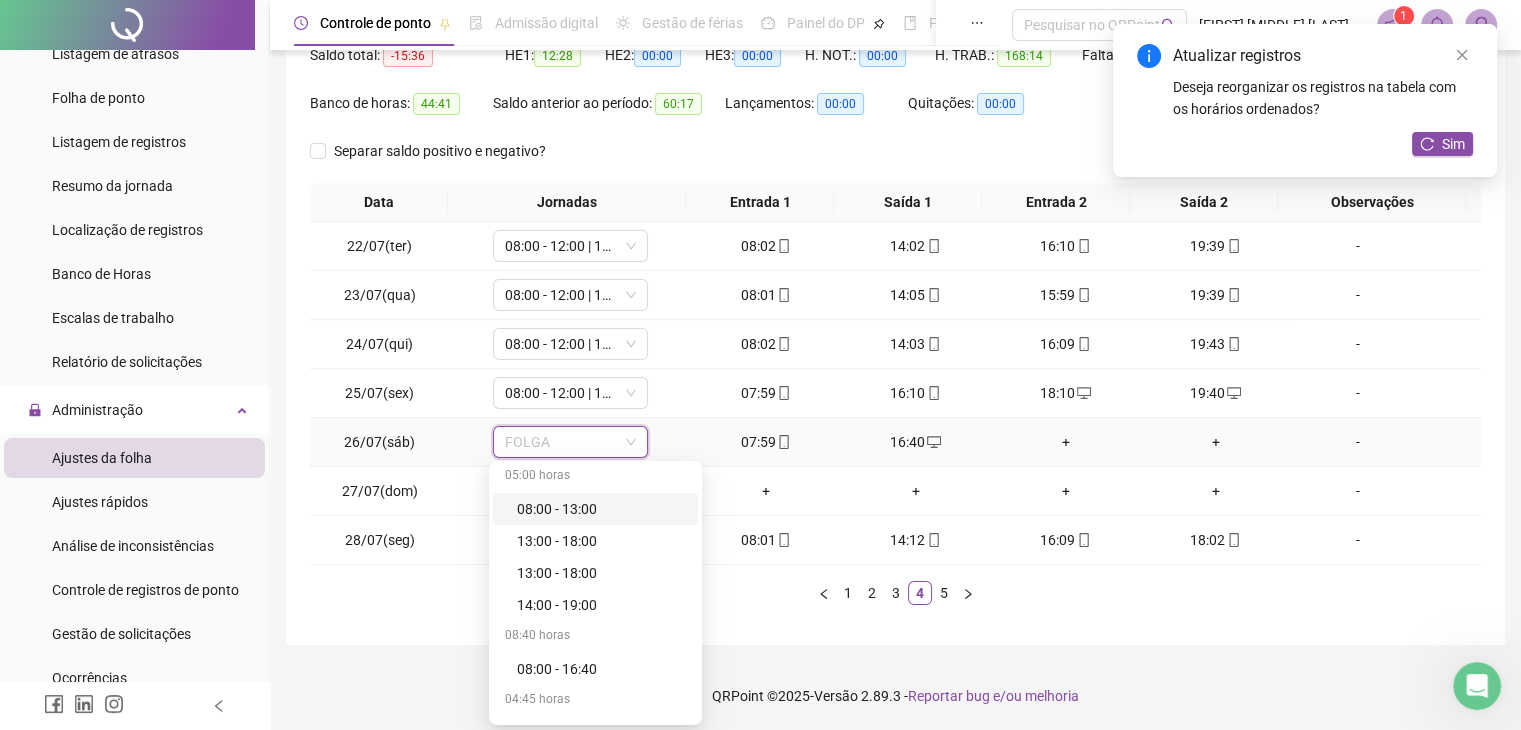 scroll, scrollTop: 400, scrollLeft: 0, axis: vertical 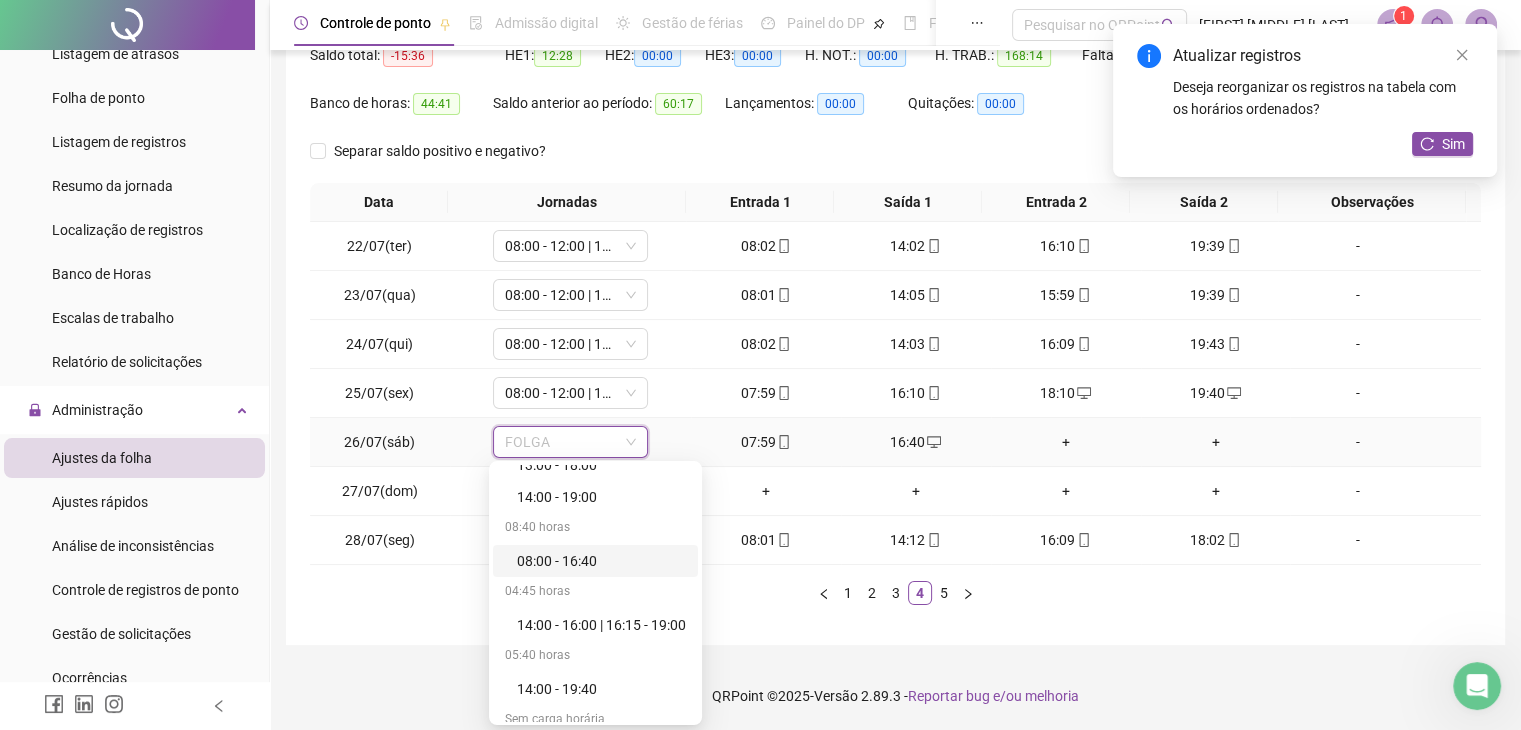 click on "08:00 - 16:40" at bounding box center [601, 561] 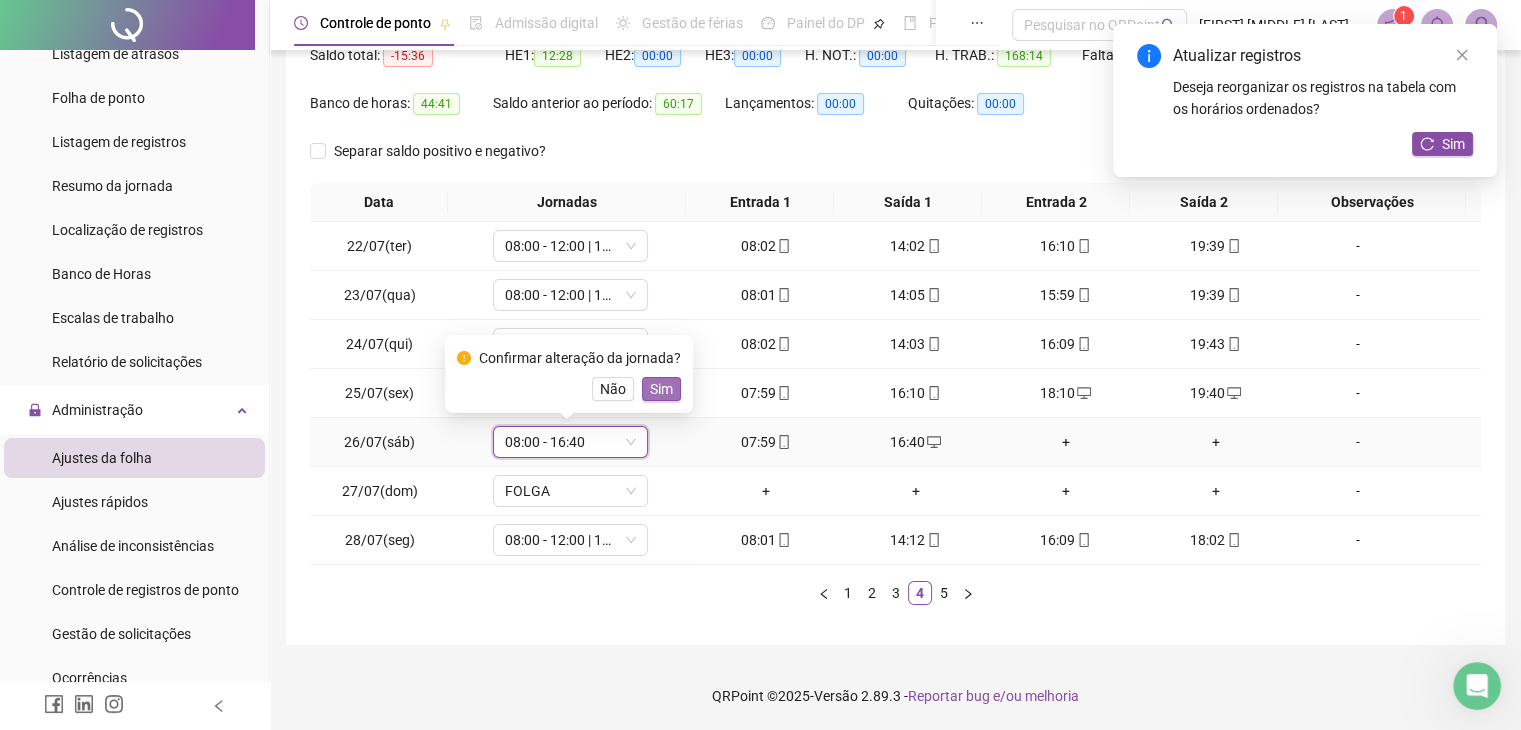 click on "Sim" at bounding box center (661, 389) 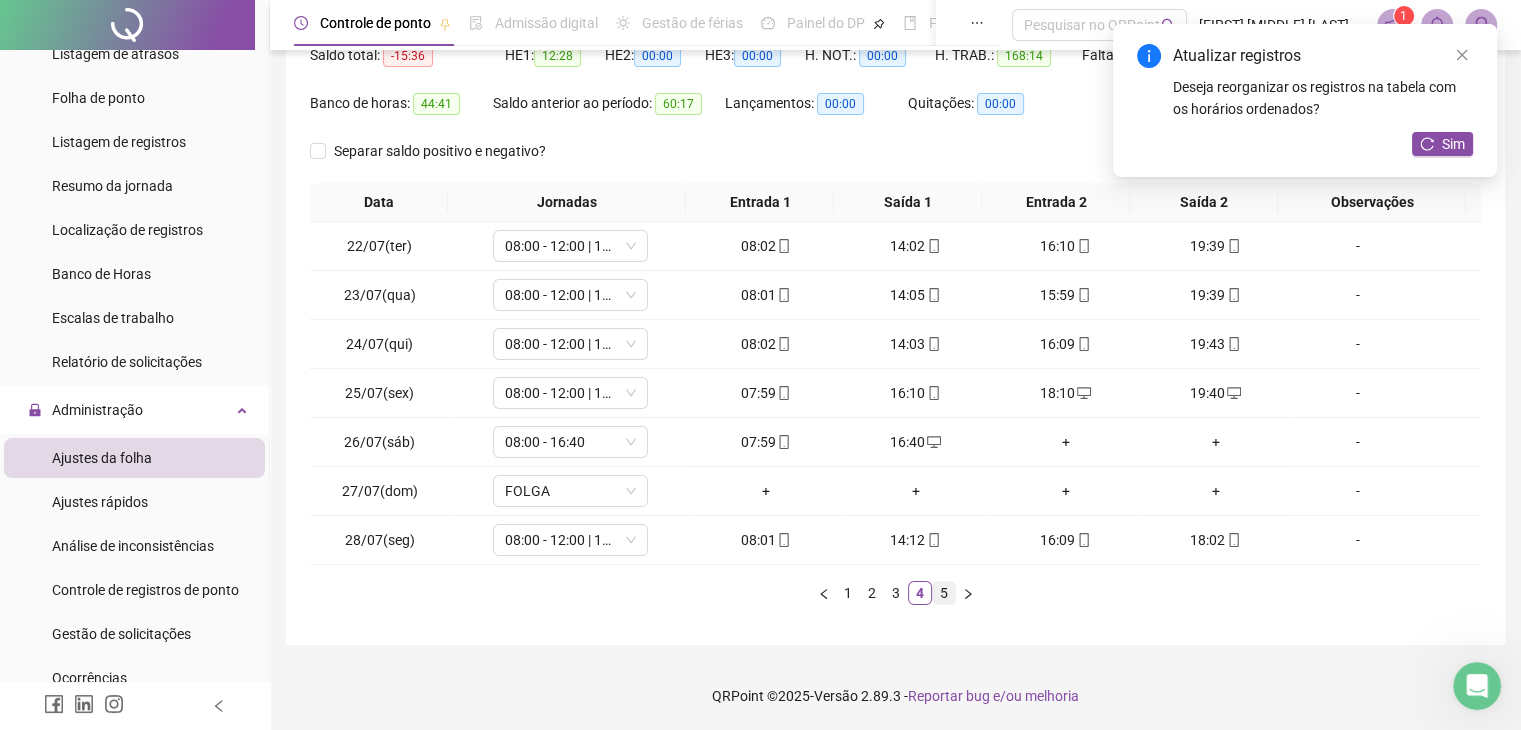 click on "5" at bounding box center [944, 593] 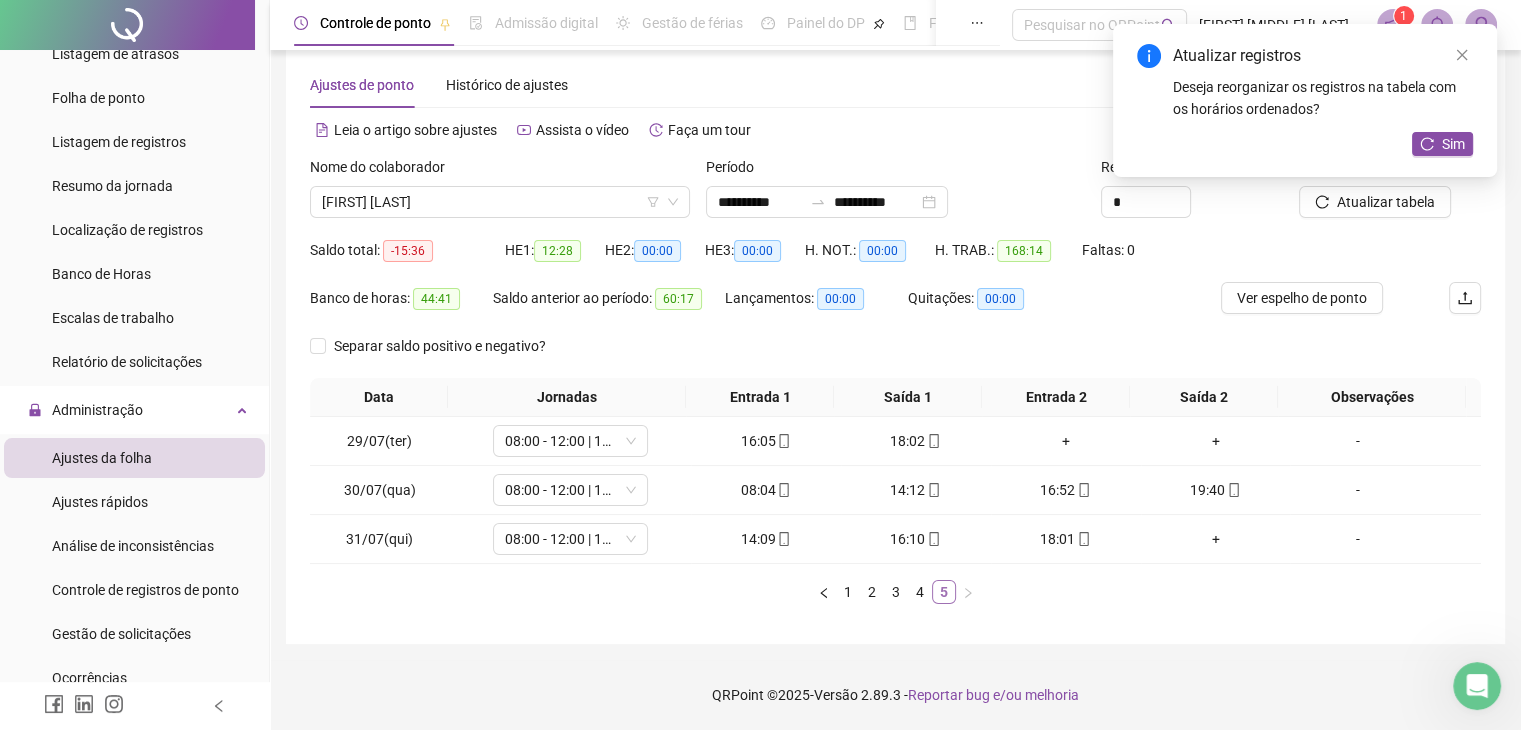 scroll, scrollTop: 28, scrollLeft: 0, axis: vertical 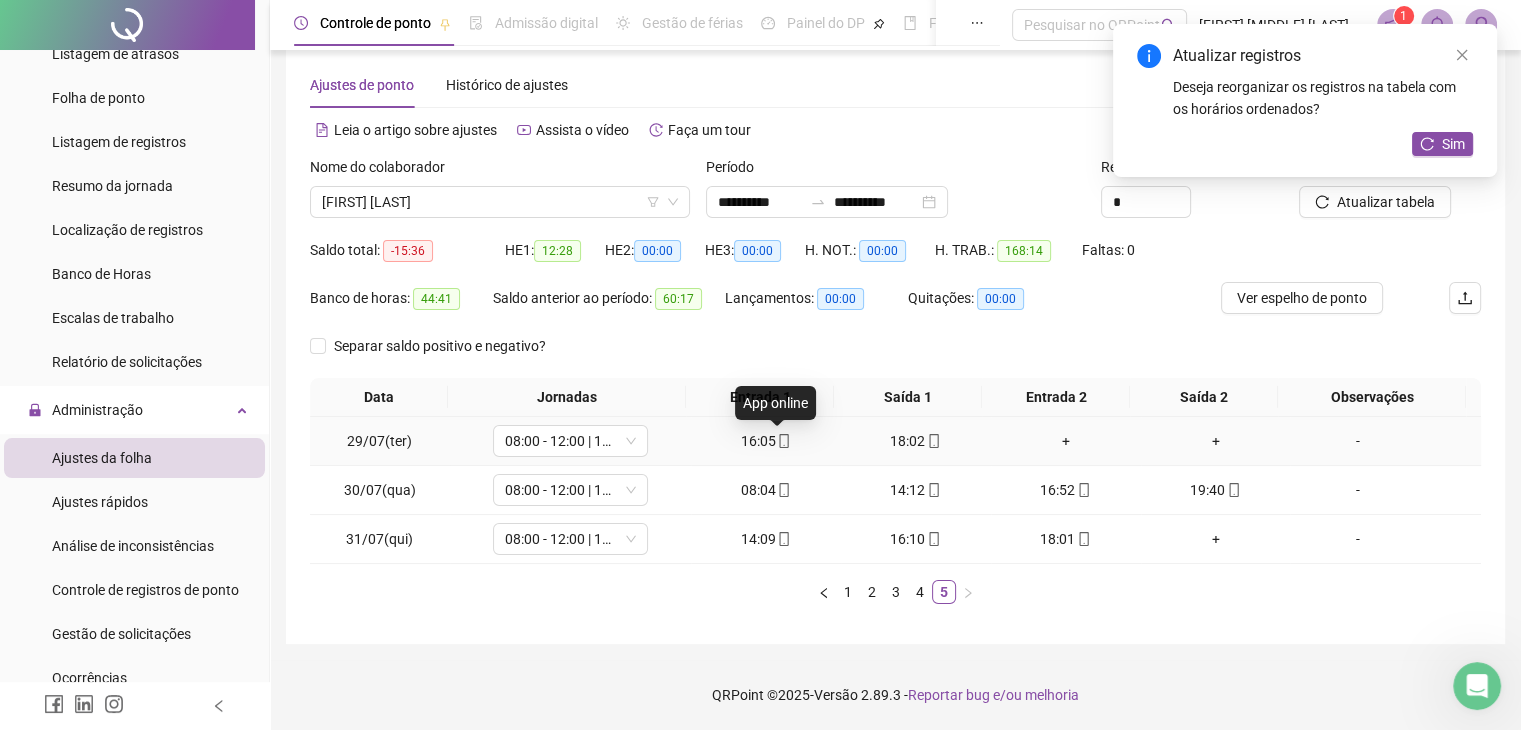 click 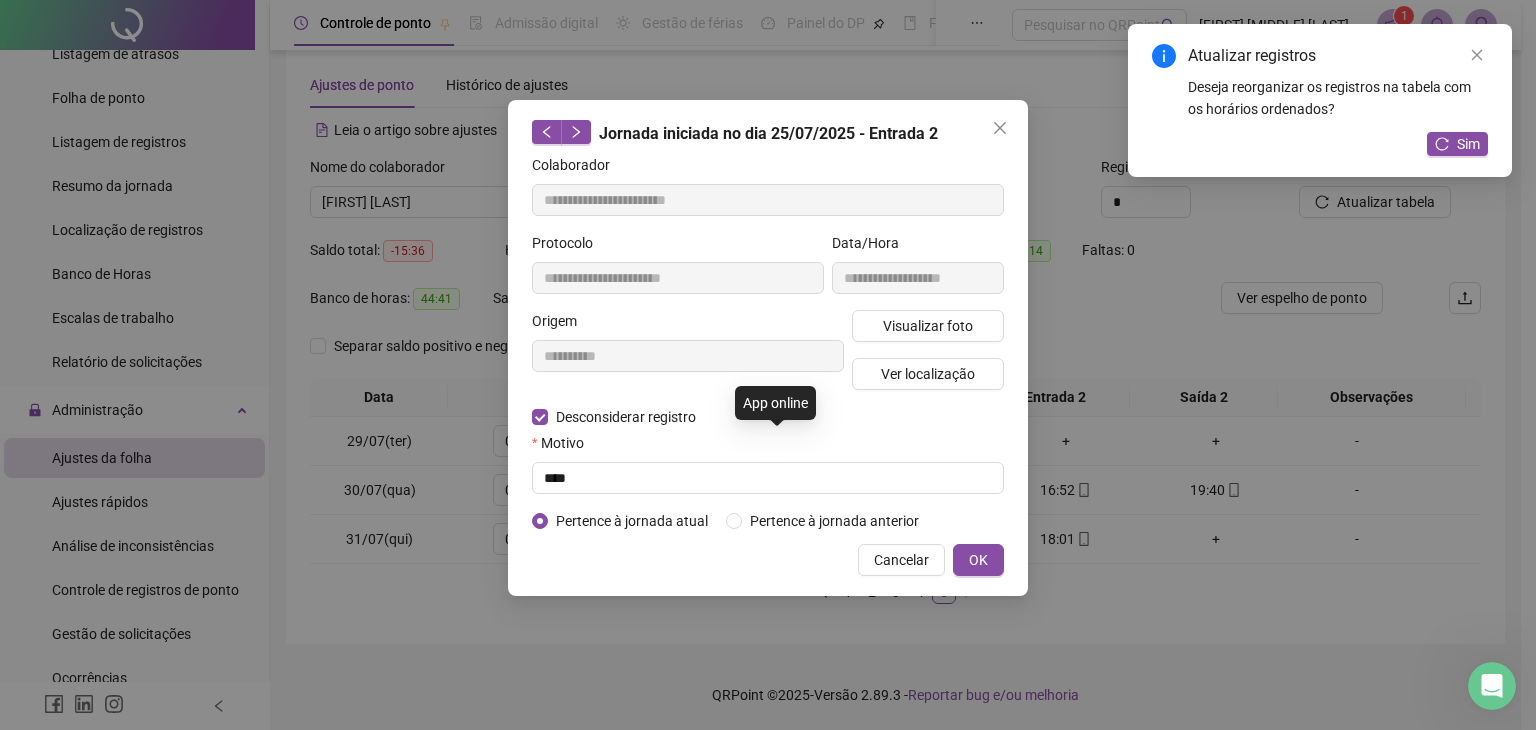 type on "**********" 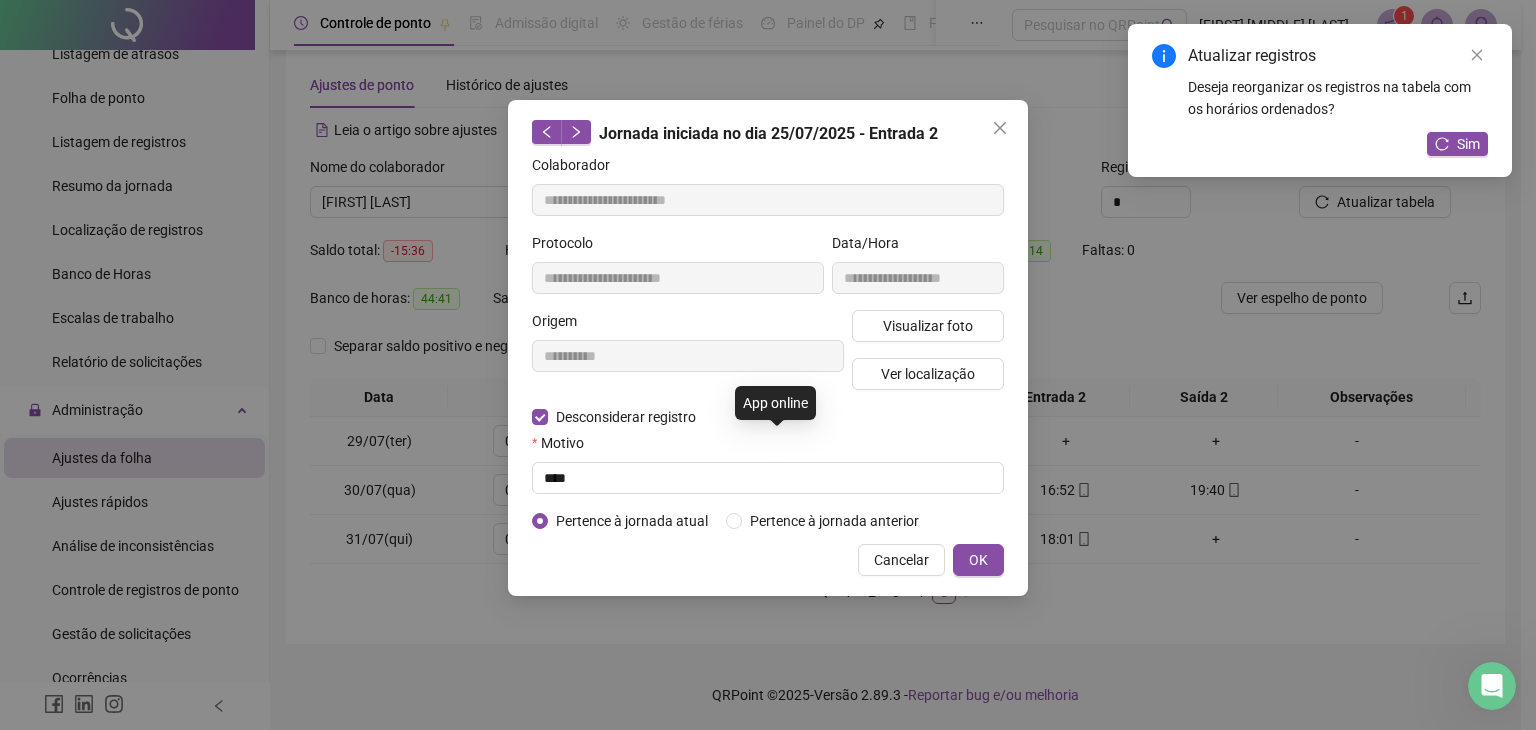 type on "**********" 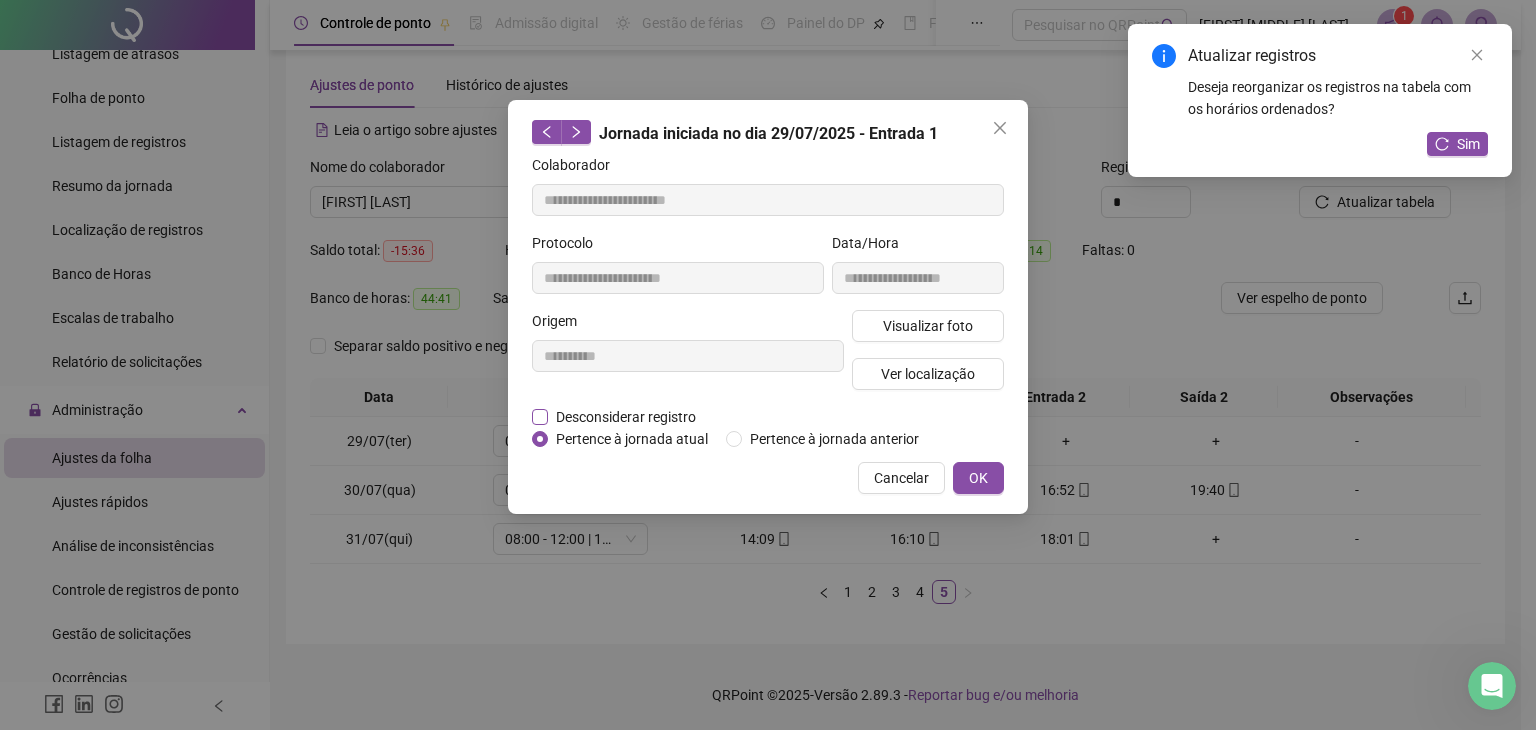 click on "Desconsiderar registro" at bounding box center (626, 417) 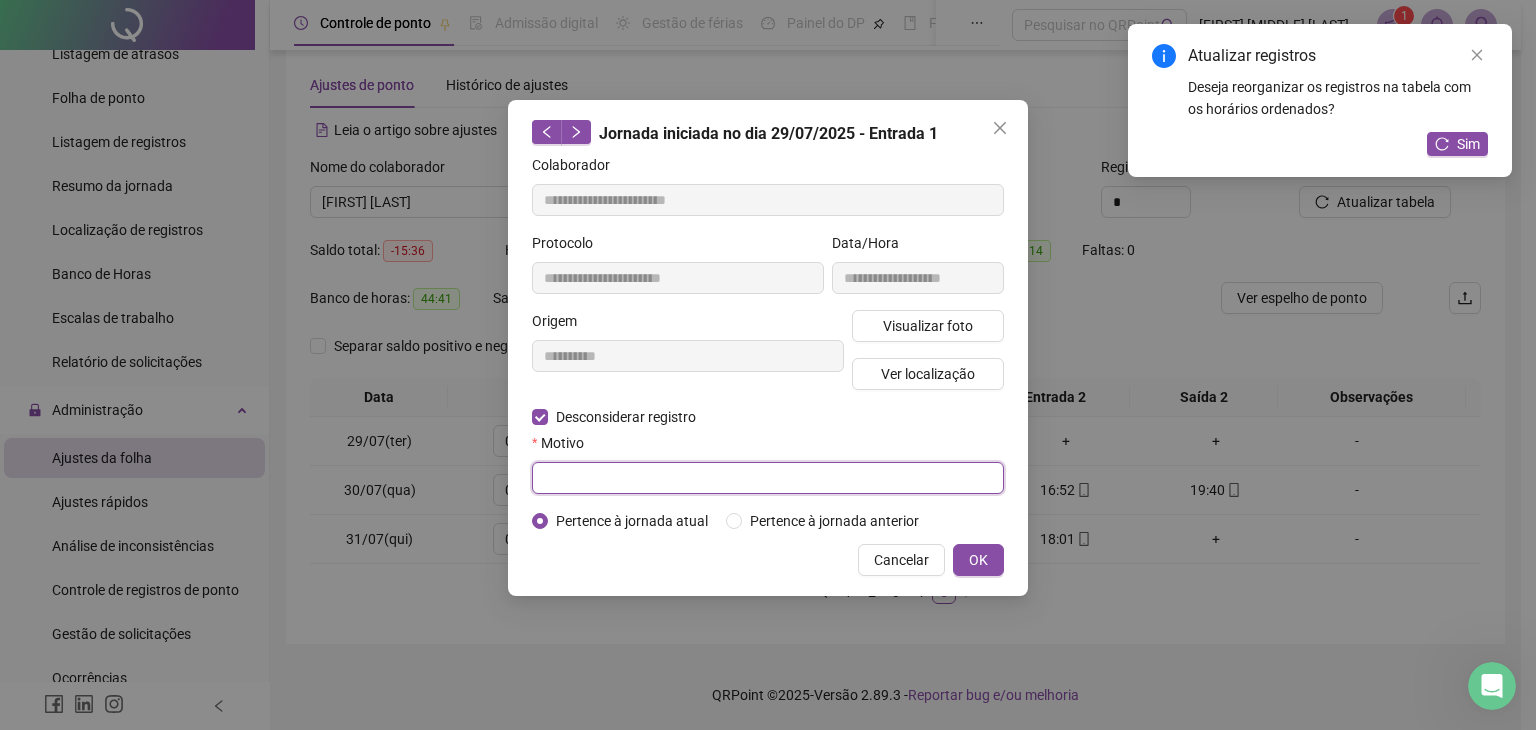 click at bounding box center (768, 478) 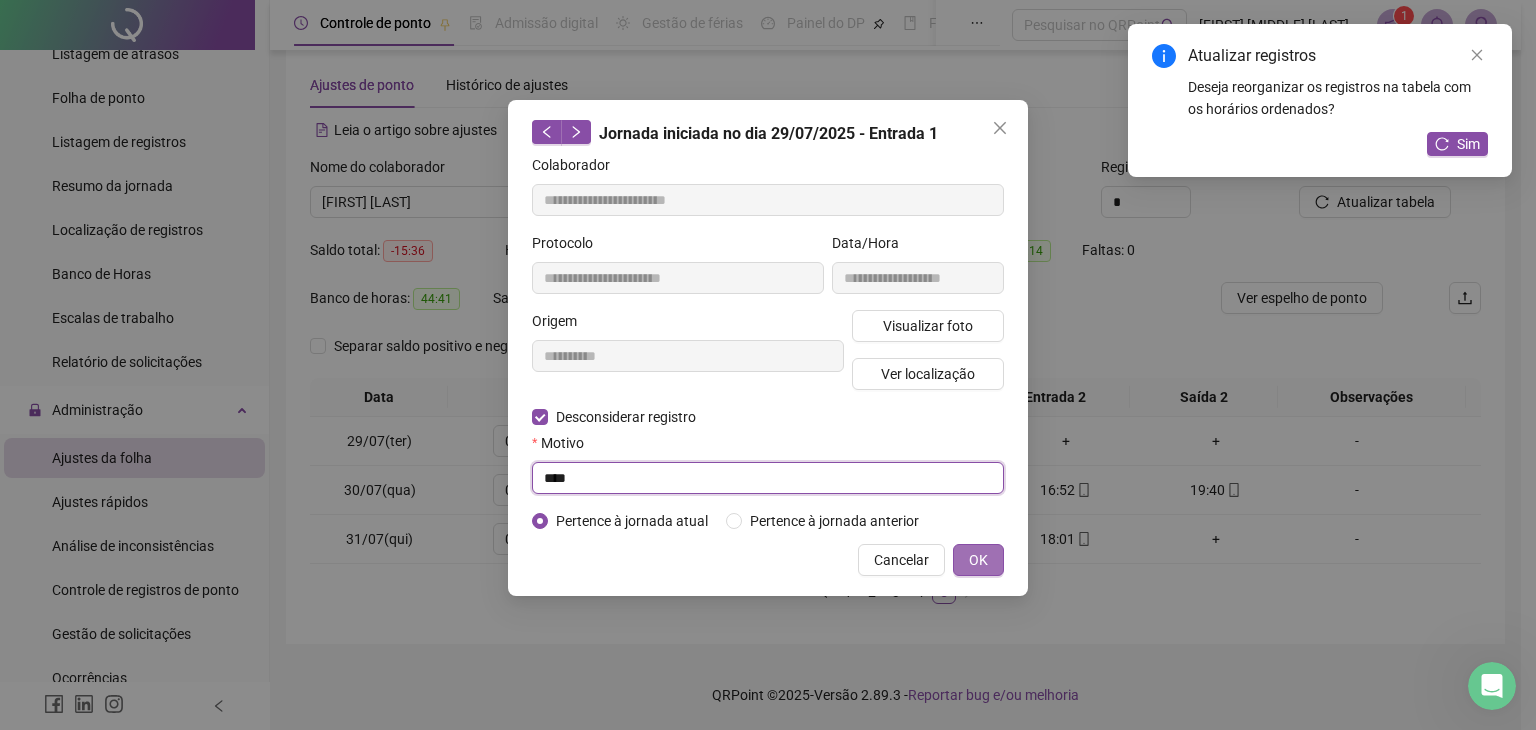 type on "****" 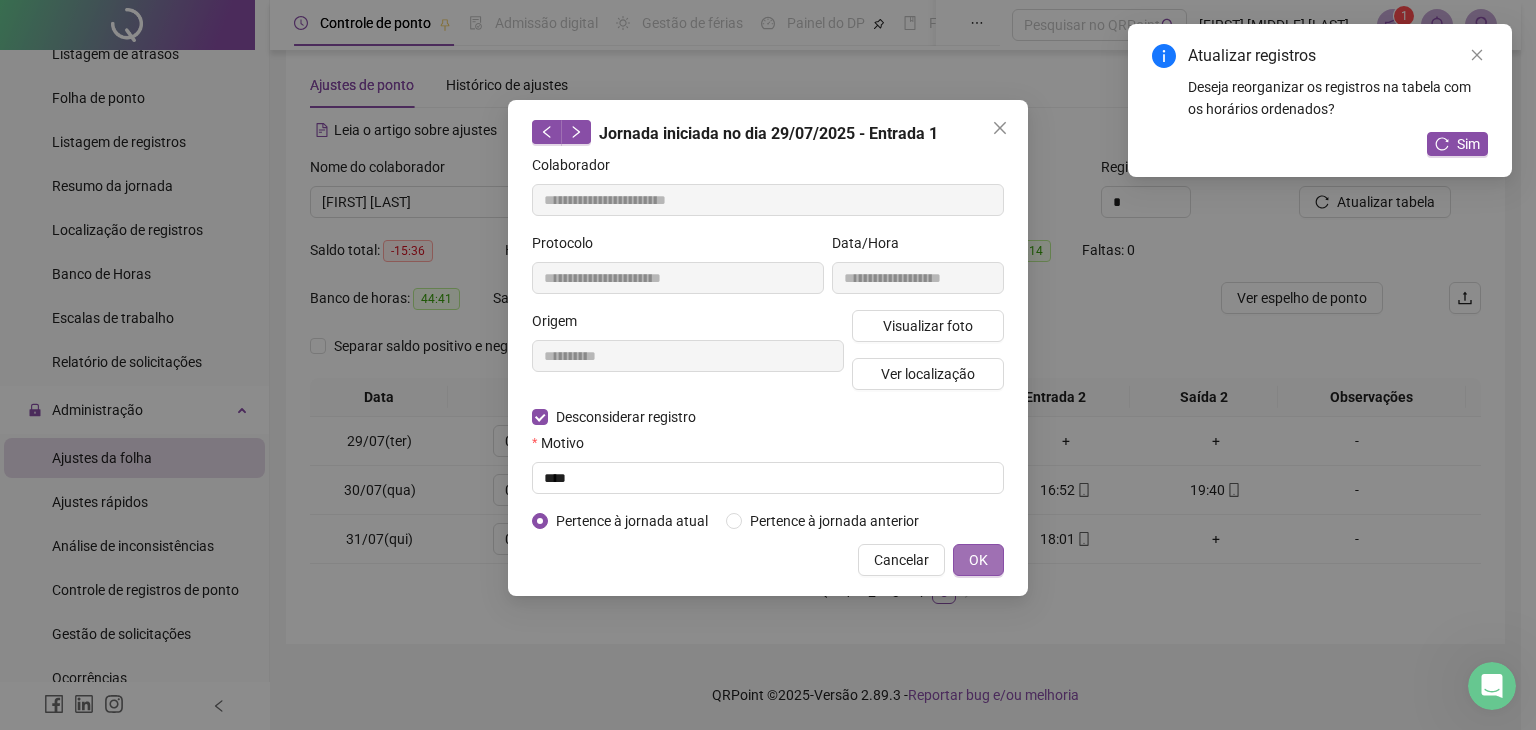 click on "OK" at bounding box center [978, 560] 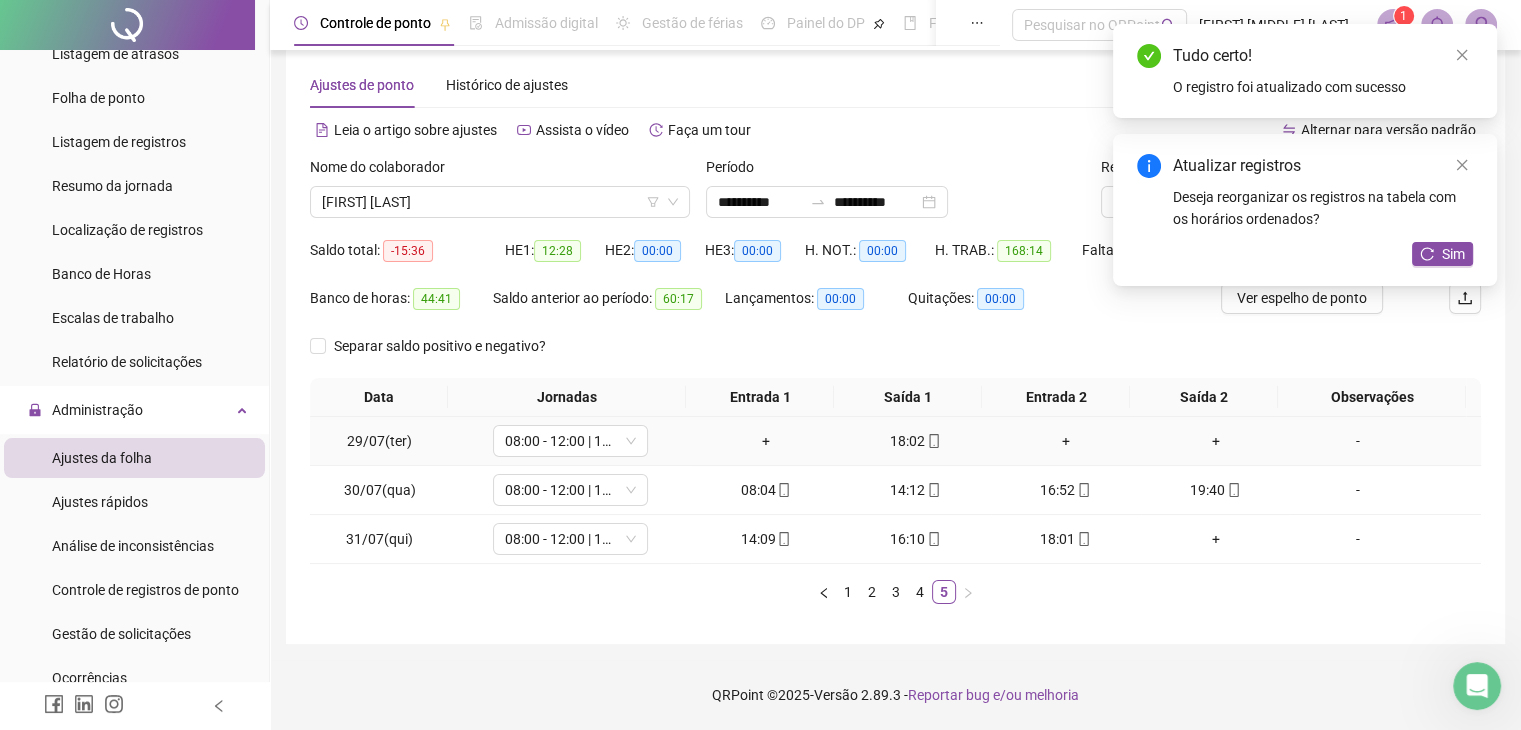 click on "18:02" at bounding box center (916, 441) 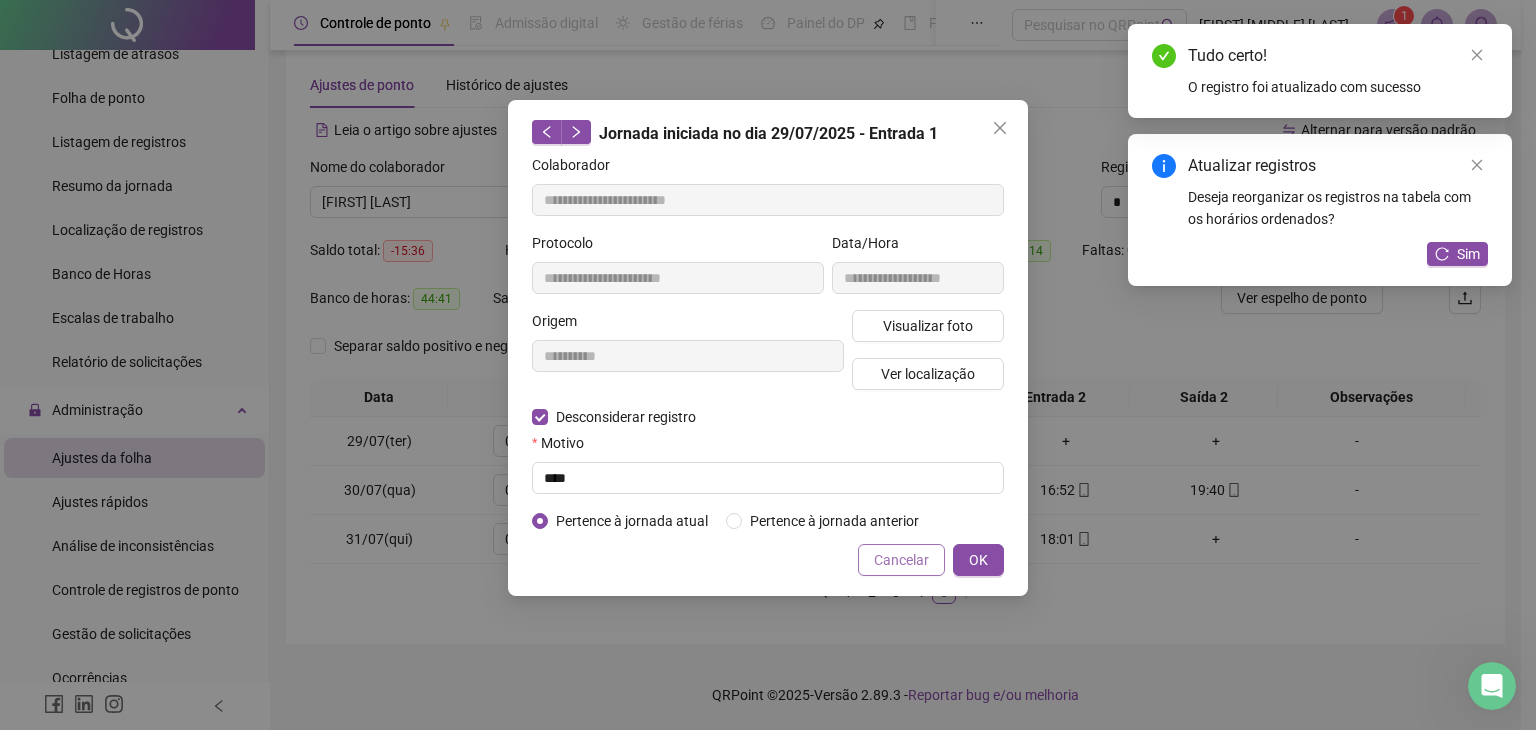 type on "**********" 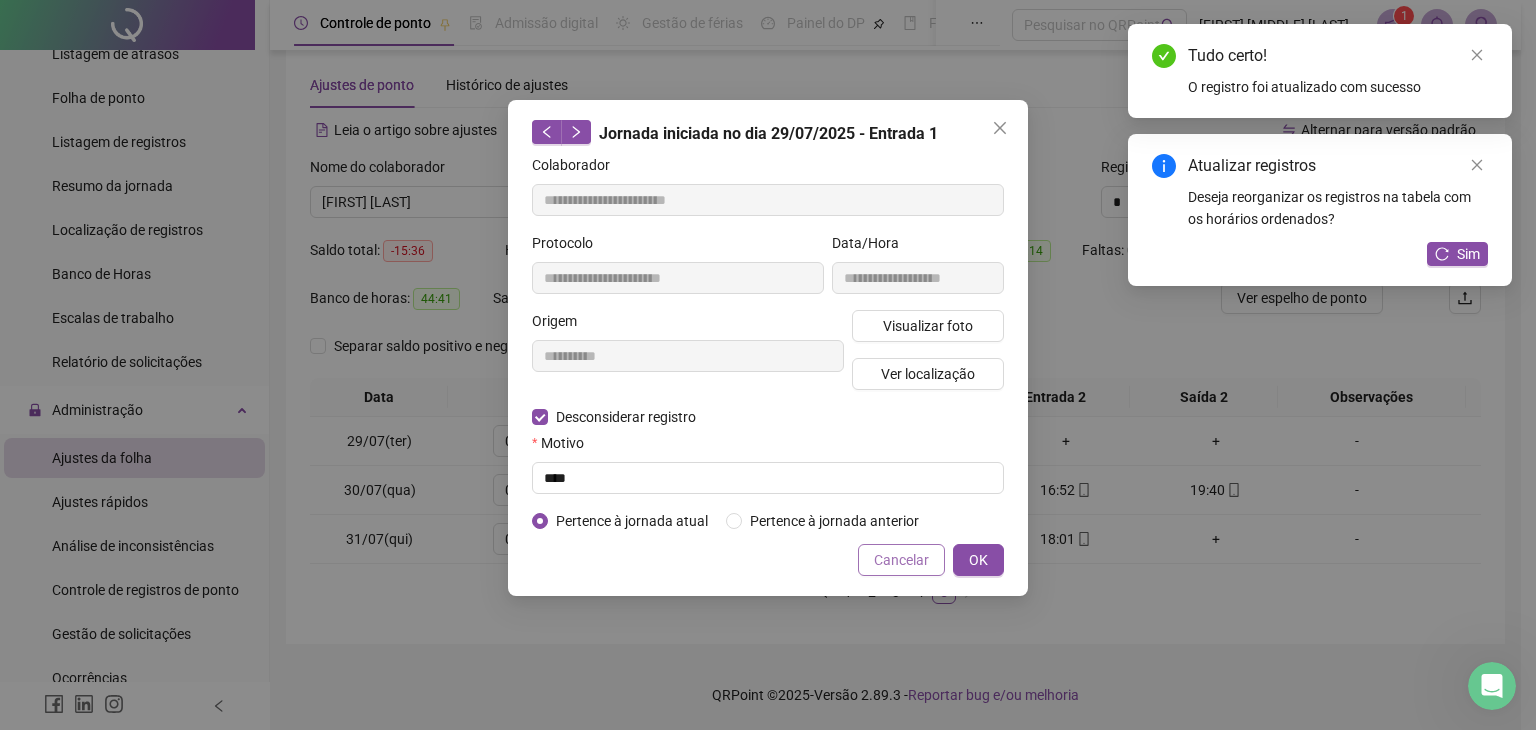 type on "**********" 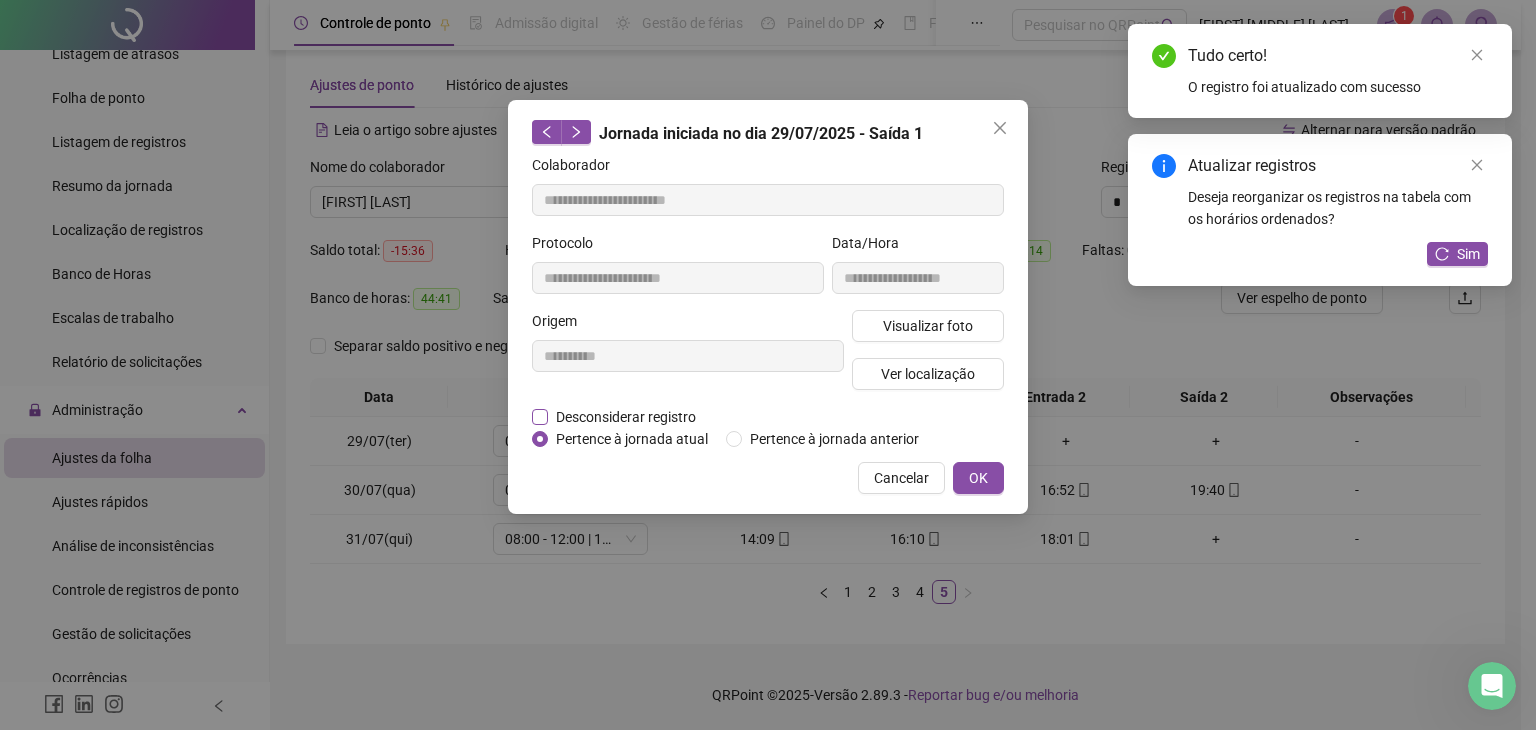 click on "Desconsiderar registro" at bounding box center [626, 417] 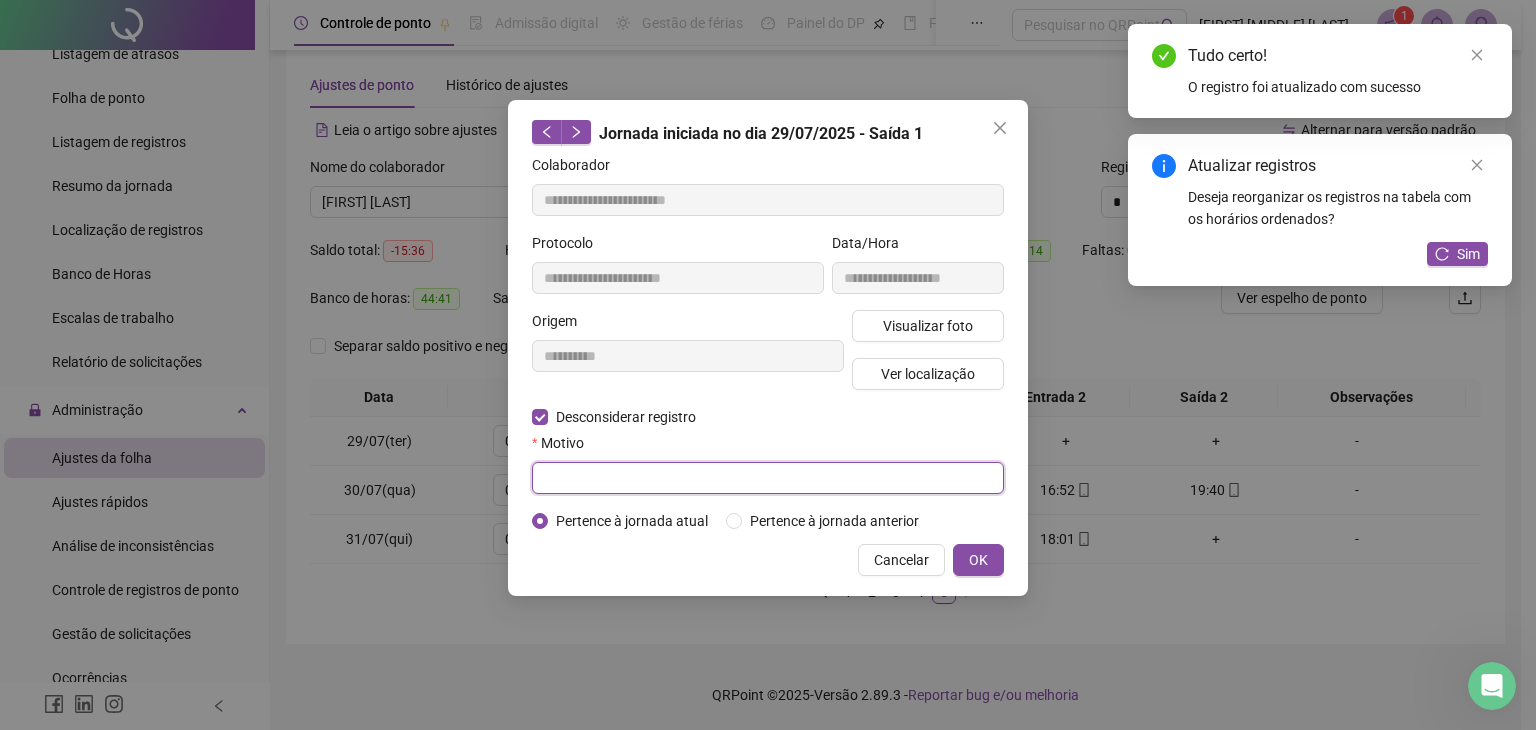 click at bounding box center [768, 478] 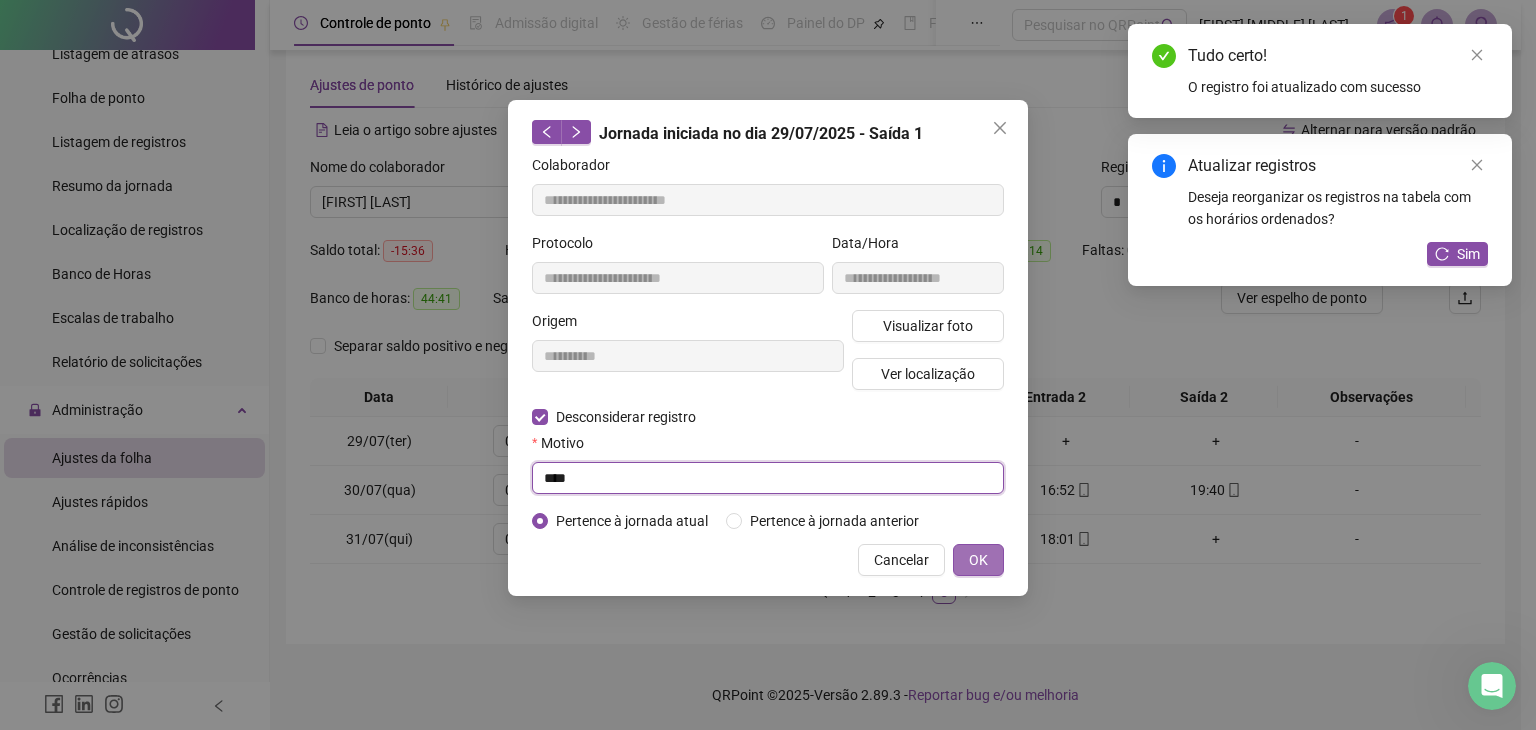 type on "****" 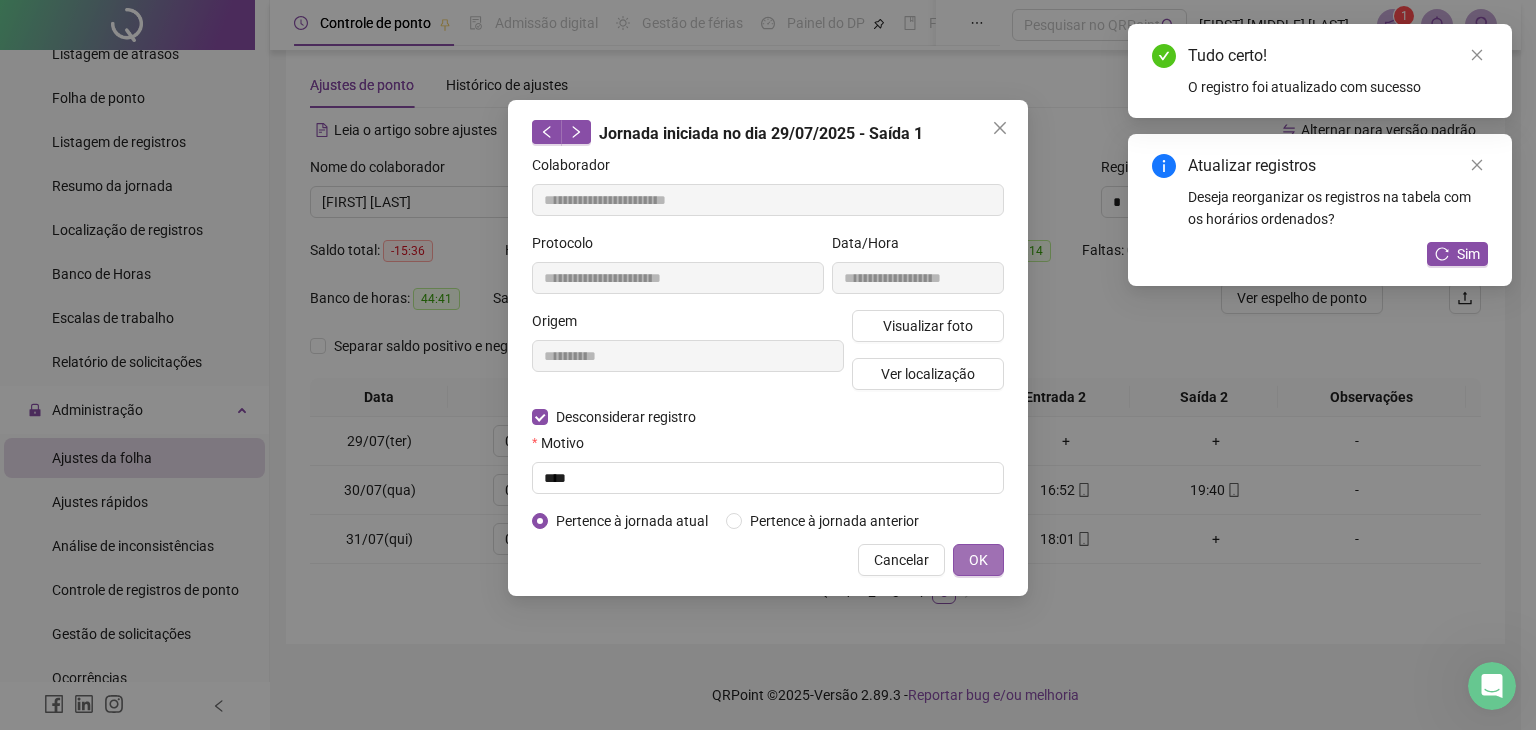 click on "OK" at bounding box center (978, 560) 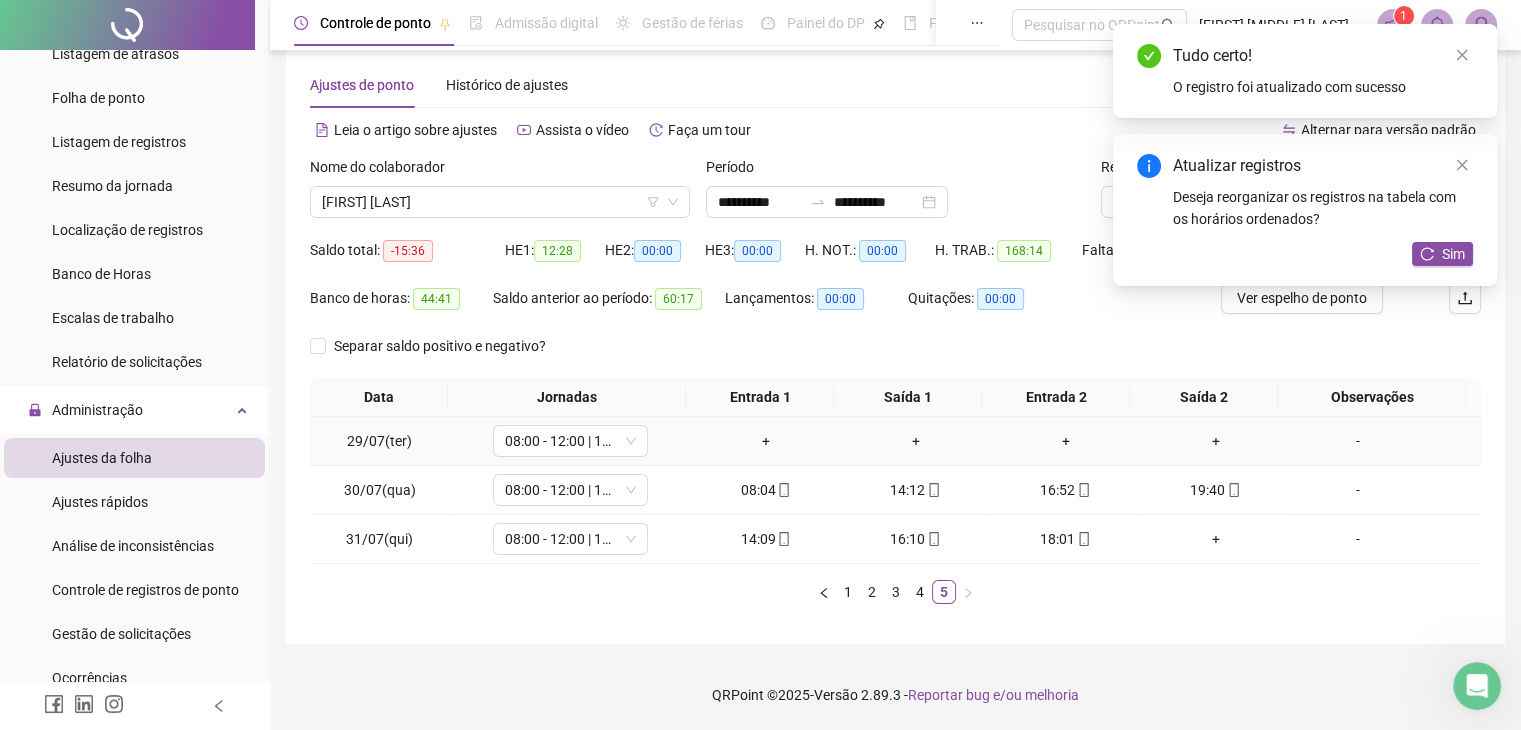click on "+" at bounding box center (766, 441) 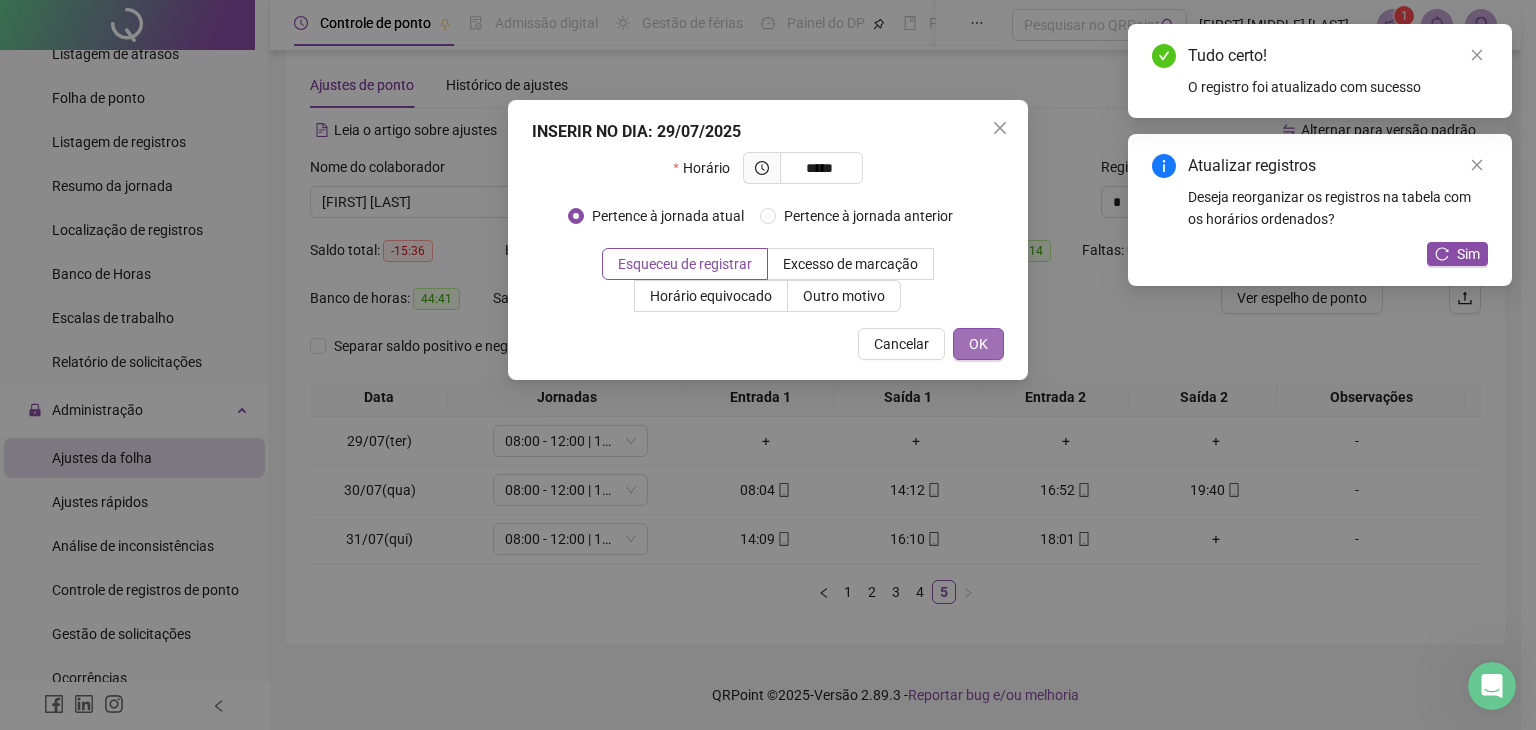 type on "*****" 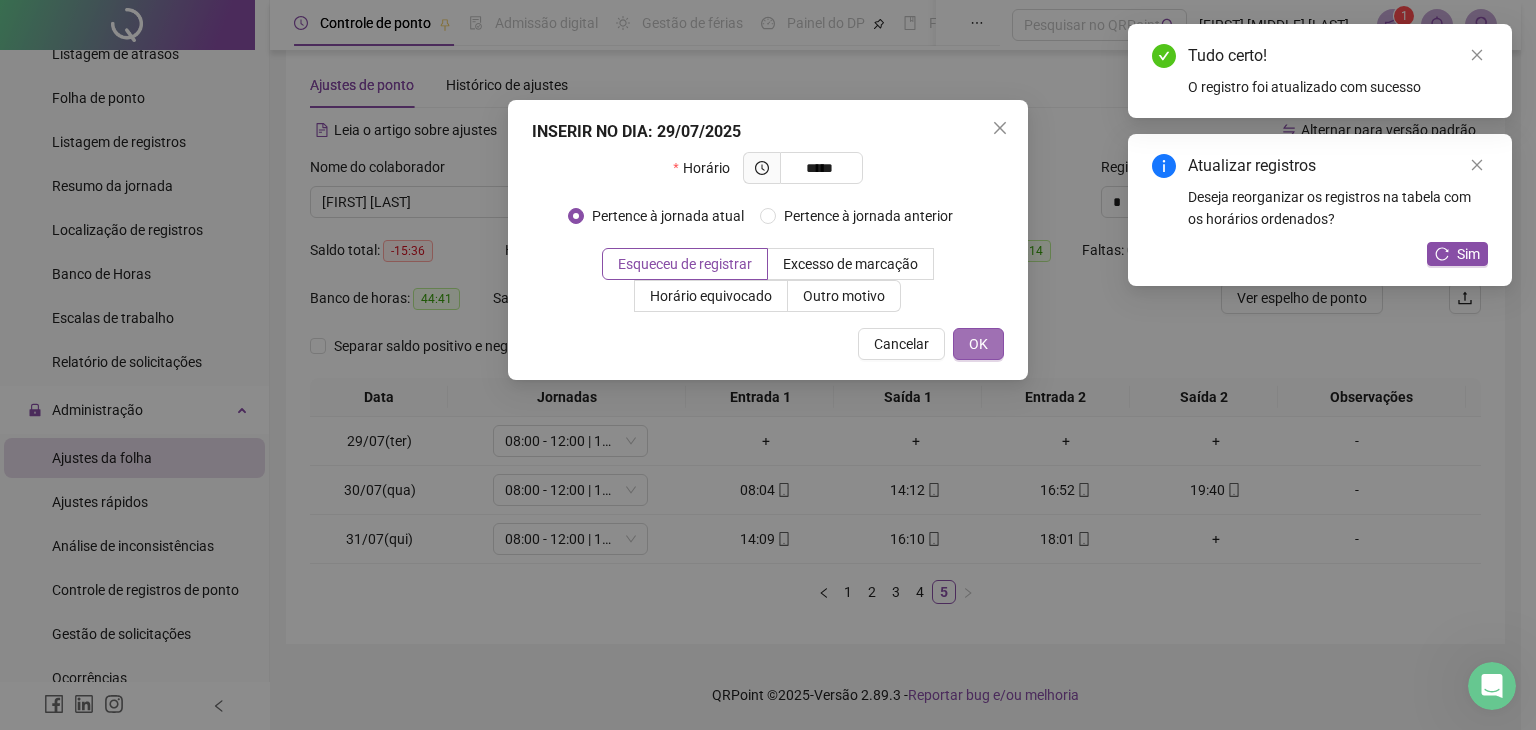 click on "OK" at bounding box center (978, 344) 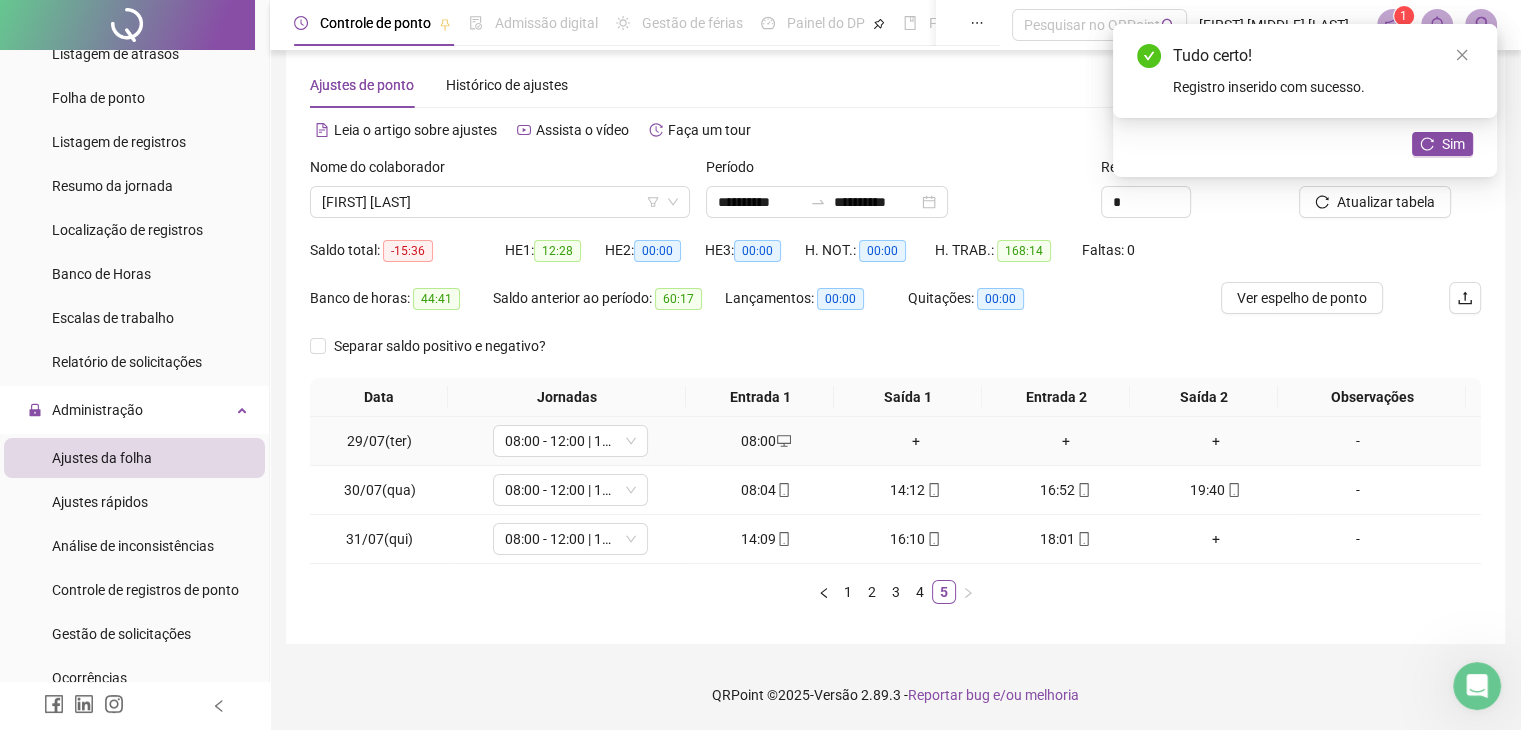 click on "+" at bounding box center [916, 441] 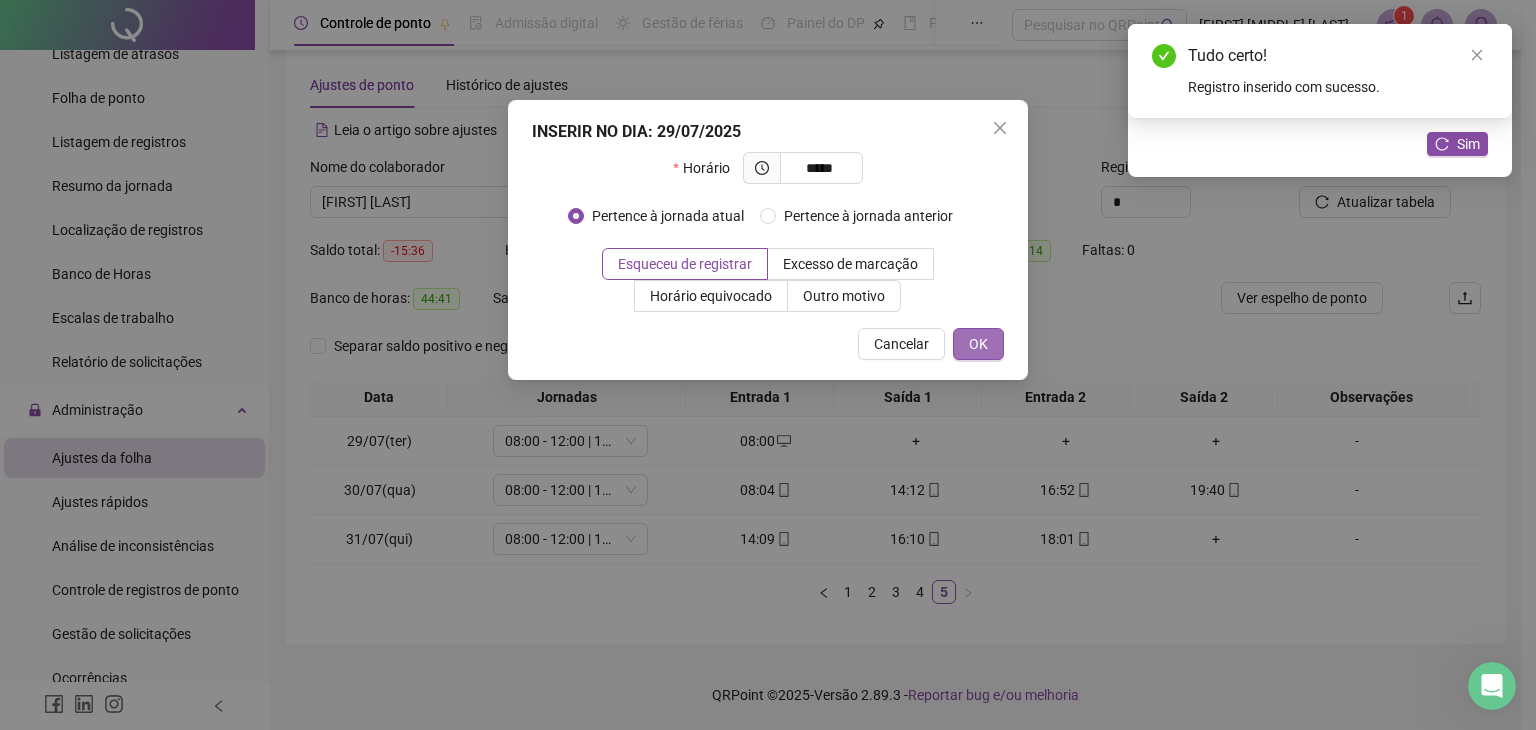 type on "*****" 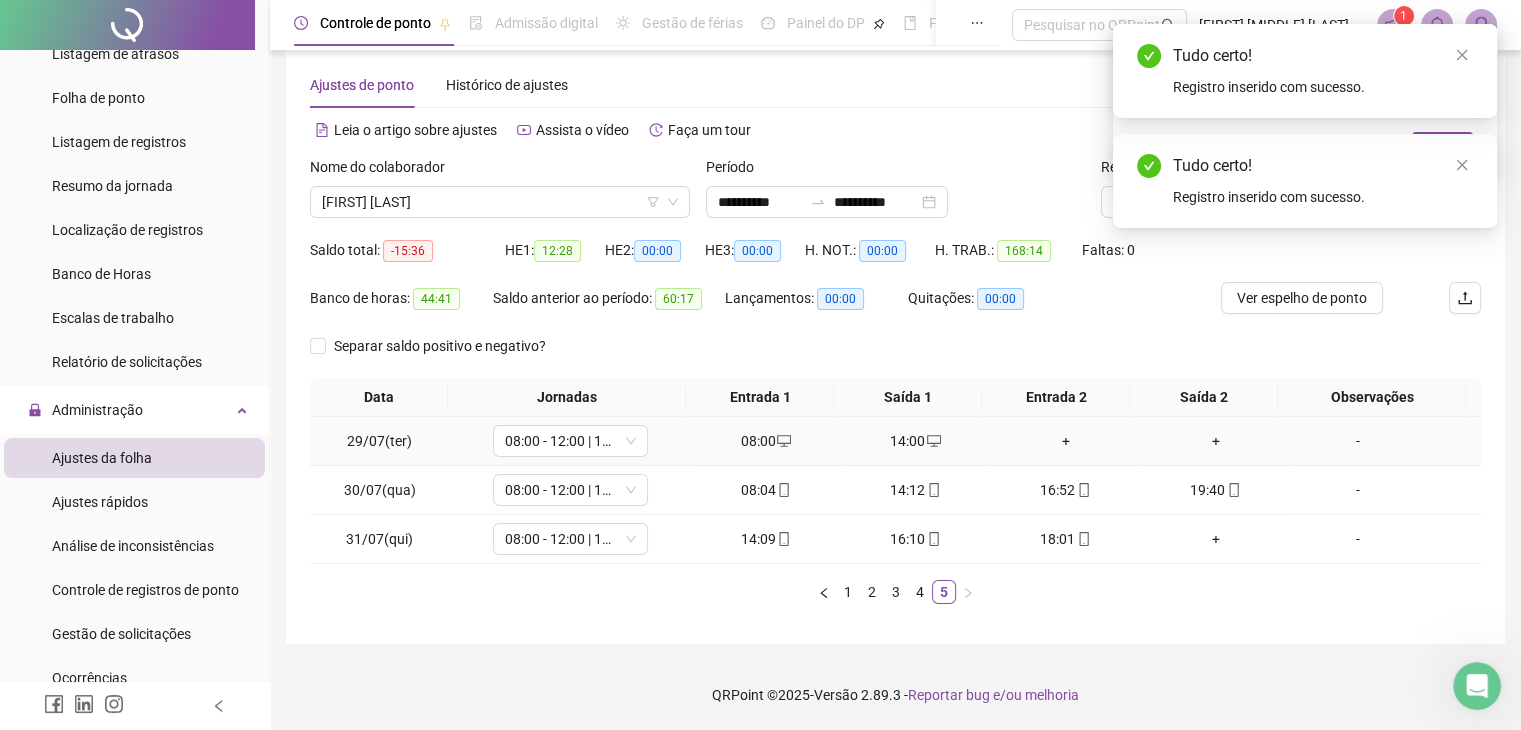 click on "+" at bounding box center [1066, 441] 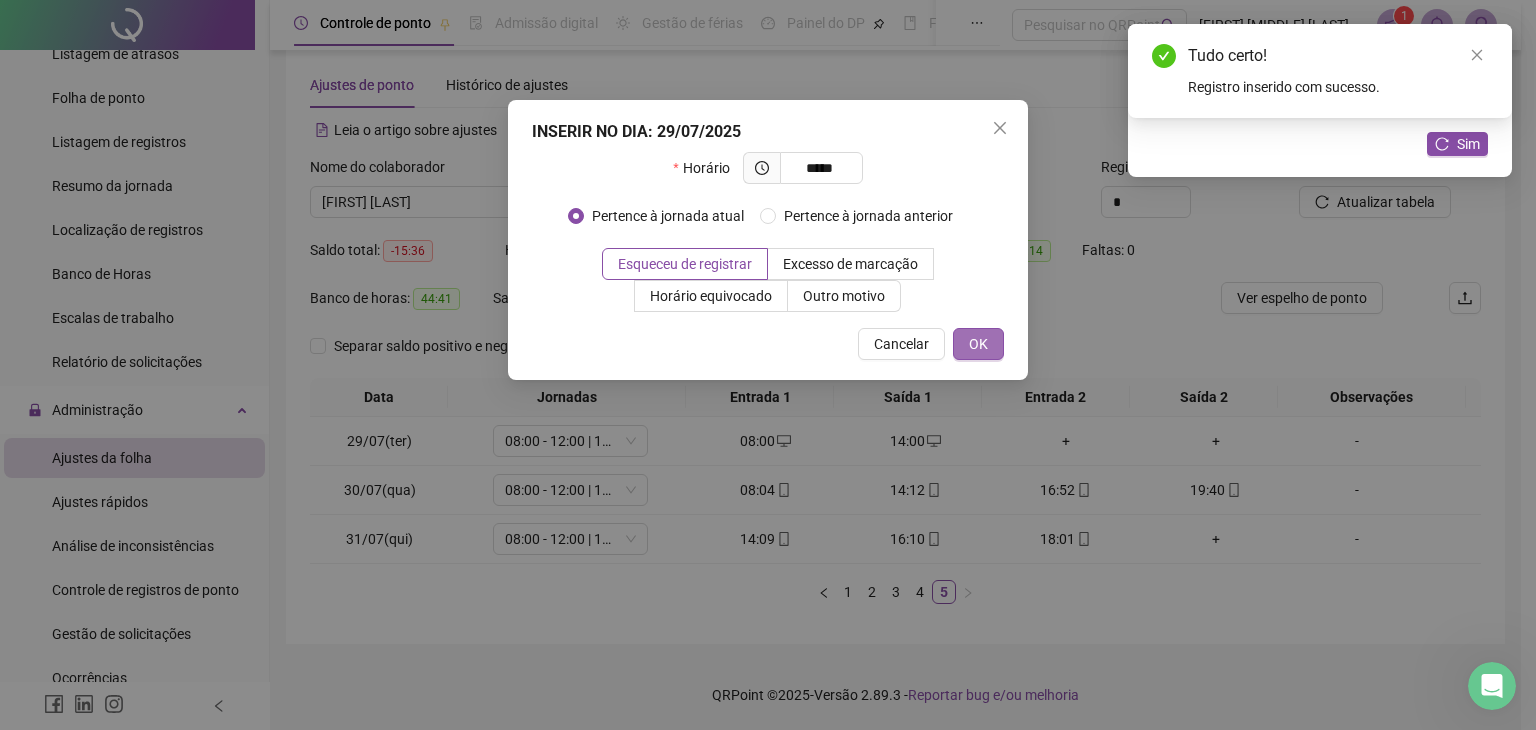 type on "*****" 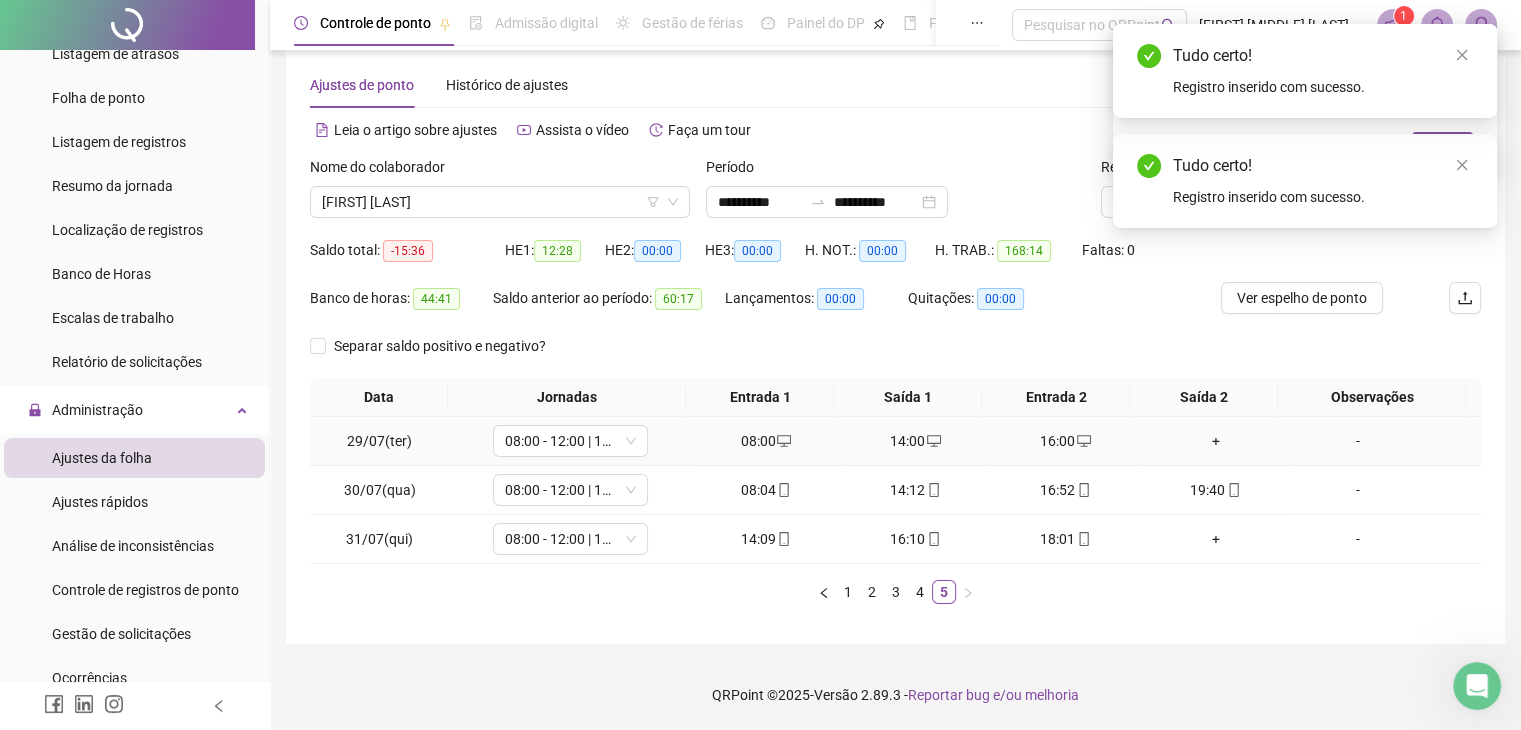 click on "+" at bounding box center [1216, 441] 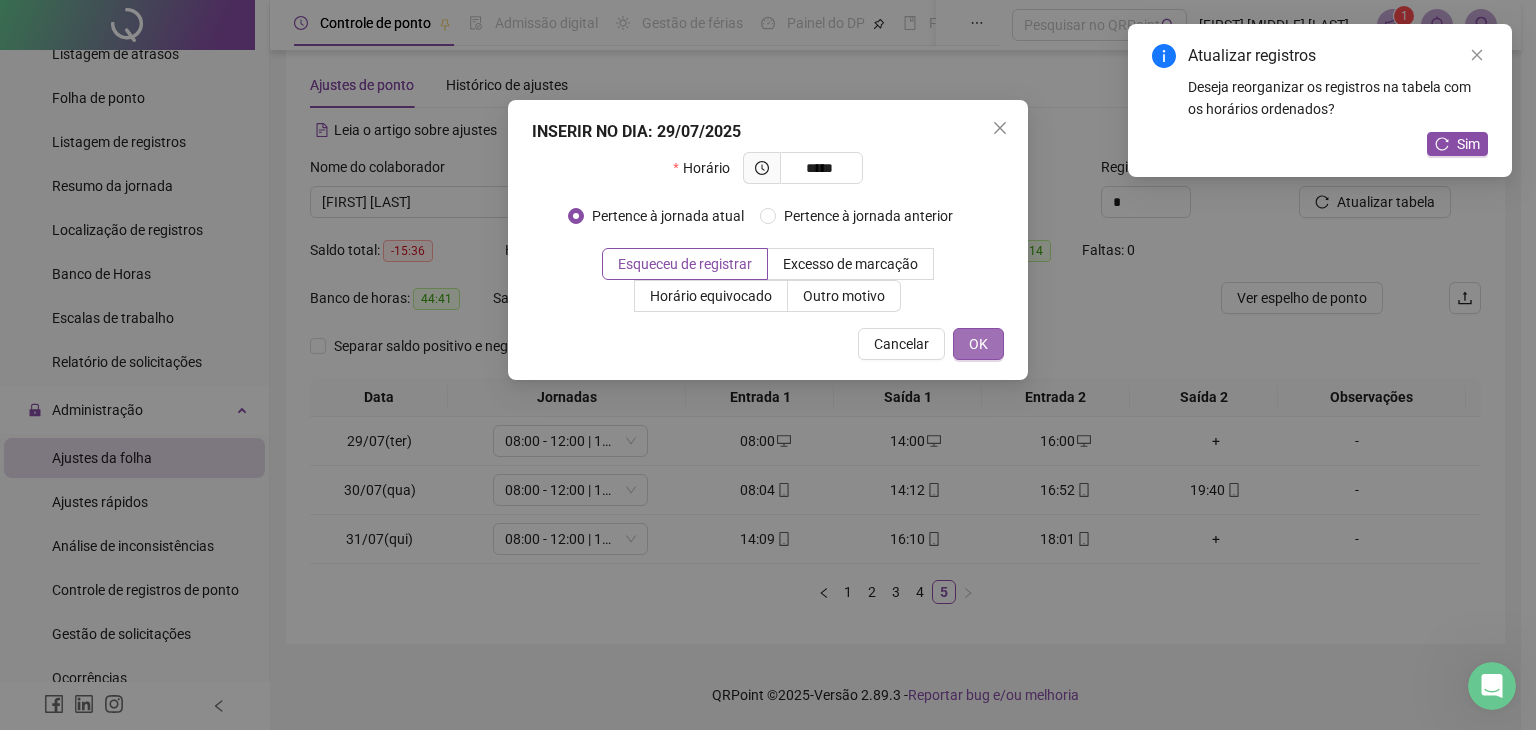 type on "*****" 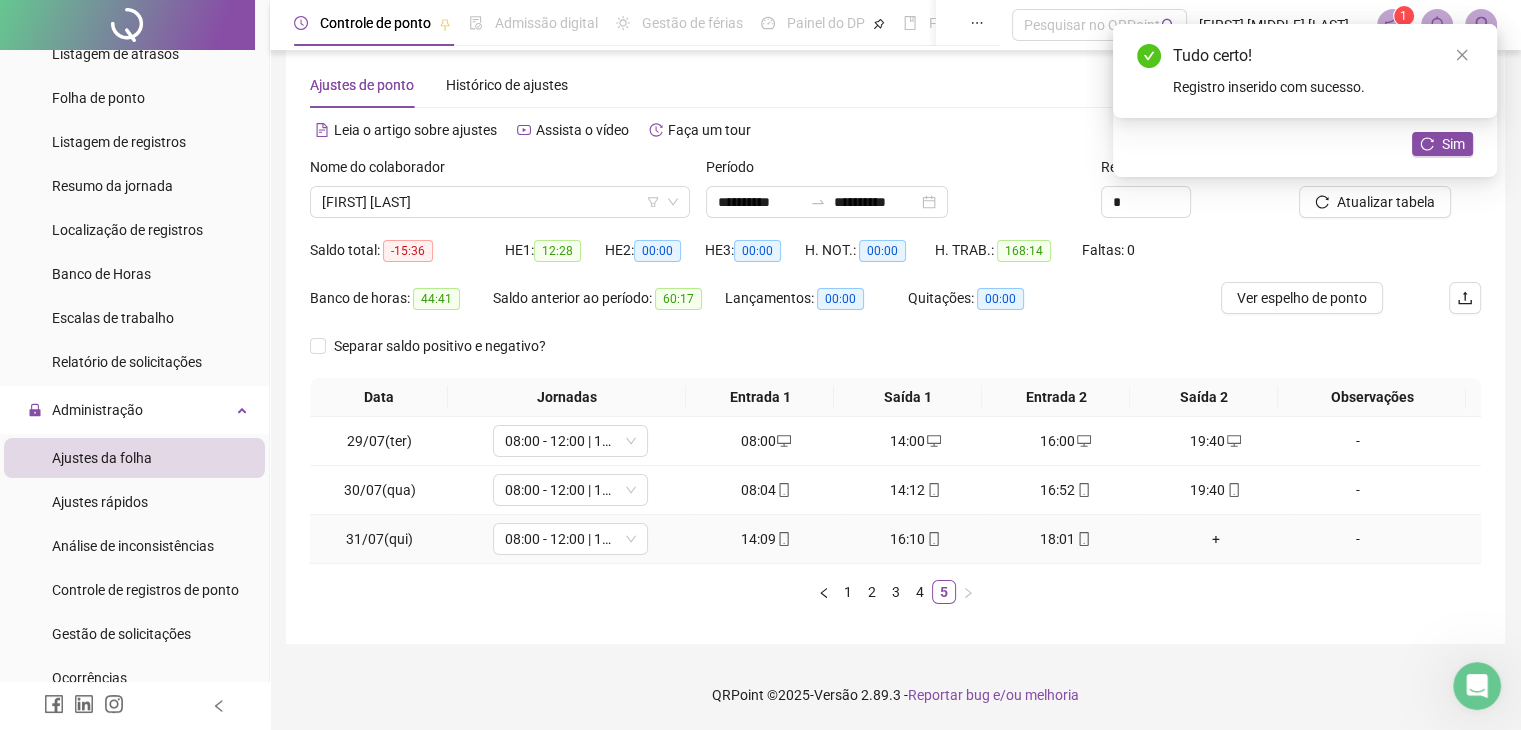click on "+" at bounding box center (1216, 539) 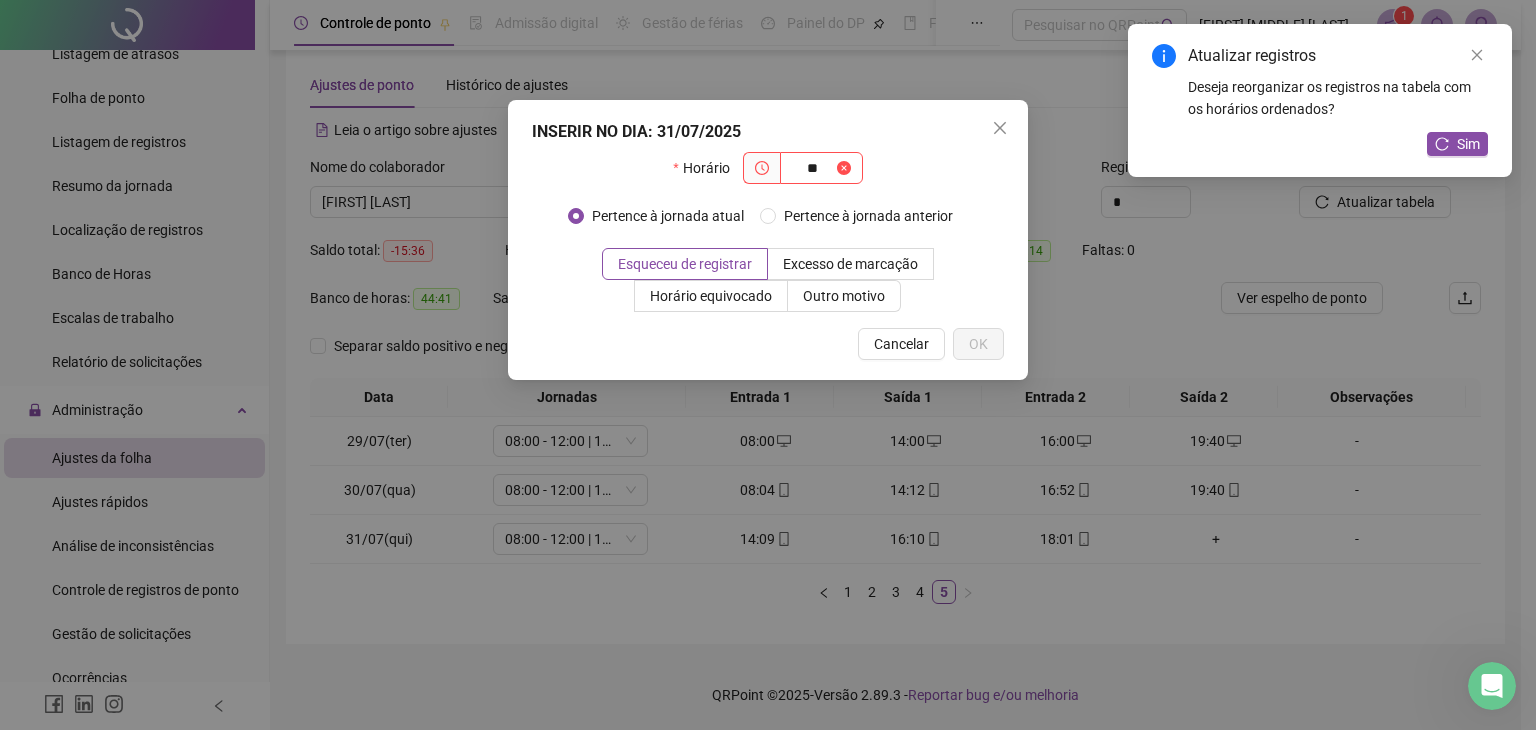 type on "*" 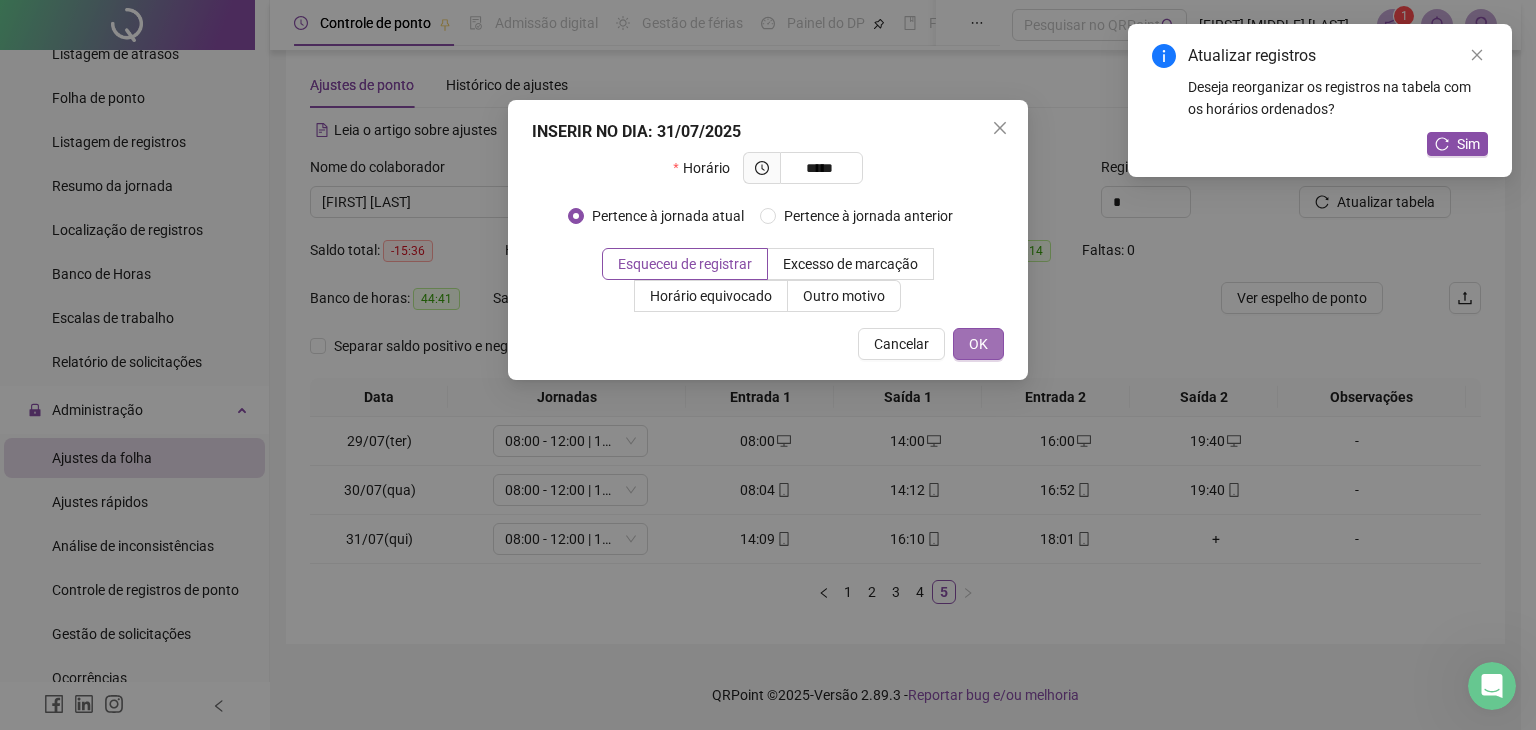 type on "*****" 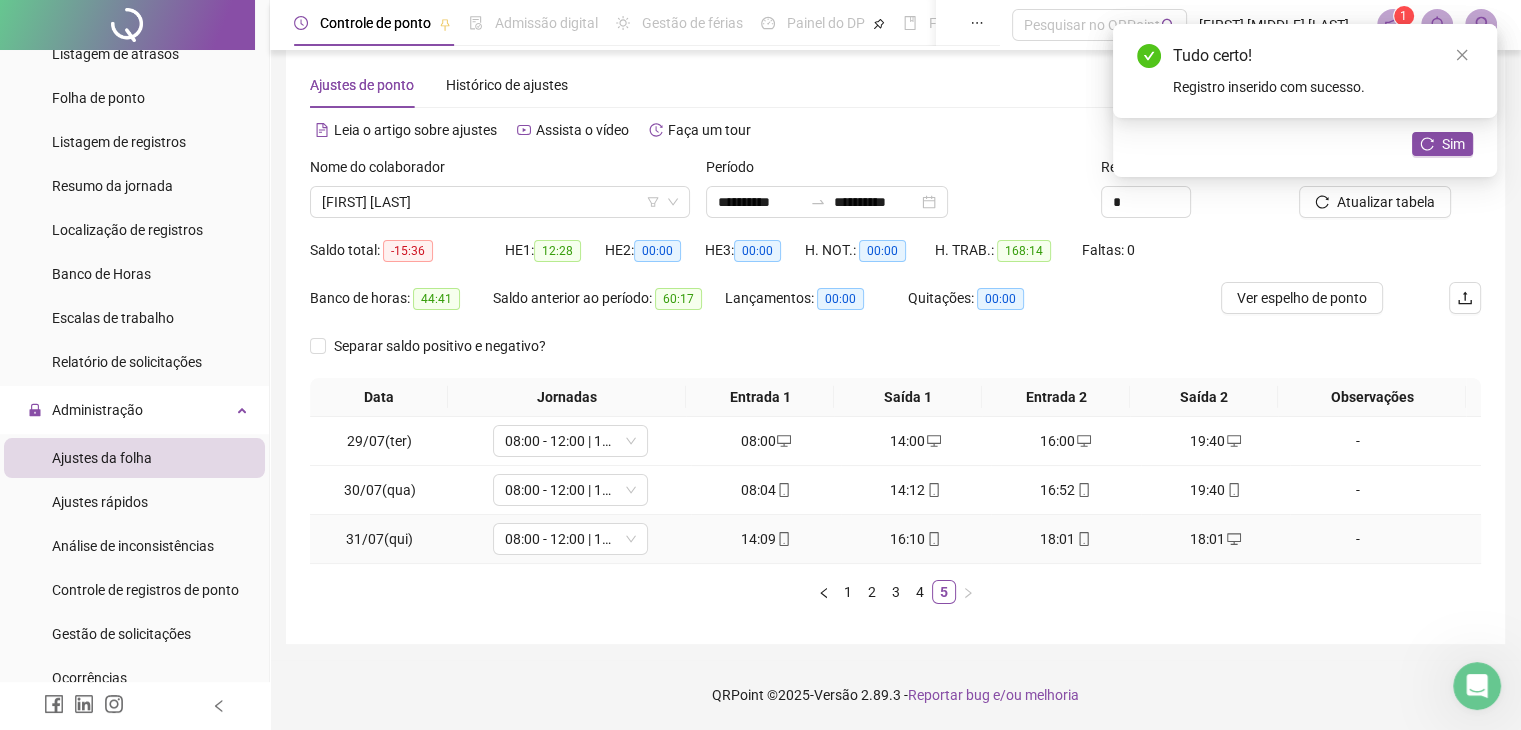 click 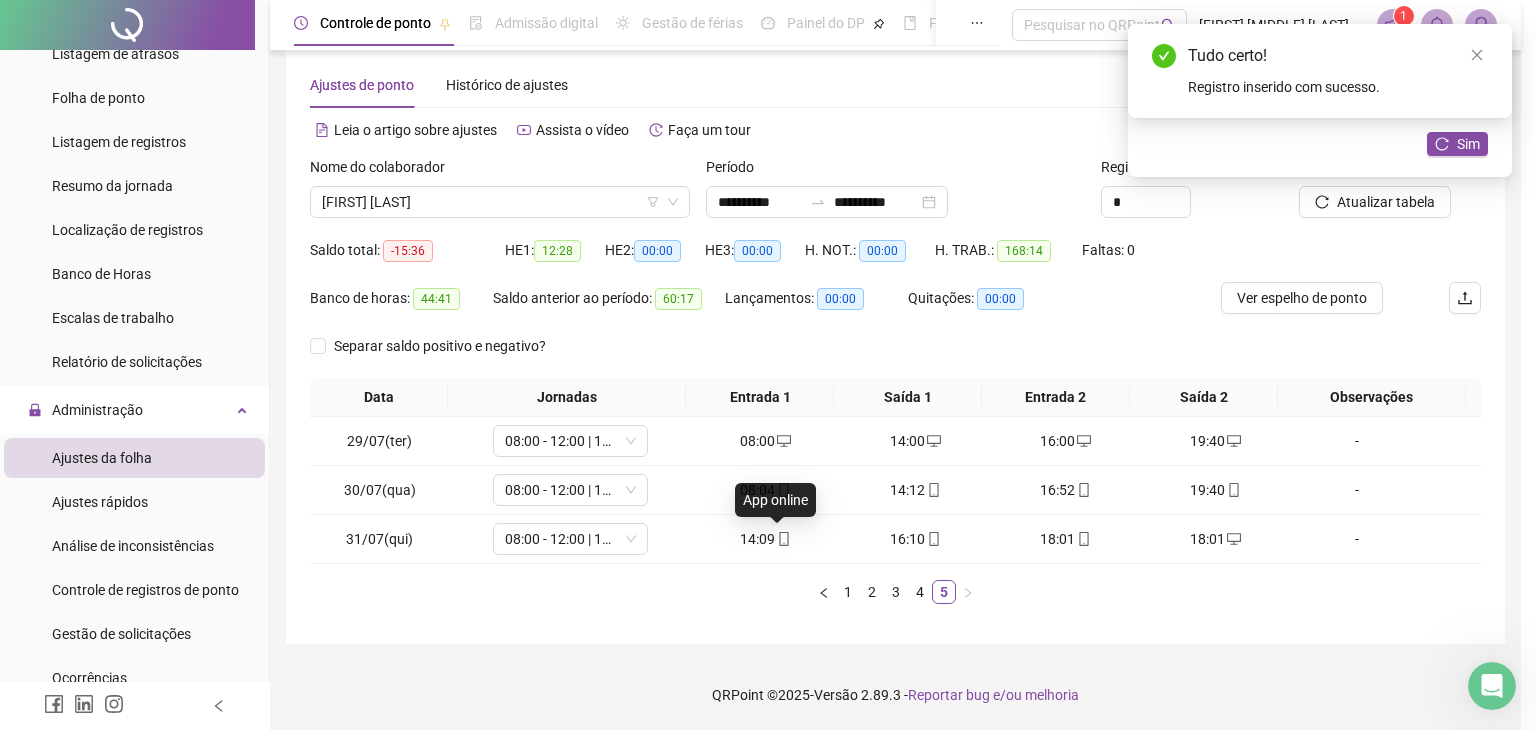 type on "**********" 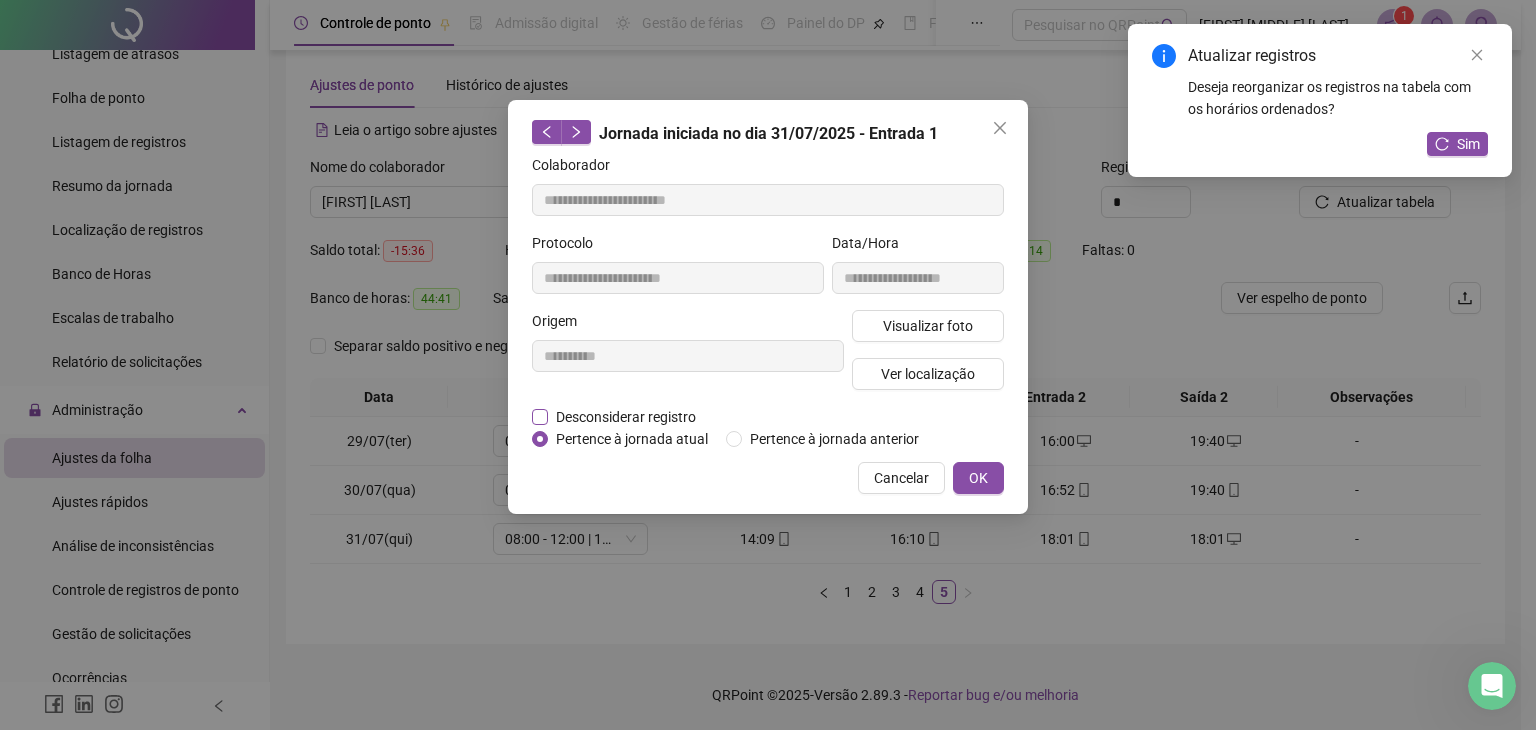 click on "Desconsiderar registro" at bounding box center (626, 417) 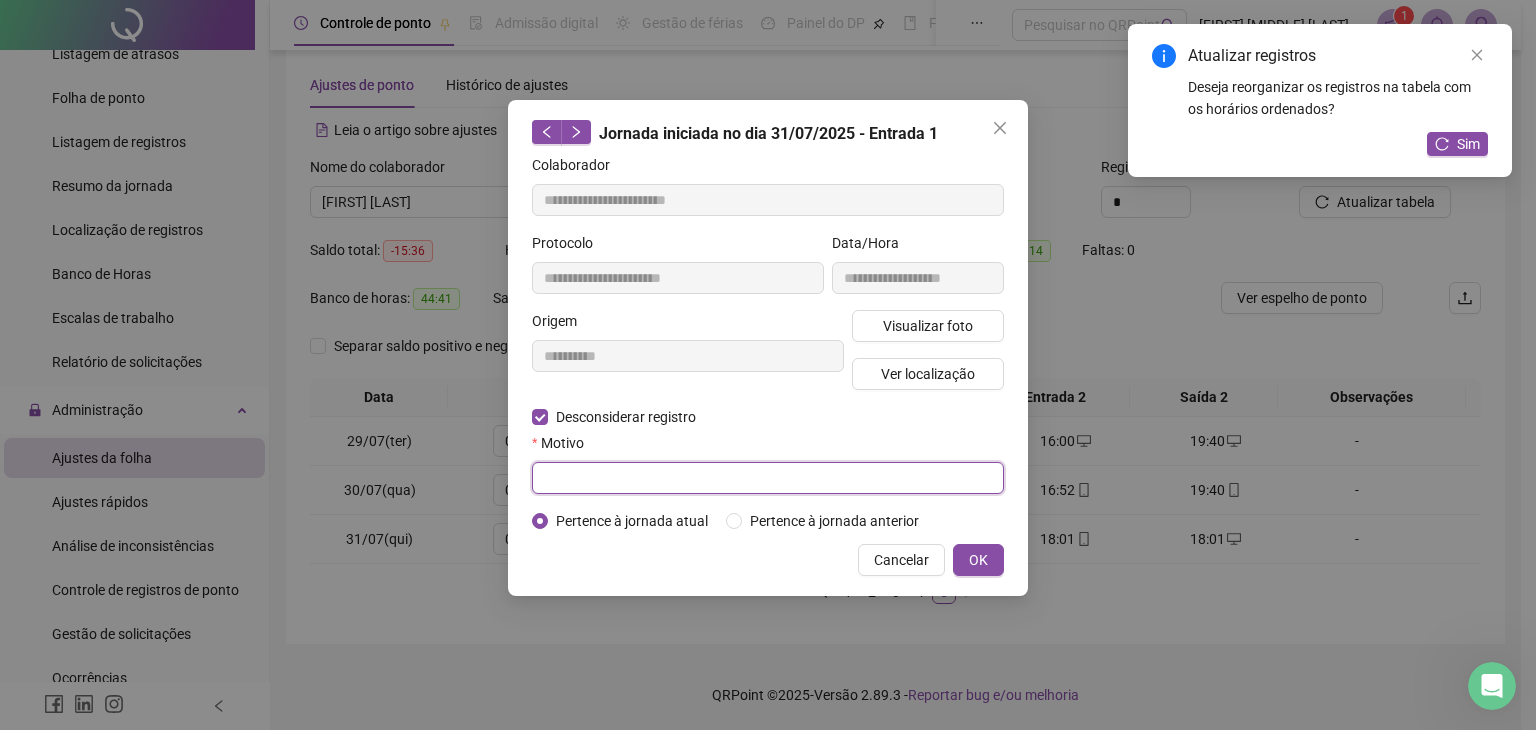 click at bounding box center (768, 478) 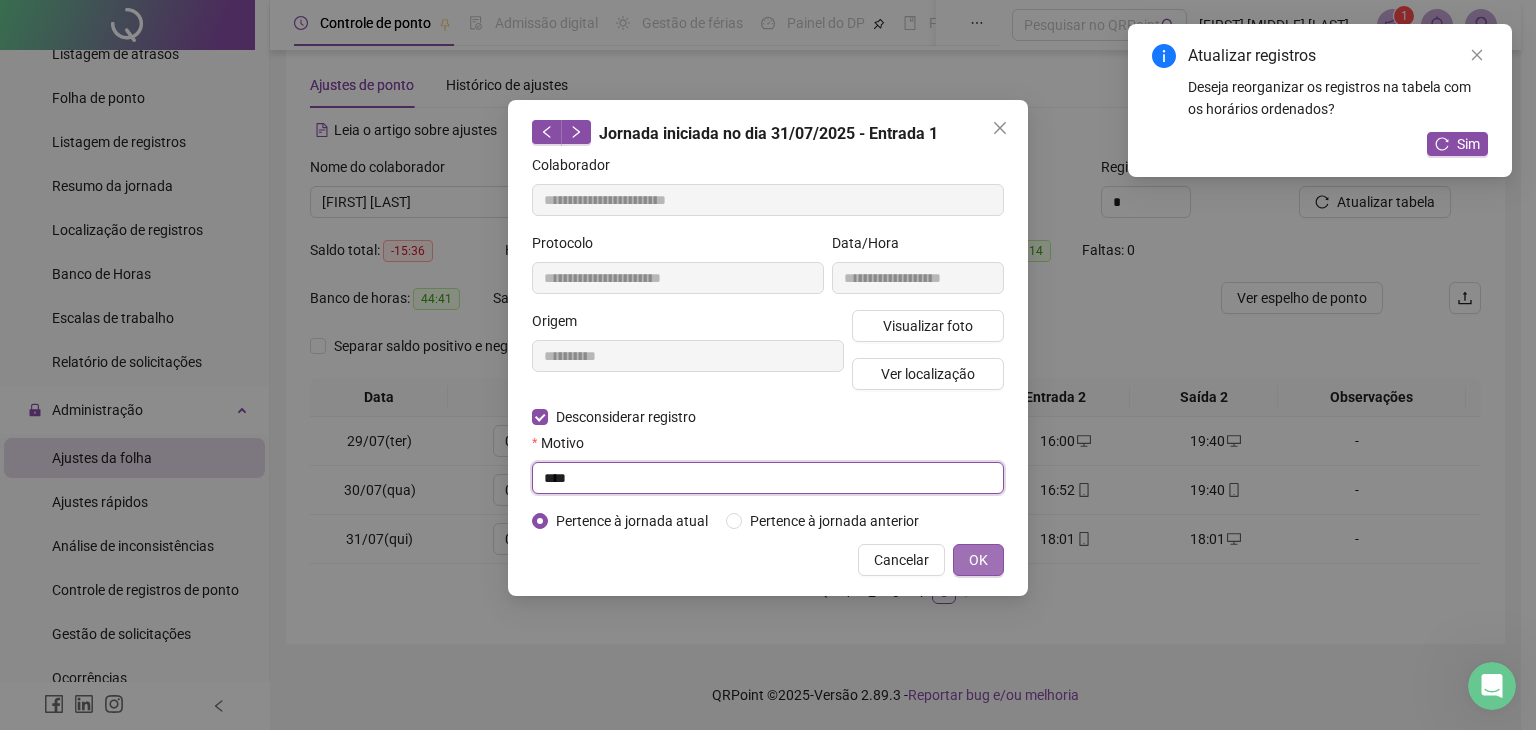 type on "****" 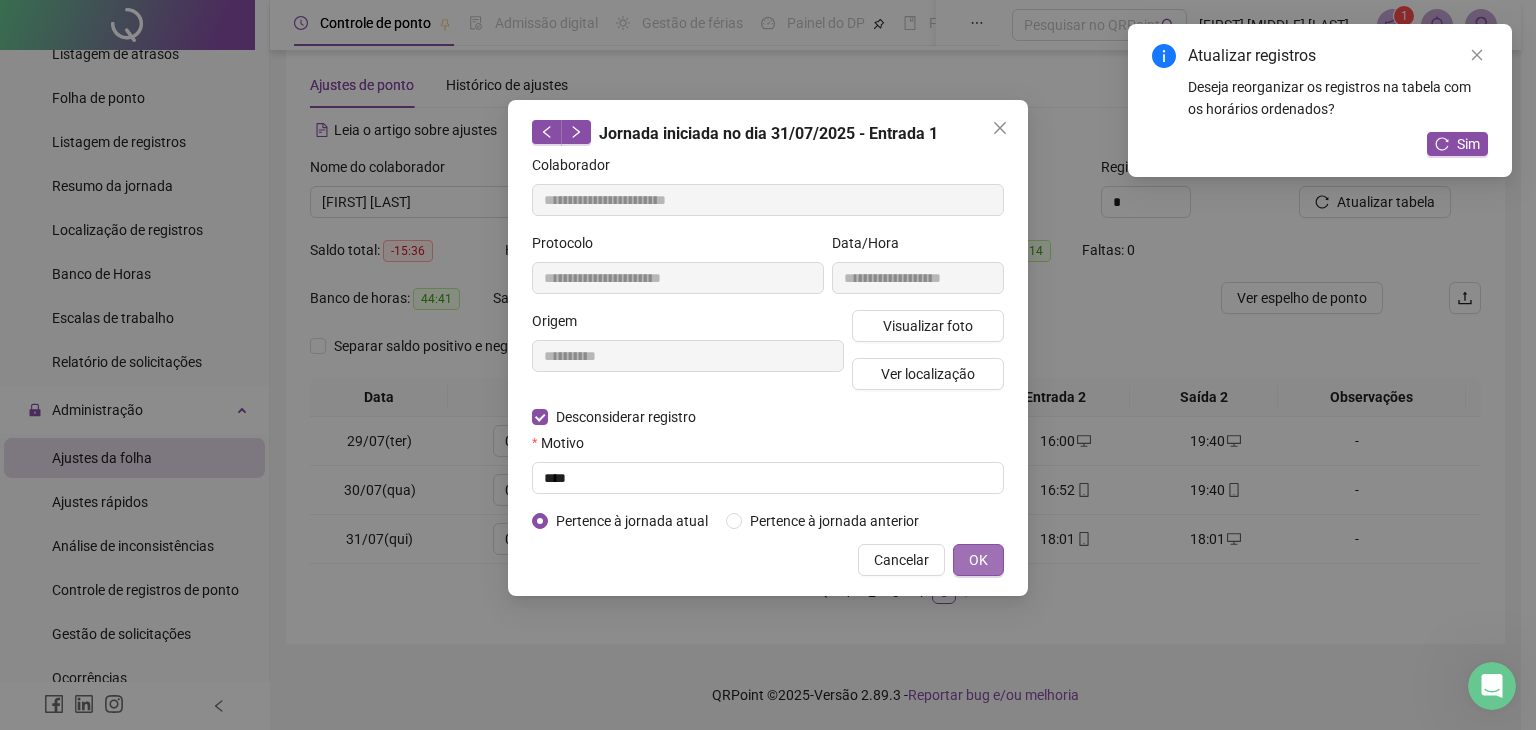 click on "OK" at bounding box center [978, 560] 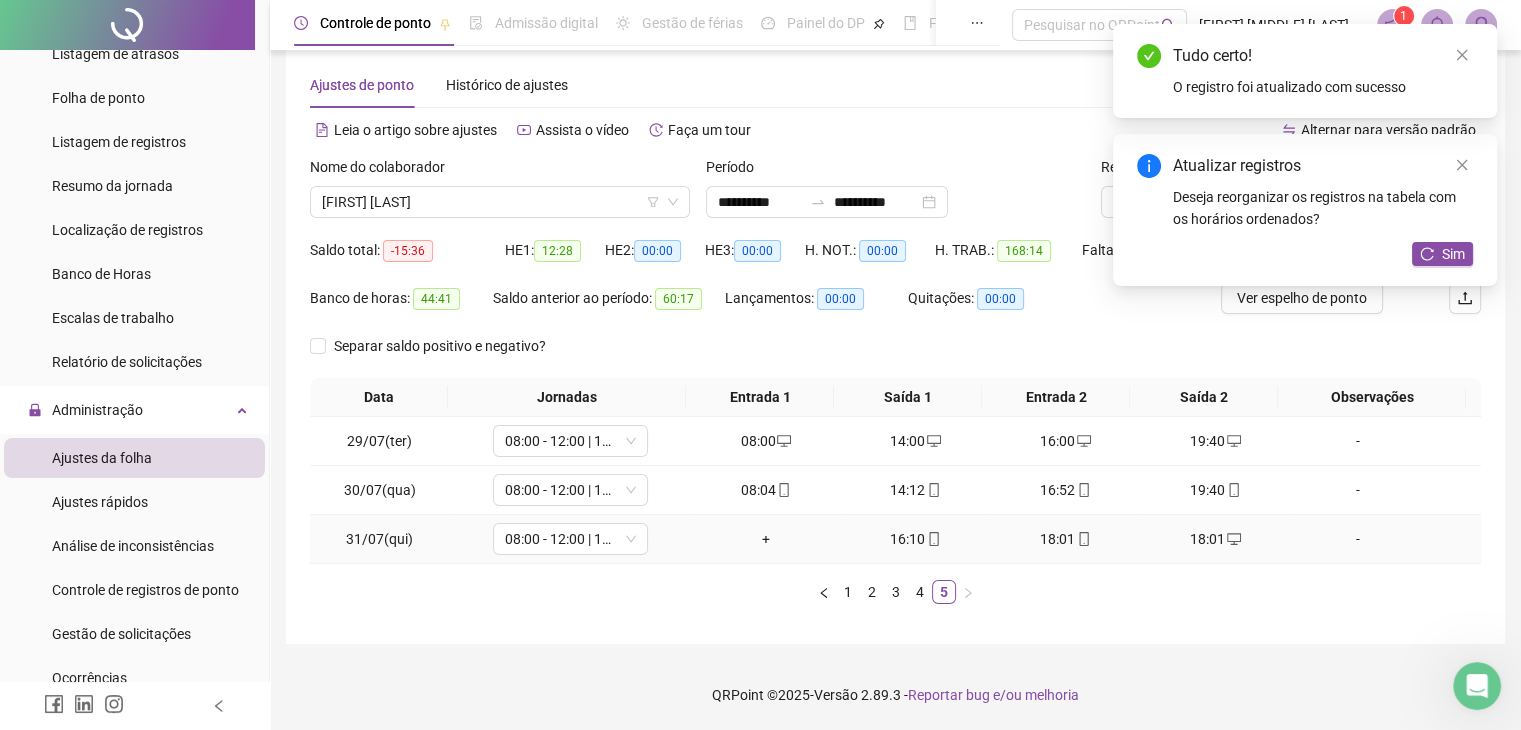 click on "+" at bounding box center [766, 539] 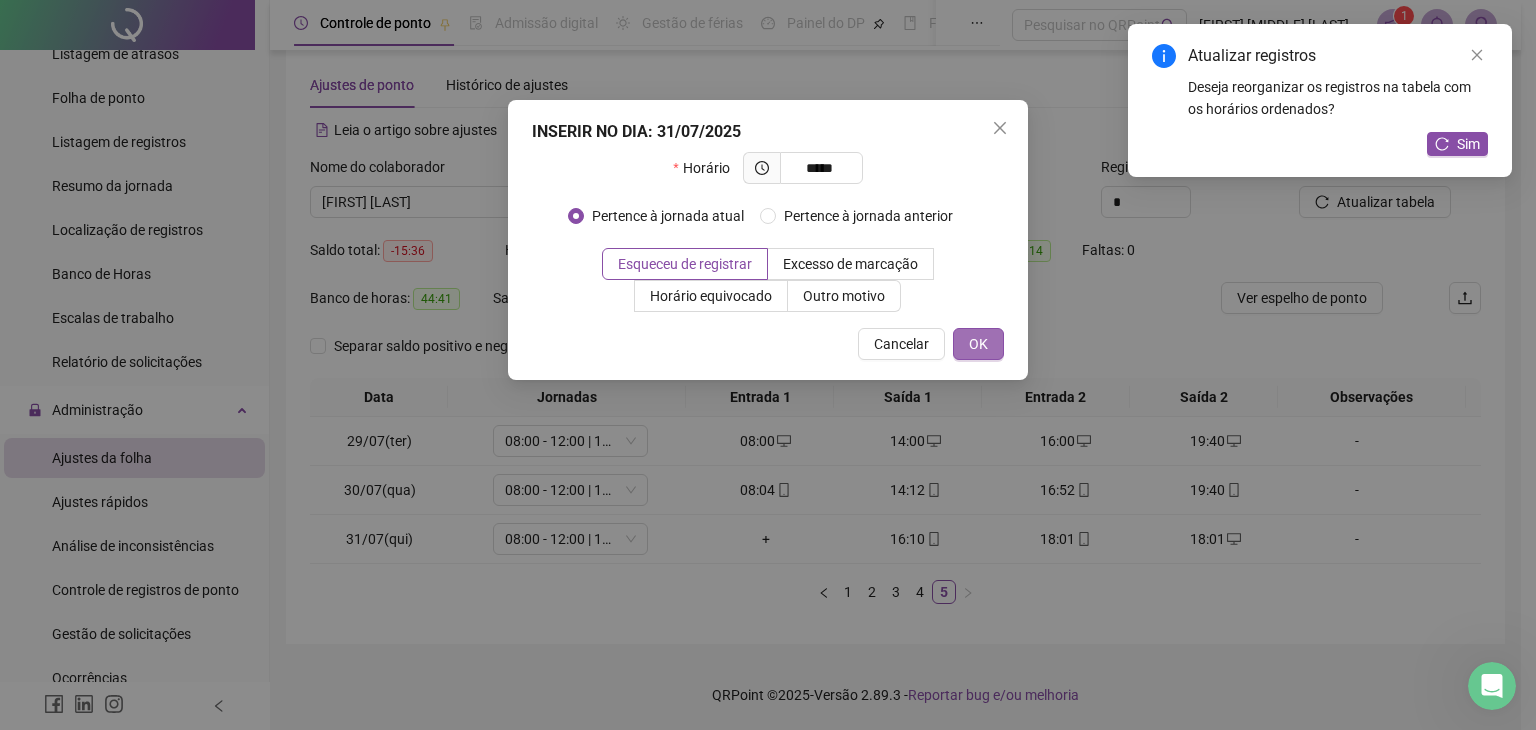 type on "*****" 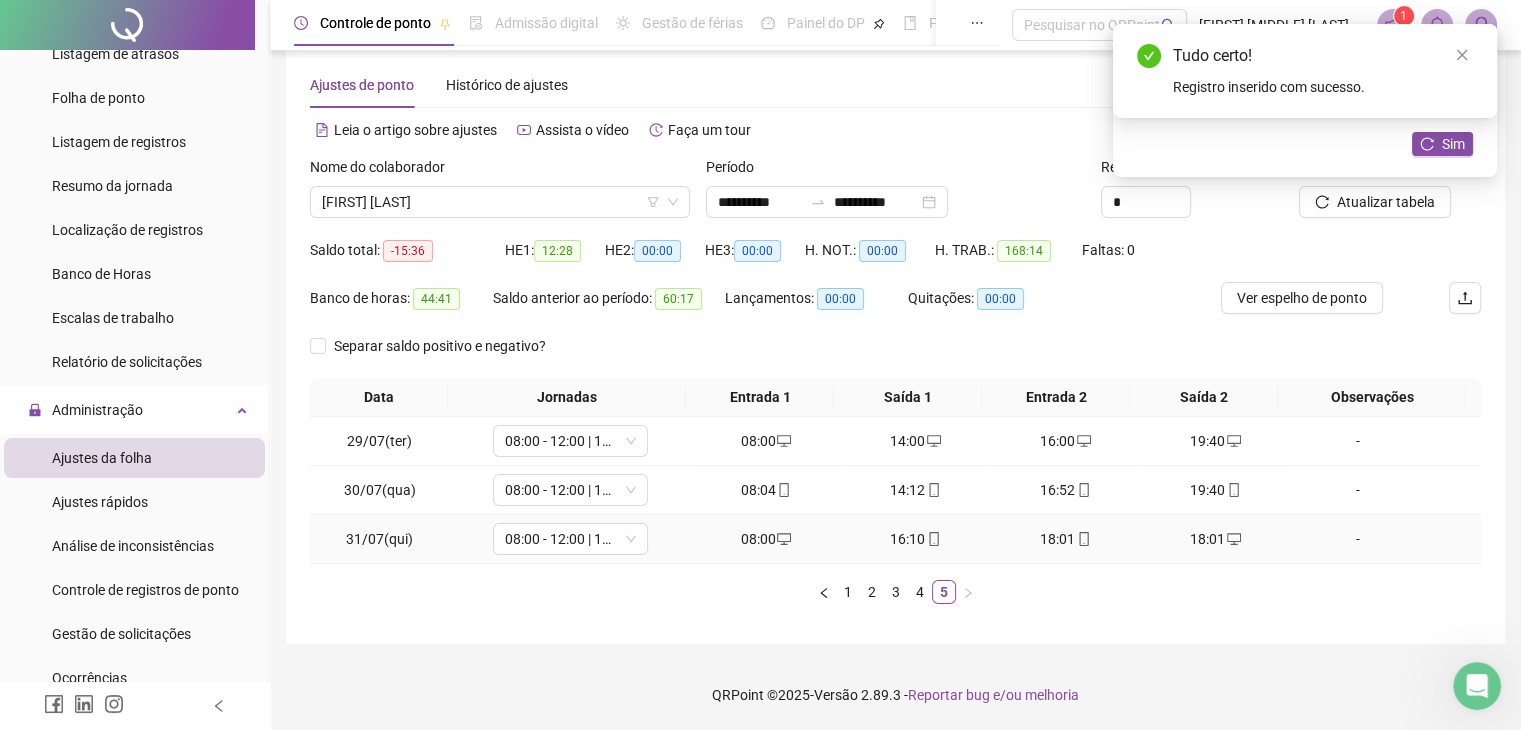 click at bounding box center (933, 539) 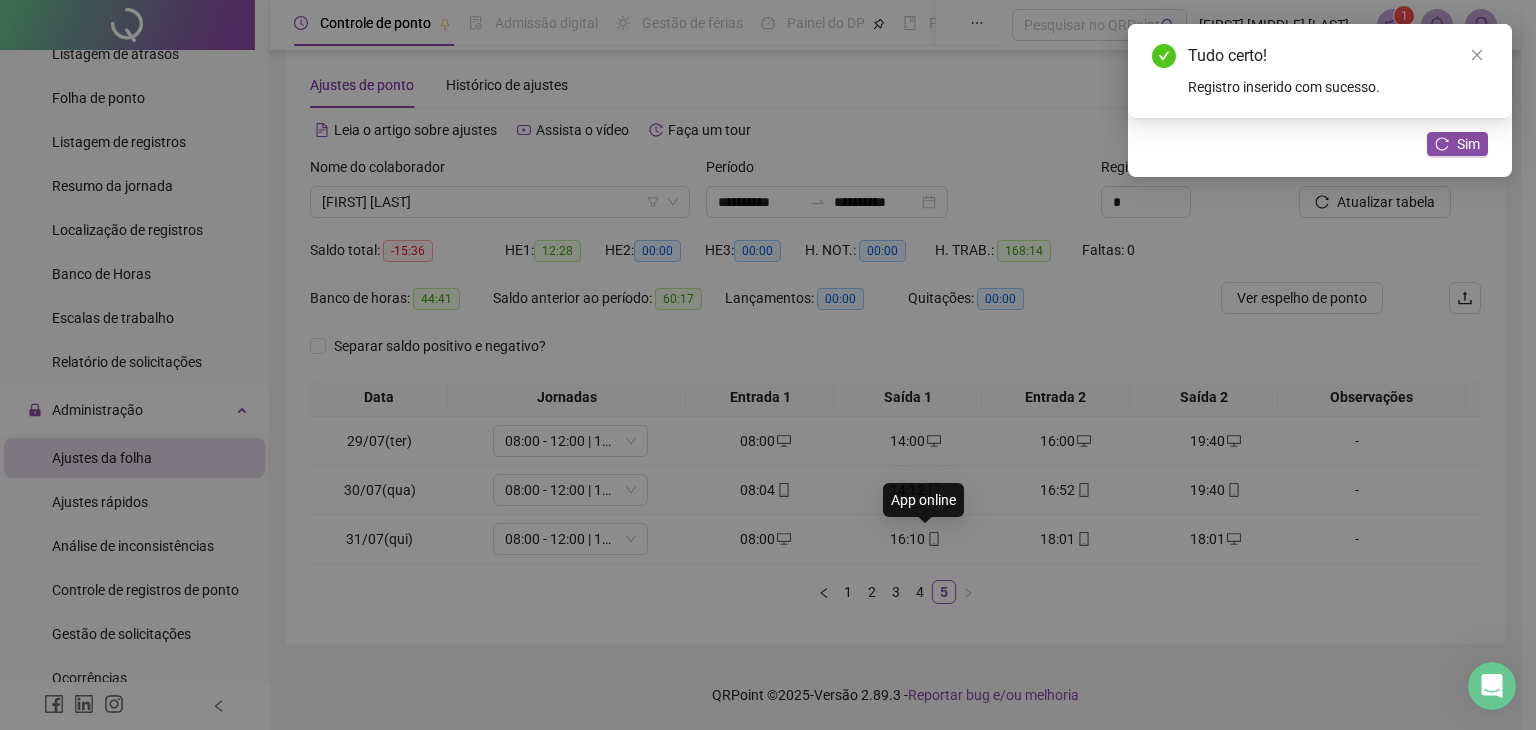 type on "**********" 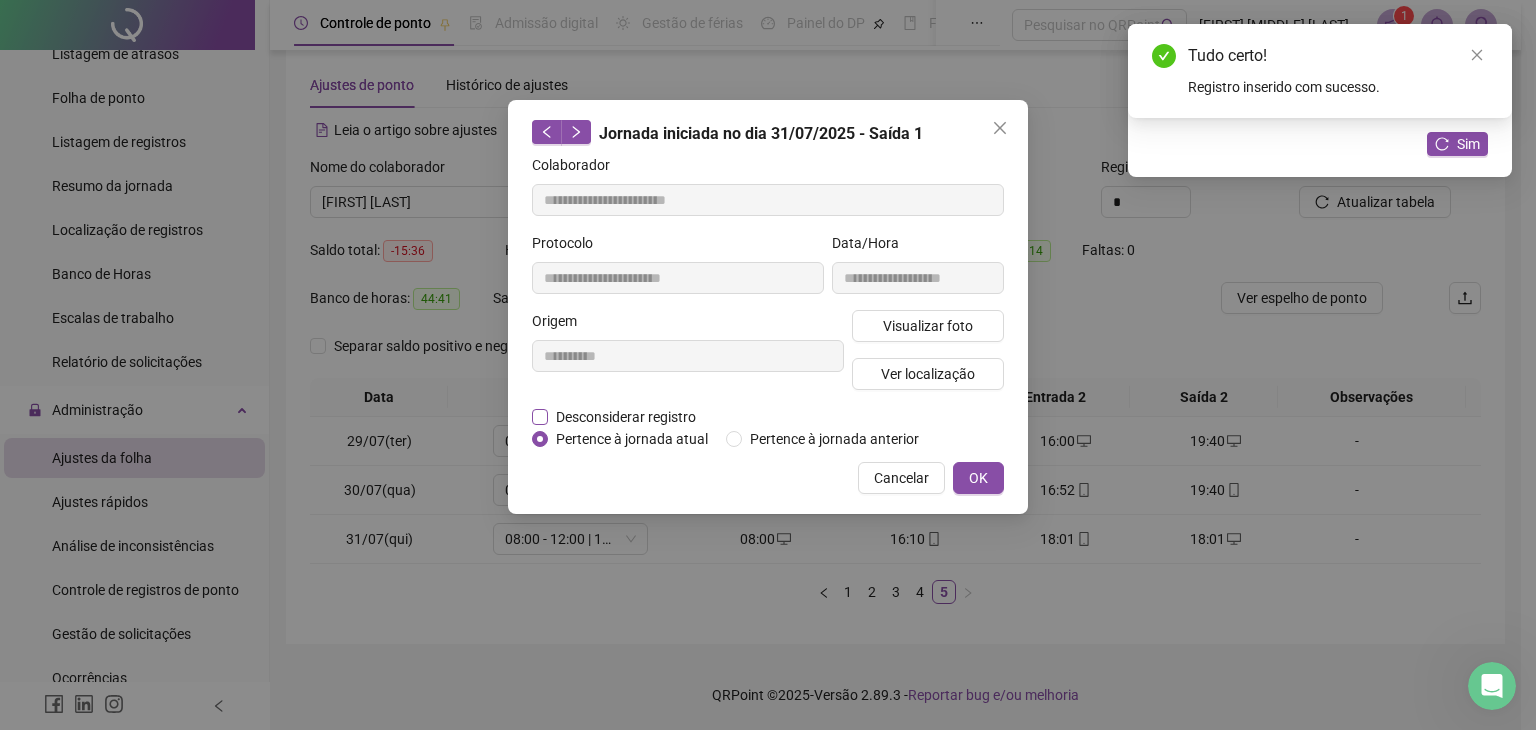 click on "Desconsiderar registro" at bounding box center (626, 417) 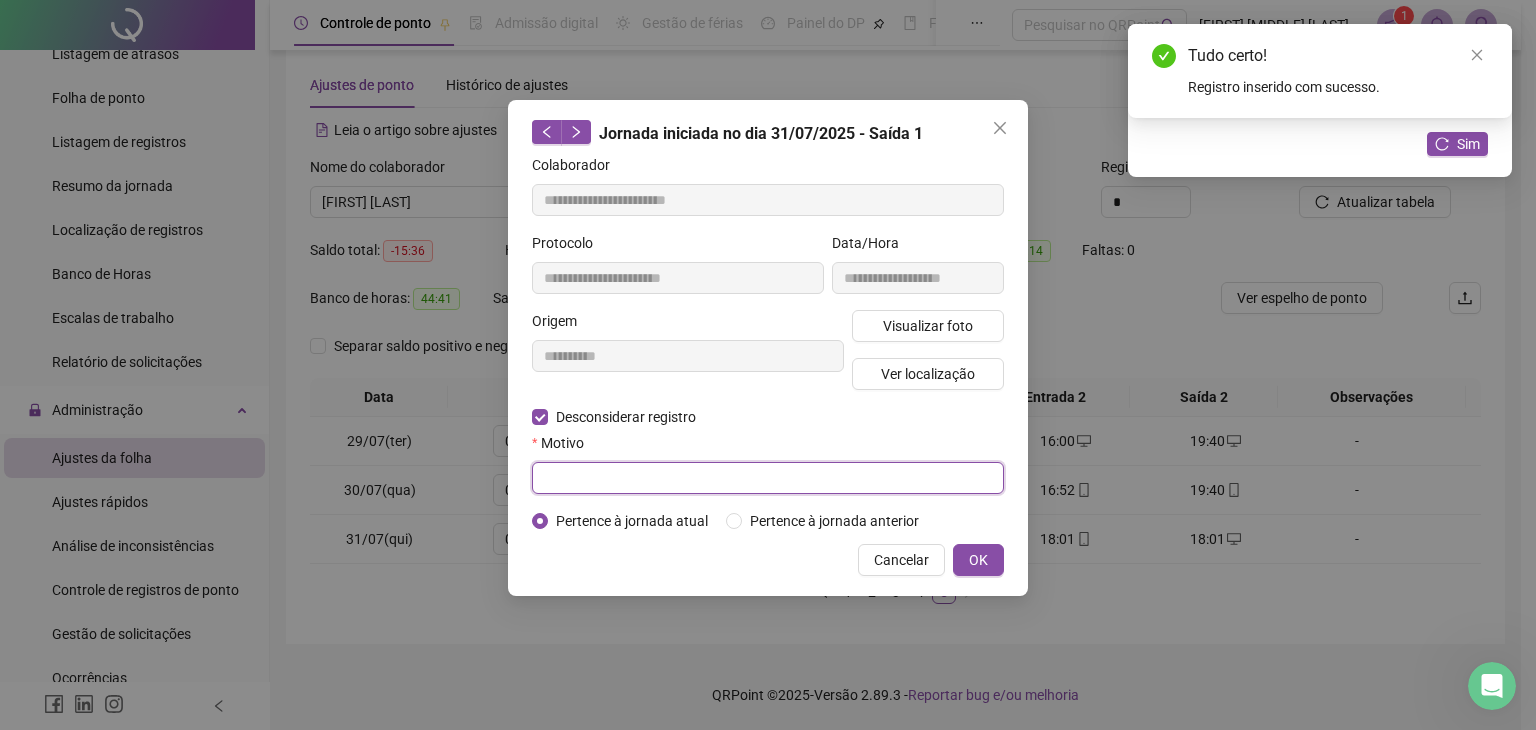 click at bounding box center (768, 478) 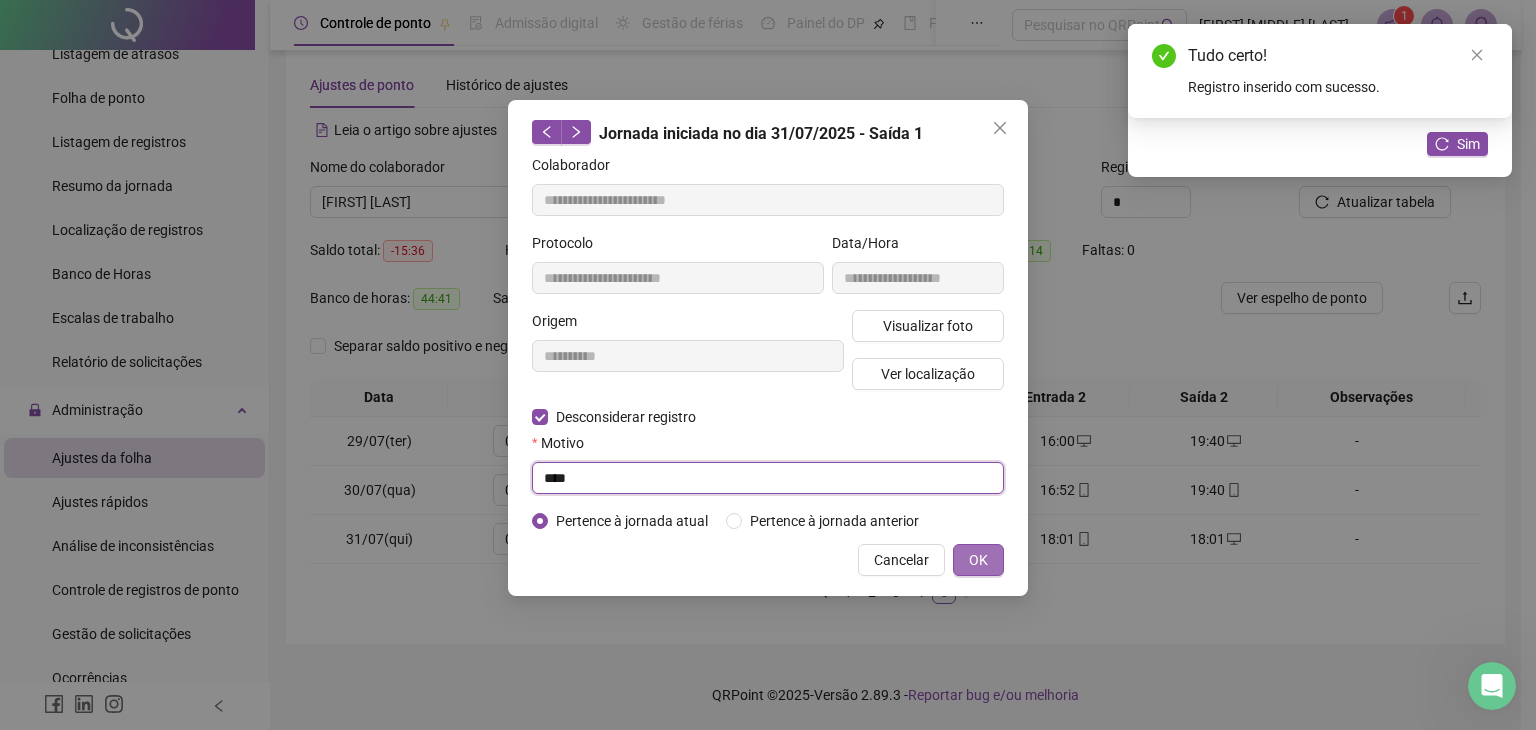 type on "****" 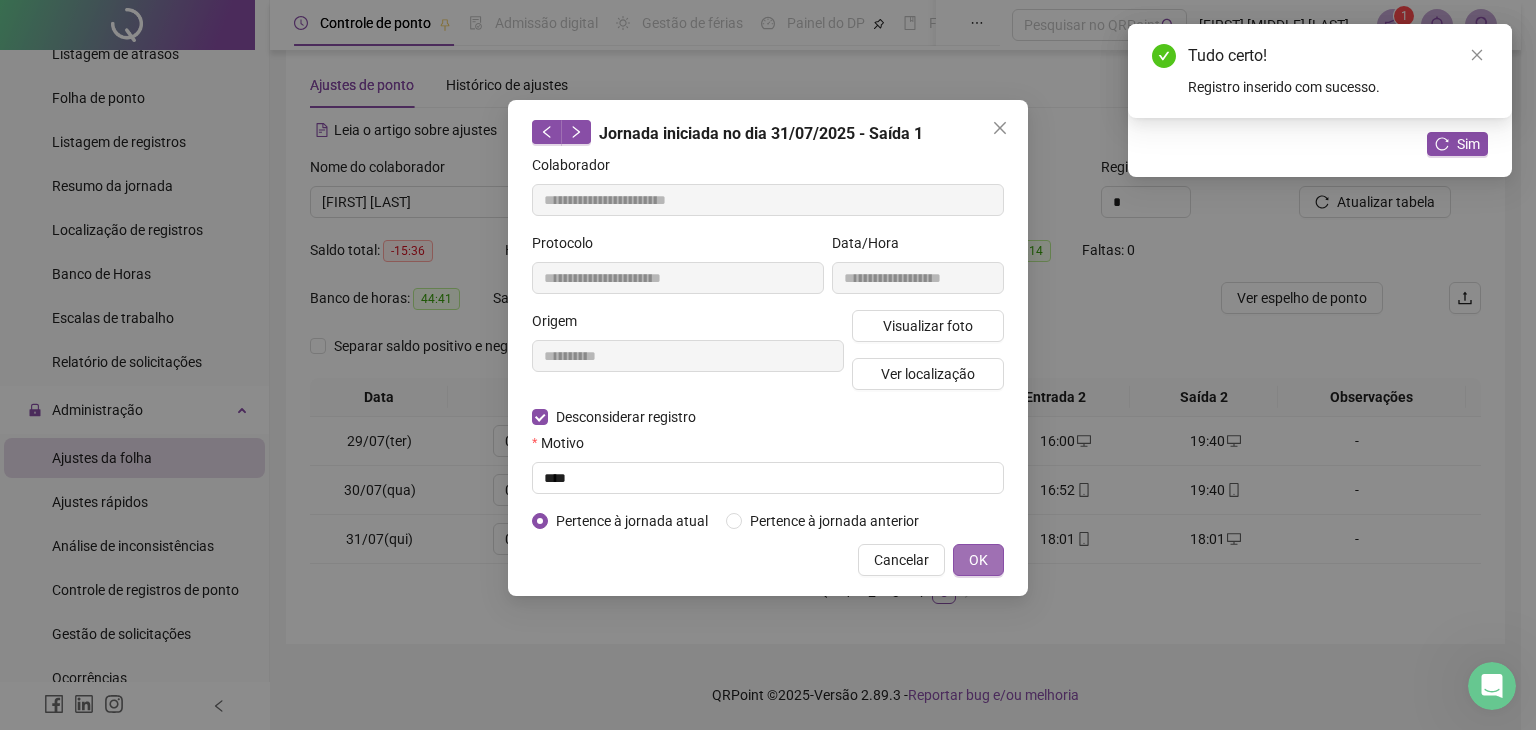 click on "OK" at bounding box center [978, 560] 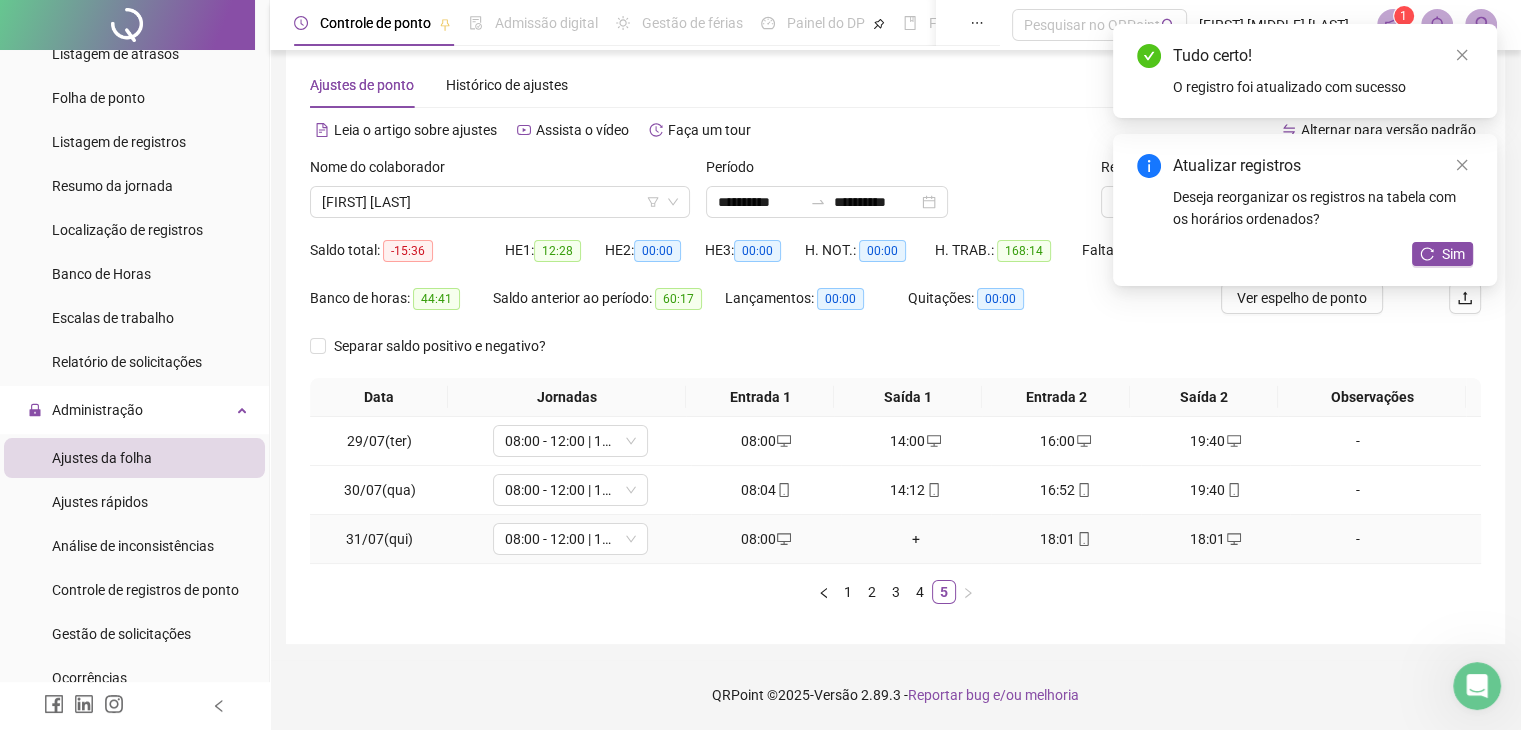 click on "+" at bounding box center [916, 539] 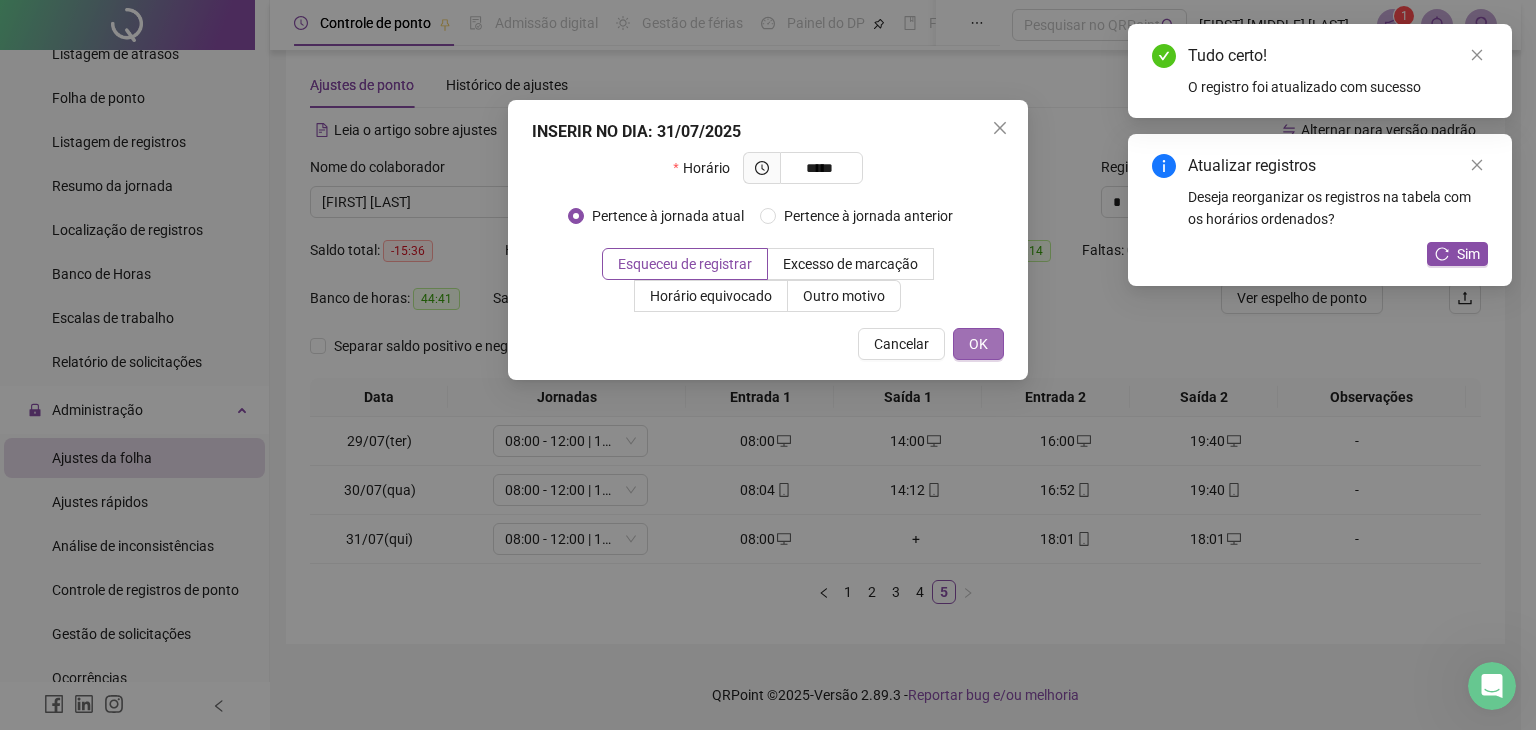 type on "*****" 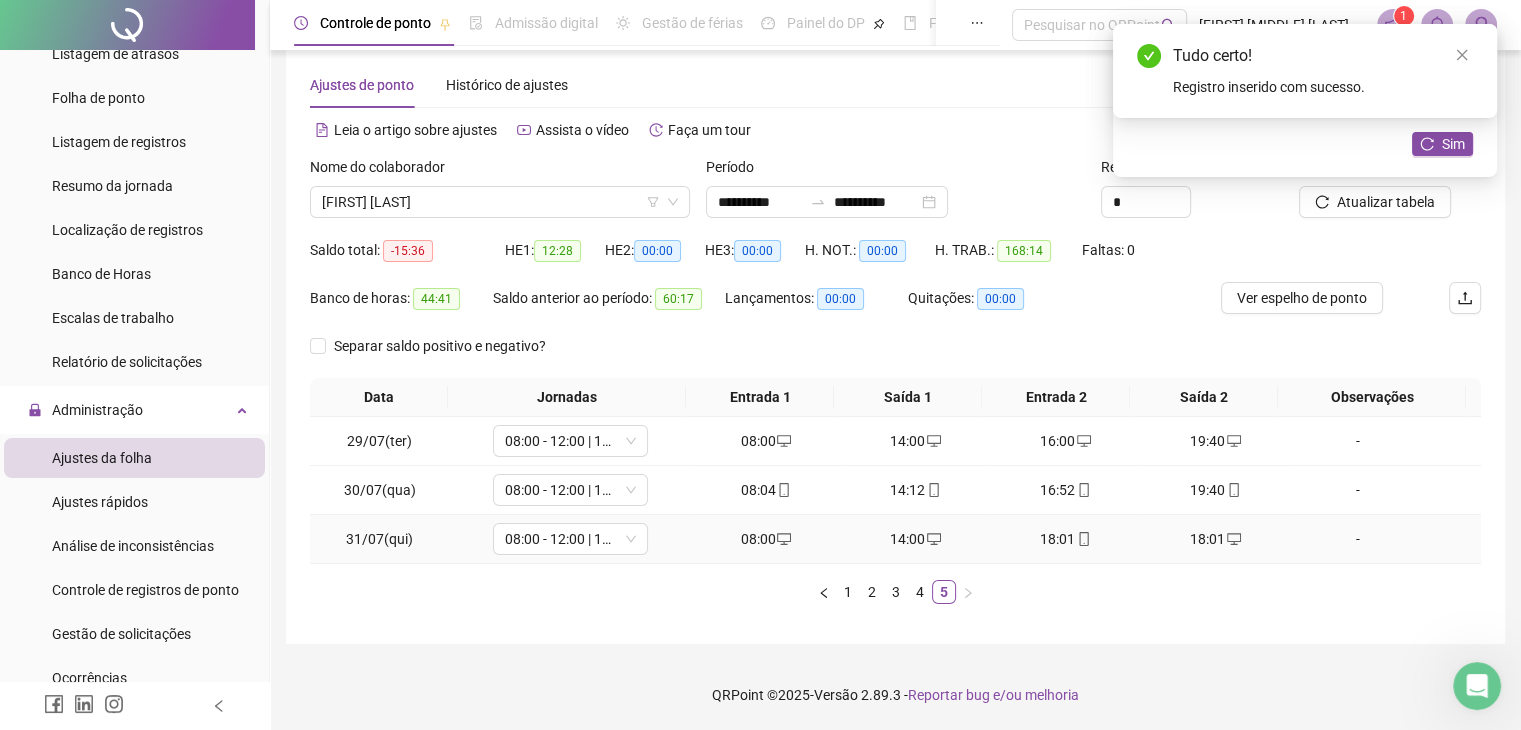 click 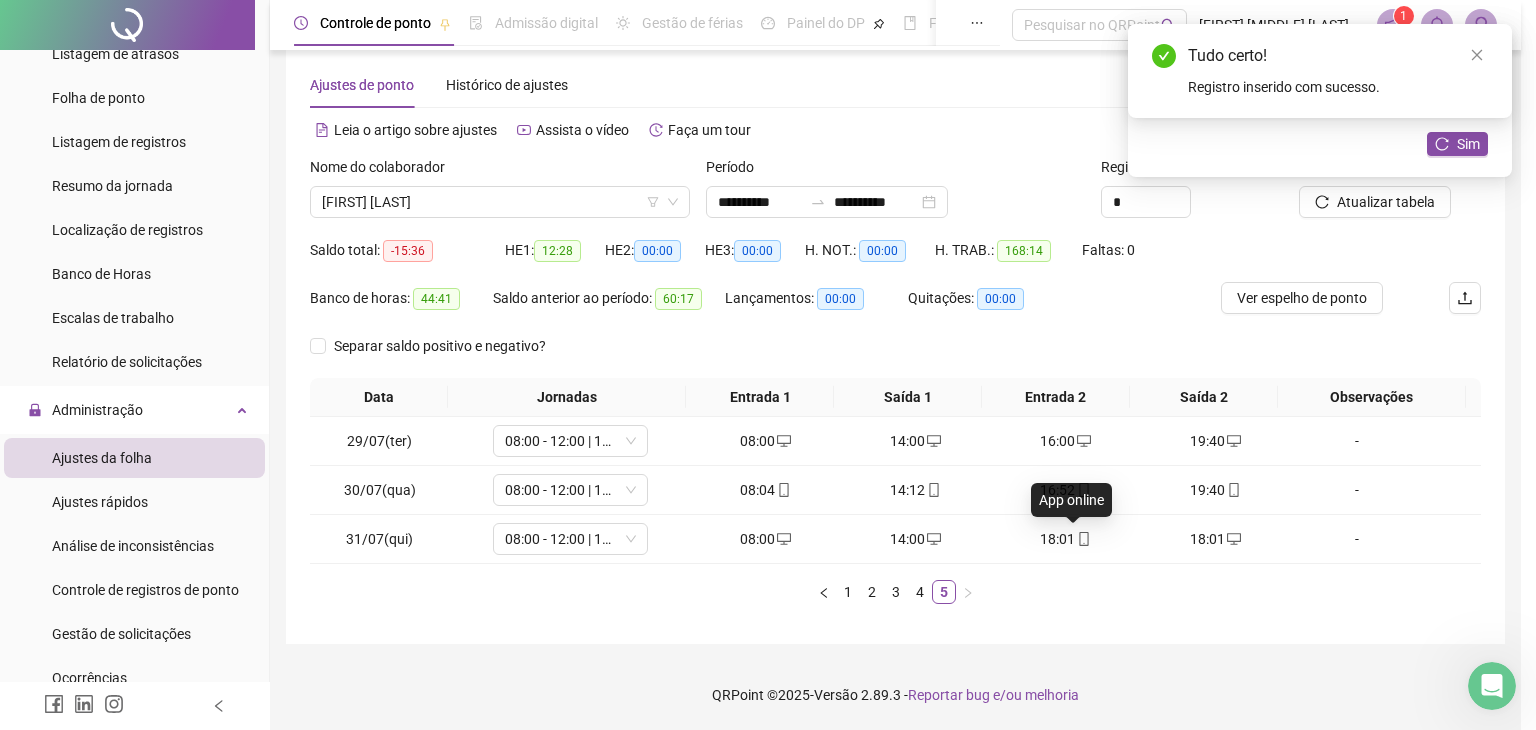type on "**********" 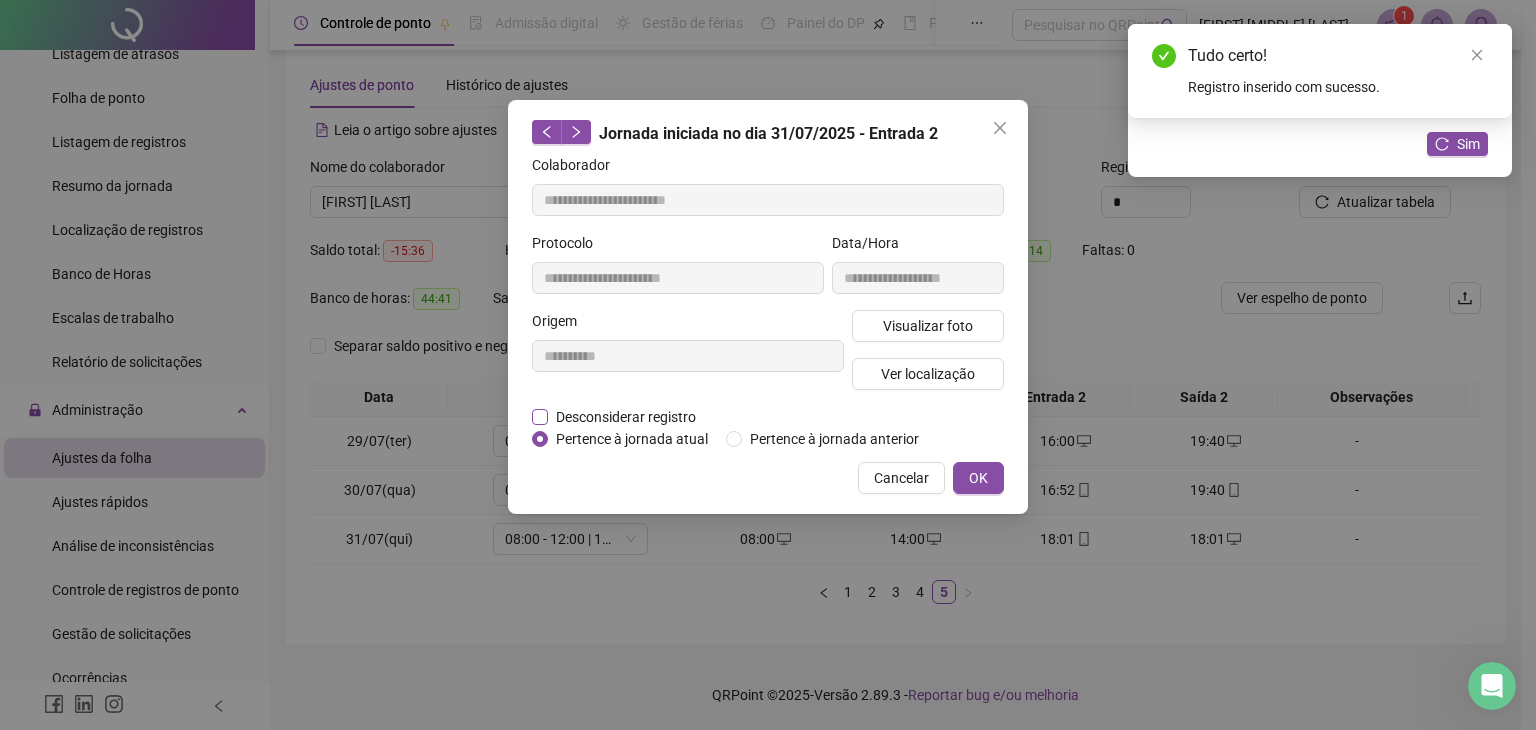 click on "Desconsiderar registro" at bounding box center [626, 417] 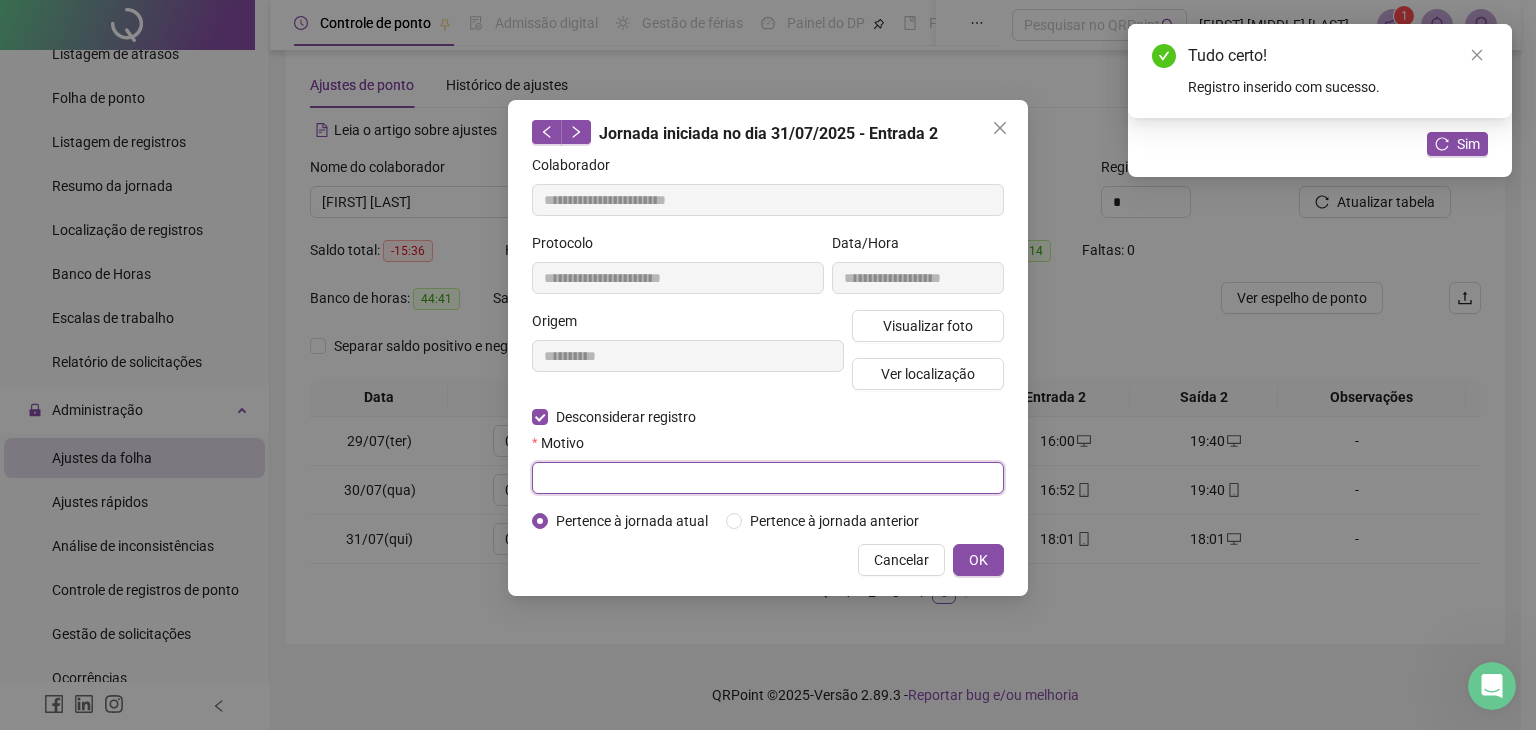 click at bounding box center (768, 478) 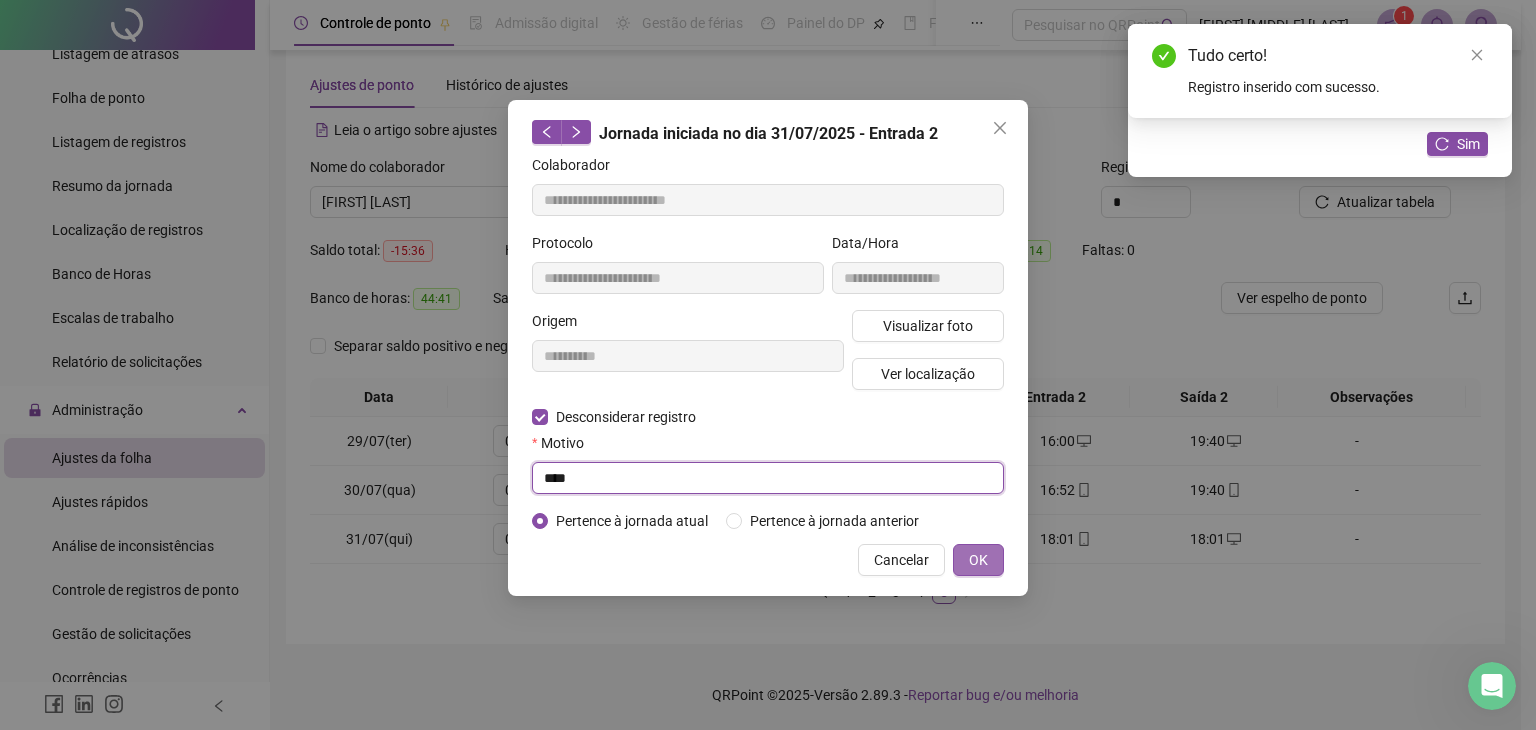 type on "****" 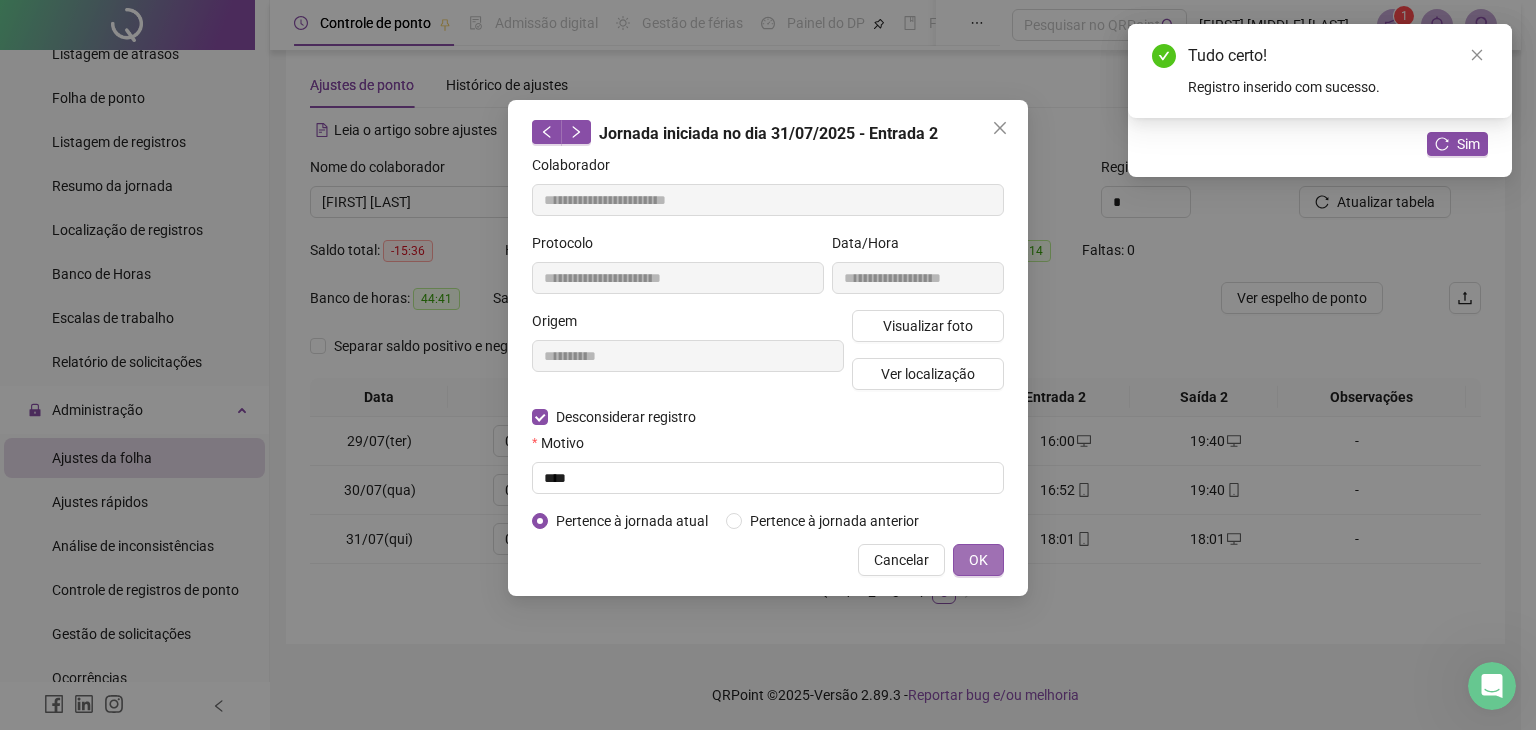 click on "OK" at bounding box center [978, 560] 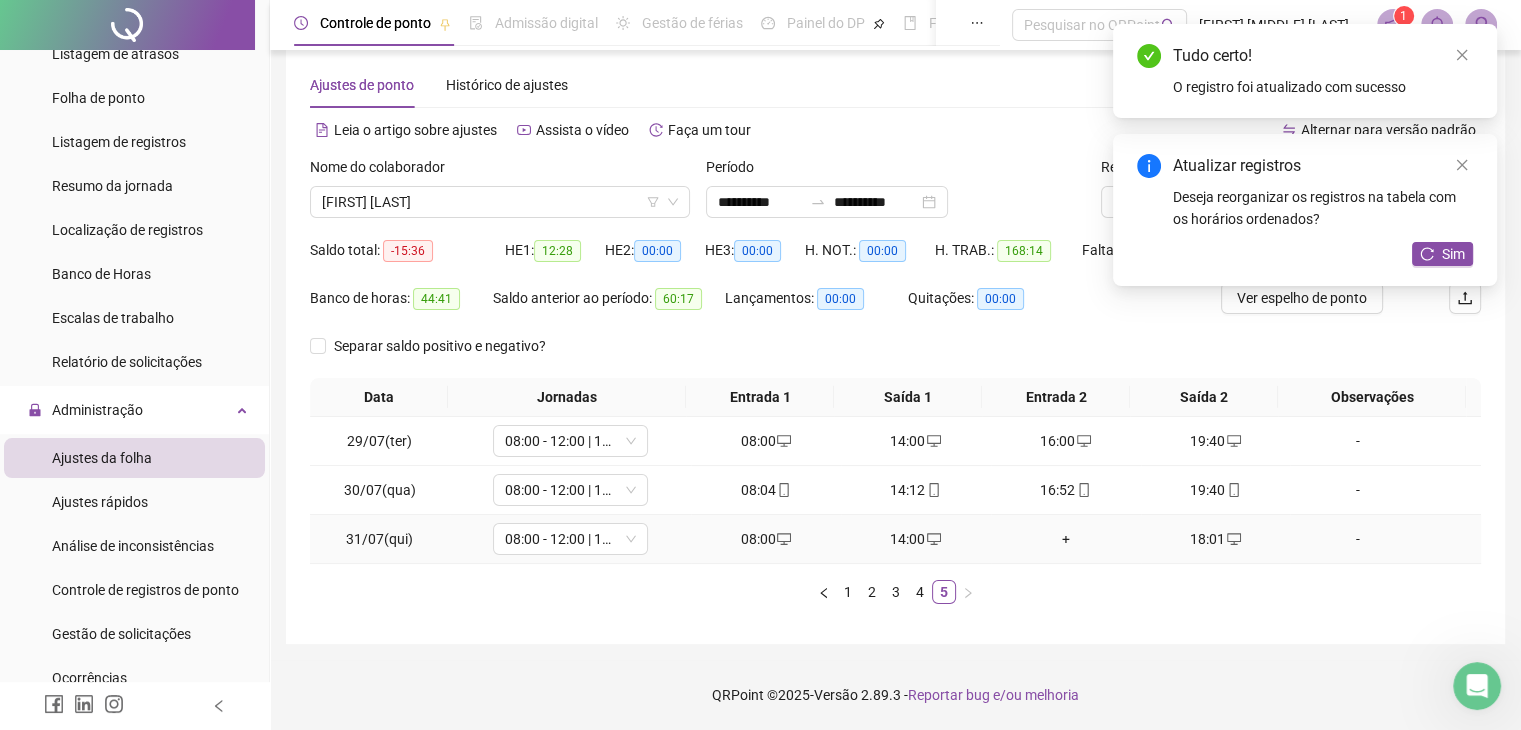 click on "+" at bounding box center [1066, 539] 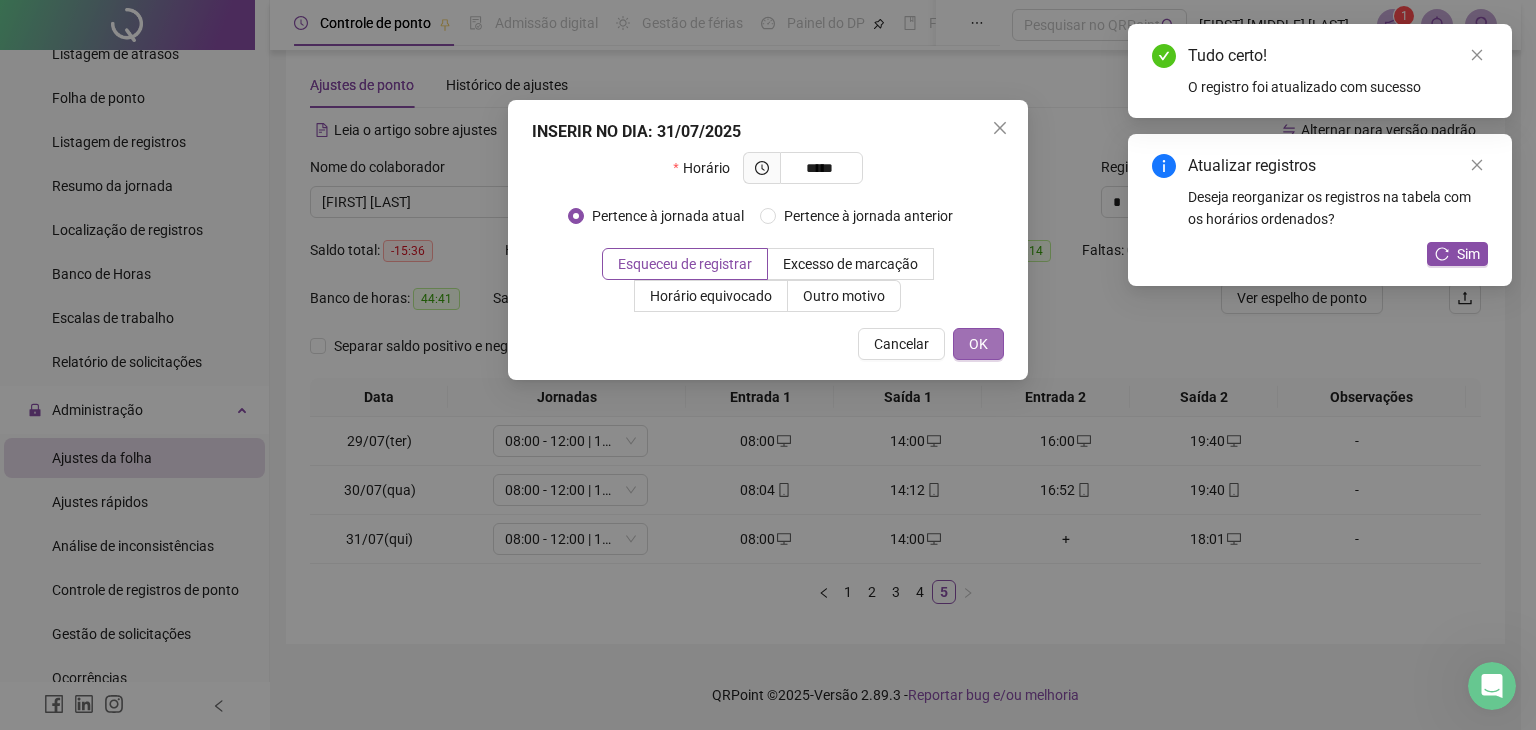 type on "*****" 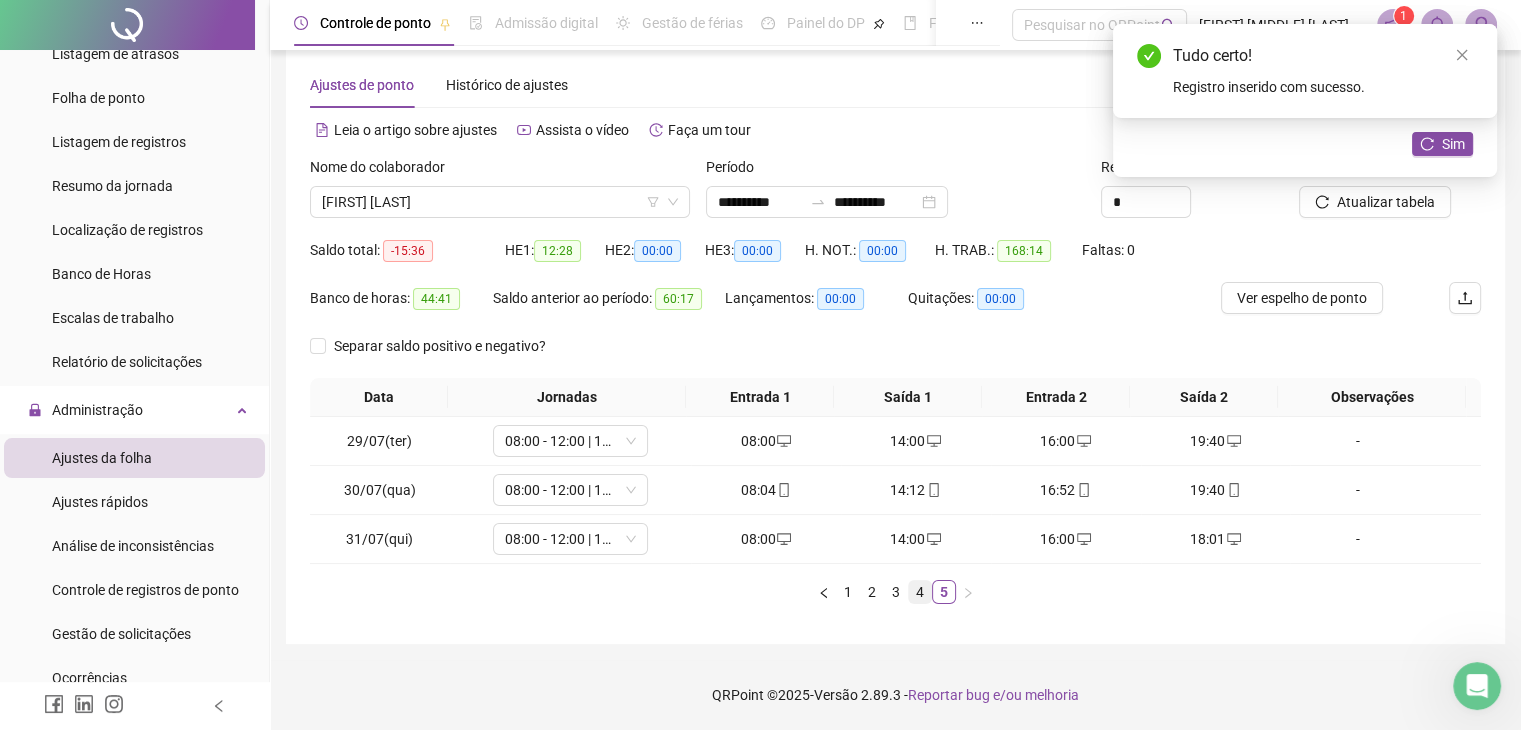 click on "4" at bounding box center (920, 592) 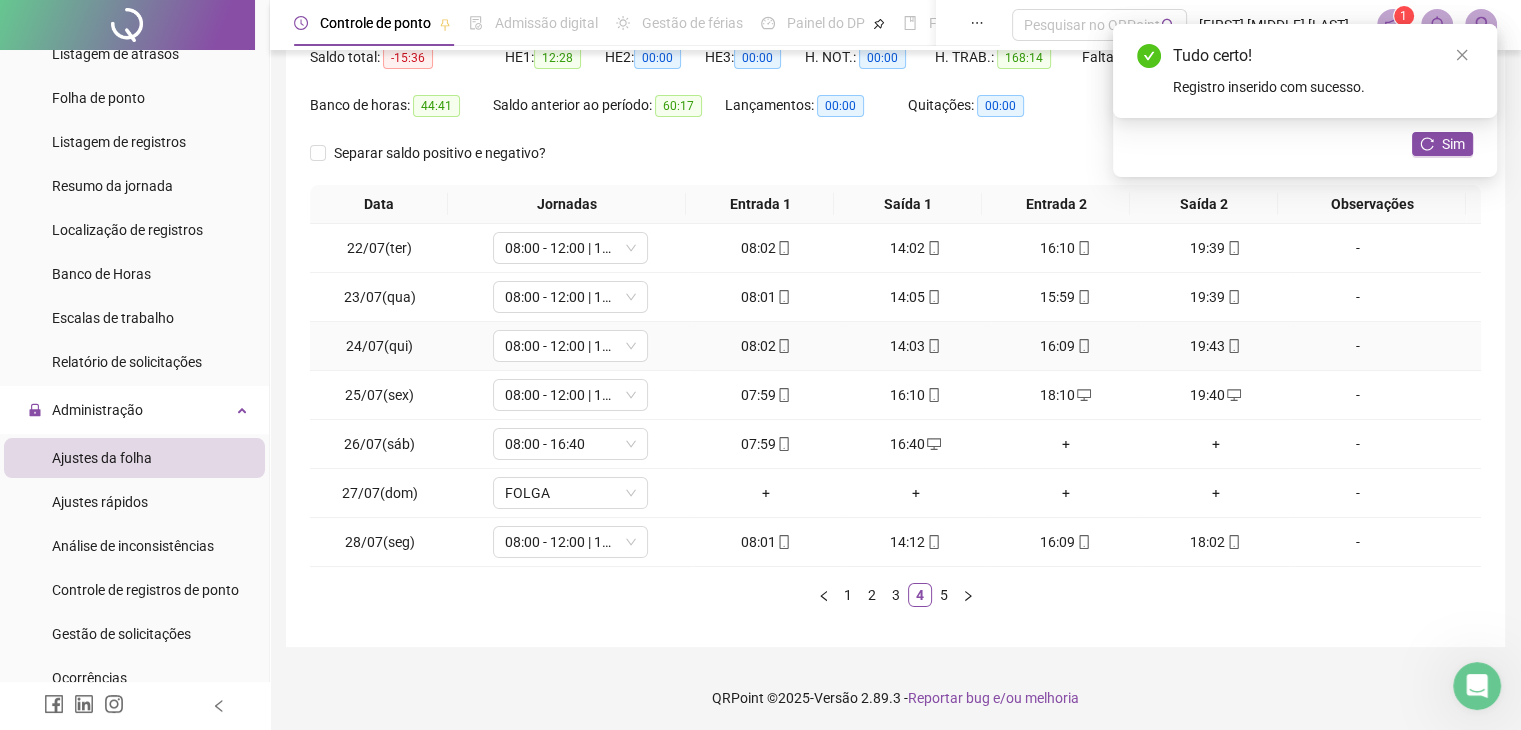 scroll, scrollTop: 223, scrollLeft: 0, axis: vertical 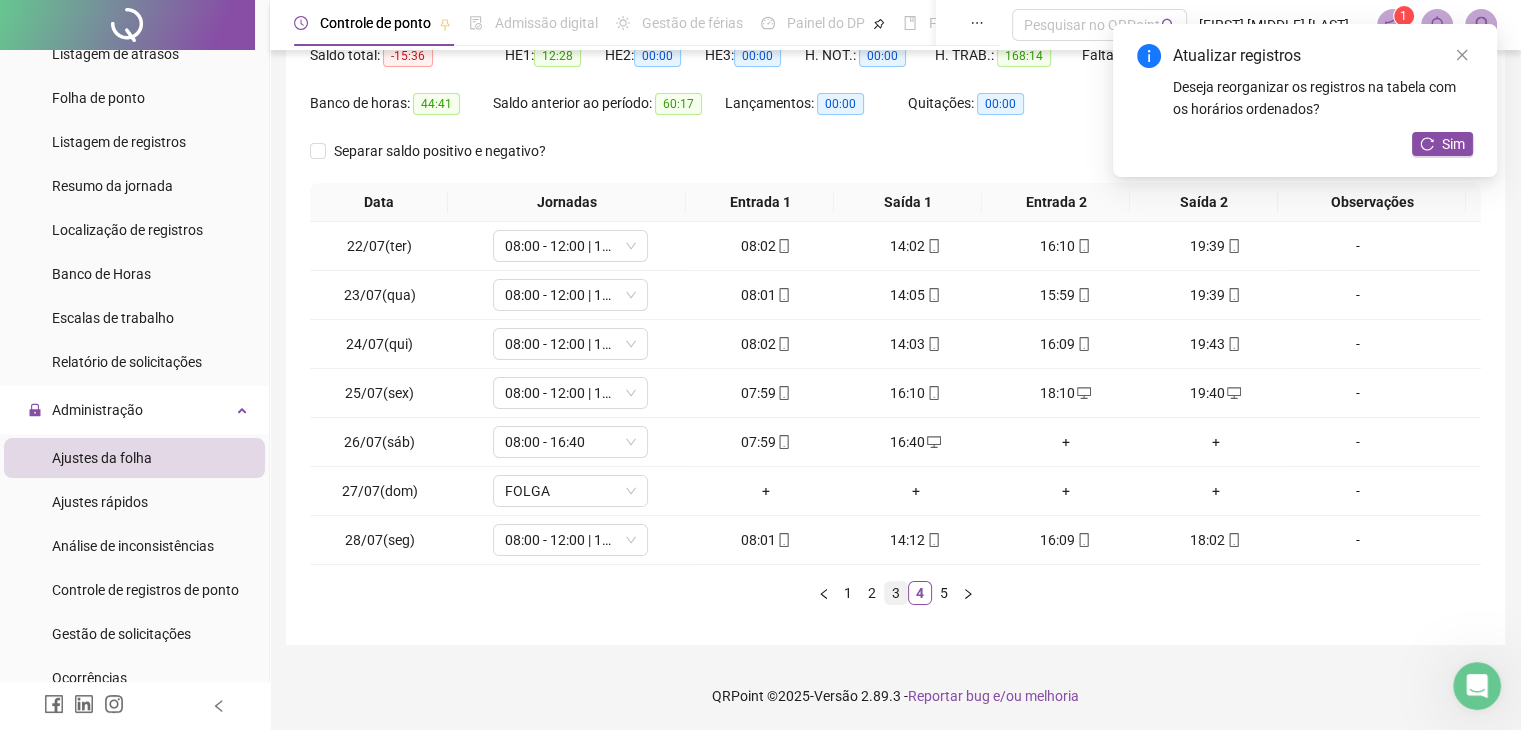 click on "3" at bounding box center (896, 593) 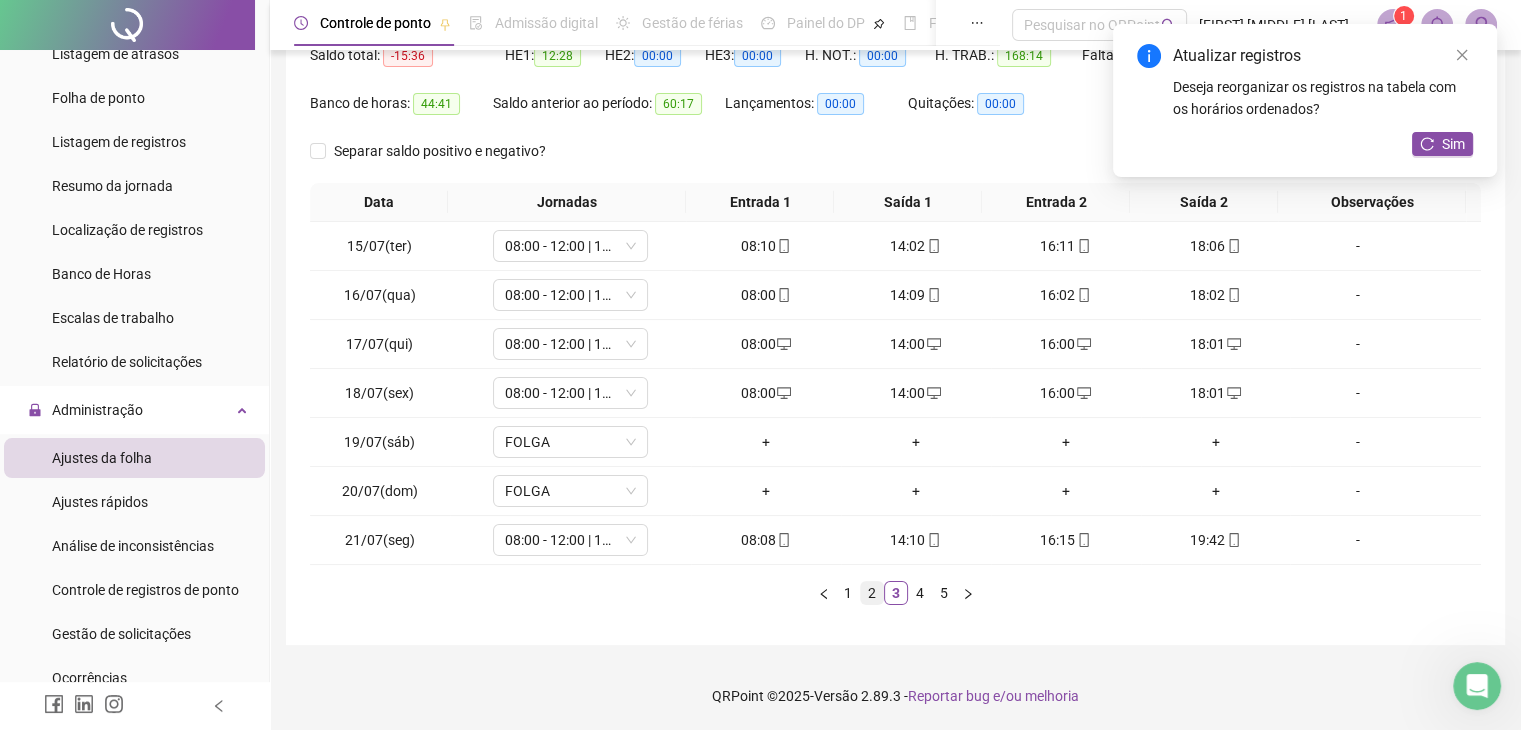 click on "2" at bounding box center (872, 593) 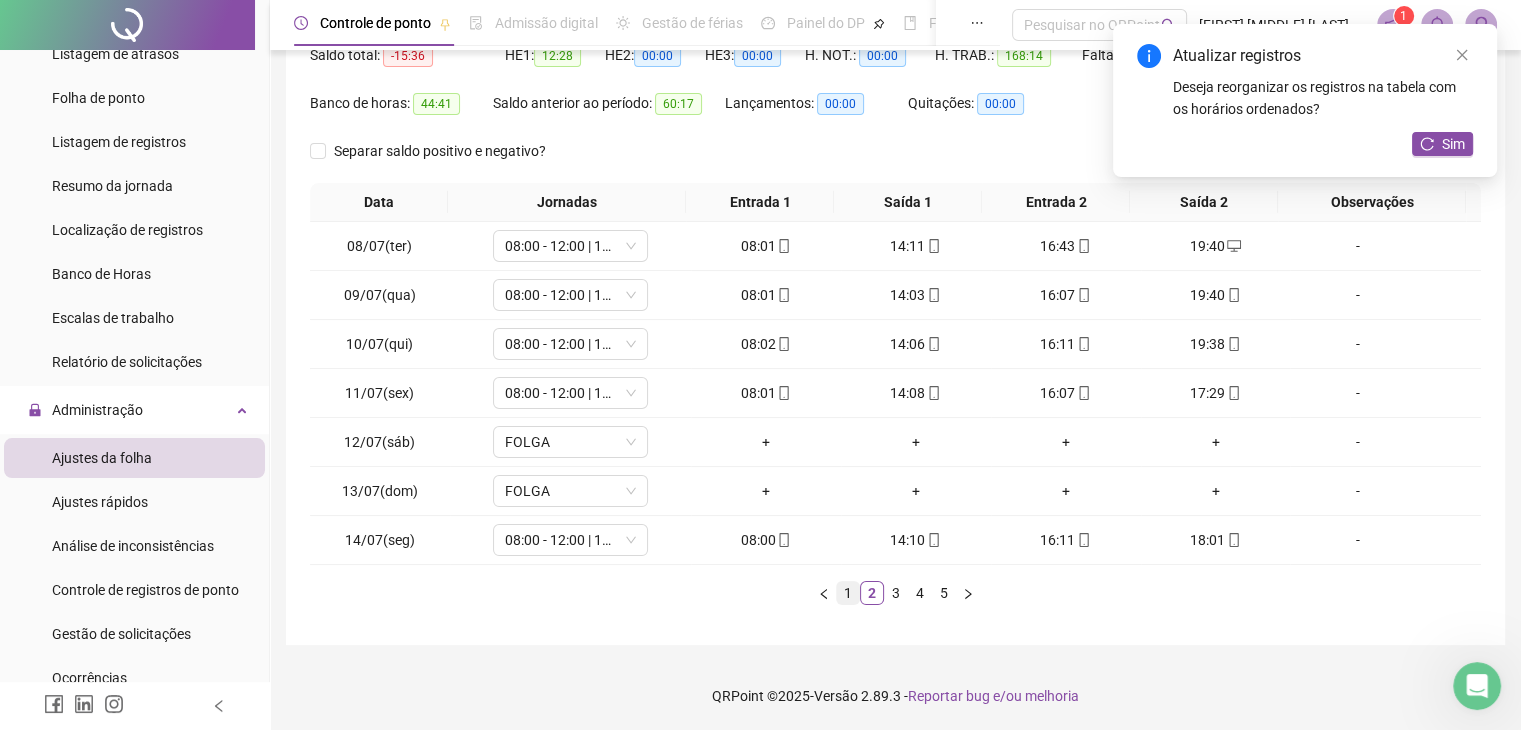 click on "1" at bounding box center (848, 593) 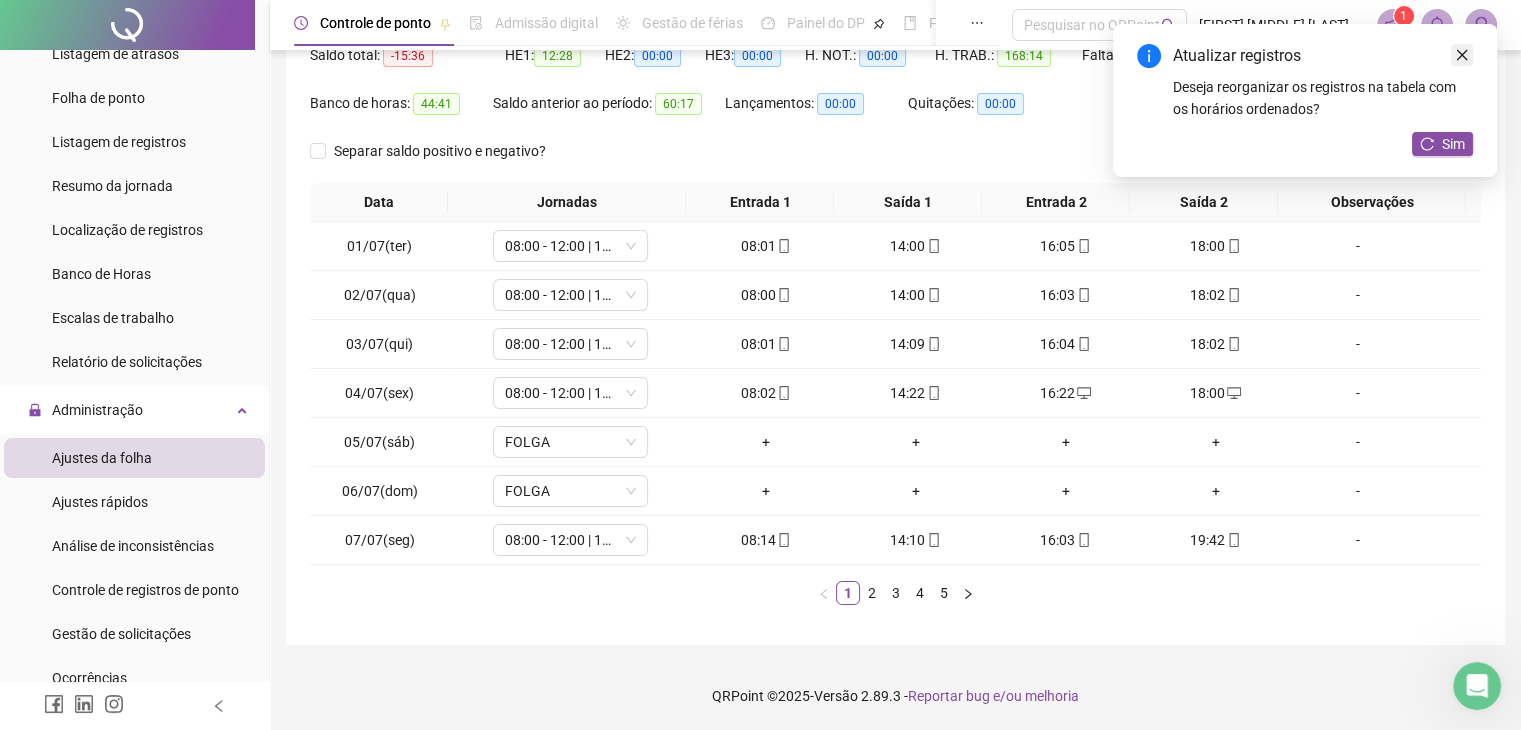 click 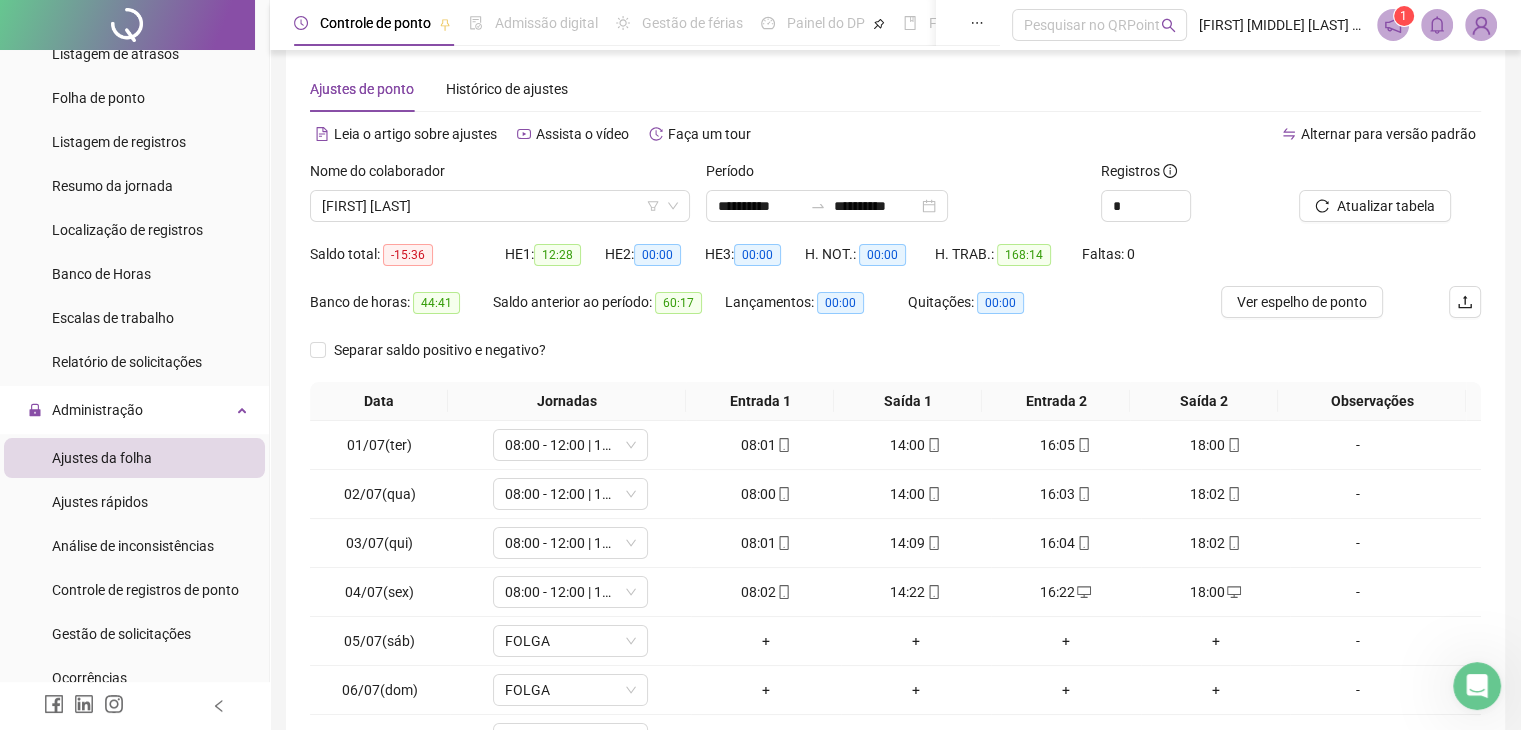 scroll, scrollTop: 0, scrollLeft: 0, axis: both 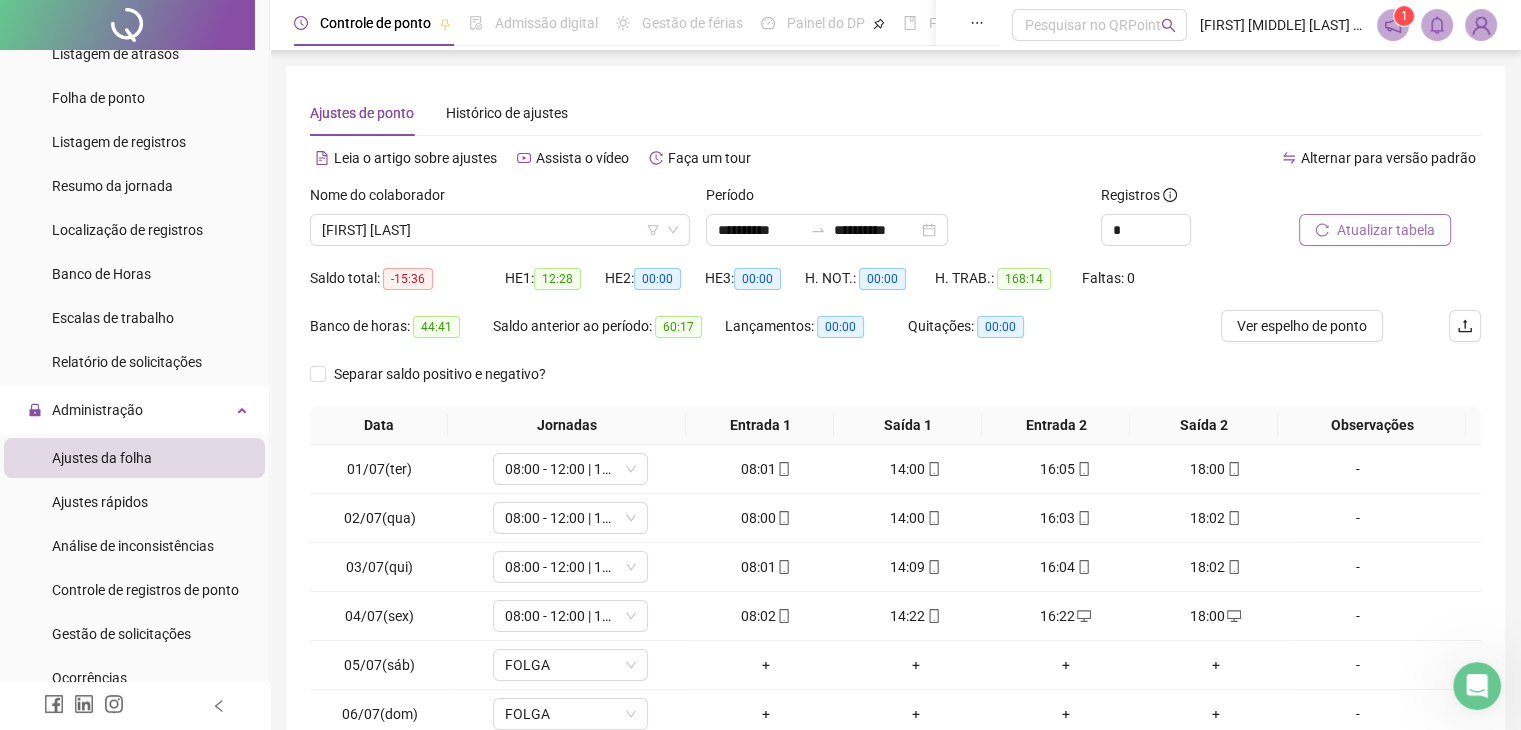 click on "Atualizar tabela" at bounding box center [1386, 230] 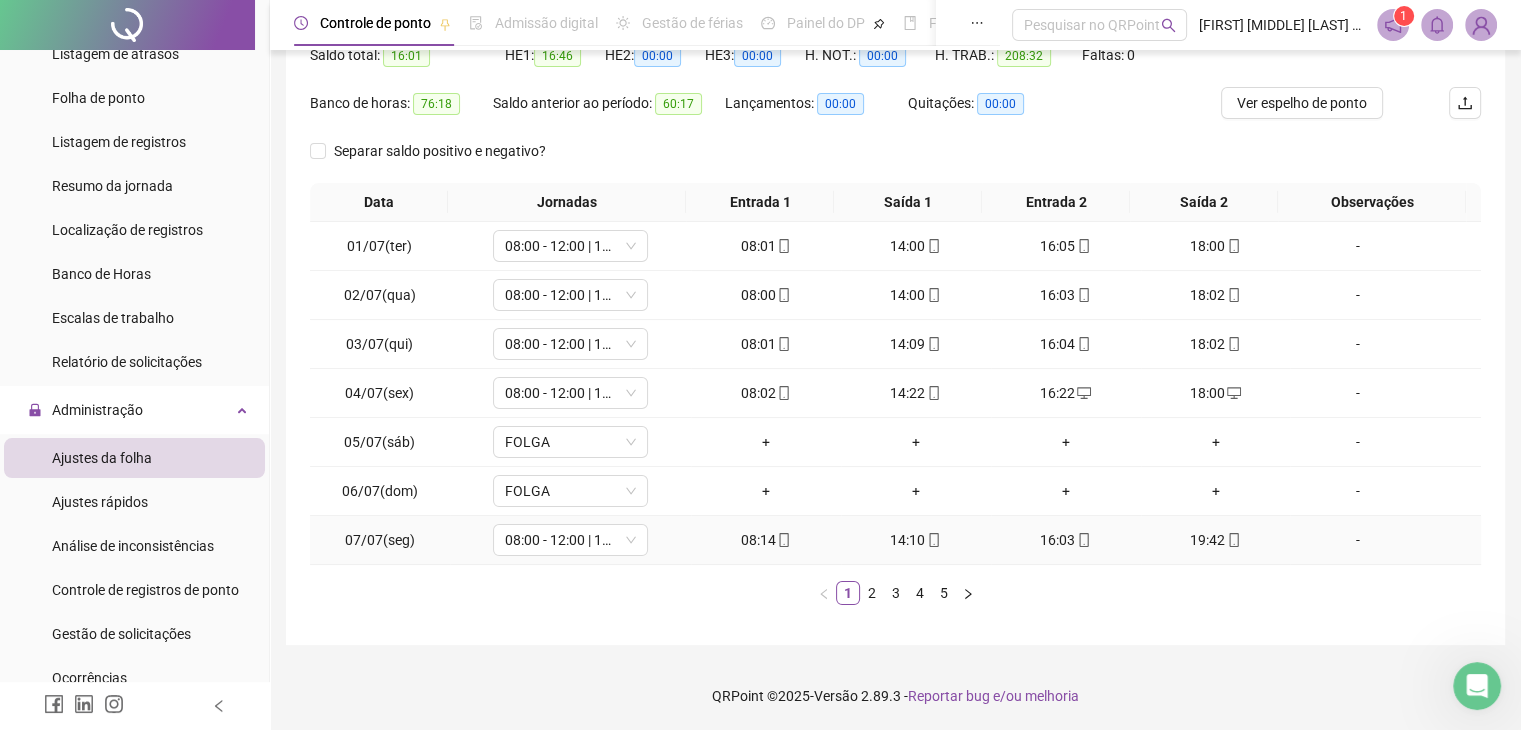 scroll, scrollTop: 0, scrollLeft: 0, axis: both 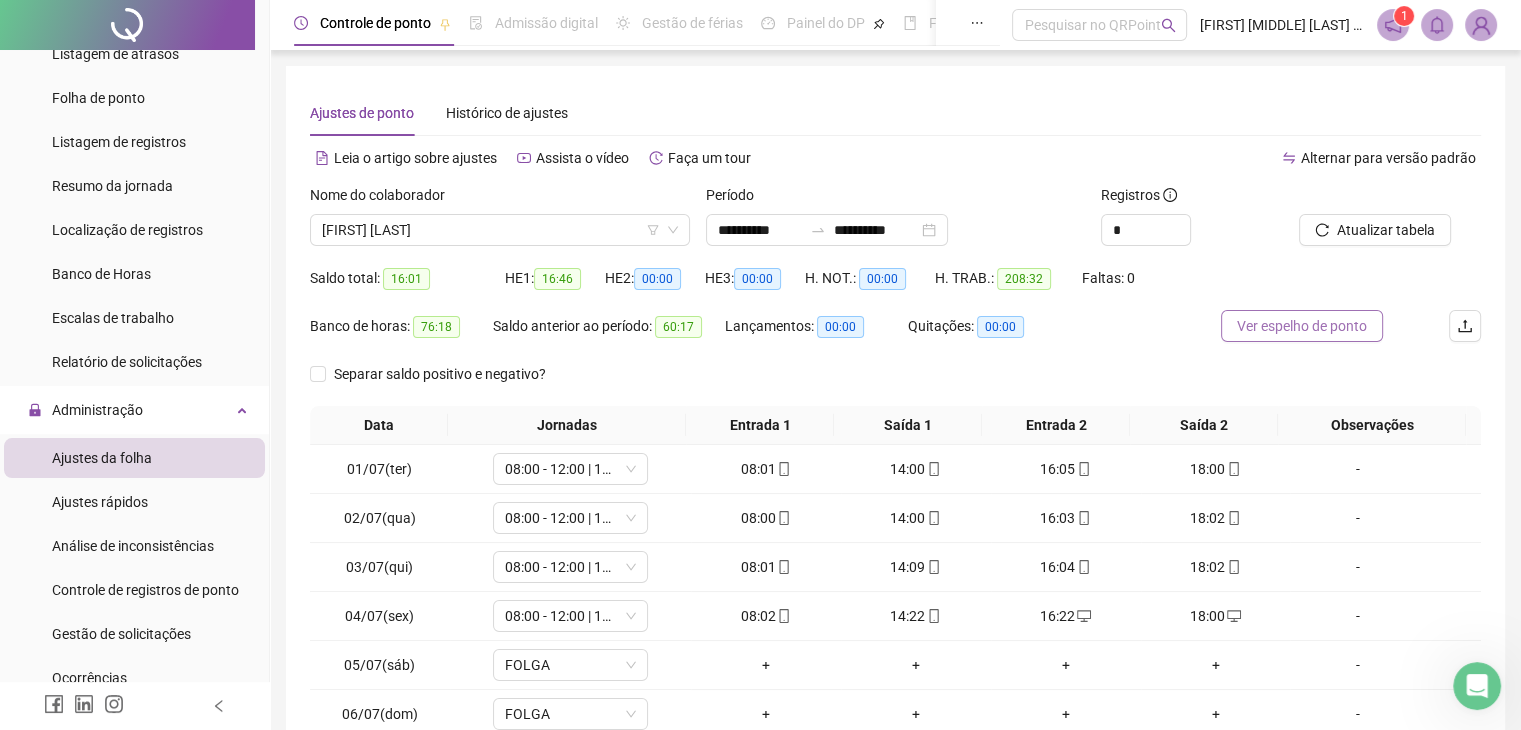 click on "Ver espelho de ponto" at bounding box center (1302, 326) 